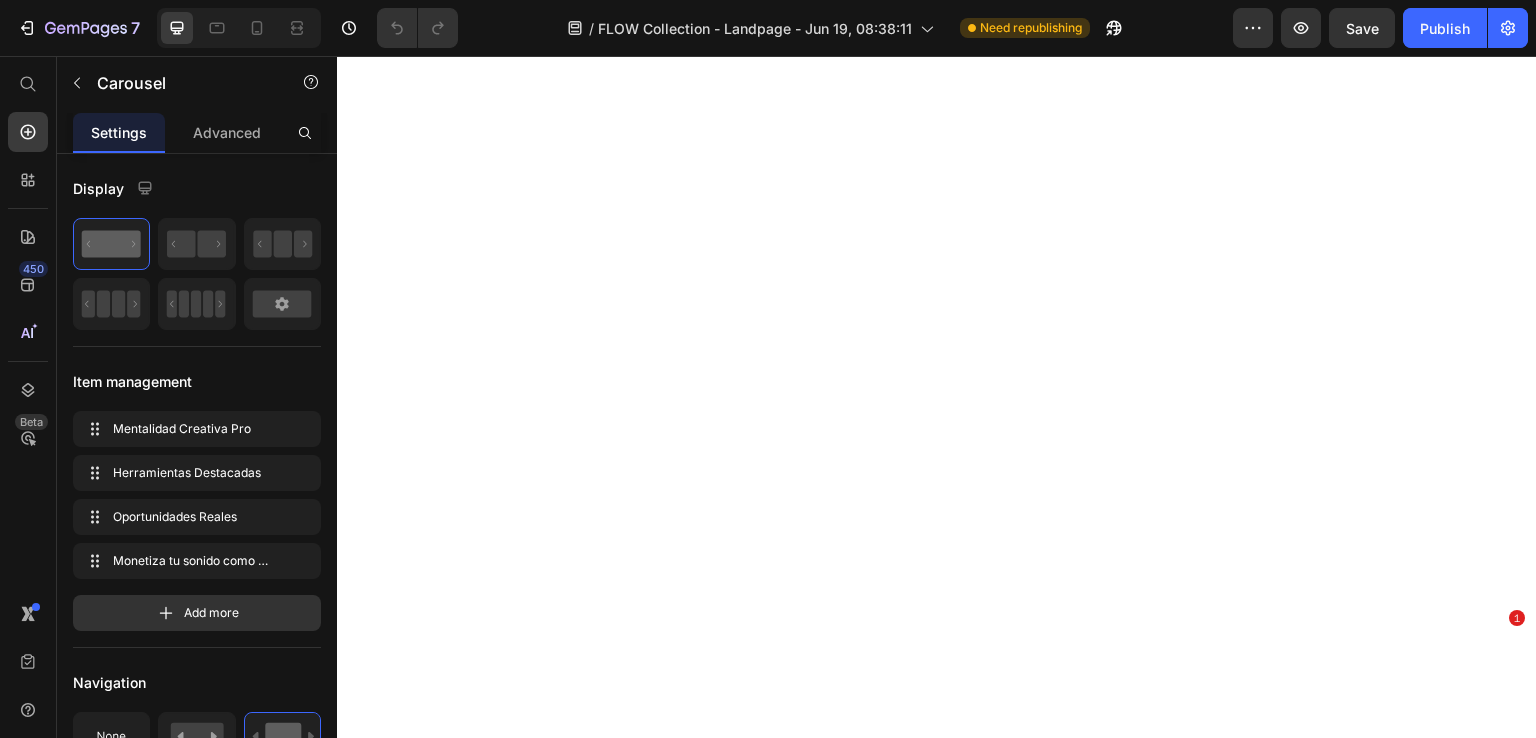 scroll, scrollTop: 0, scrollLeft: 0, axis: both 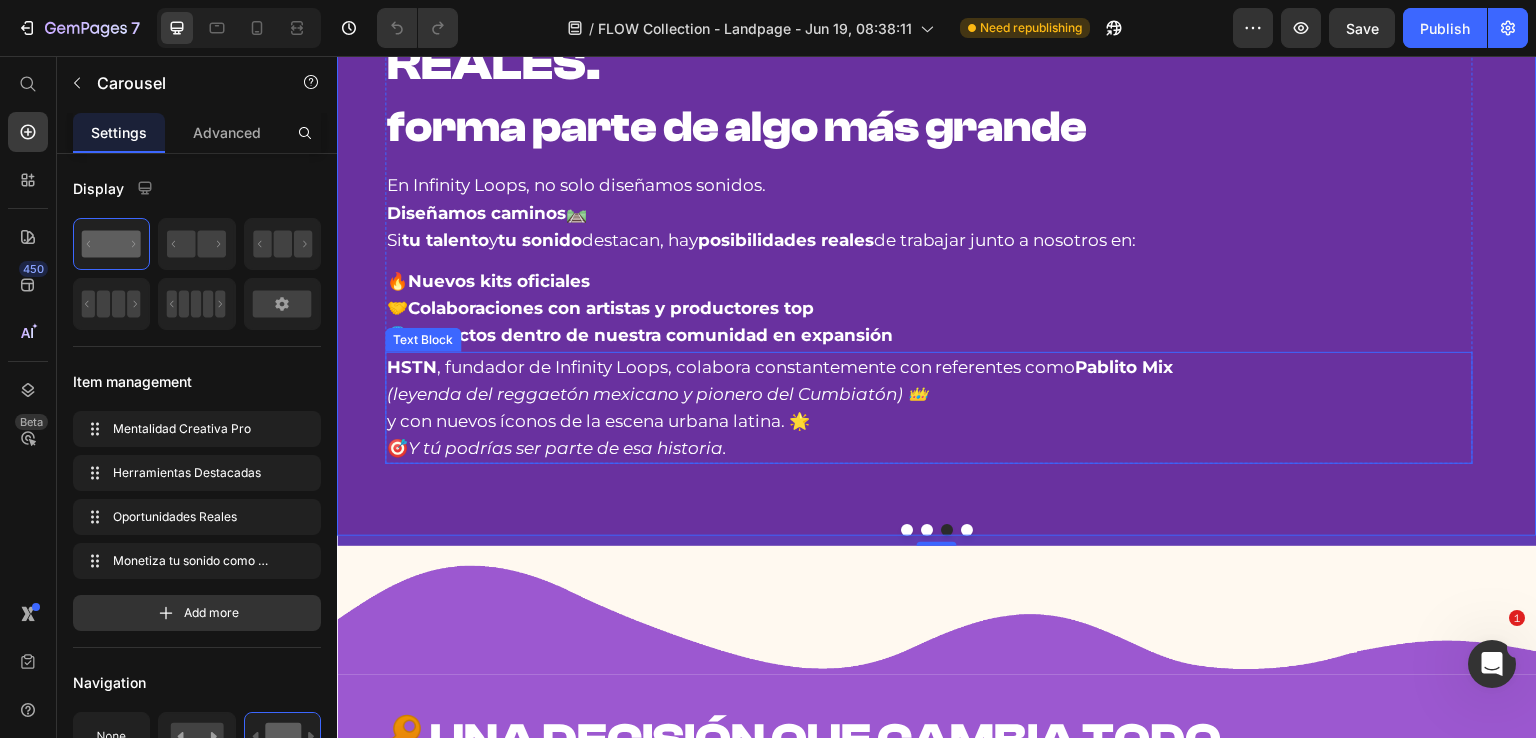 click on "(leyenda del reggaetón mexicano y pionero del Cumbiatón) 👑" at bounding box center (657, 394) 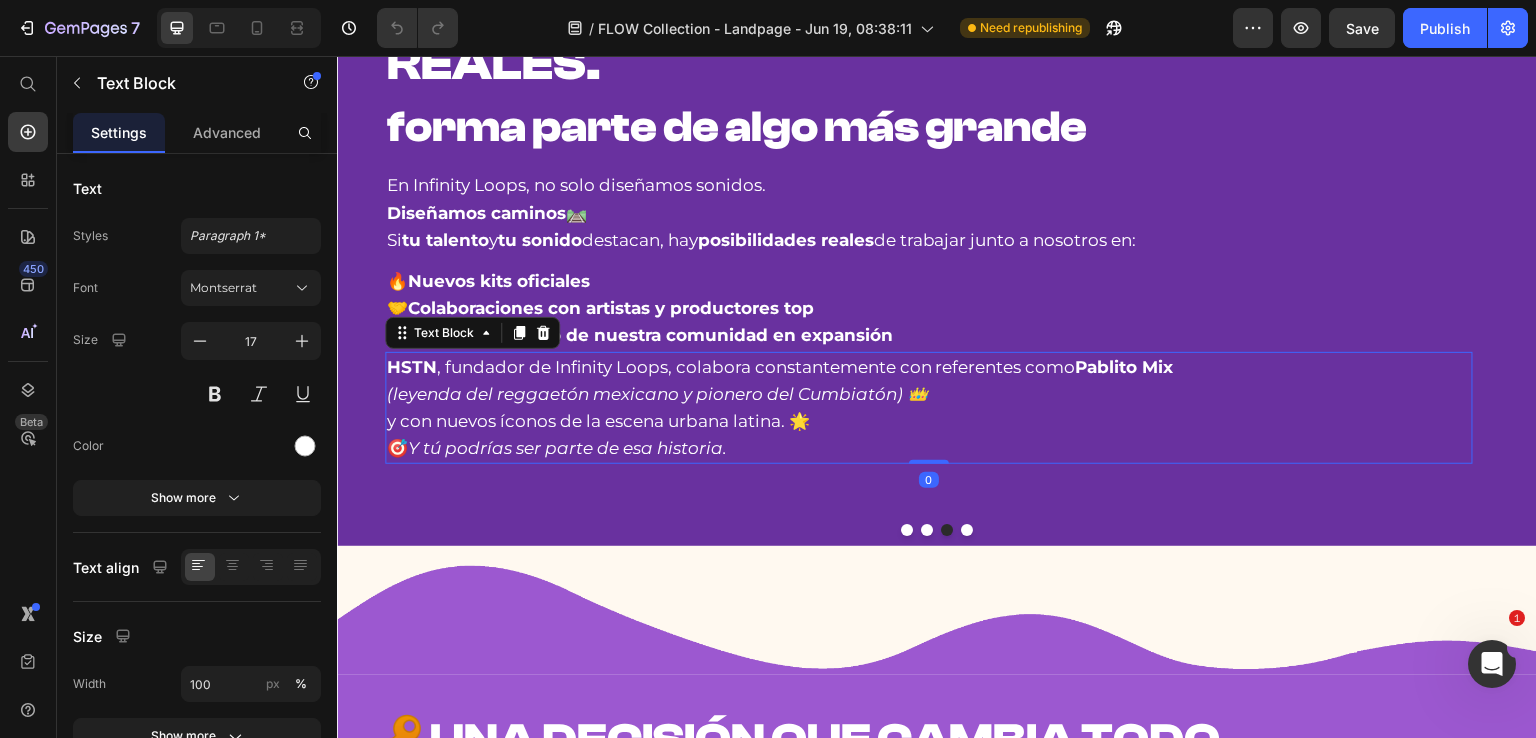 click on "(leyenda del reggaetón mexicano y pionero del Cumbiatón) 👑" at bounding box center [657, 394] 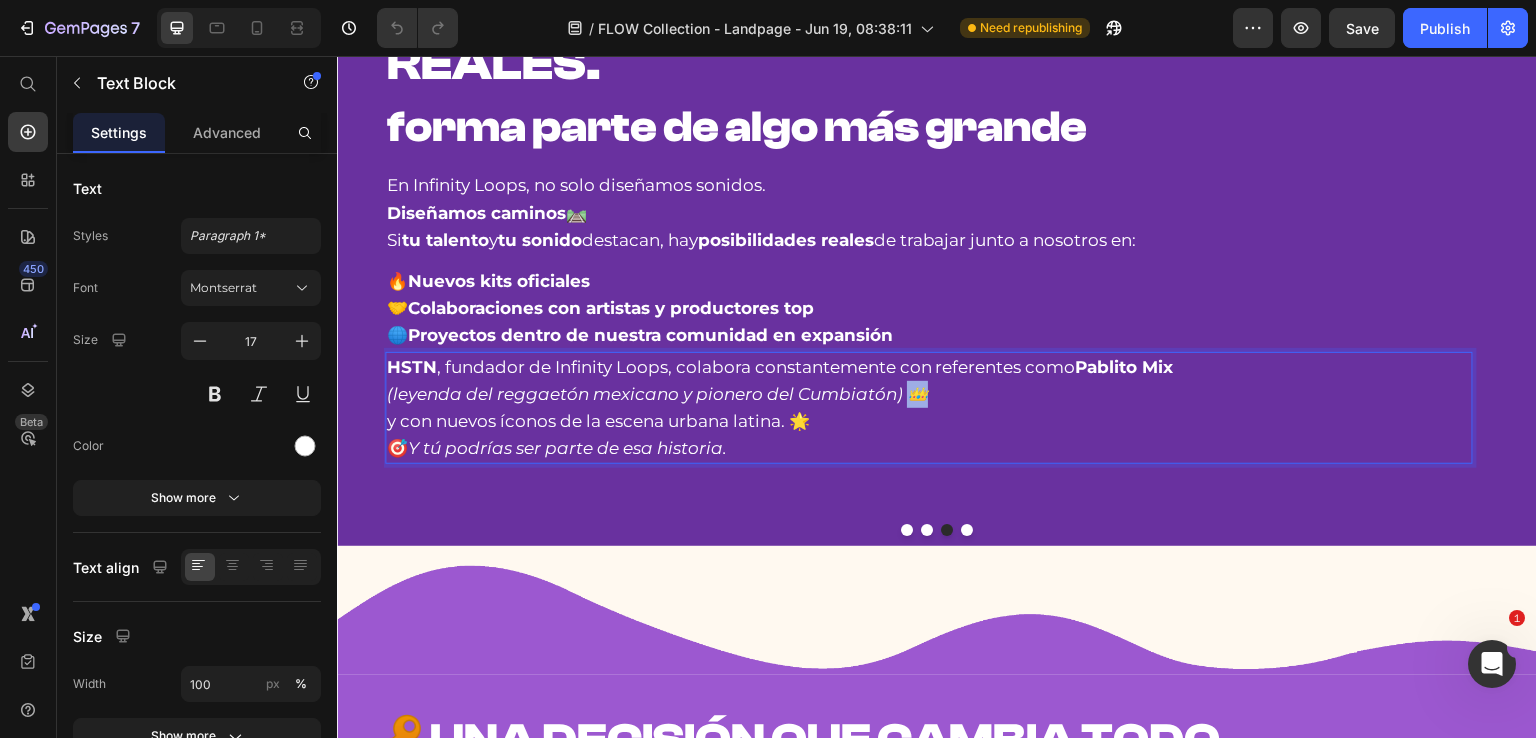 click on "(leyenda del reggaetón mexicano y pionero del Cumbiatón) 👑" at bounding box center (657, 394) 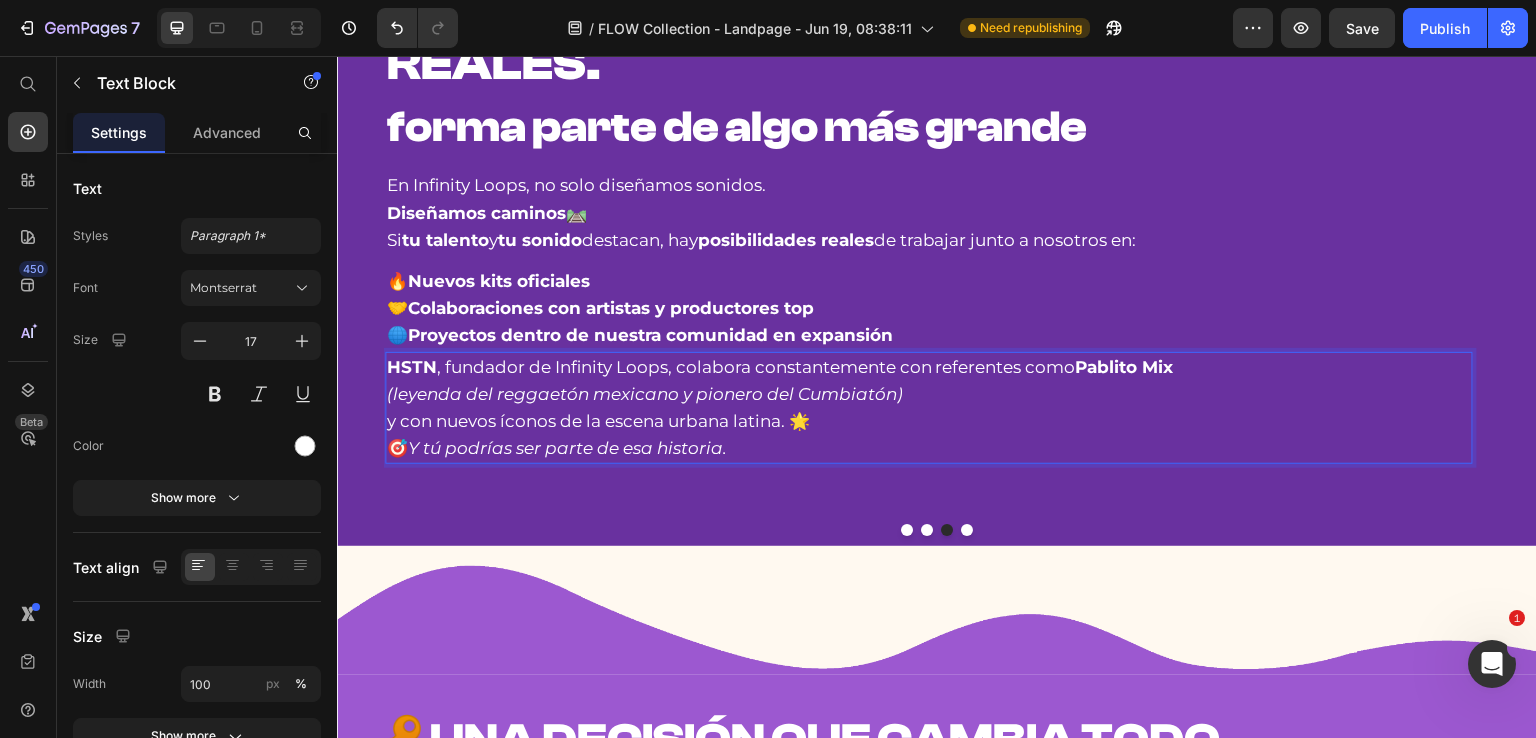 click on "Pablito Mix" at bounding box center (1125, 367) 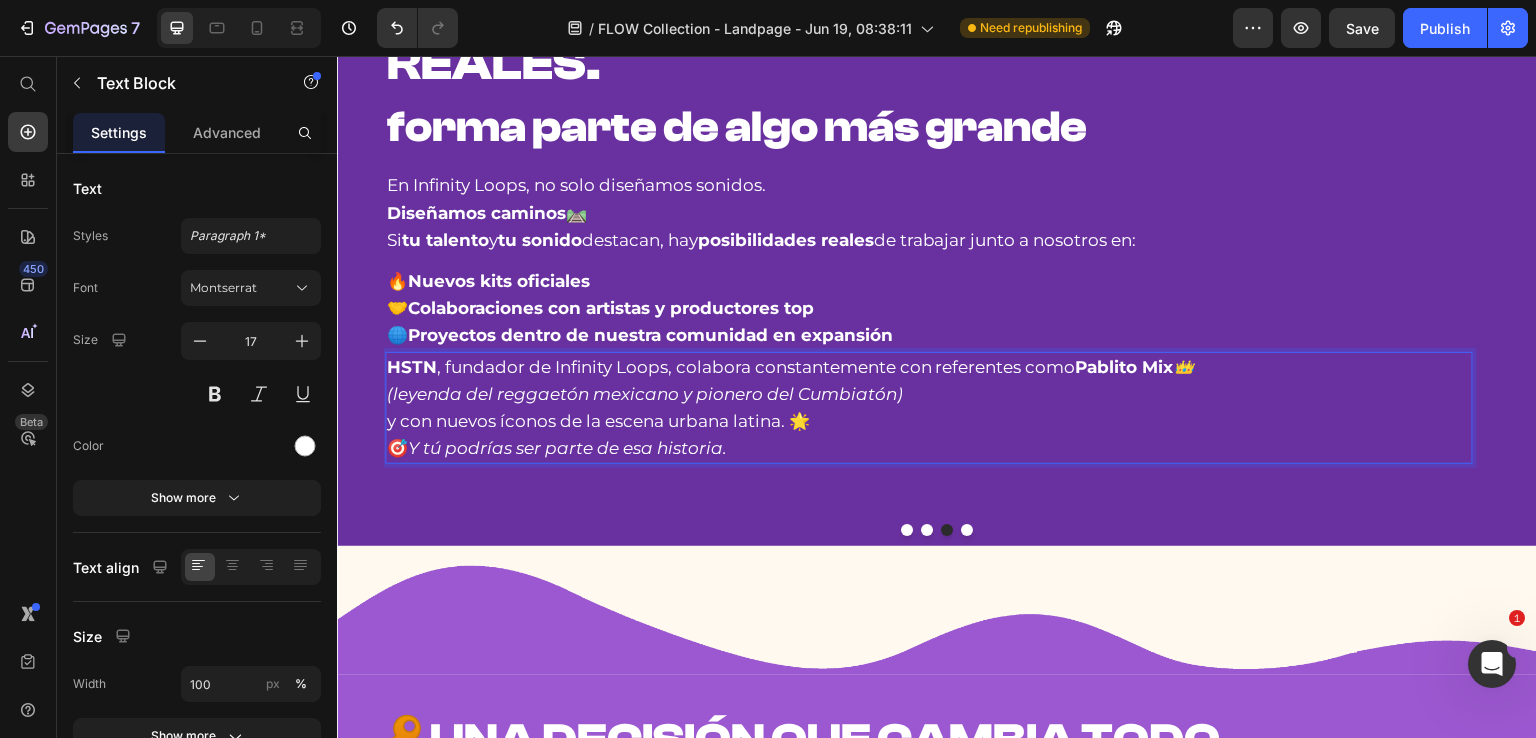 click on "HSTN , fundador de Infinity Loops, colabora constantemente con referentes como  Pablito Mix  👑 (leyenda del reggaetón mexicano y pionero del Cumbiatón) y con nuevos íconos de la escena urbana latina. 🌟 🎯  Y tú podrías ser parte de esa historia." at bounding box center [929, 408] 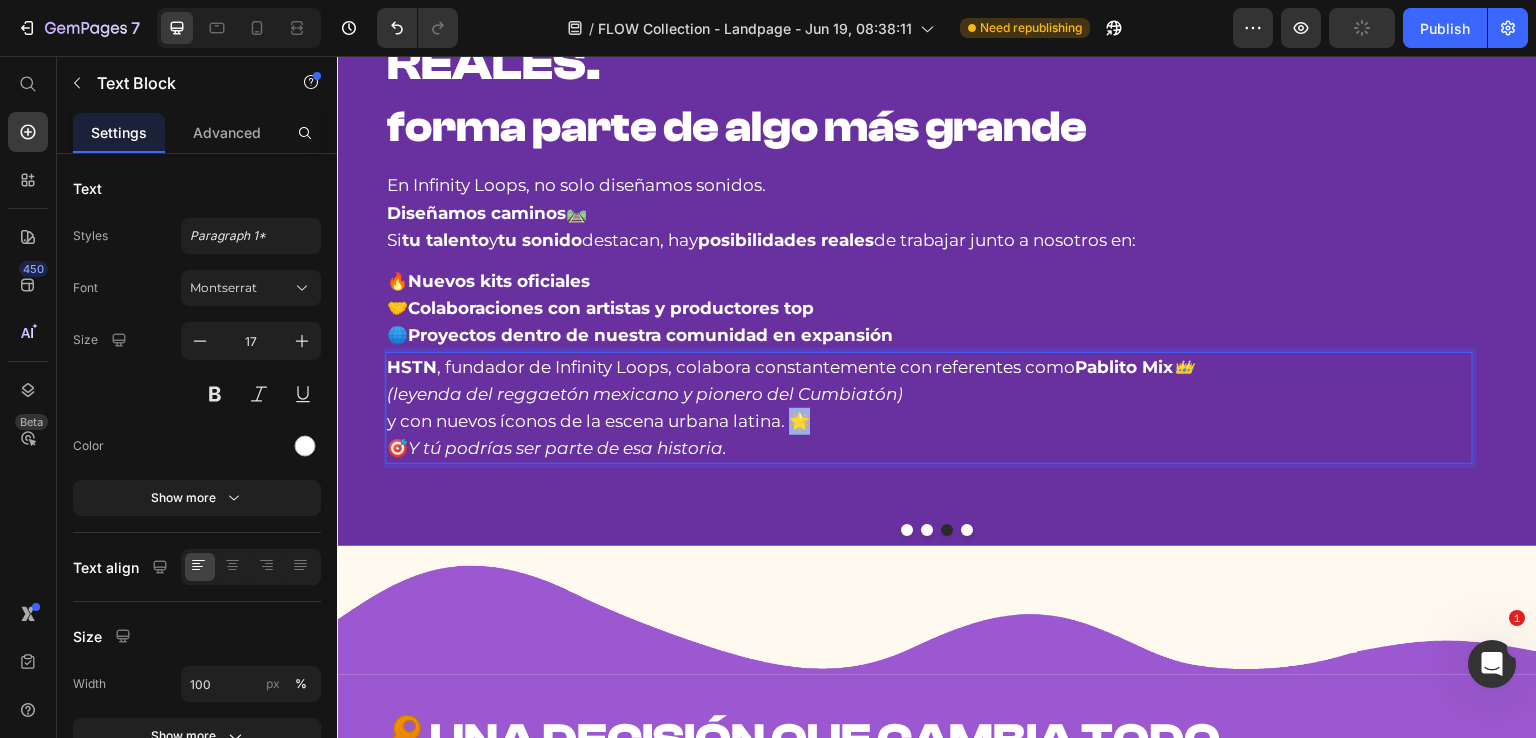 drag, startPoint x: 800, startPoint y: 549, endPoint x: 811, endPoint y: 549, distance: 11 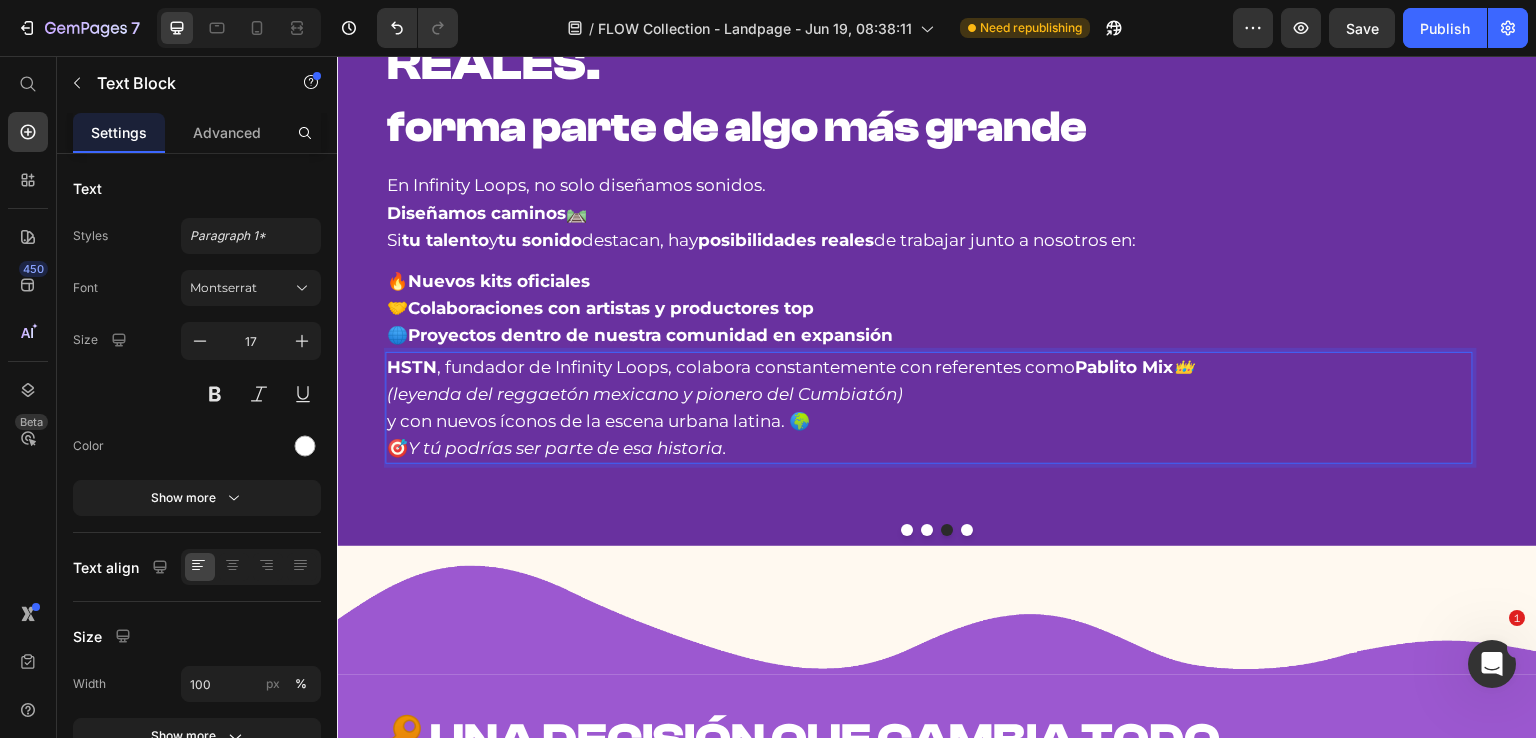 click on "HSTN , fundador de Infinity Loops, colabora constantemente con referentes como  [PERSON]  👑 (leyenda del reggaetón mexicano y pionero del Cumbiatón) y con nuevos íconos de la escena urbana latina. 🌍 🎯  Y tú podrías ser parte de esa historia." at bounding box center (929, 408) 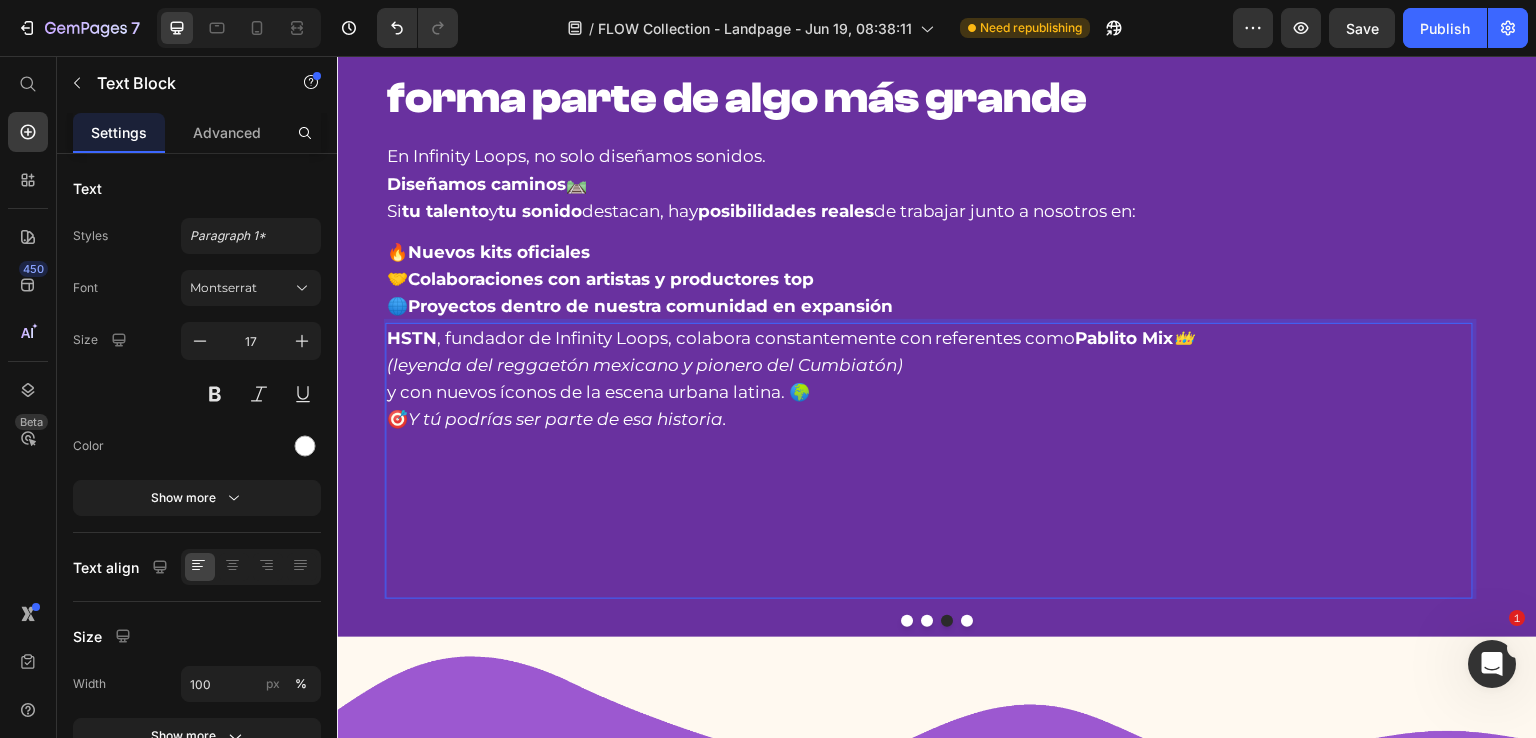 scroll, scrollTop: 1229, scrollLeft: 0, axis: vertical 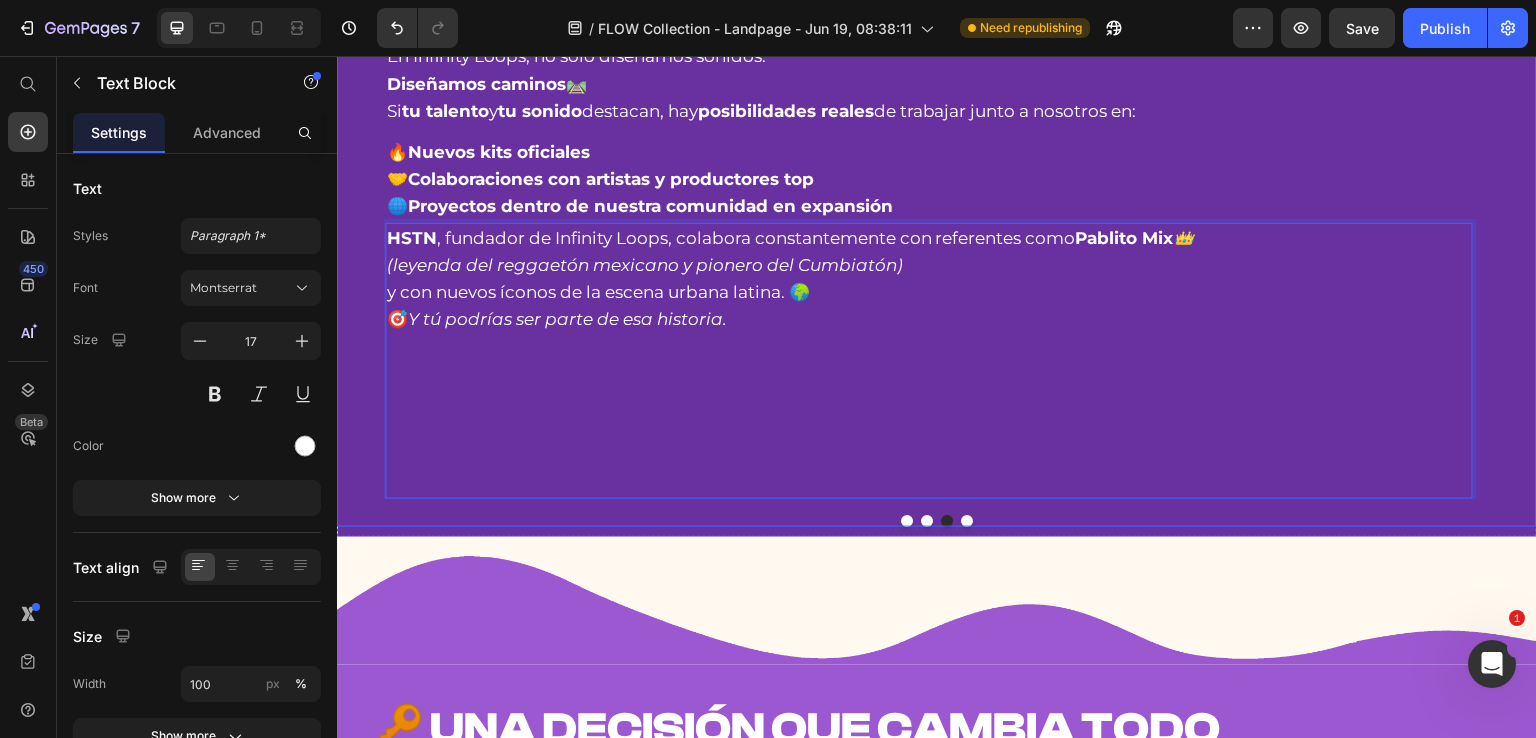 click 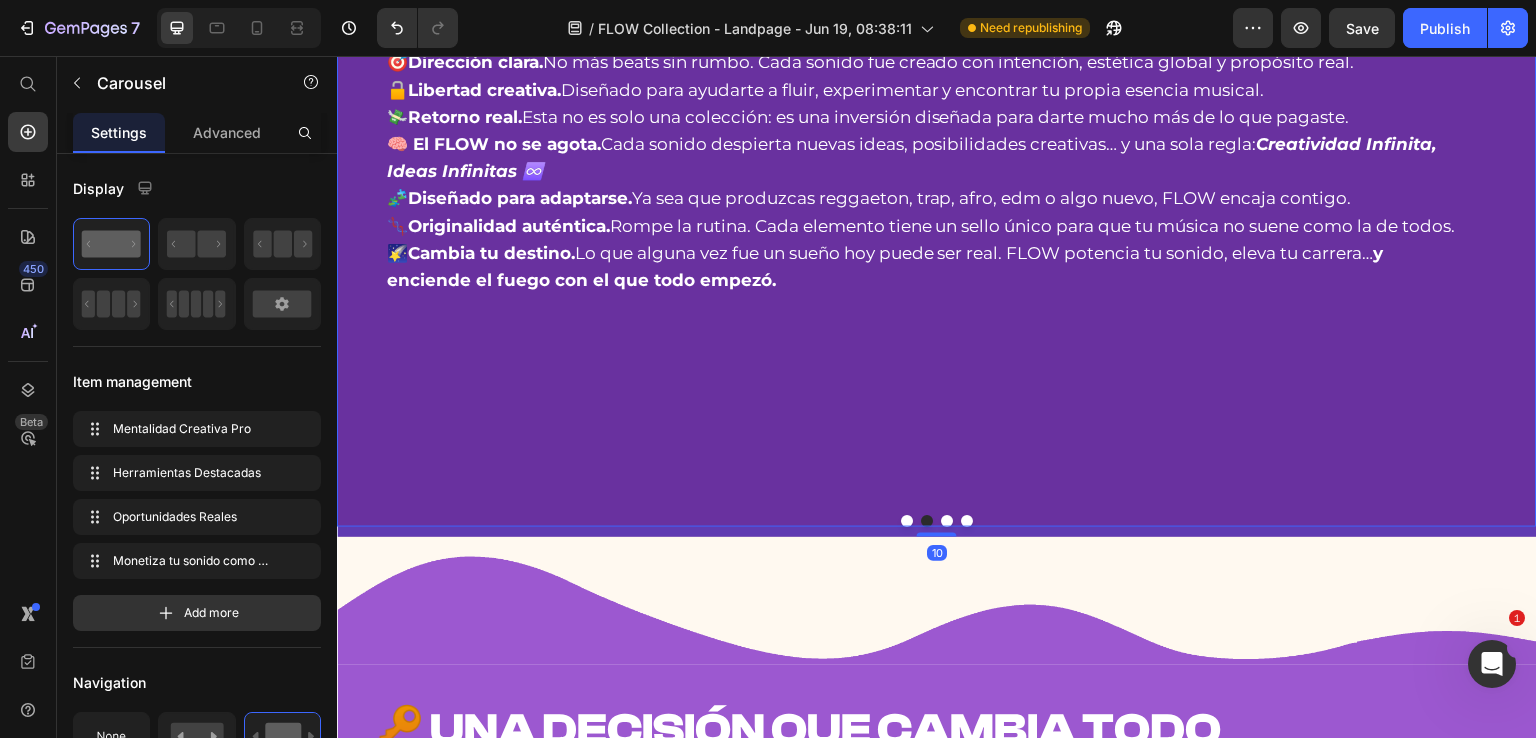 click 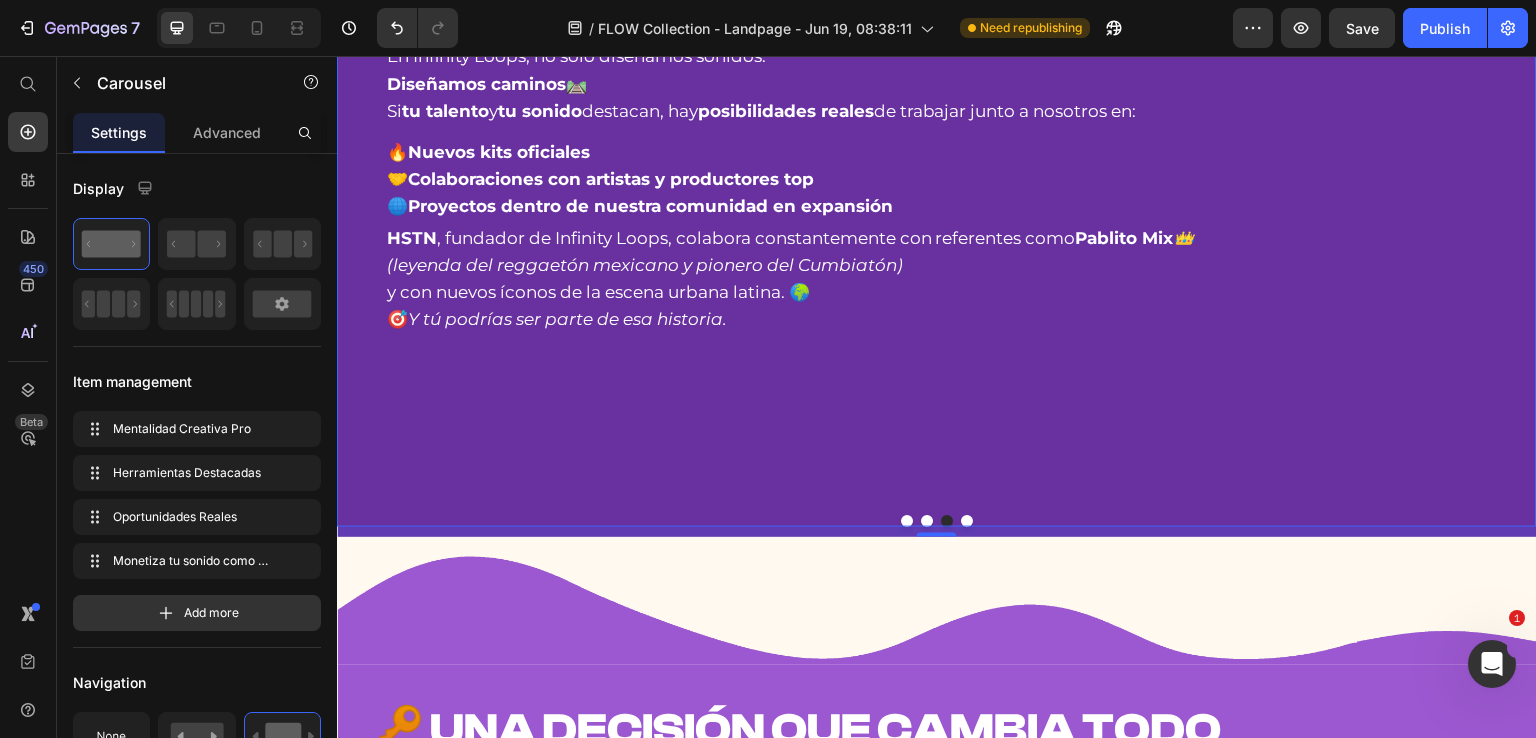 click 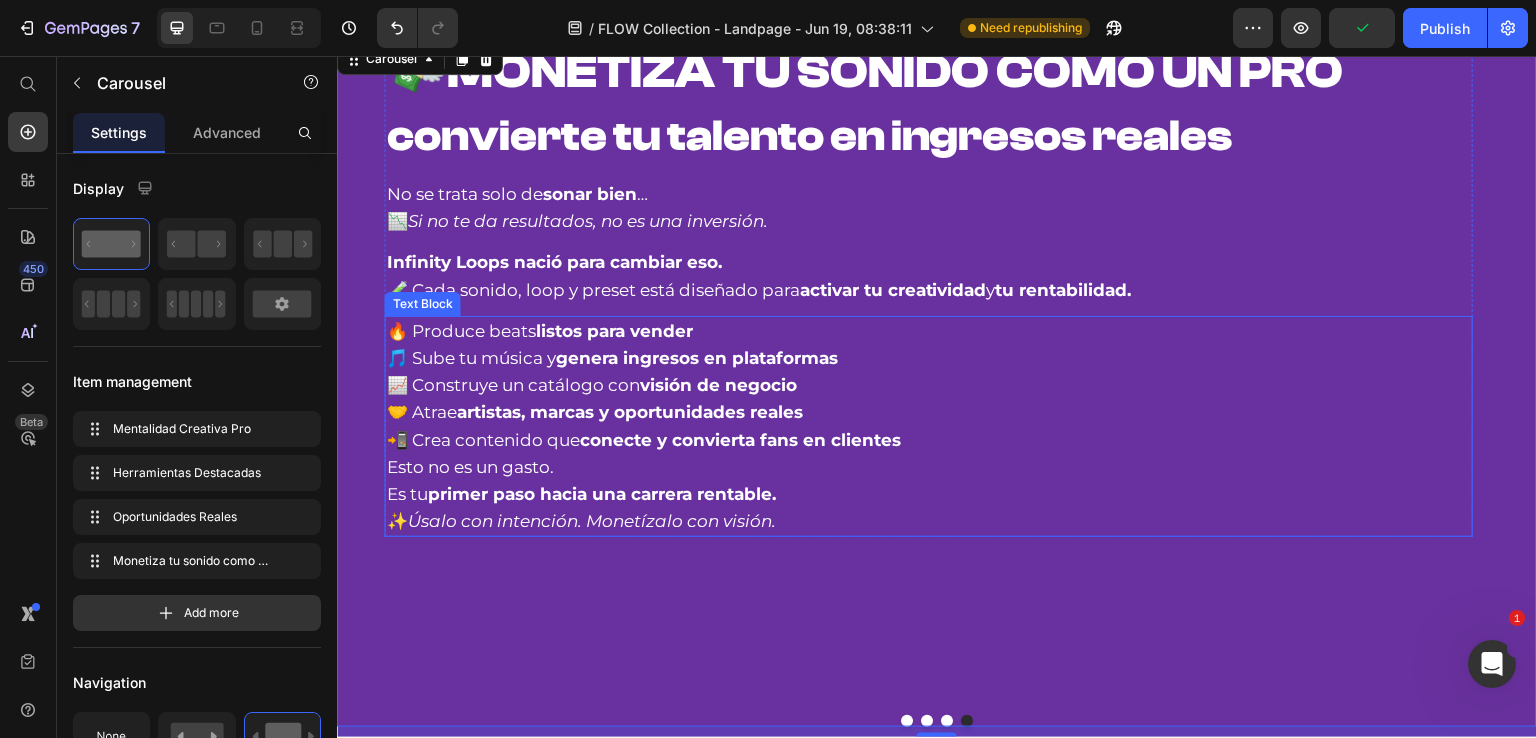 scroll, scrollTop: 1229, scrollLeft: 0, axis: vertical 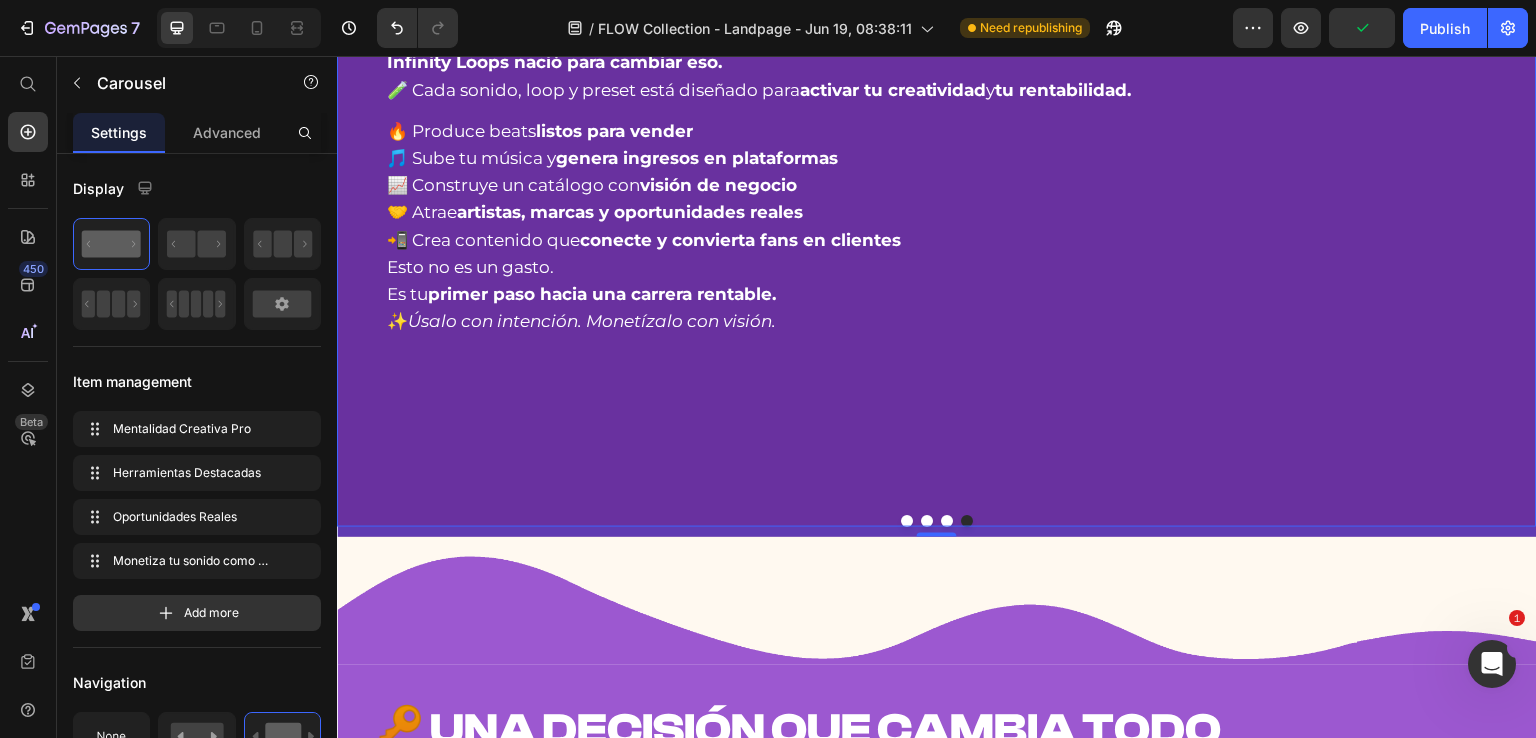 click 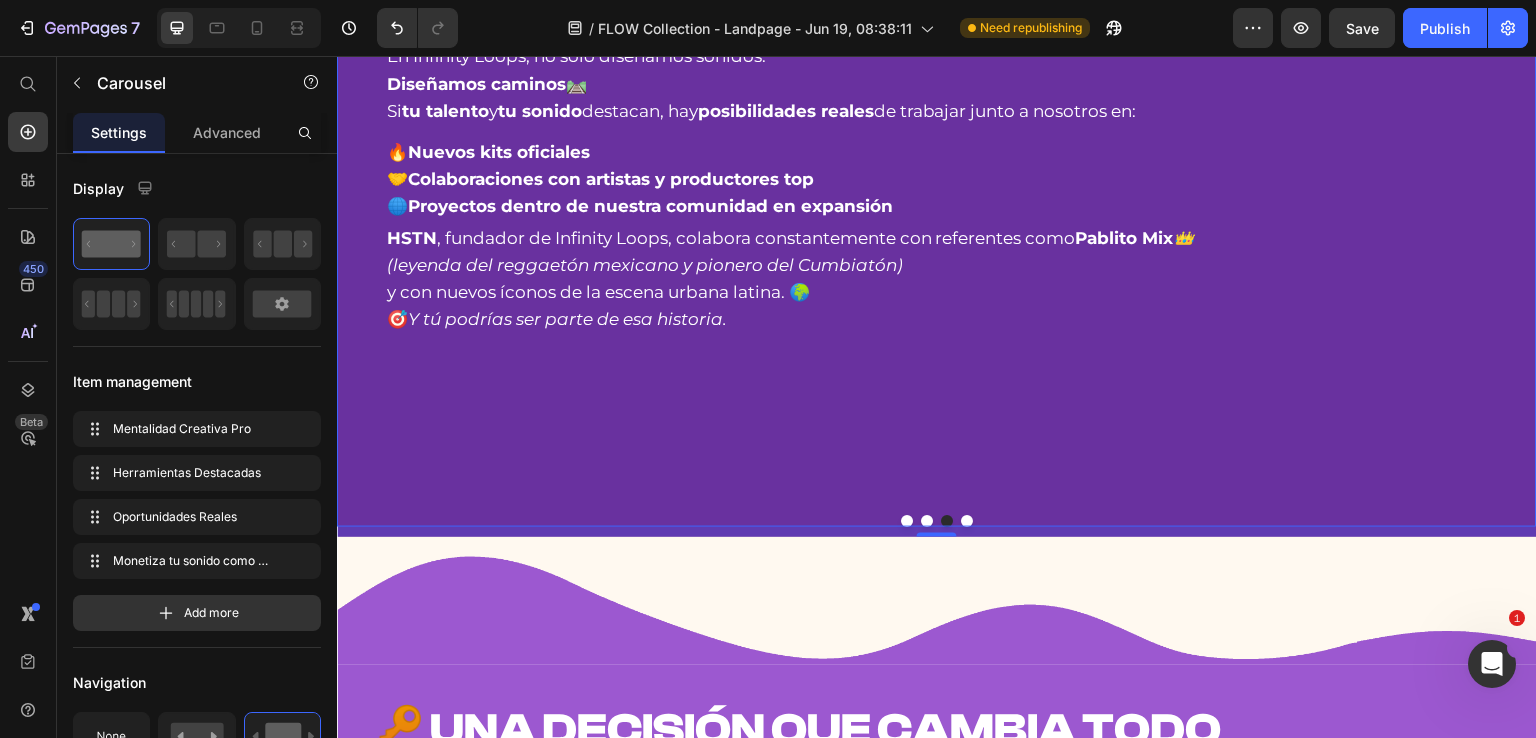 click 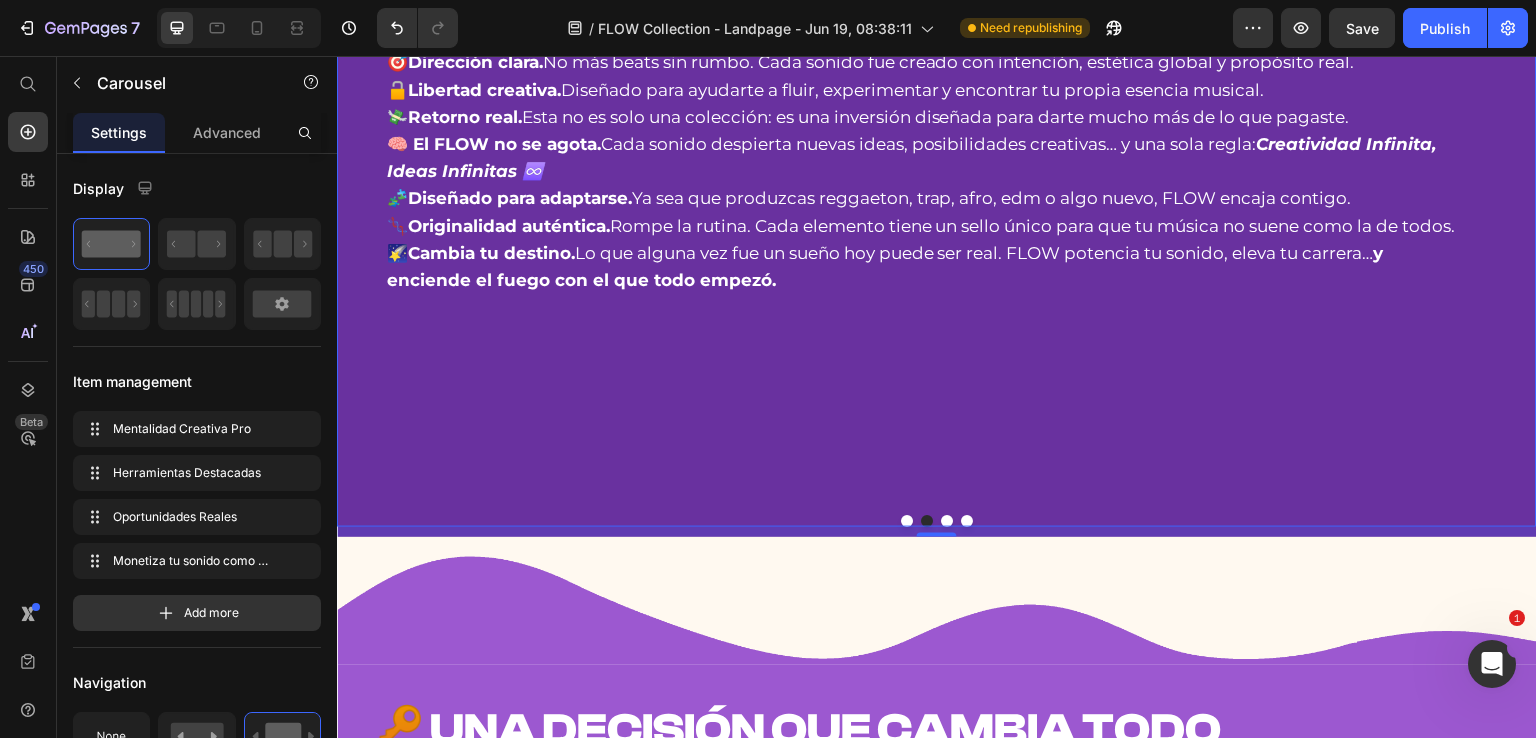click 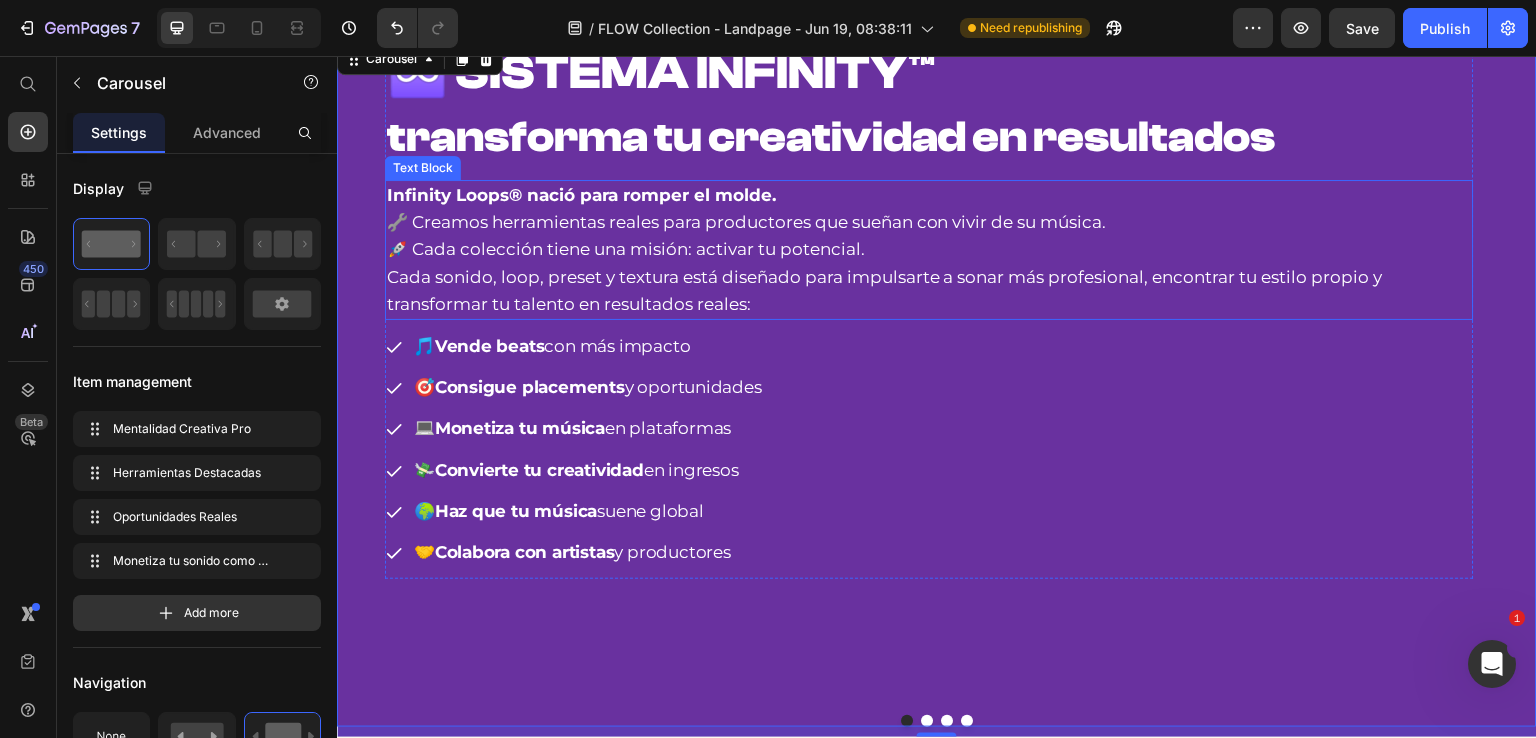 scroll, scrollTop: 1129, scrollLeft: 0, axis: vertical 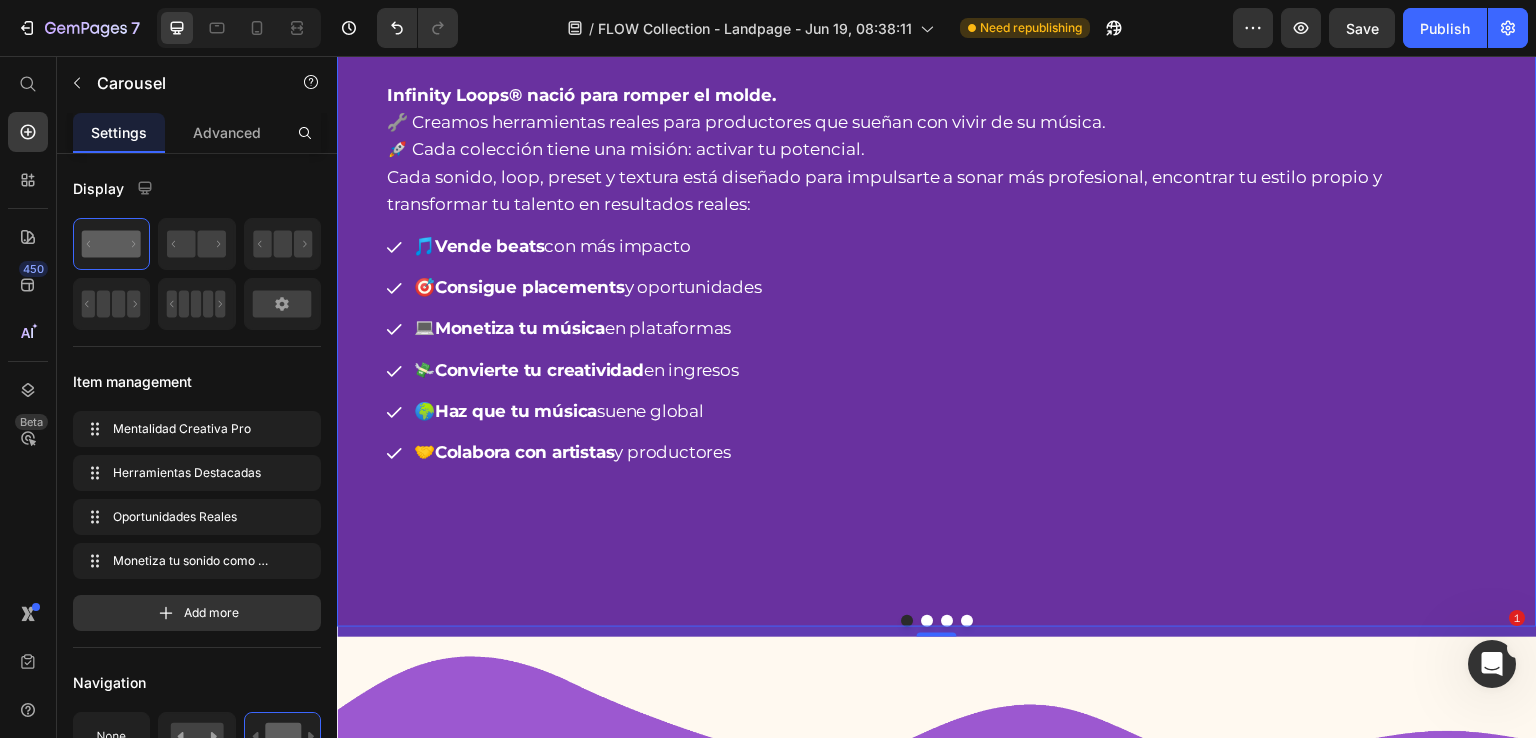 click 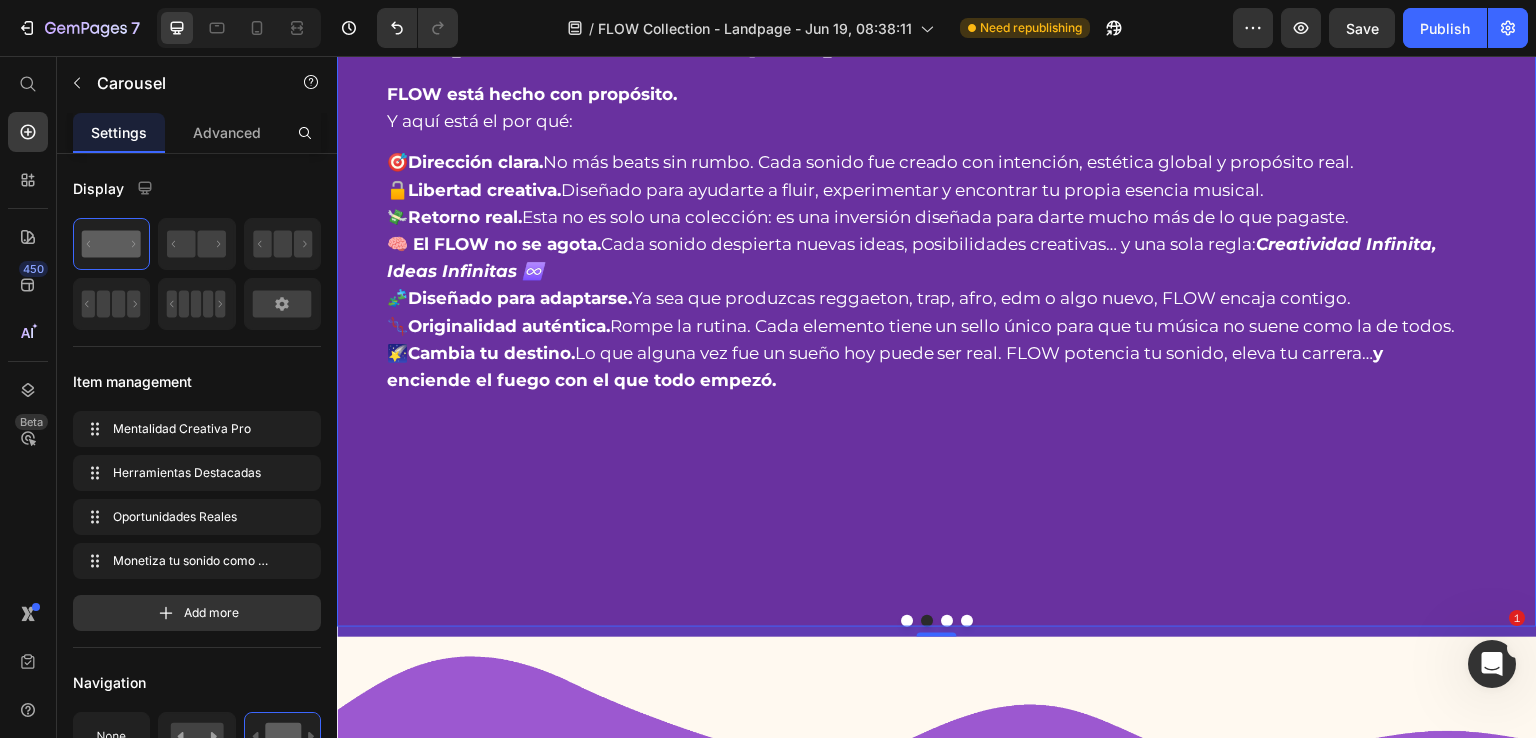 click 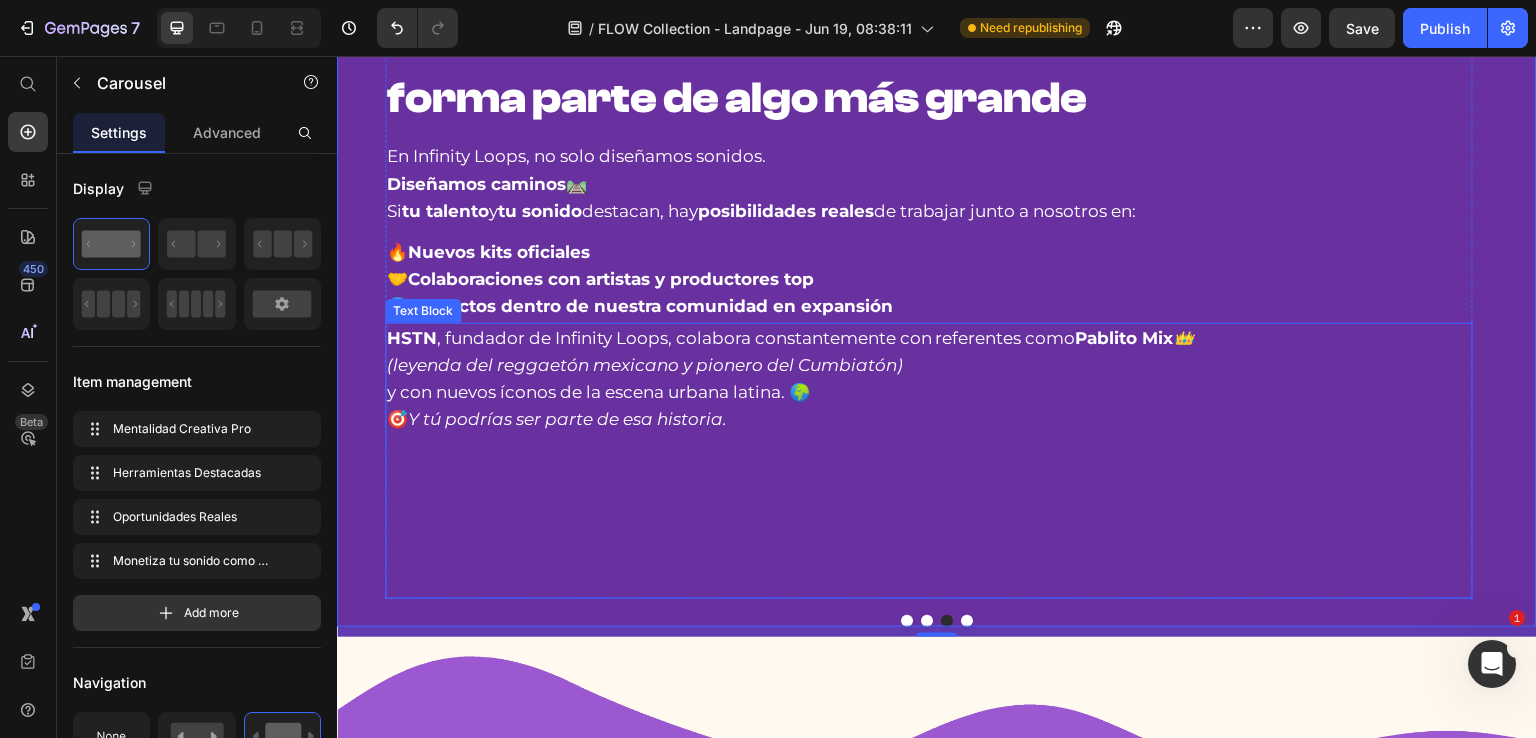 scroll, scrollTop: 1229, scrollLeft: 0, axis: vertical 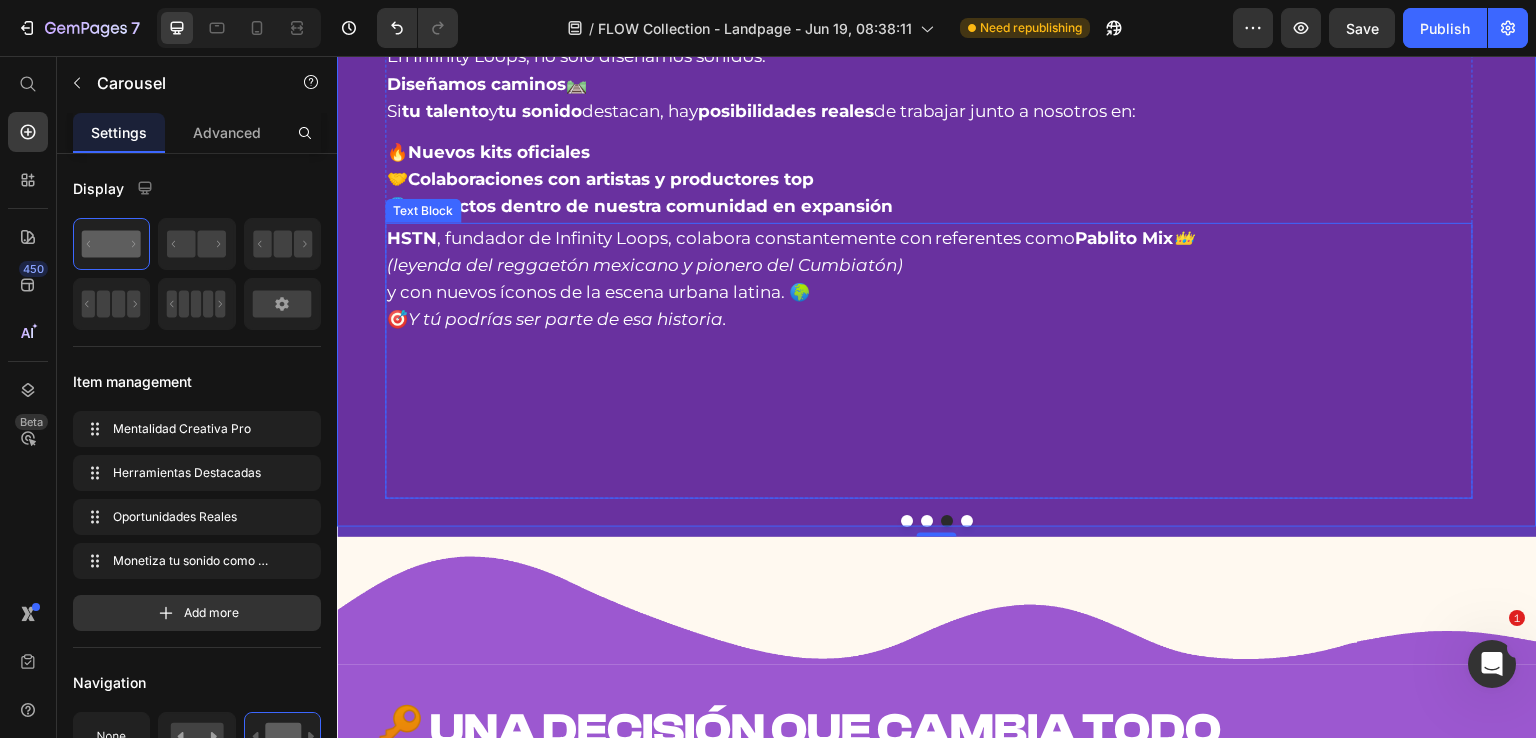 click at bounding box center (929, 401) 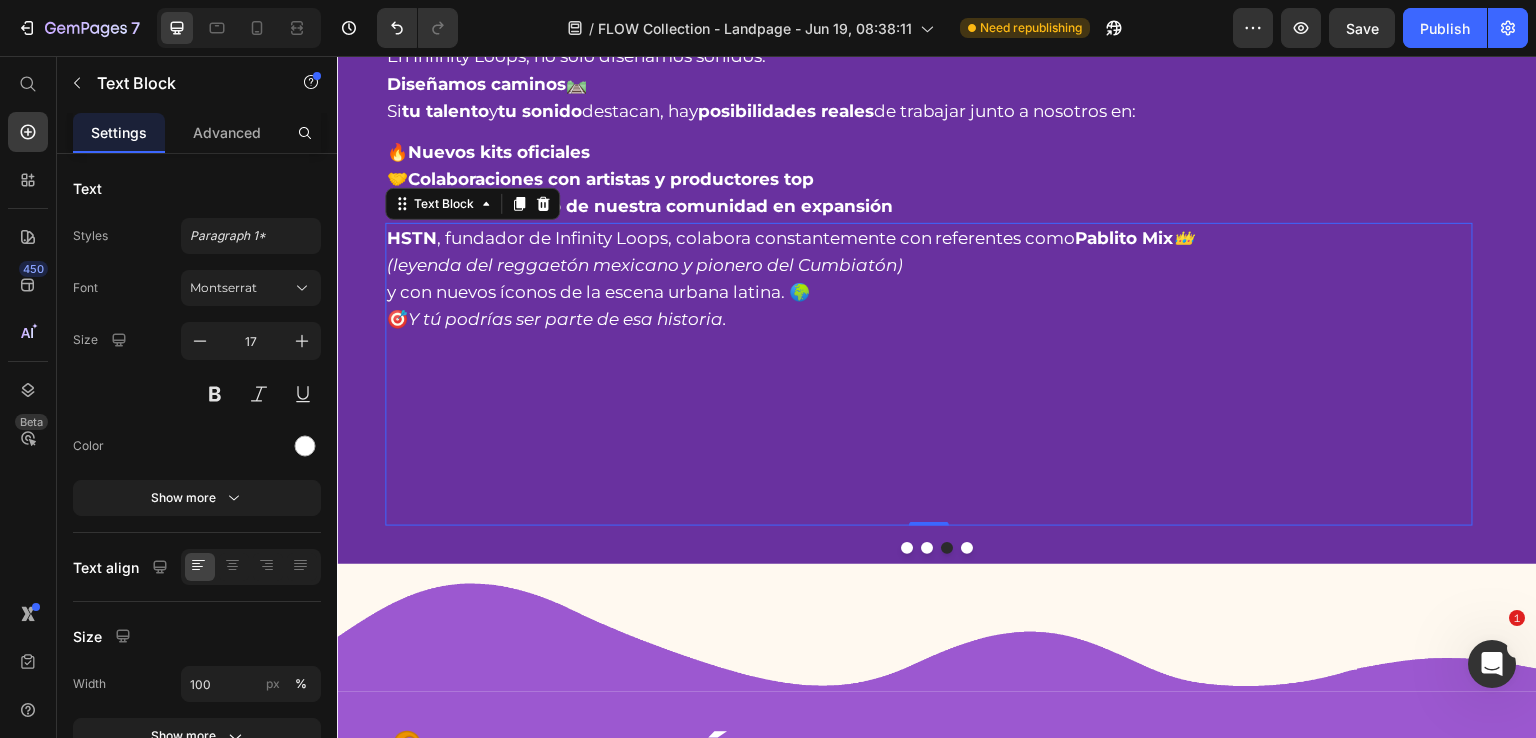 scroll, scrollTop: 1243, scrollLeft: 0, axis: vertical 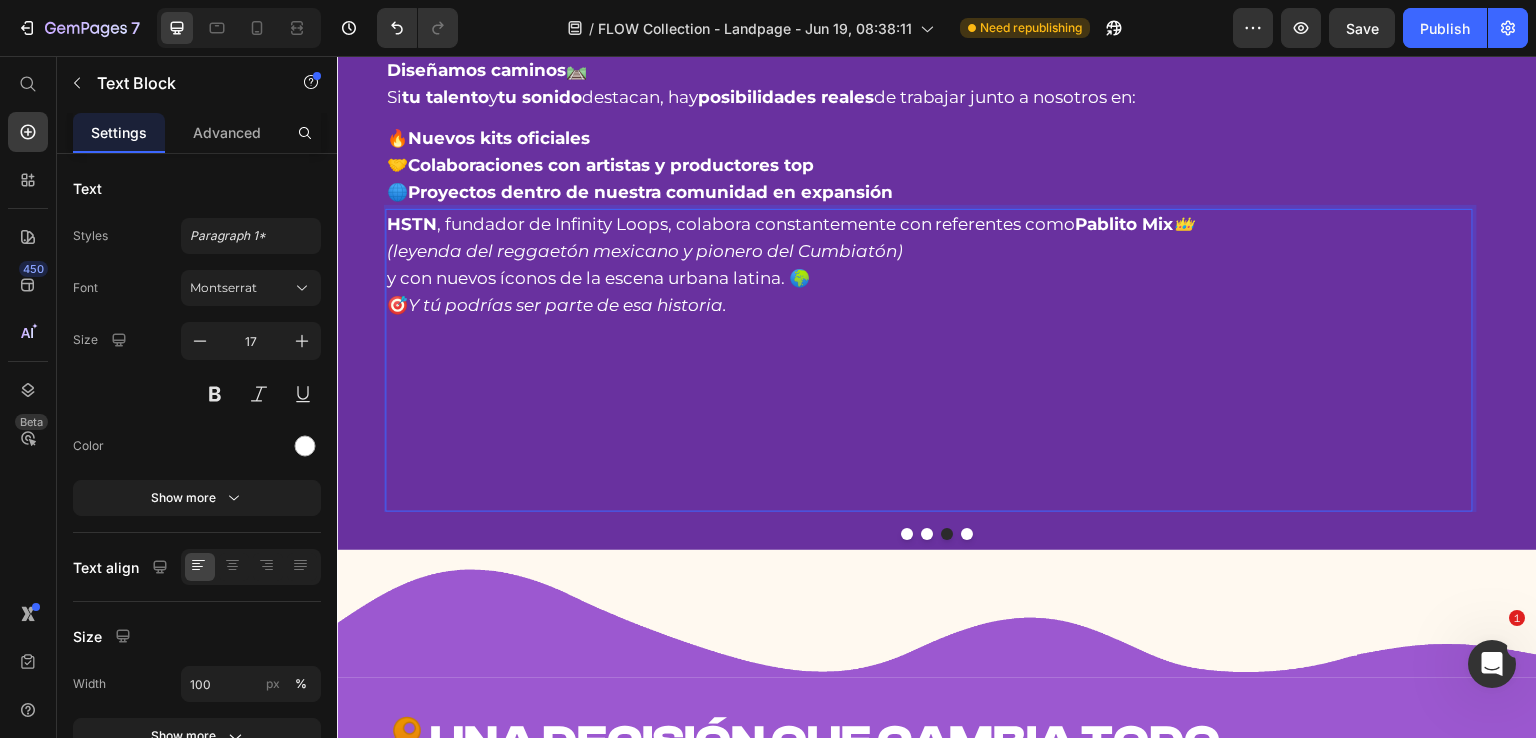 click at bounding box center [929, 482] 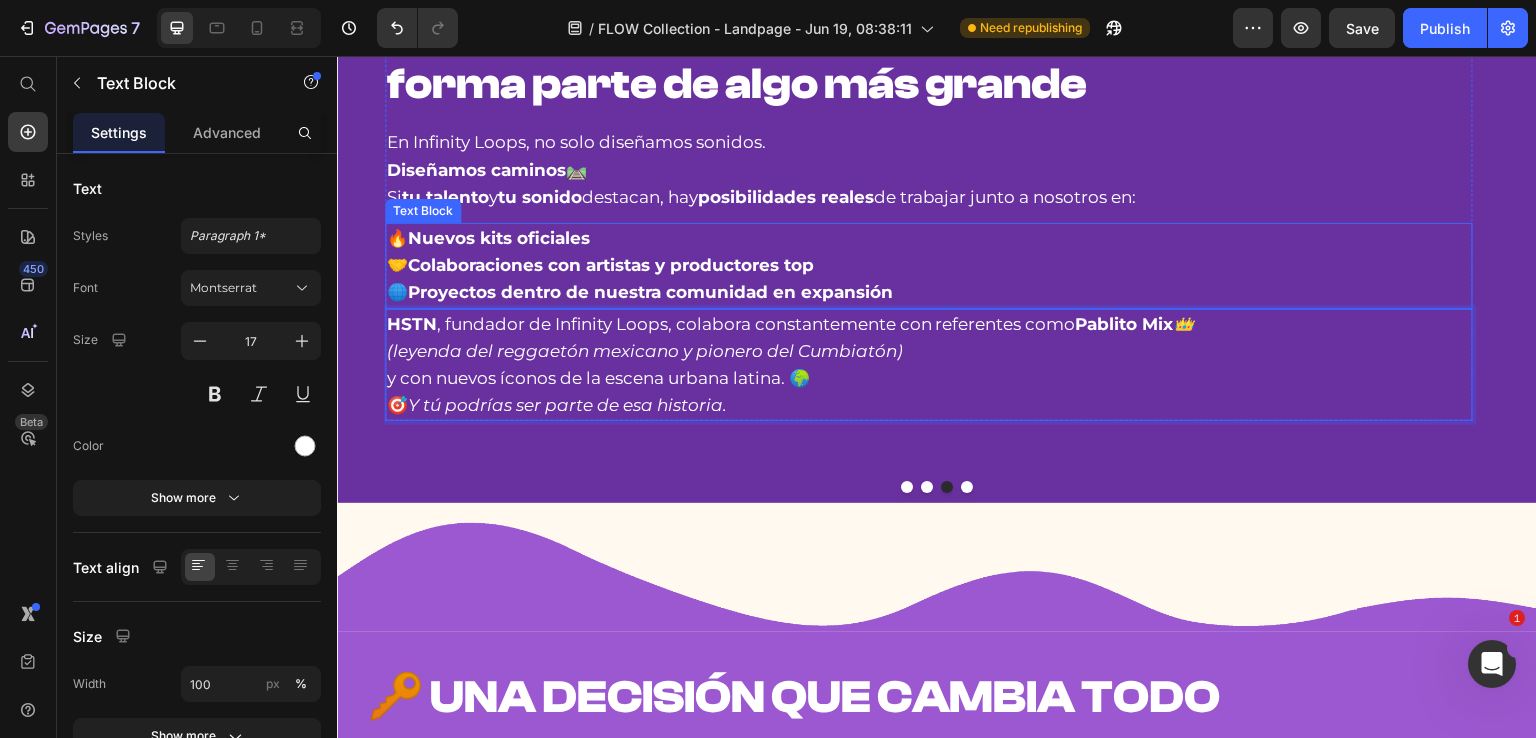scroll, scrollTop: 1043, scrollLeft: 0, axis: vertical 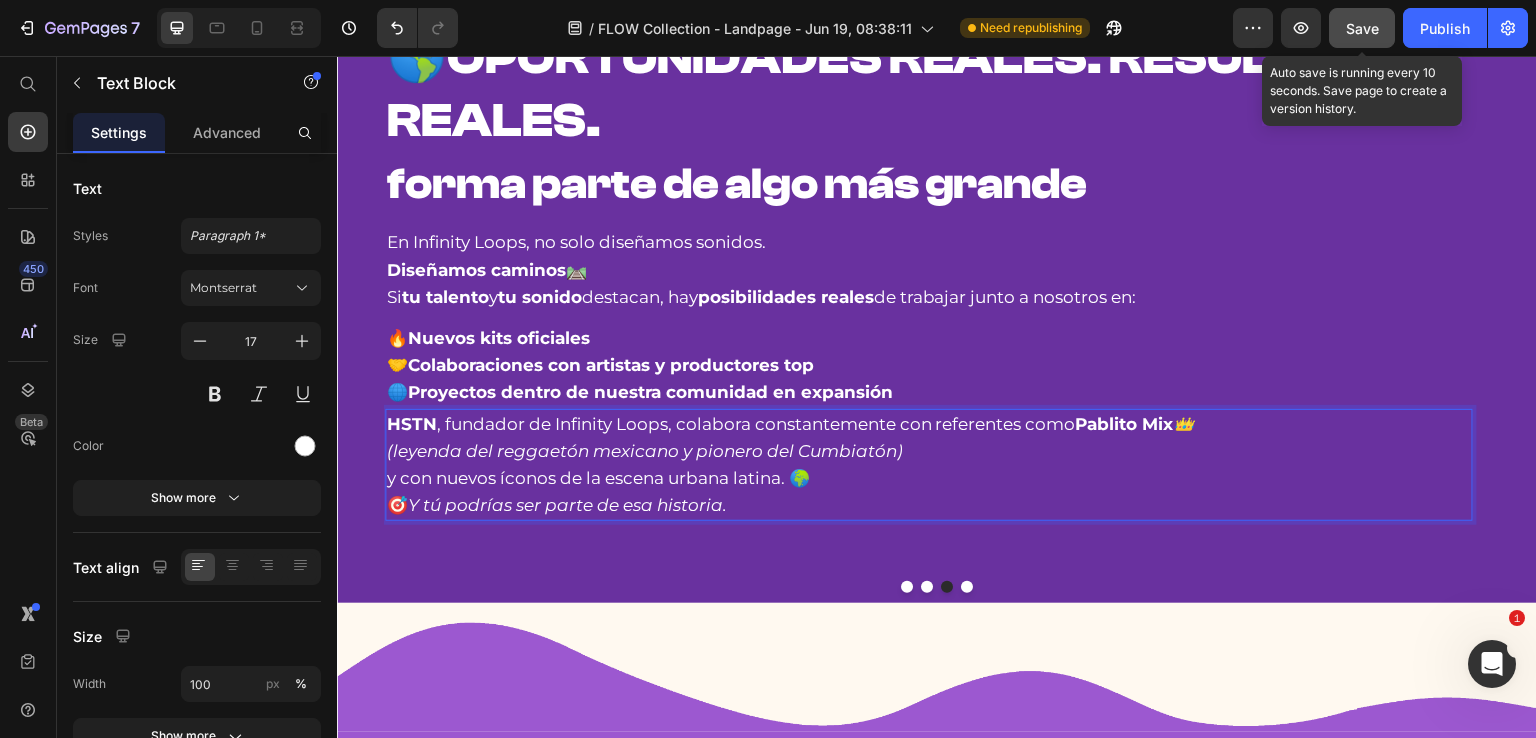 drag, startPoint x: 1371, startPoint y: 36, endPoint x: 1430, endPoint y: 37, distance: 59.008472 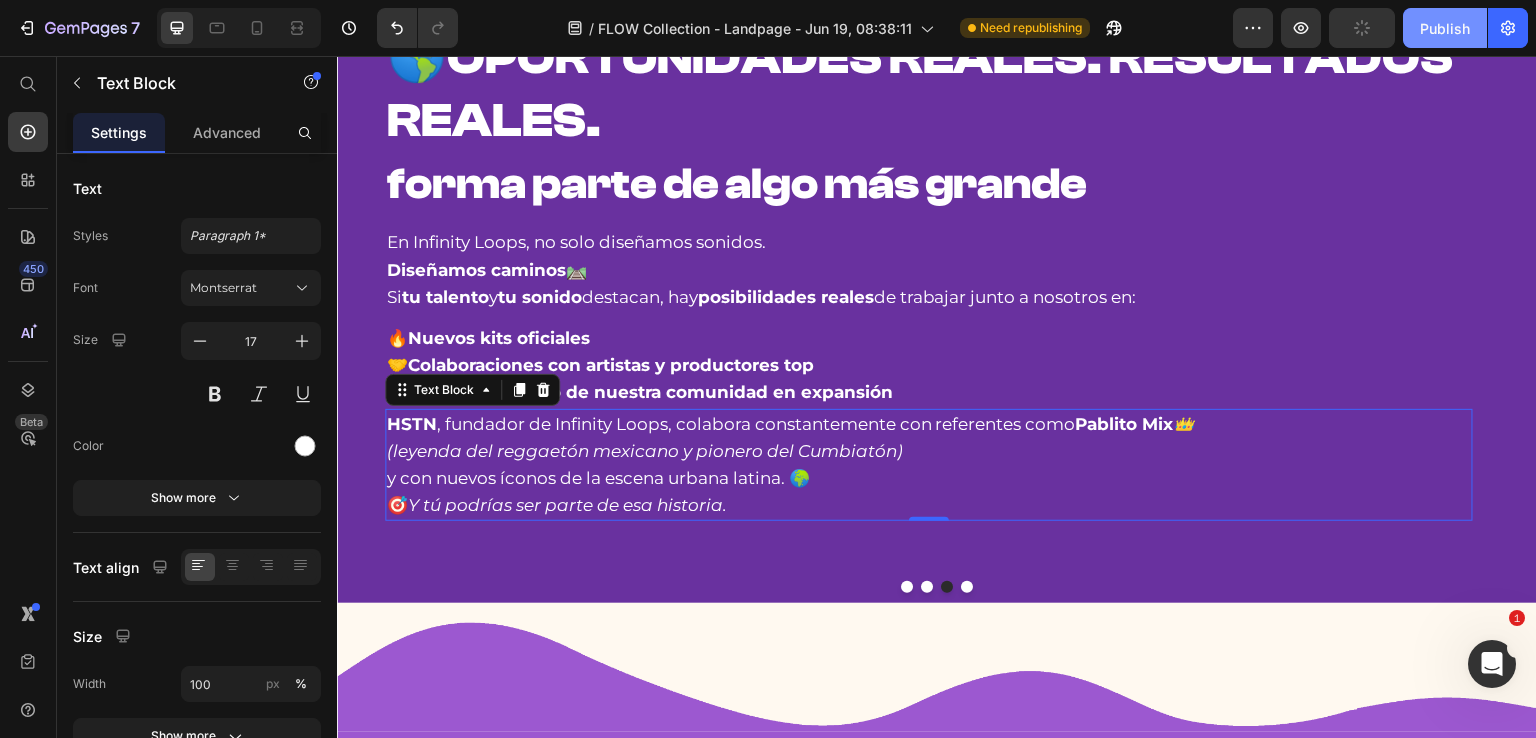 click on "Publish" at bounding box center [1445, 28] 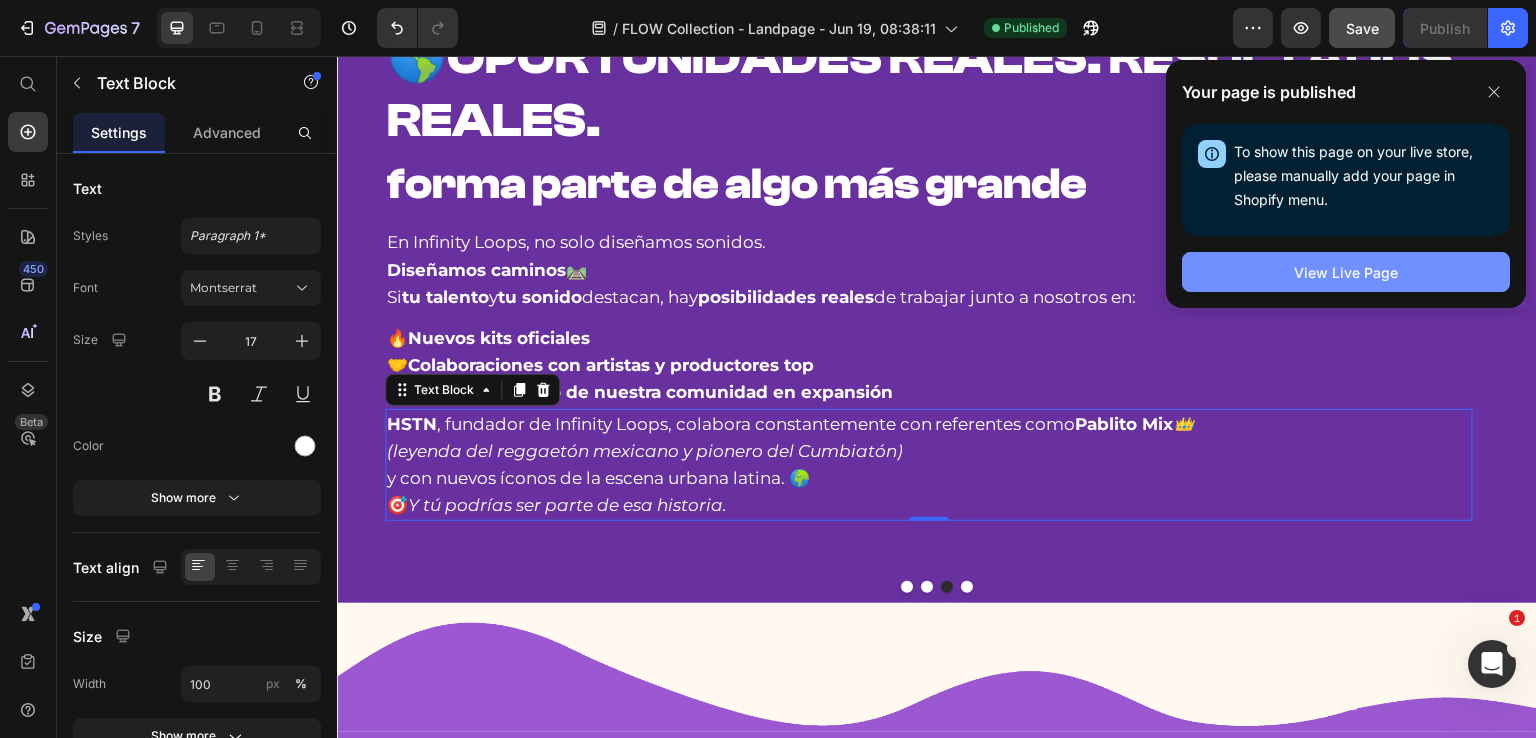 click on "View Live Page" at bounding box center [1346, 272] 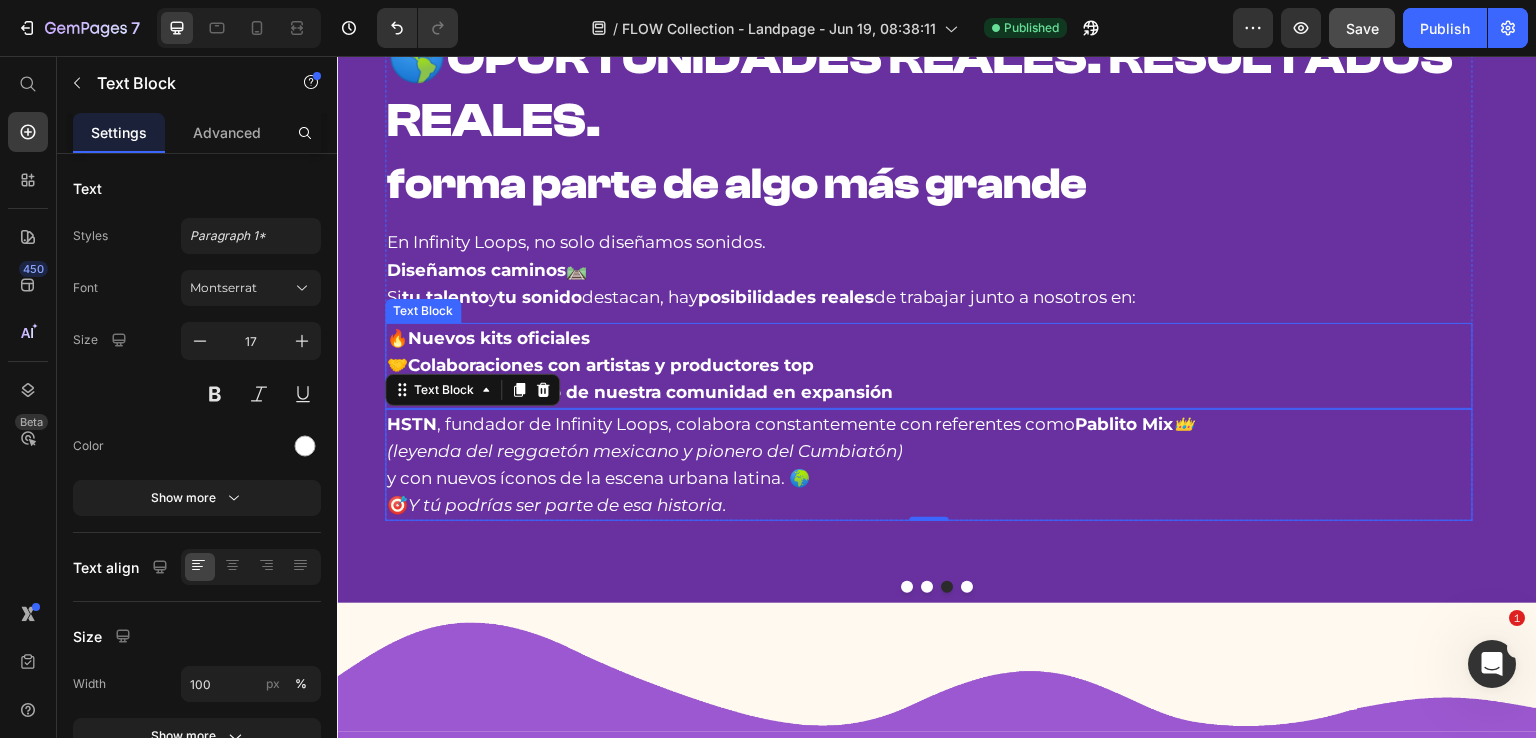 click on "🔥  Nuevos kits oficiales 🤝  Colaboraciones con artistas y productores top 🌐  Proyectos dentro de nuestra comunidad en expansión" at bounding box center (929, 366) 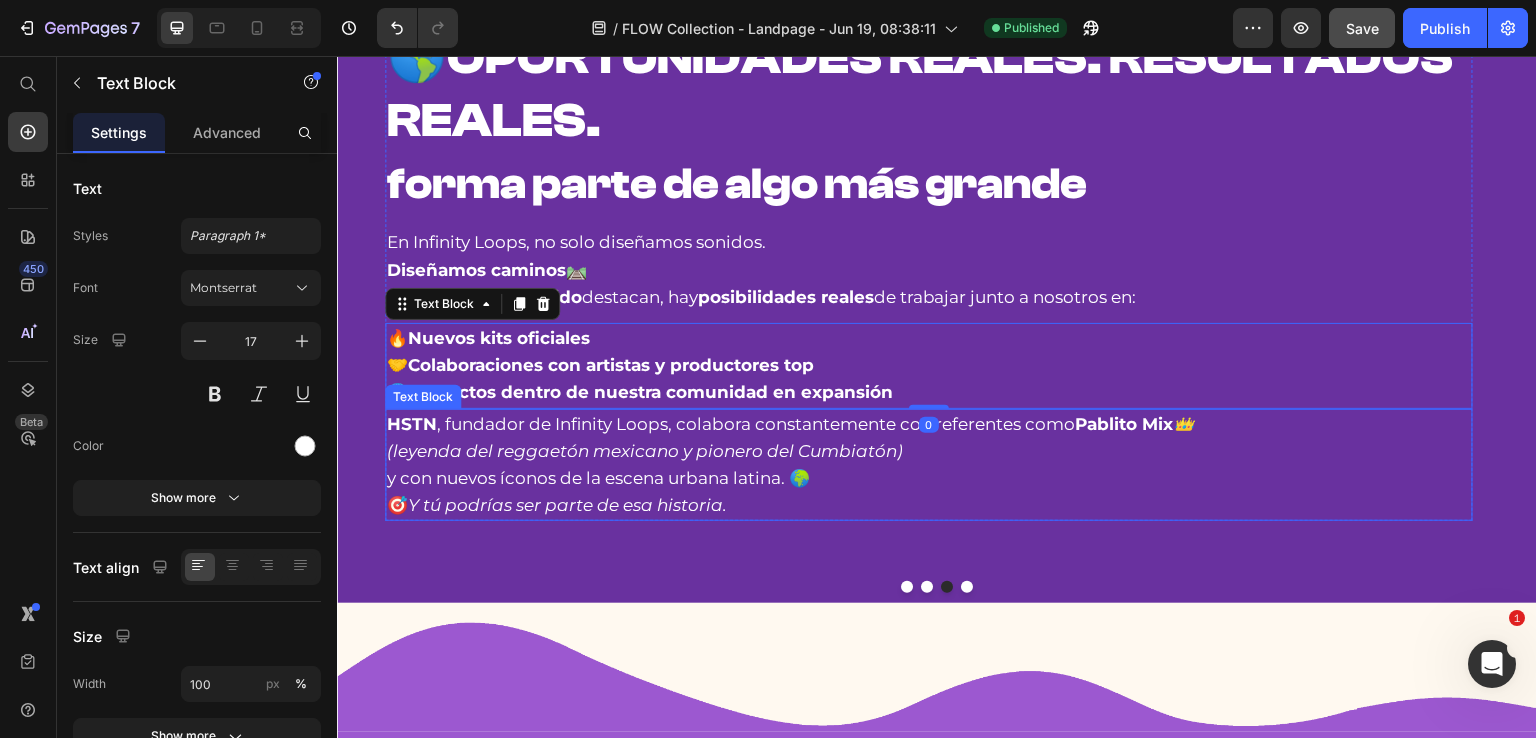 click on "HSTN , fundador de Infinity Loops, colabora constantemente con referentes como  [PERSON]  👑 (leyenda del reggaetón mexicano y pionero del Cumbiatón) y con nuevos íconos de la escena urbana latina. 🌍 🎯  Y tú podrías ser parte de esa historia." at bounding box center (929, 465) 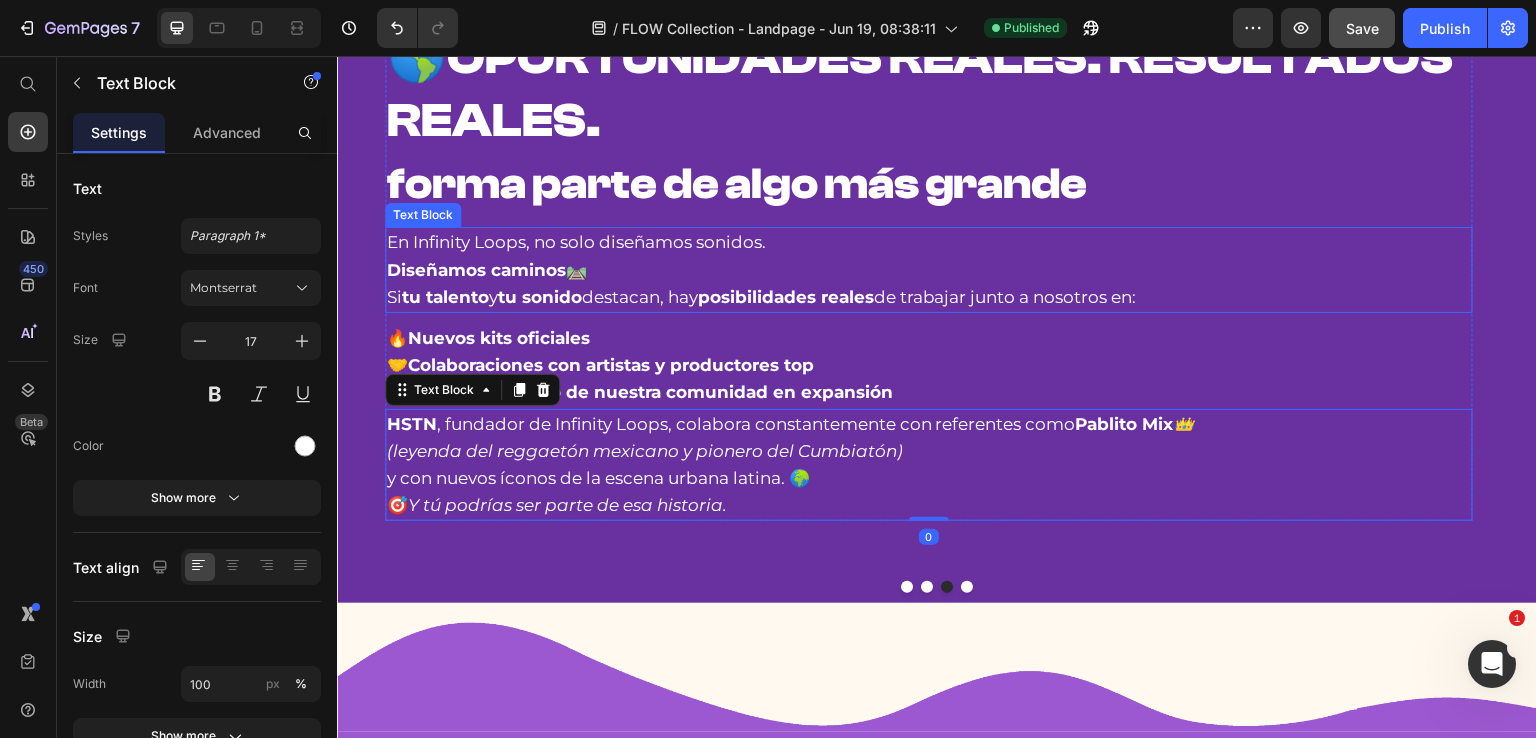 click on "En Infinity Loops, no solo diseñamos sonidos. Diseñamos caminos  🛤️" at bounding box center (929, 256) 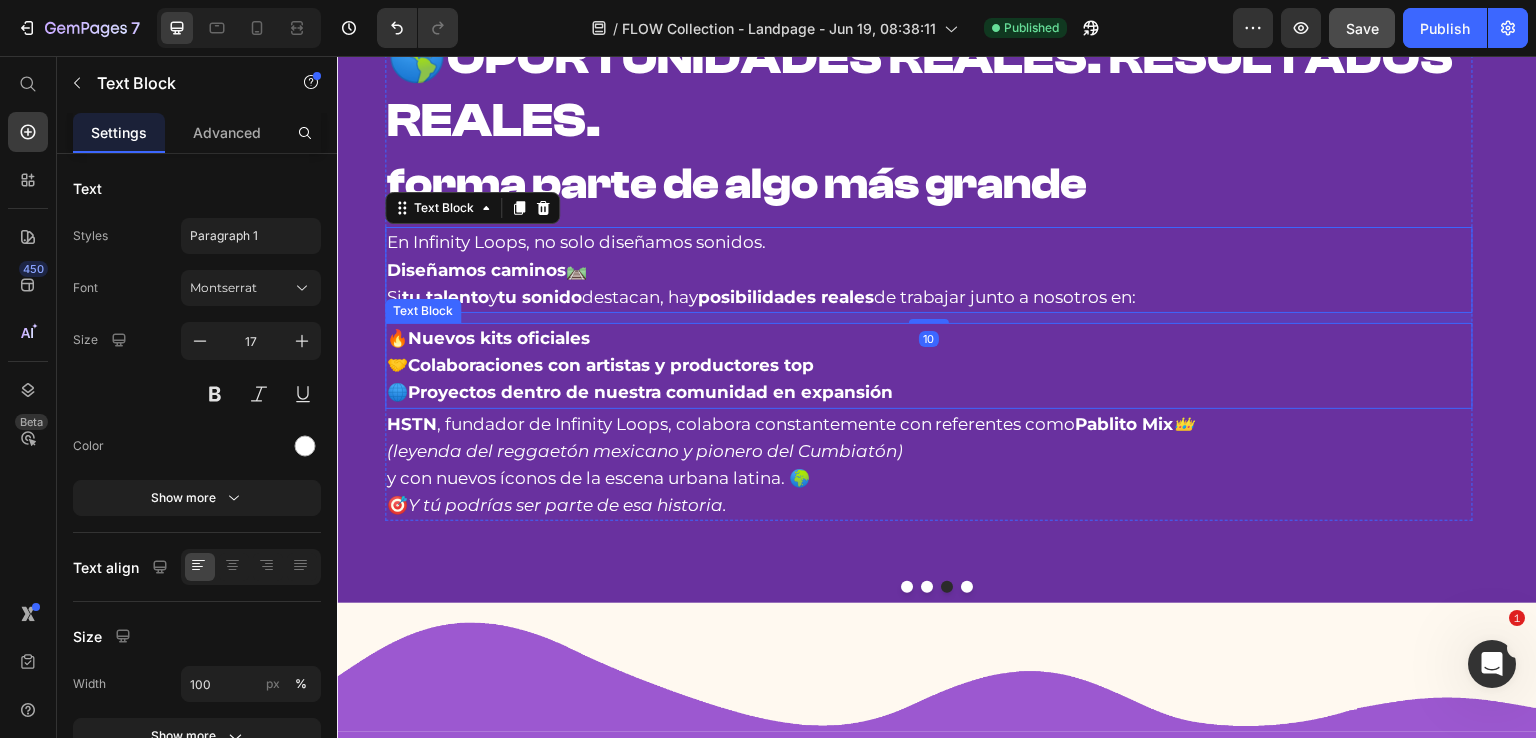 click on "🔥  Nuevos kits oficiales 🤝  Colaboraciones con artistas y productores top 🌐  Proyectos dentro de nuestra comunidad en expansión" at bounding box center [929, 366] 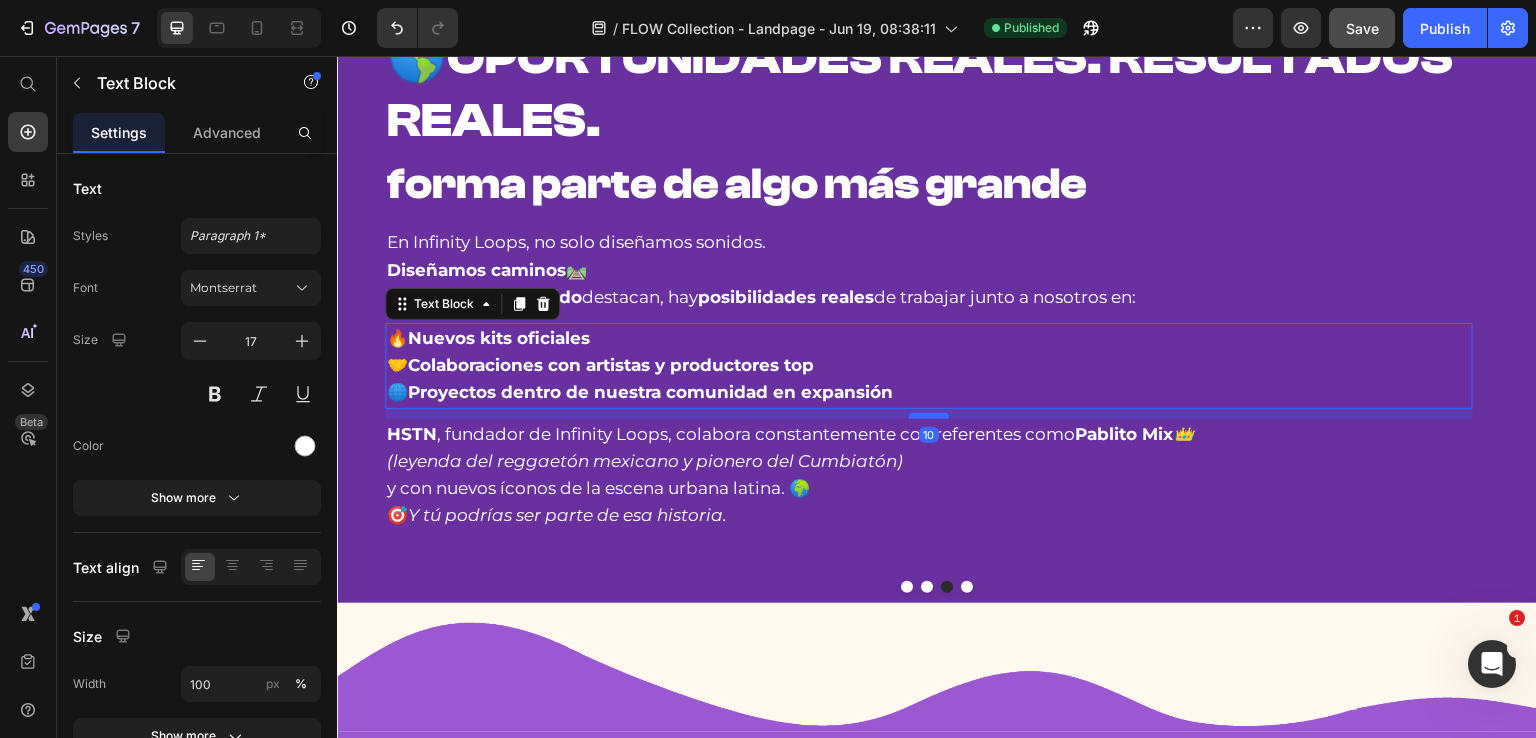 click at bounding box center (929, 416) 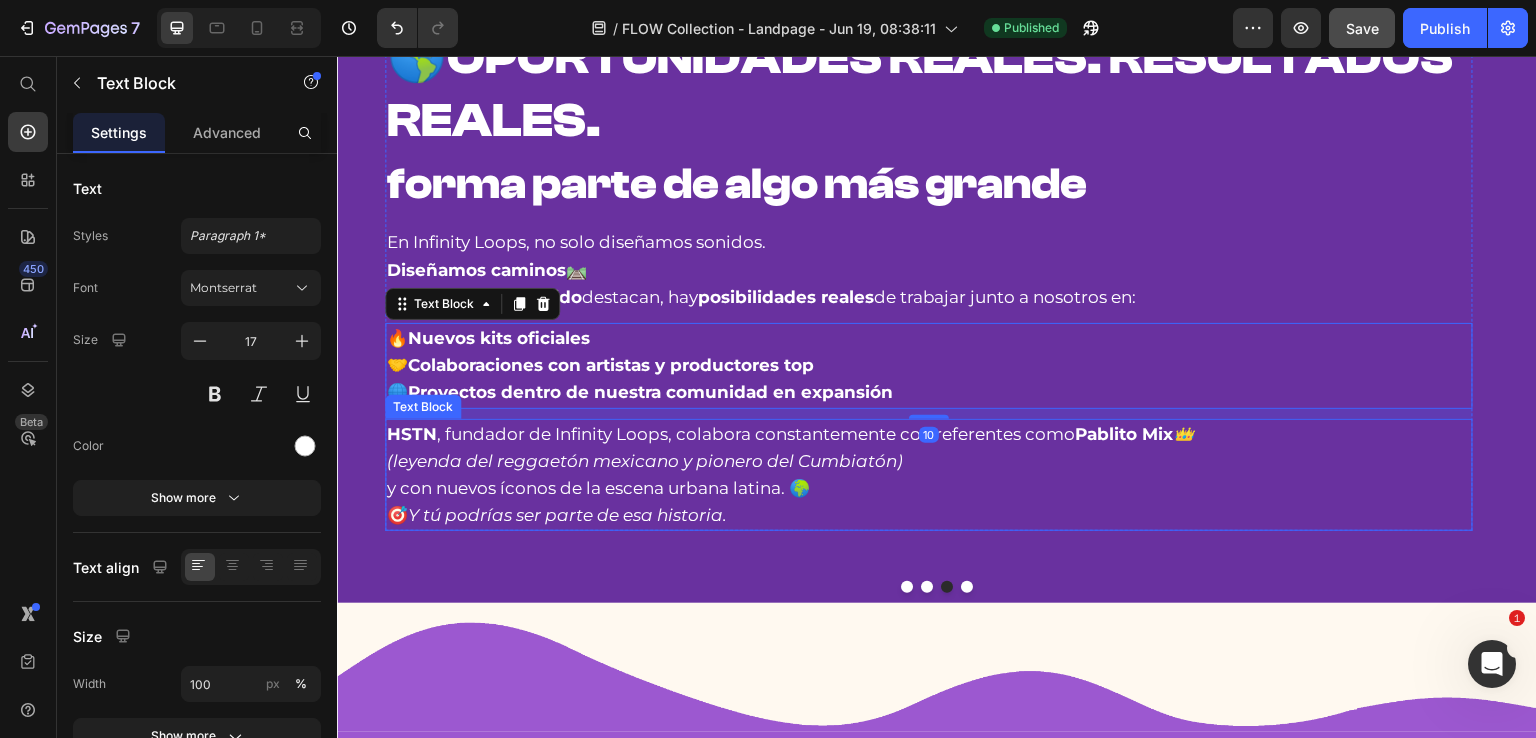 click on "HSTN , fundador de Infinity Loops, colabora constantemente con referentes como  [PERSON]  👑 (leyenda del reggaetón mexicano y pionero del Cumbiatón) y con nuevos íconos de la escena urbana latina. 🌍 🎯  Y tú podrías ser parte de esa historia." at bounding box center [929, 475] 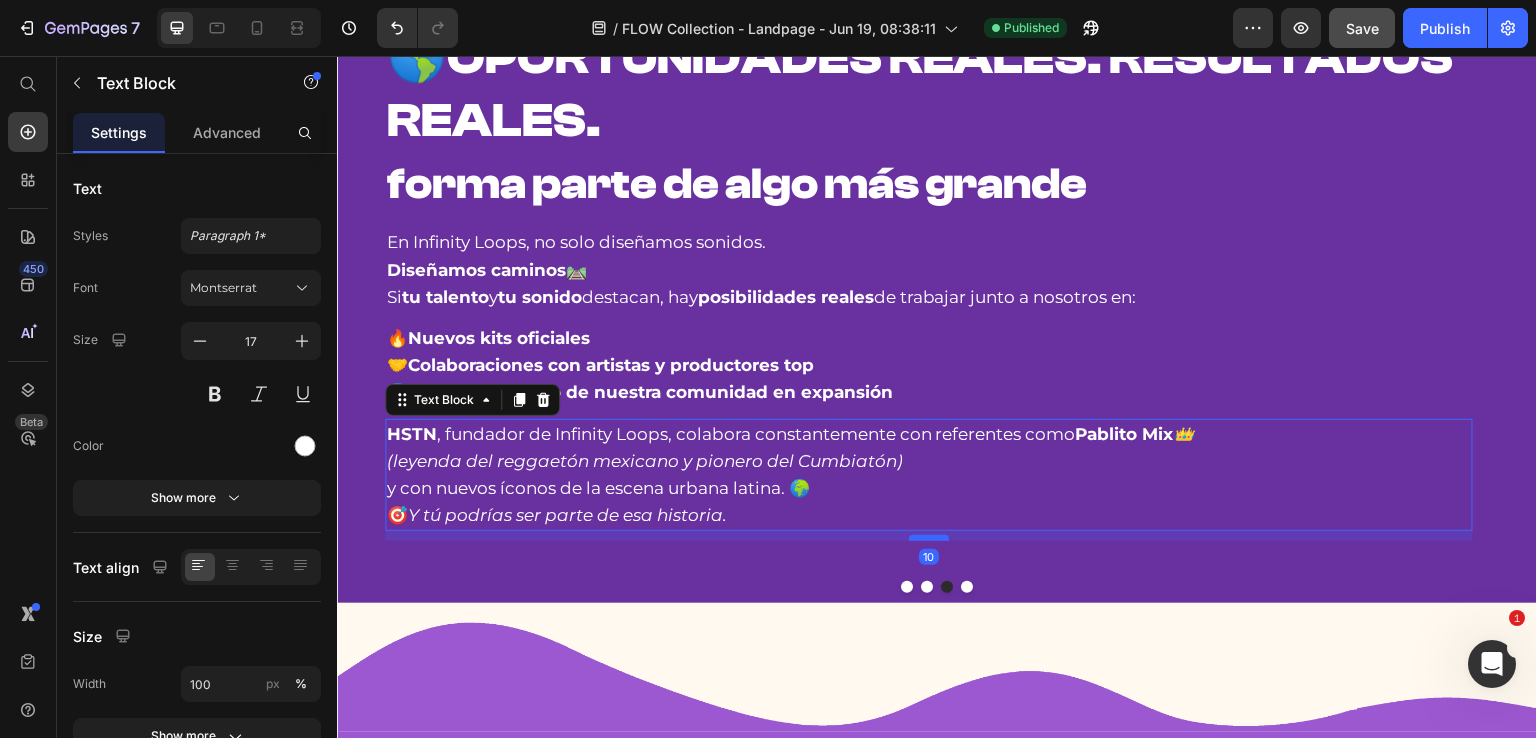 drag, startPoint x: 929, startPoint y: 656, endPoint x: 919, endPoint y: 664, distance: 12.806249 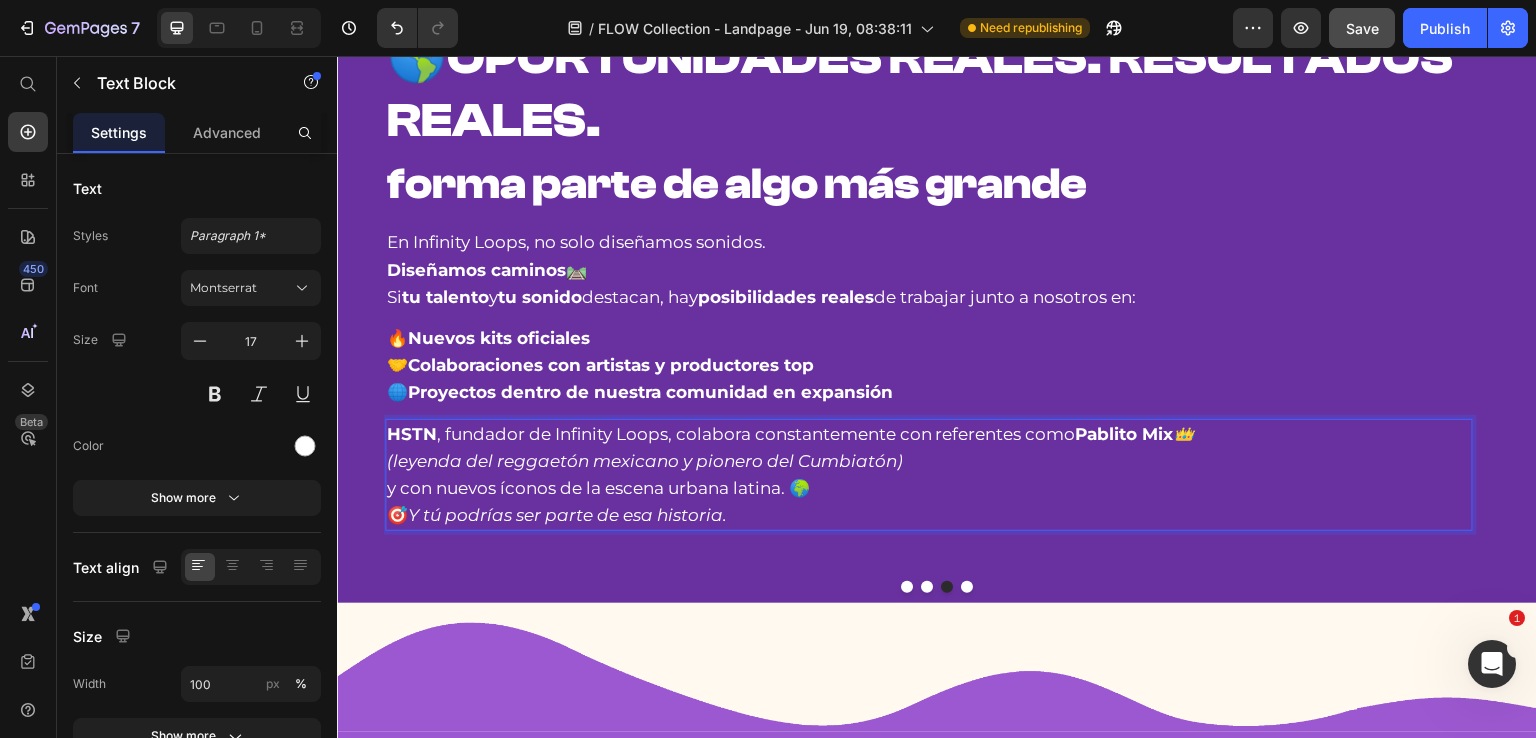 click on "HSTN , fundador de Infinity Loops, colabora constantemente con referentes como  [PERSON]  👑 (leyenda del reggaetón mexicano y pionero del Cumbiatón) y con nuevos íconos de la escena urbana latina. 🌍 🎯  Y tú podrías ser parte de esa historia." at bounding box center [929, 475] 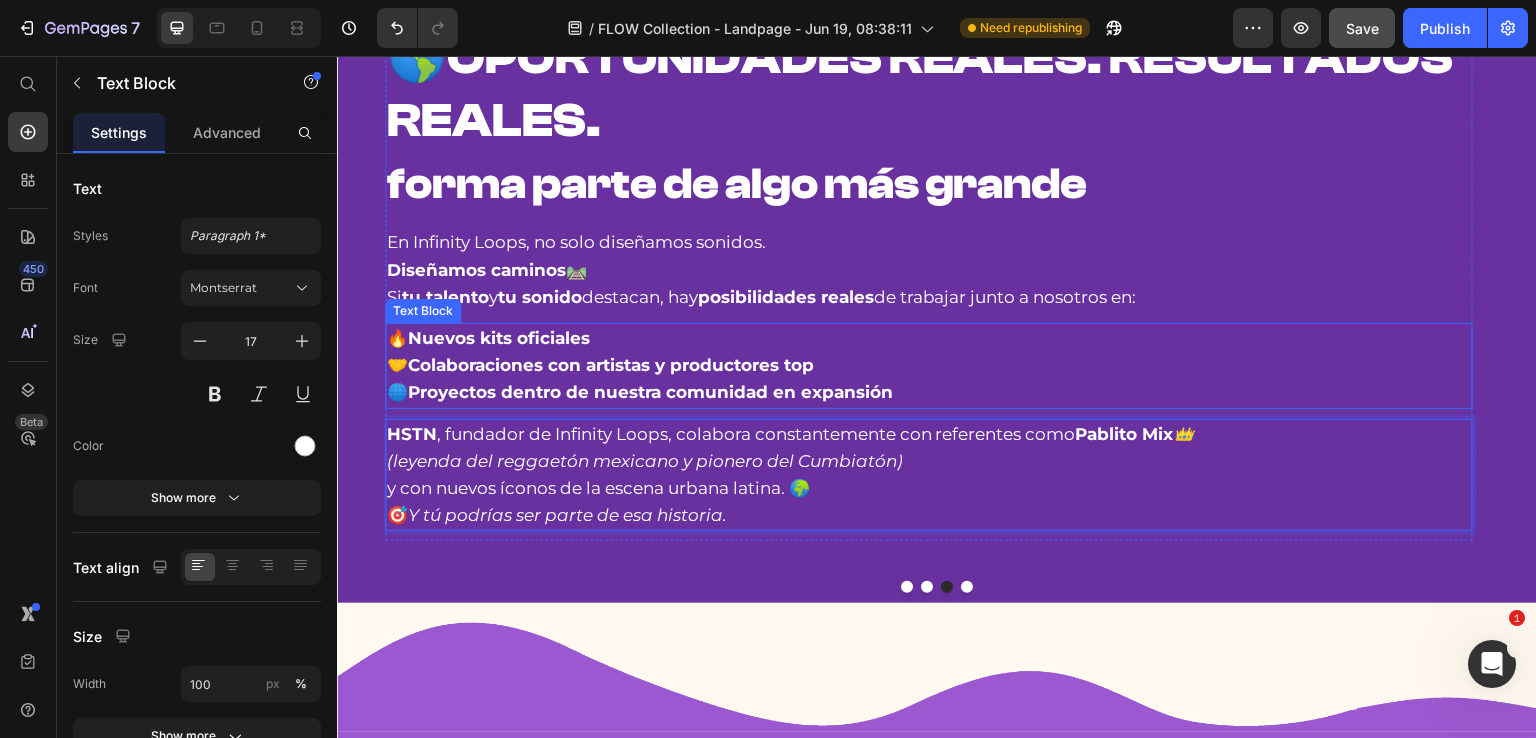 click on "Colaboraciones con artistas y productores top" at bounding box center (611, 365) 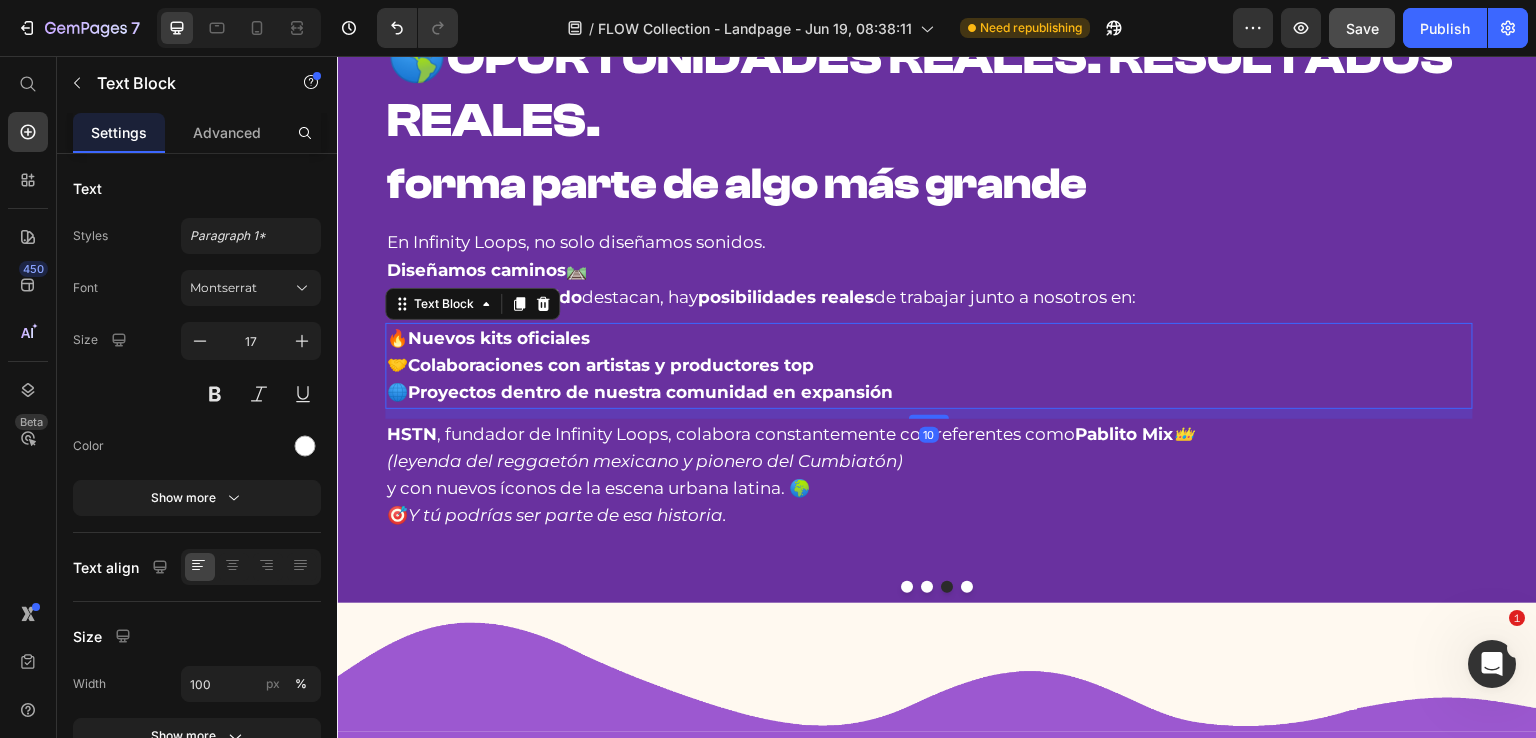 click on "HSTN , fundador de Infinity Loops, colabora constantemente con referentes como  [PERSON]  👑 (leyenda del reggaetón mexicano y pionero del Cumbiatón) y con nuevos íconos de la escena urbana latina. 🌍 🎯  Y tú podrías ser parte de esa historia." at bounding box center (929, 475) 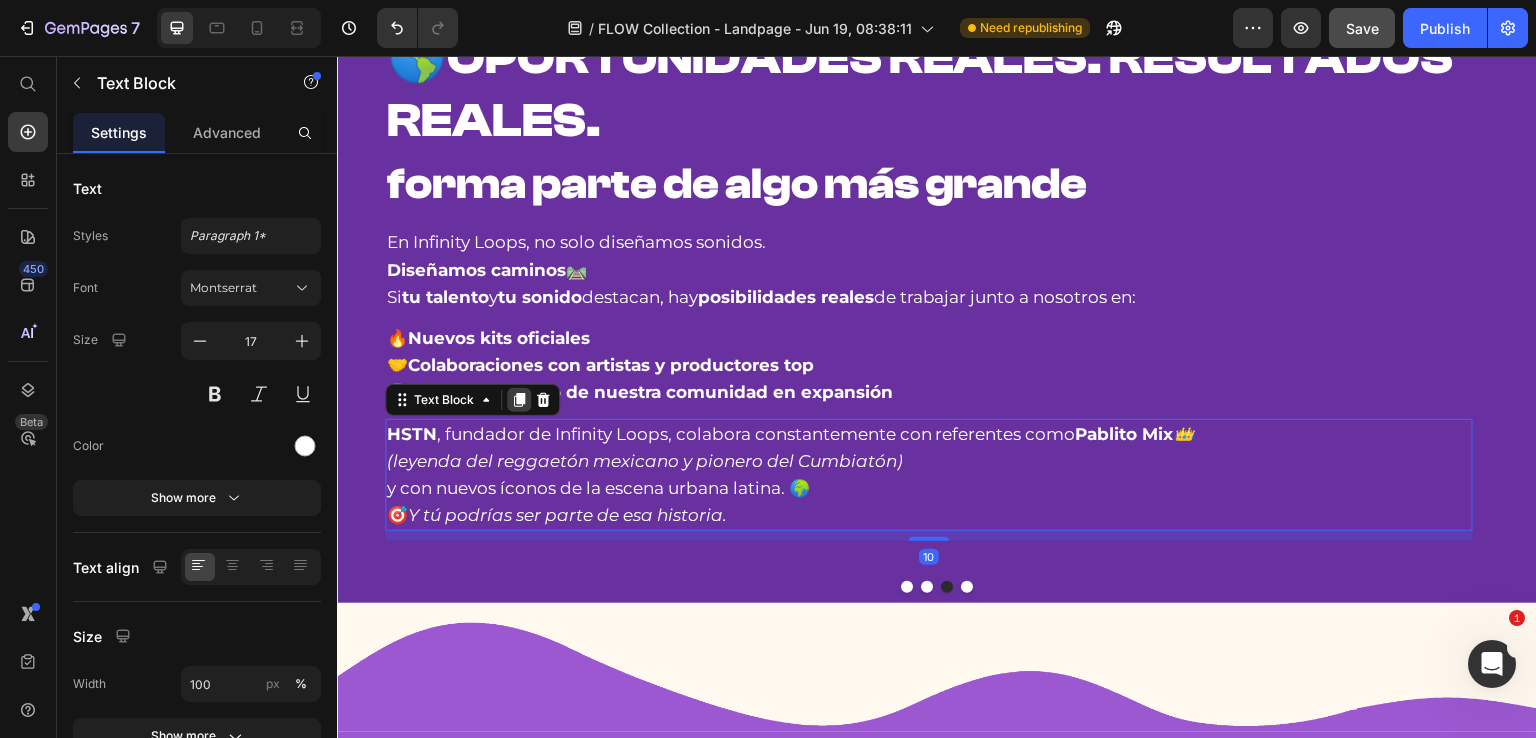 click at bounding box center [519, 400] 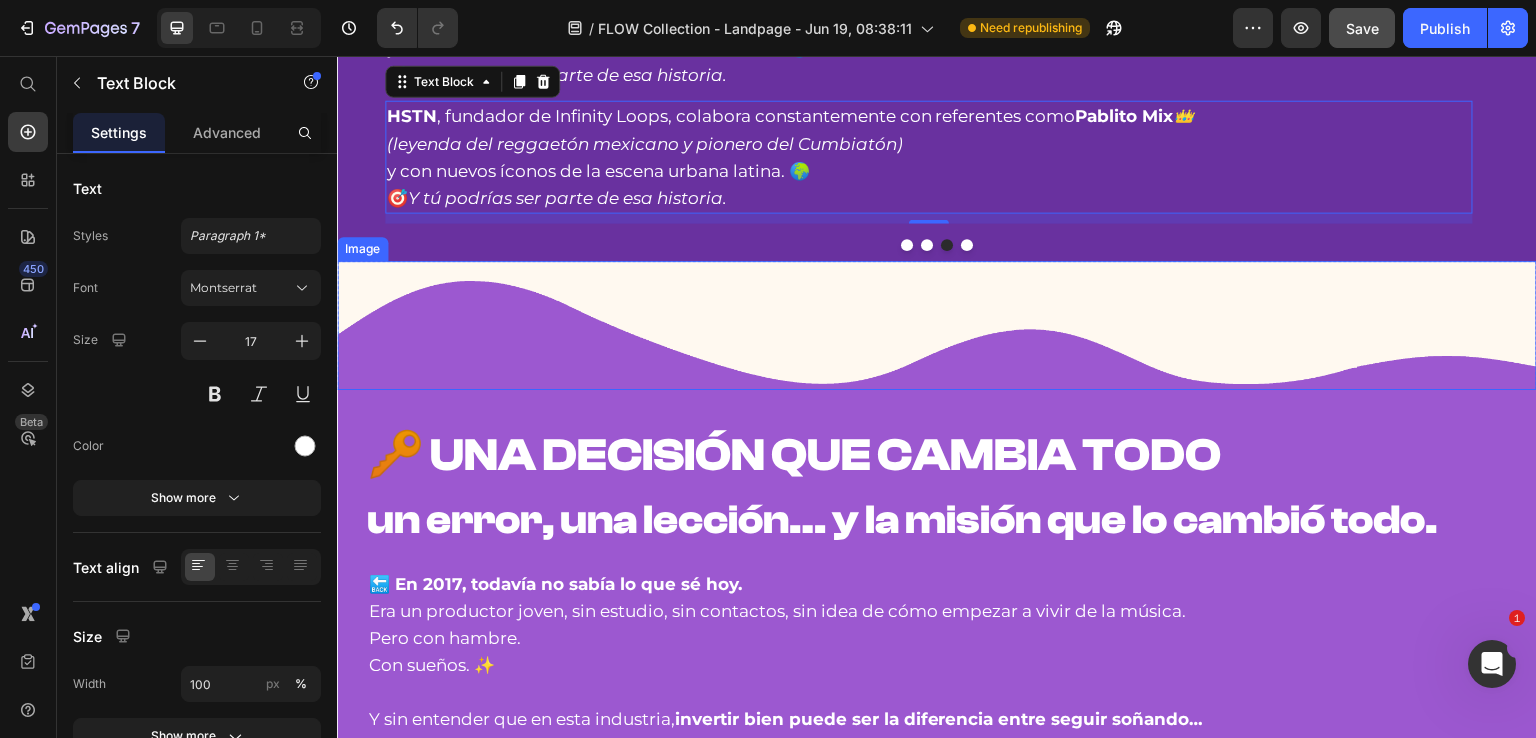 scroll, scrollTop: 1284, scrollLeft: 0, axis: vertical 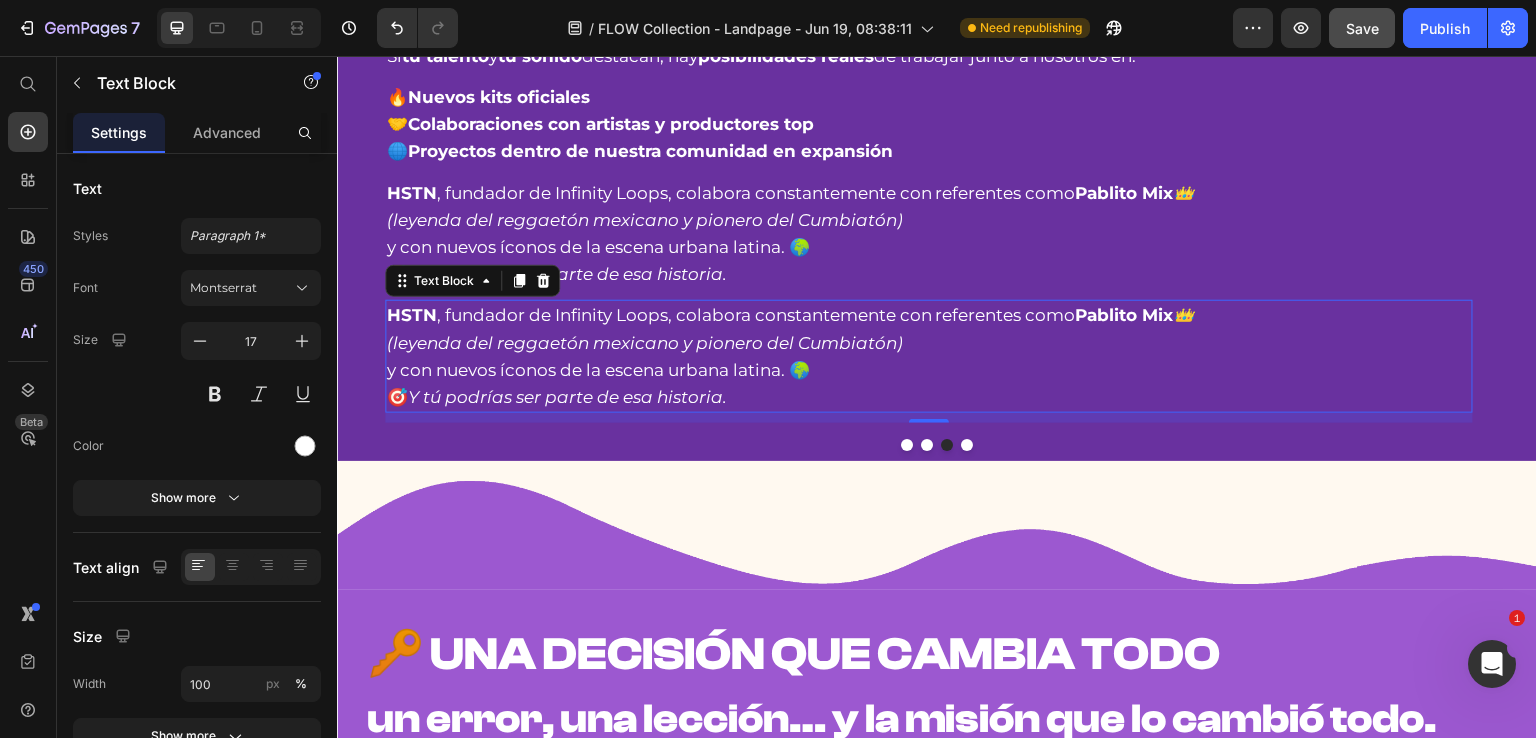 click on "HSTN , fundador de Infinity Loops, colabora constantemente con referentes como  [PERSON]  👑 (leyenda del reggaetón mexicano y pionero del Cumbiatón) y con nuevos íconos de la escena urbana latina. 🌍 🎯  Y tú podrías ser parte de esa historia." at bounding box center [929, 356] 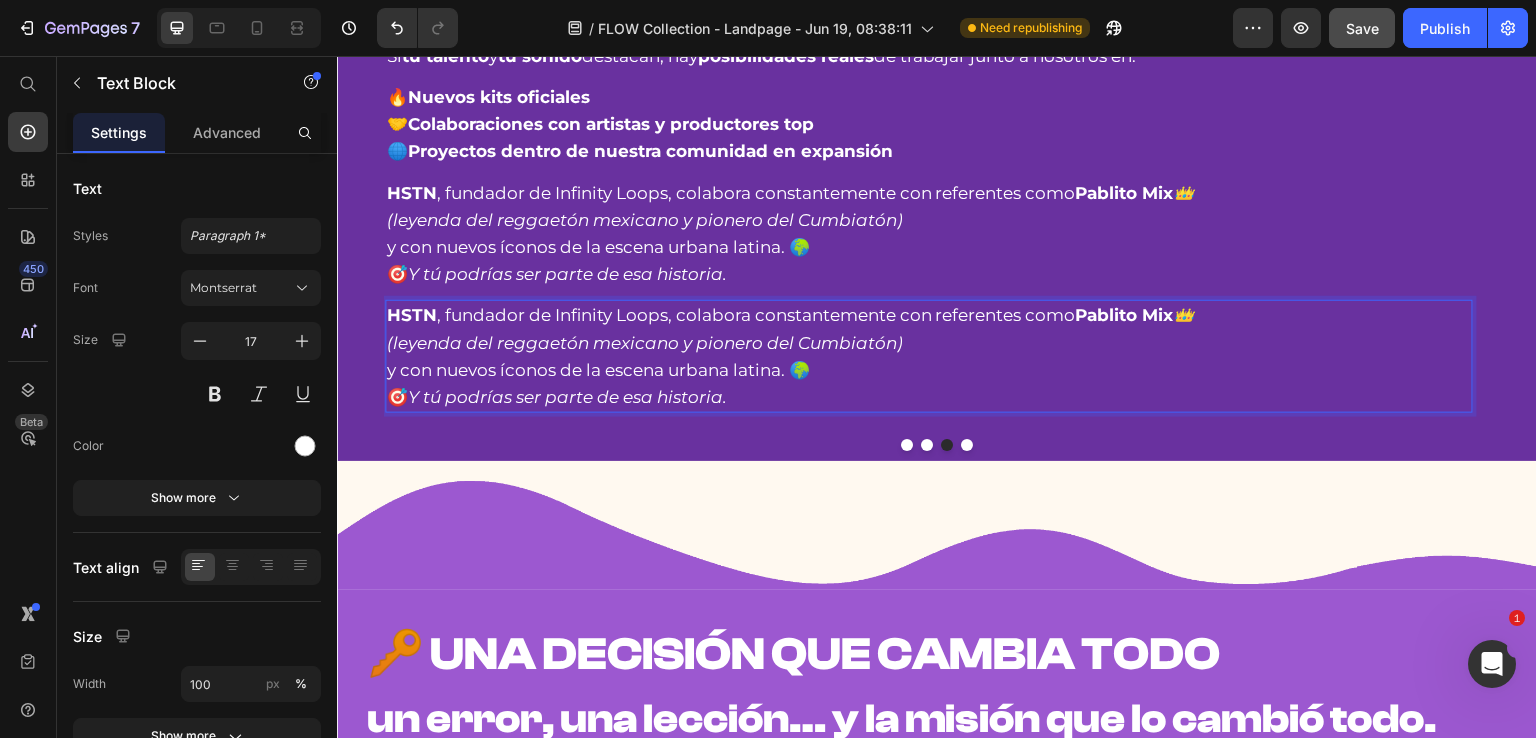 click on "HSTN , fundador de Infinity Loops, colabora constantemente con referentes como  [PERSON]  👑 (leyenda del reggaetón mexicano y pionero del Cumbiatón) y con nuevos íconos de la escena urbana latina. 🌍 🎯  Y tú podrías ser parte de esa historia." at bounding box center [929, 356] 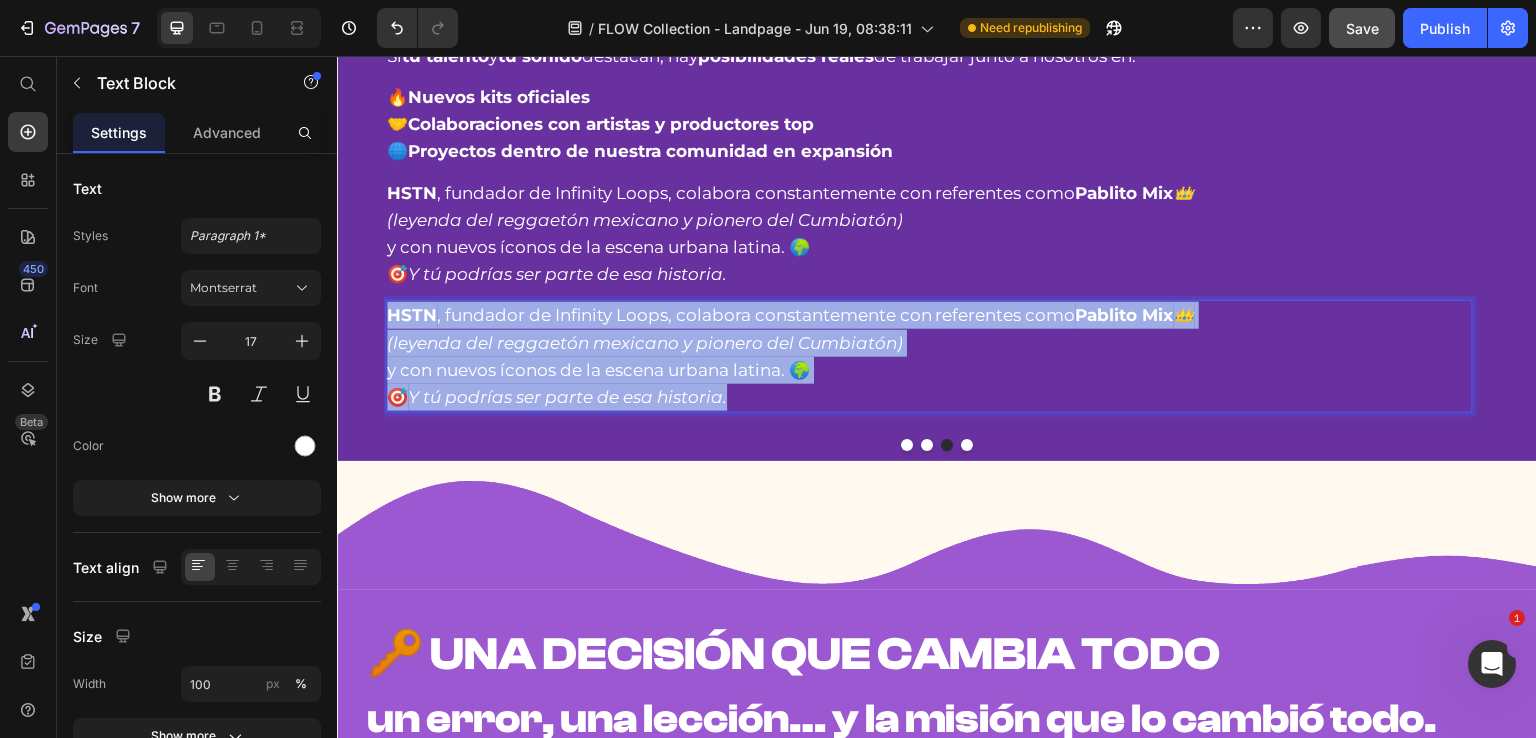 drag, startPoint x: 738, startPoint y: 524, endPoint x: 389, endPoint y: 438, distance: 359.43985 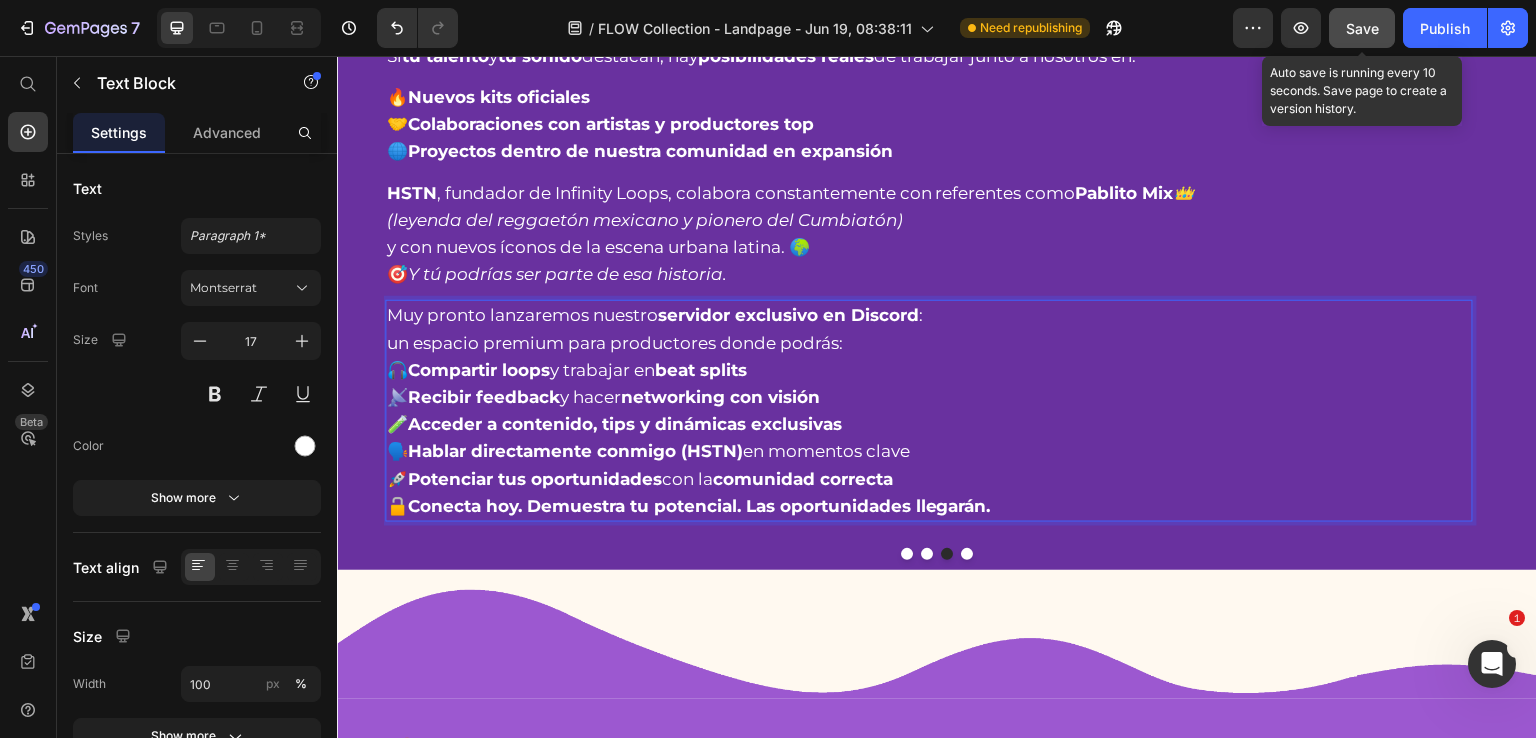 click on "Save" 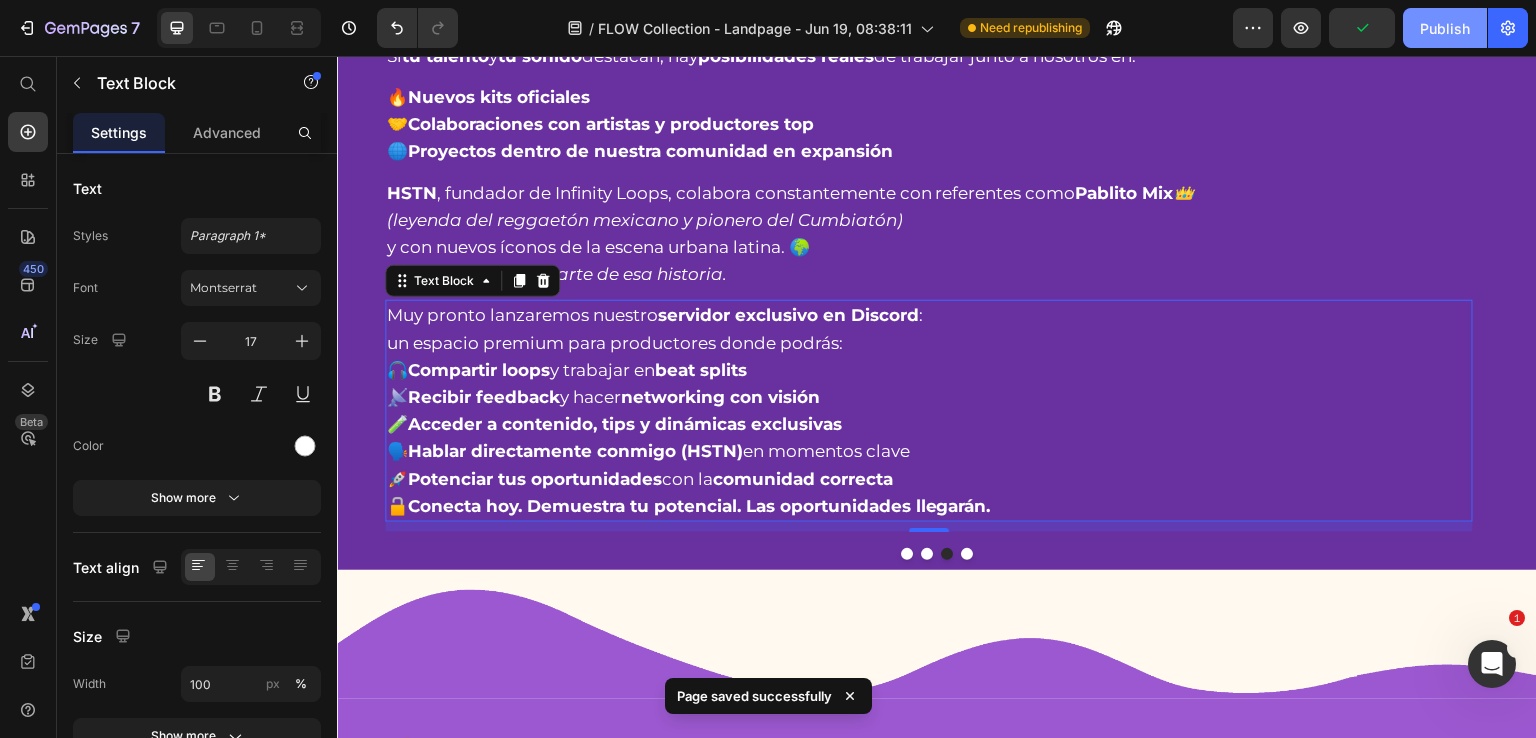 click on "Publish" at bounding box center (1445, 28) 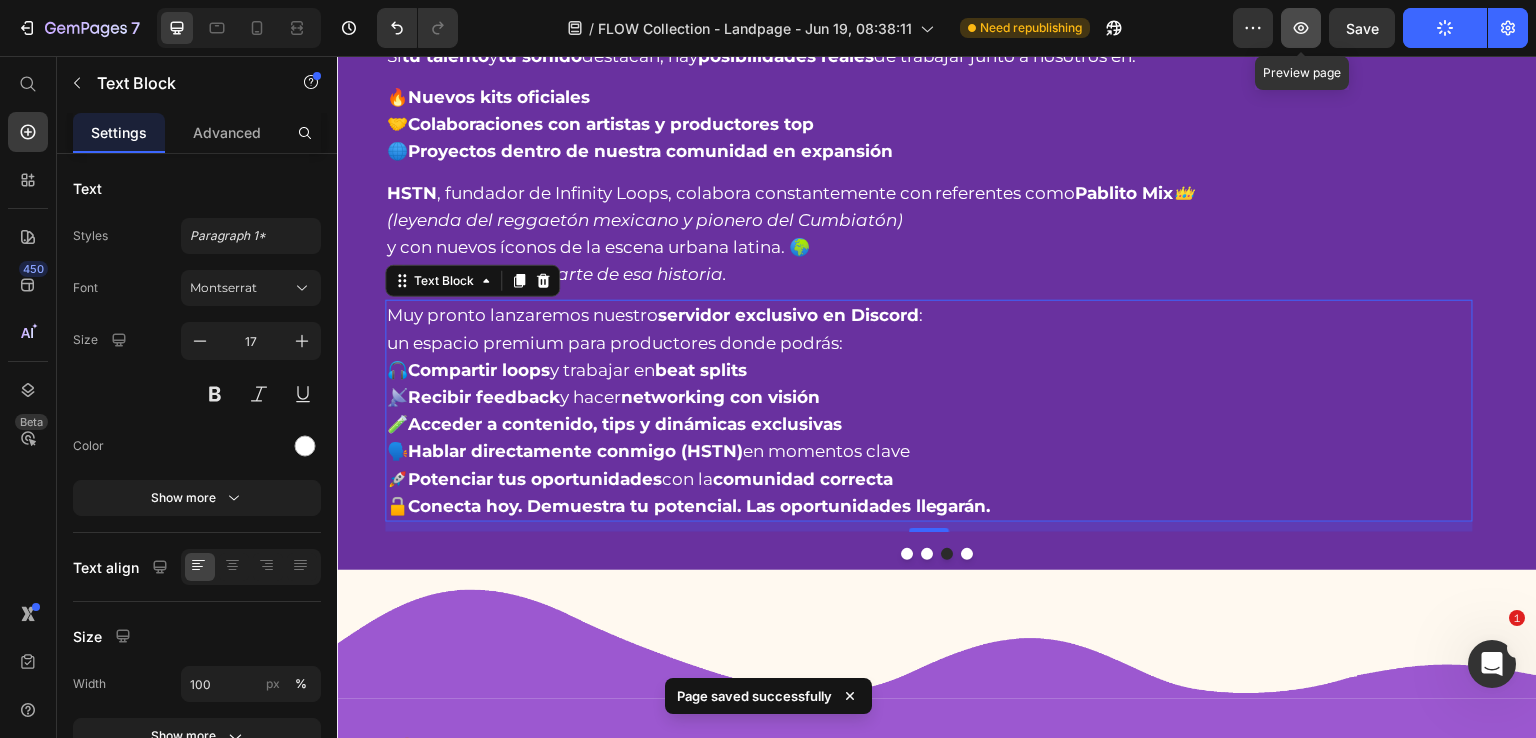 click 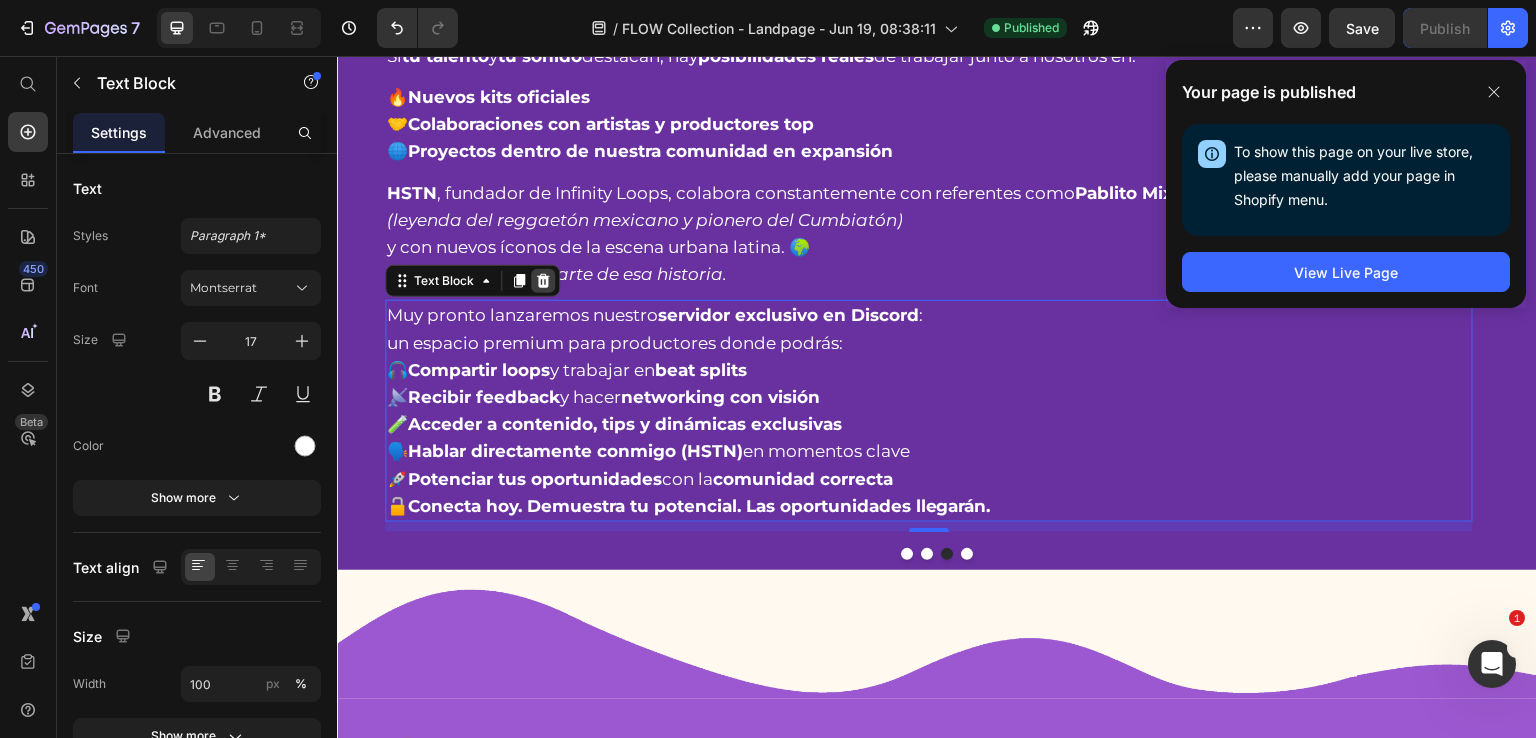 click 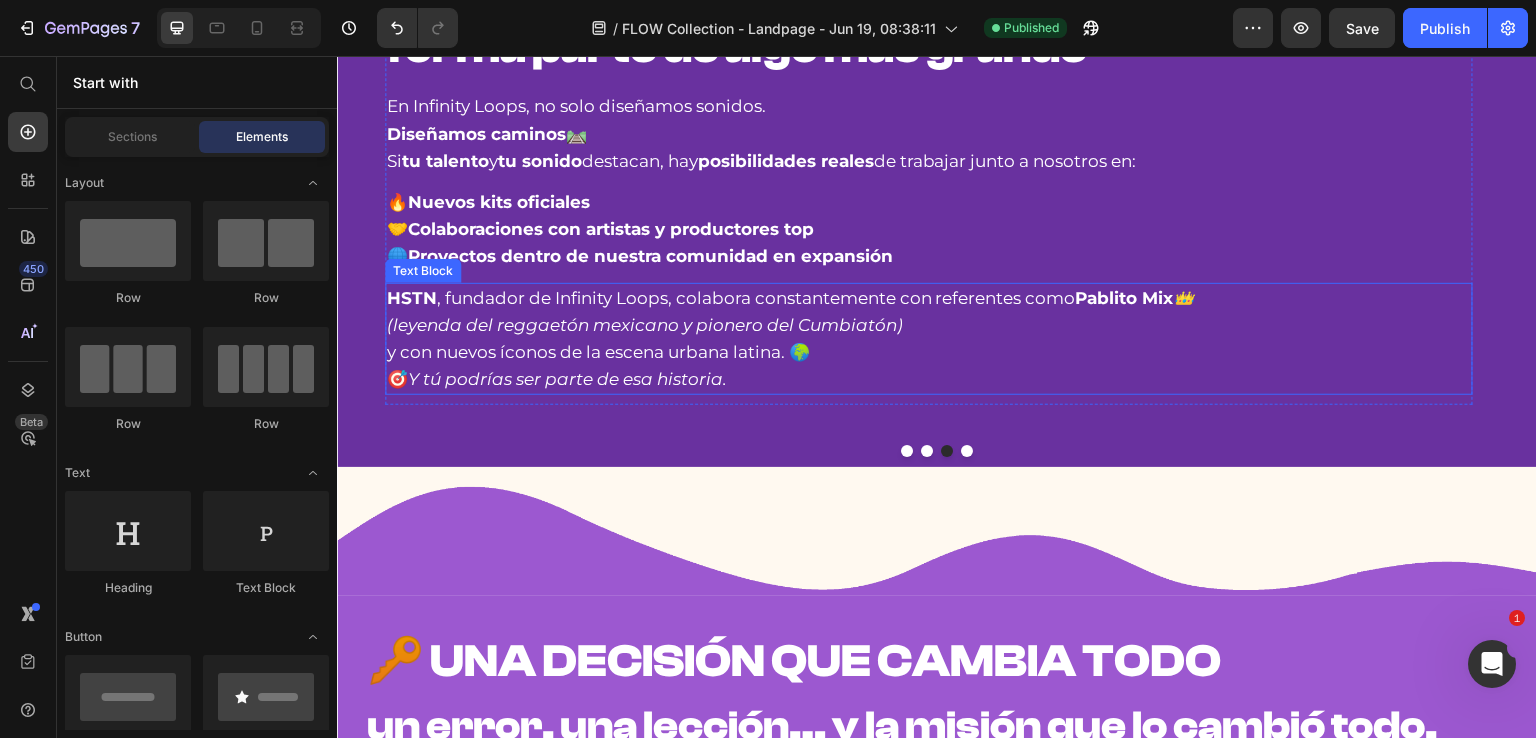 scroll, scrollTop: 1079, scrollLeft: 0, axis: vertical 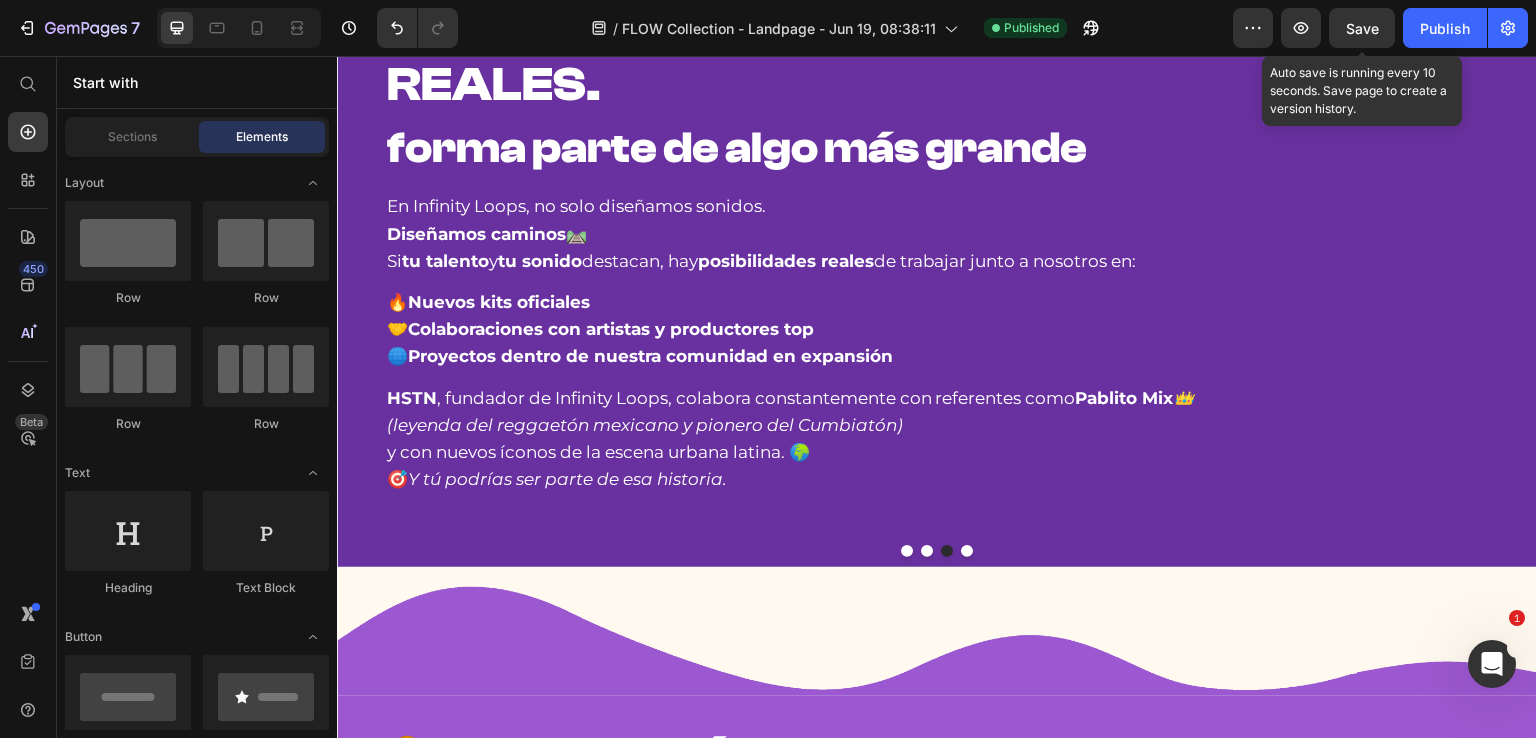 click on "Save" 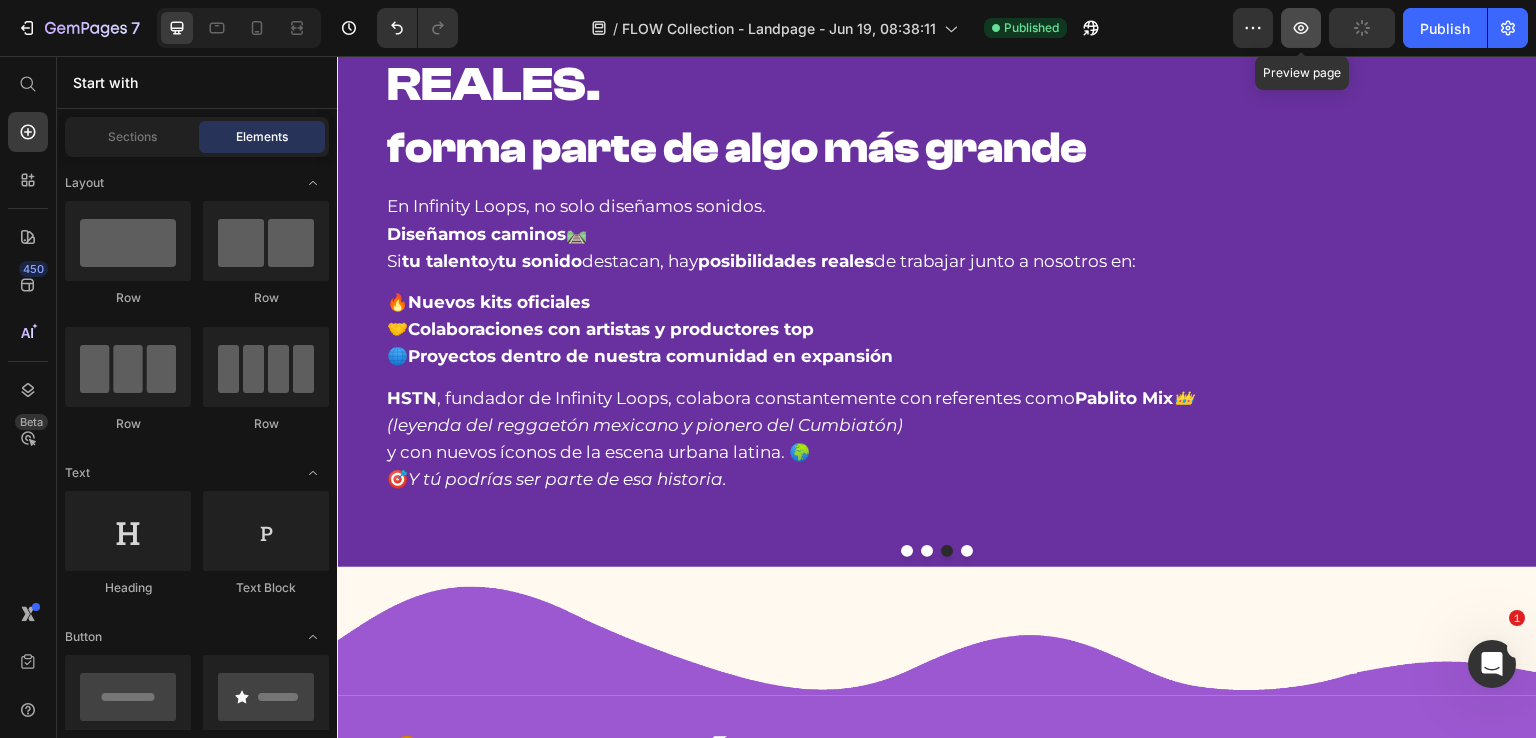 click 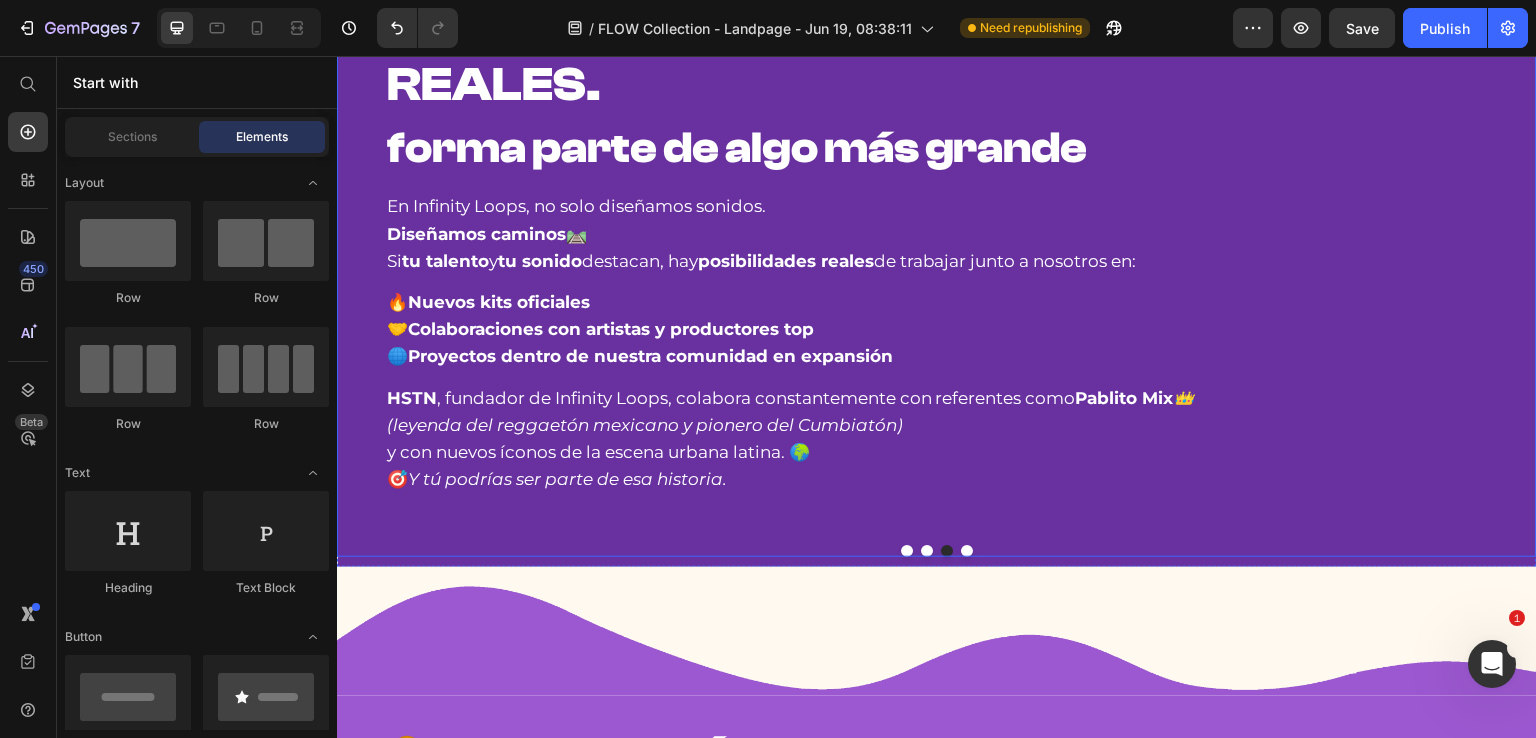 click on "♾️ SISTEMA INFINITY™ transforma tu creatividad en resultados Heading Infinity Loops® nació para romper el molde. 🔧 Creamos herramientas reales para productores que sueñan con vivir de su música. 🚀 Cada colección tiene una misión: activar tu potencial. Cada sonido, loop, preset y textura está diseñado para impulsarte a sonar más profesional, encontrar tu estilo propio y transformar tu talento en resultados reales: Text Block
🎵  Vende beats  con más impacto
🎯  Consigue placements  y oportunidades
💻  Monetiza tu música  en plataformas
💸  Convierte tu creatividad  en ingresos
🌍  Haz que tu música  suene global
🤝  Colabora con artistas  y productores Item List Row 🌊  ESTO ES FLOW inspira tu sonido, impulsa tu camino Heading FLOW está hecho con propósito. Y aquí está el por qué: Text Block 🎯  Dirección clara. 🔓  Libertad creativa. 💸  🧩  🧬" at bounding box center (937, 268) 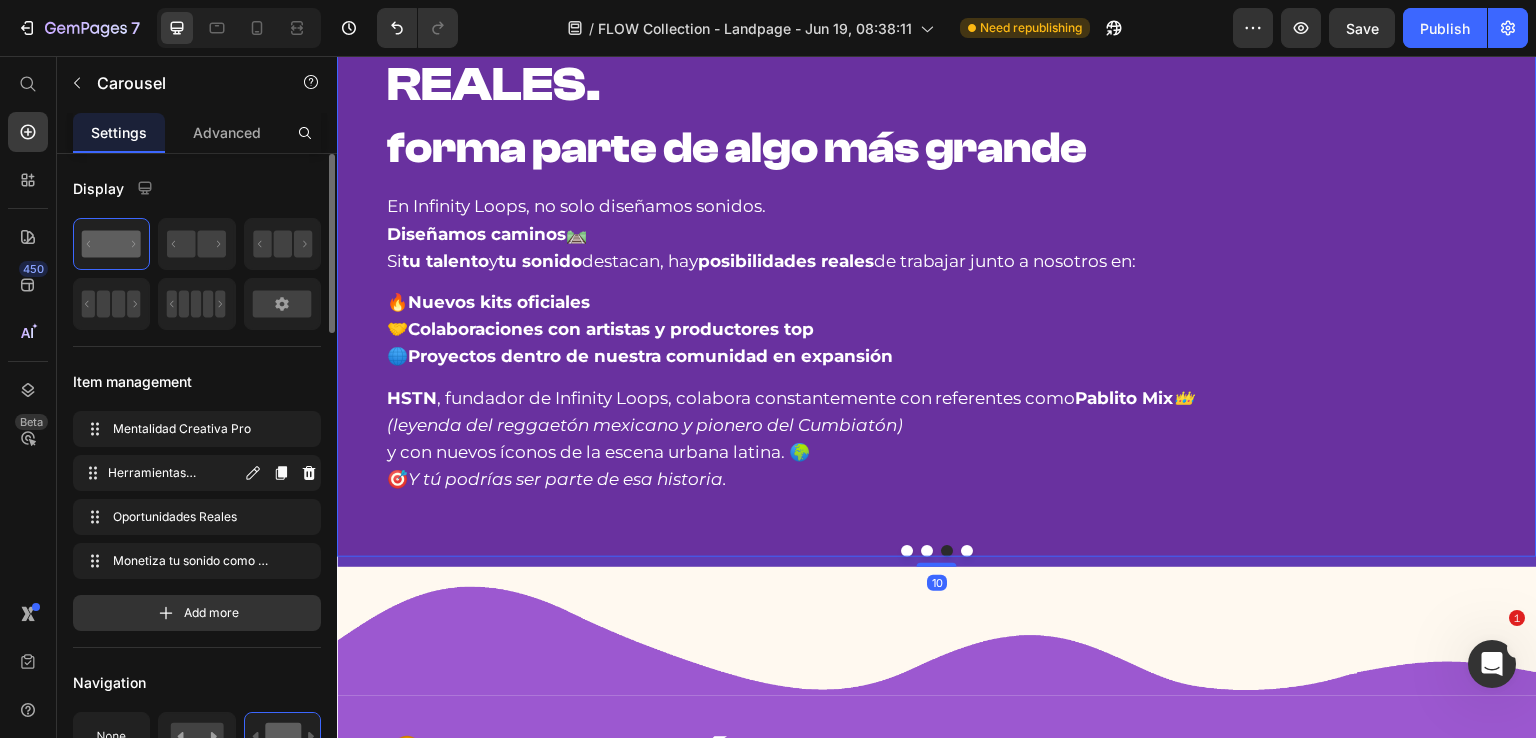 scroll, scrollTop: 100, scrollLeft: 0, axis: vertical 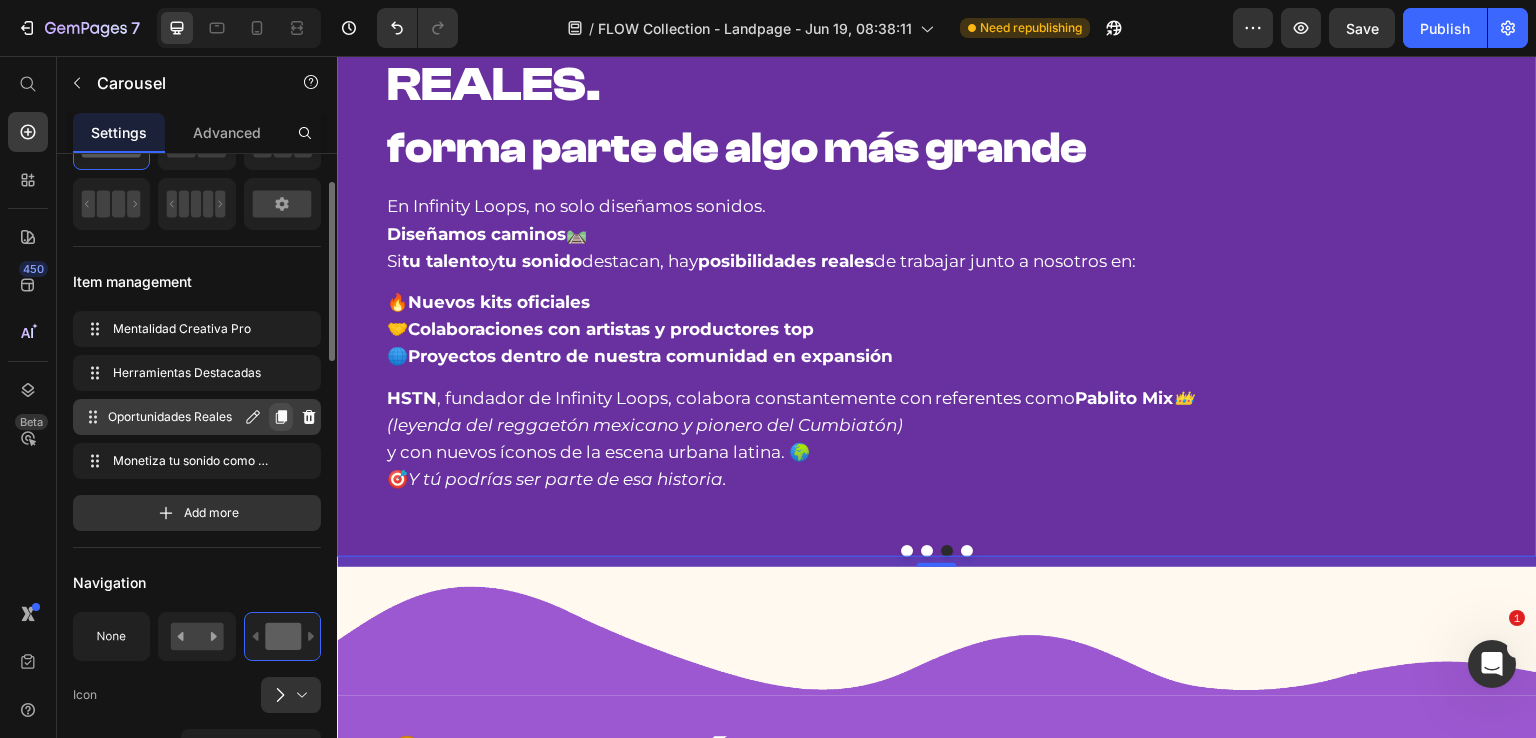 click 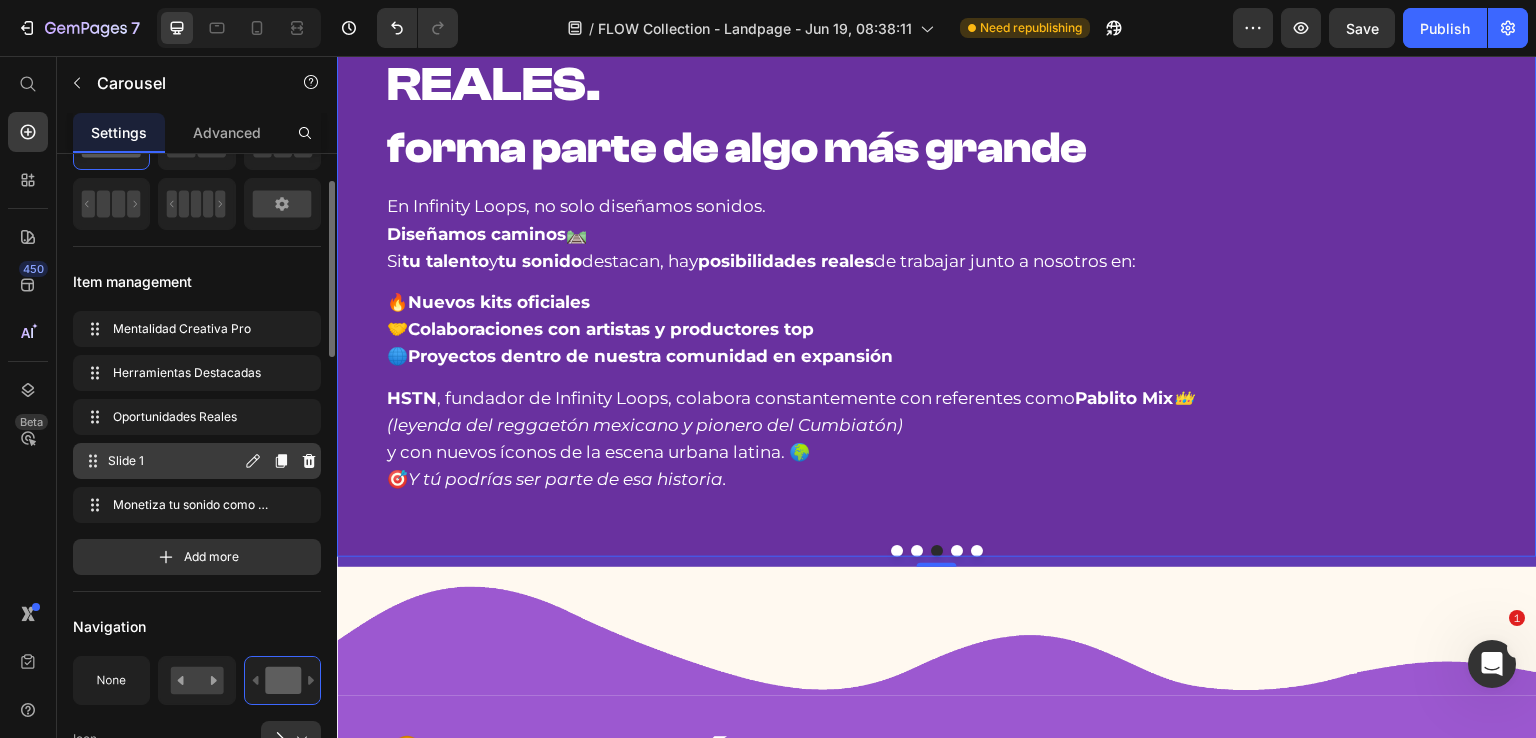 click on "Slide 1" at bounding box center [174, 461] 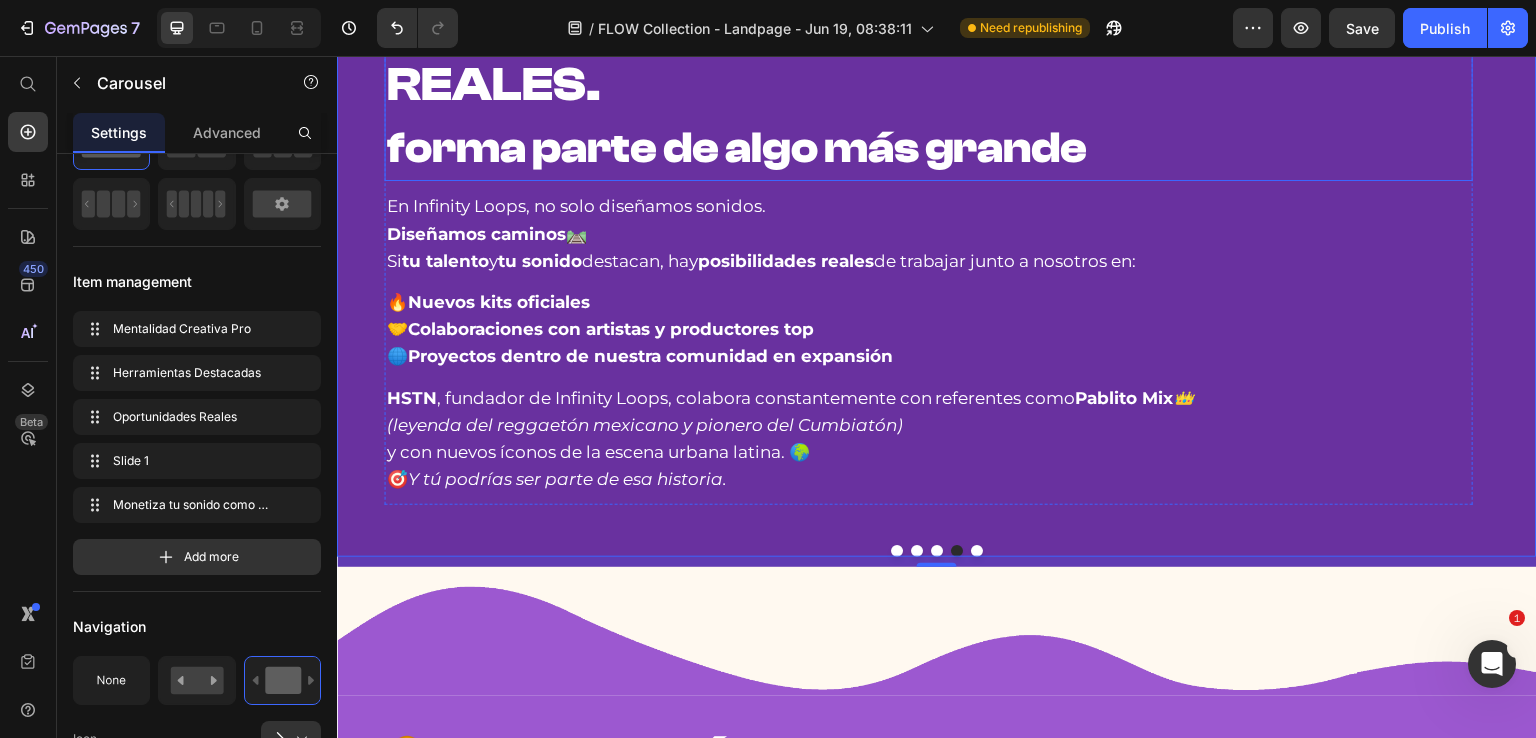 click on "🌎  OPORTUNIDADES REALES. RESULTADOS REALES." at bounding box center [920, 52] 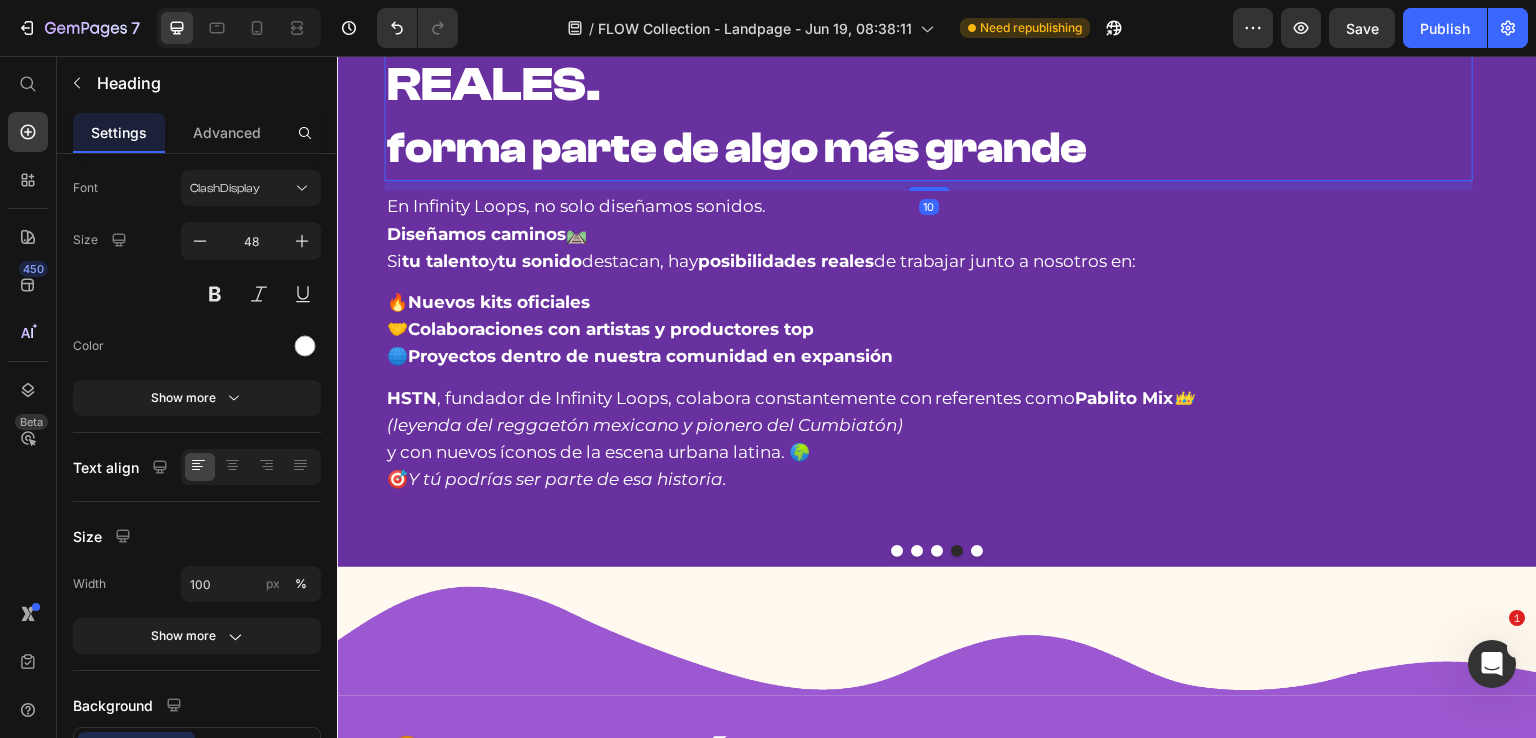 scroll, scrollTop: 0, scrollLeft: 0, axis: both 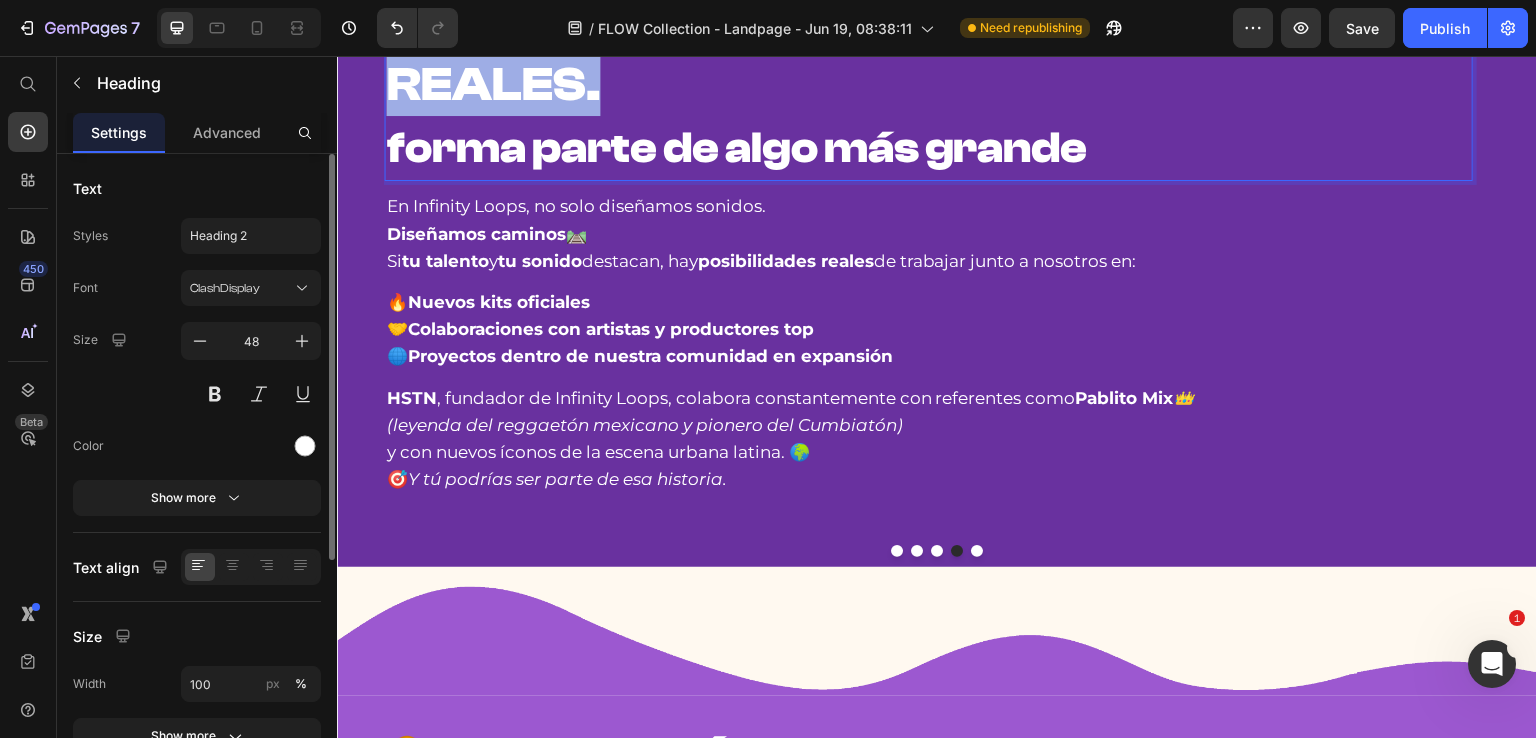 drag, startPoint x: 406, startPoint y: 164, endPoint x: 632, endPoint y: 201, distance: 229.00873 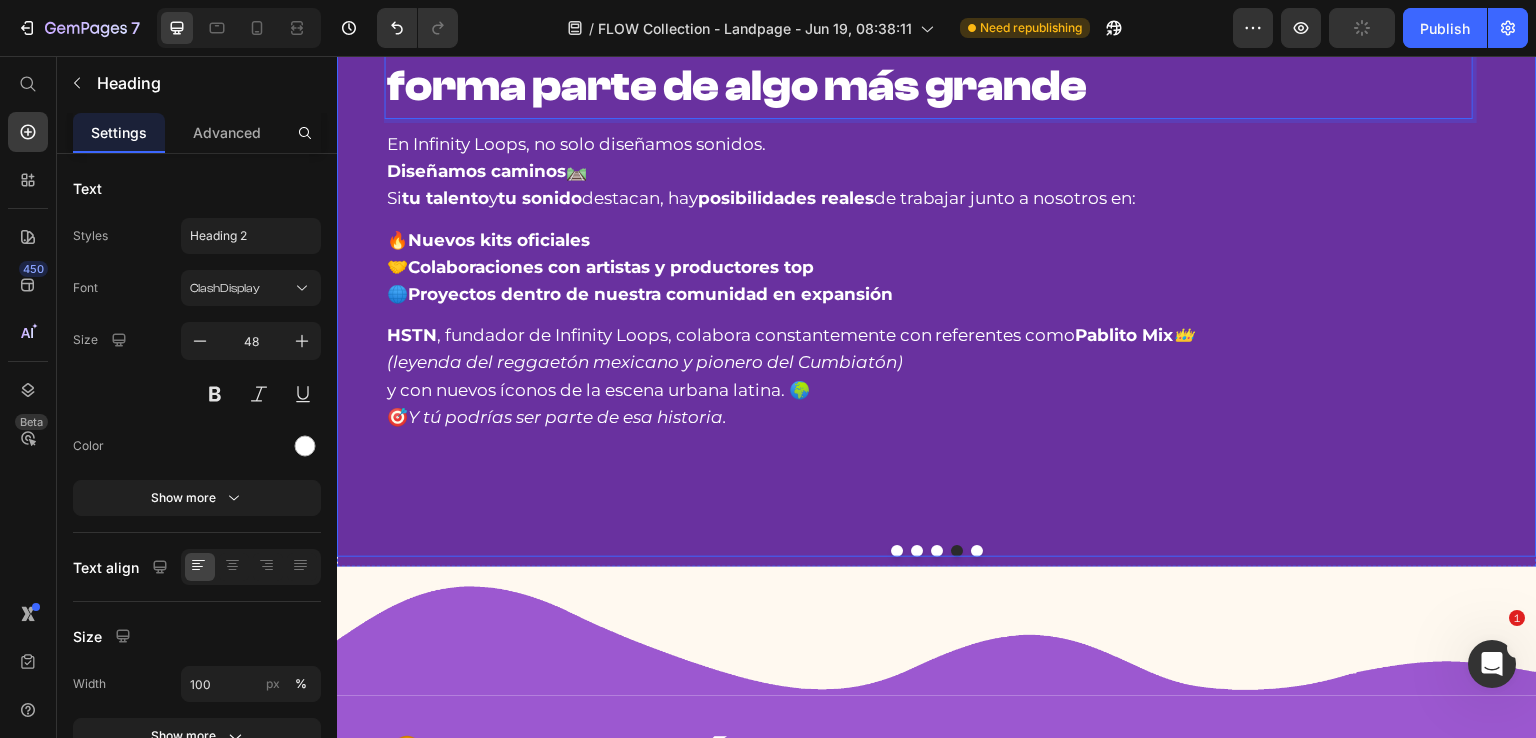 click at bounding box center (917, 551) 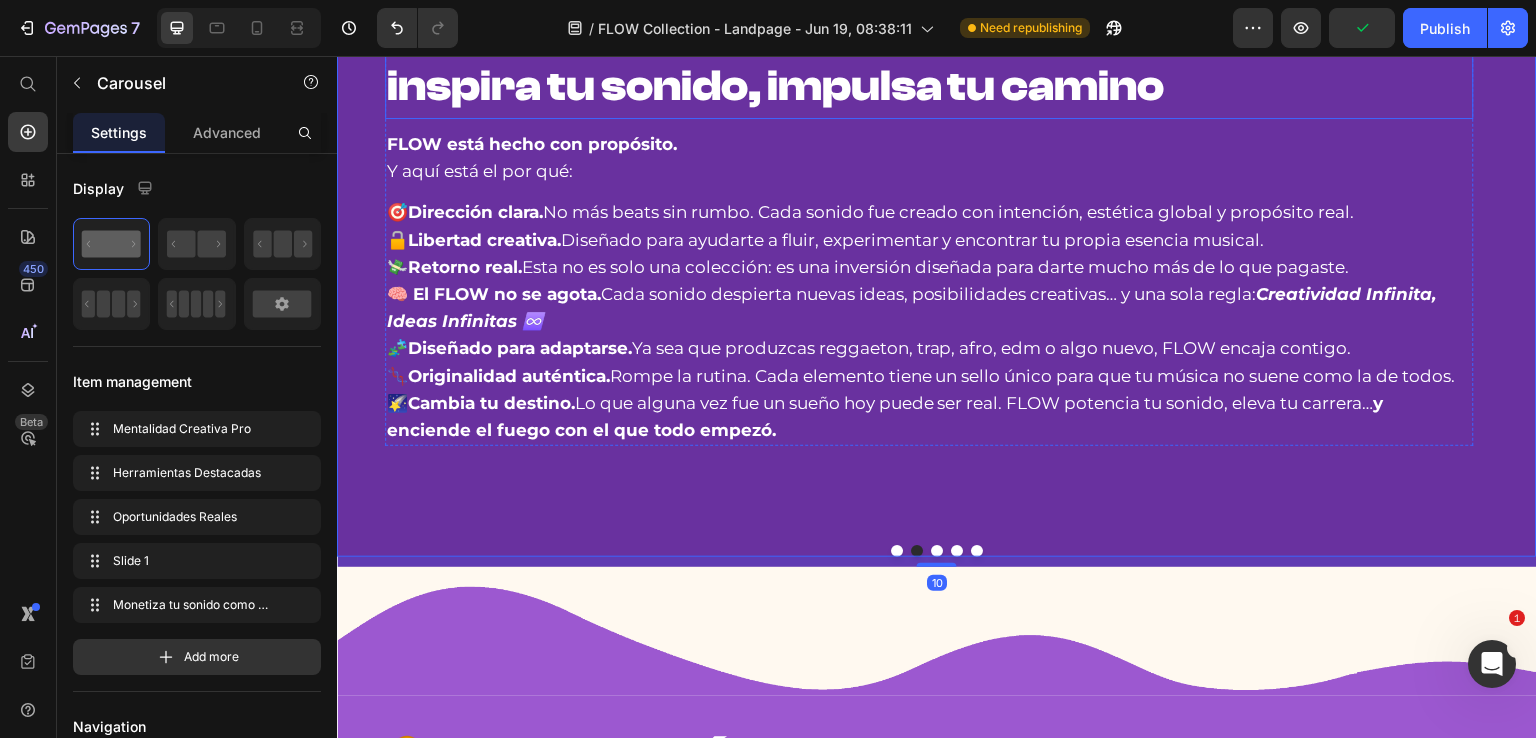 click on "ESTO ES FLOW" at bounding box center [630, 21] 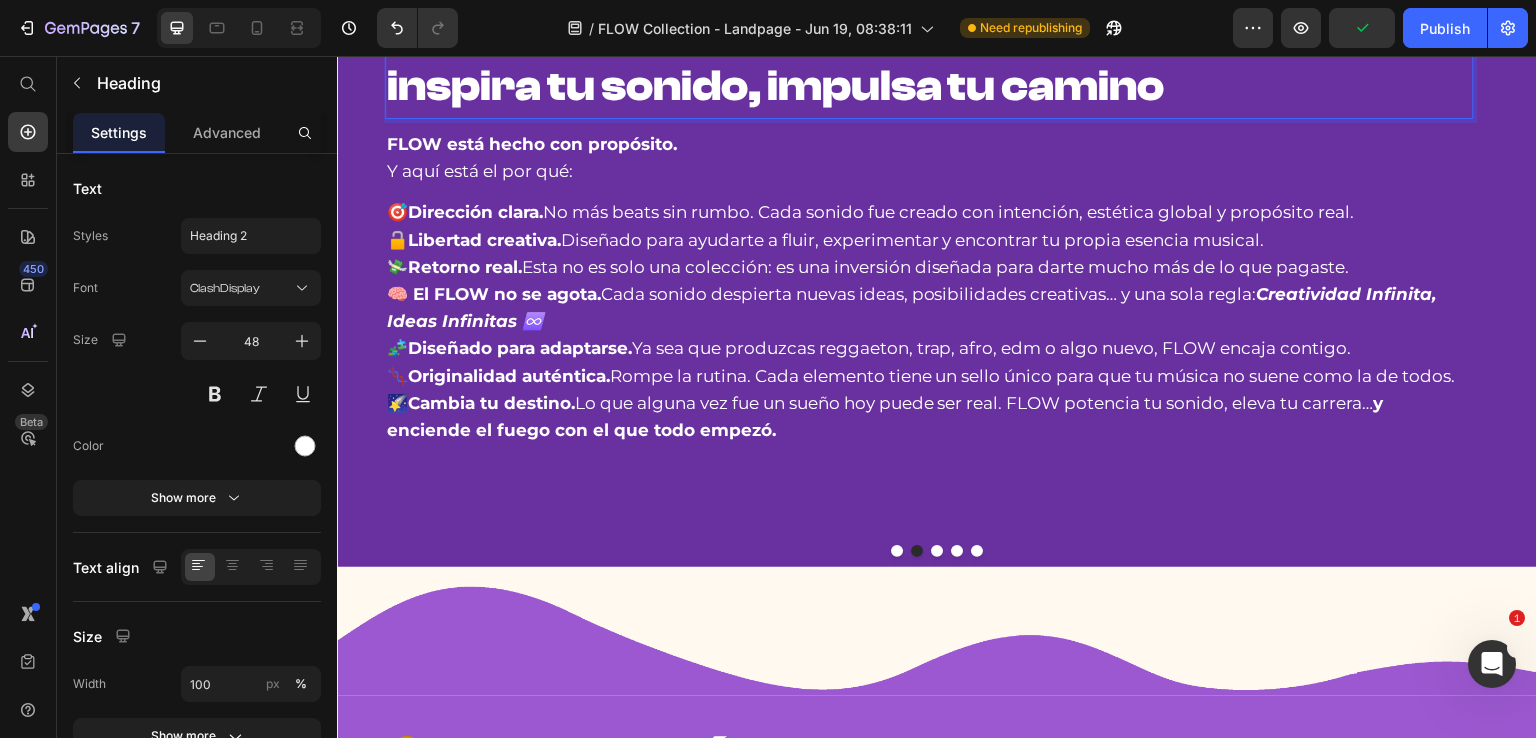 drag, startPoint x: 614, startPoint y: 145, endPoint x: 658, endPoint y: 145, distance: 44 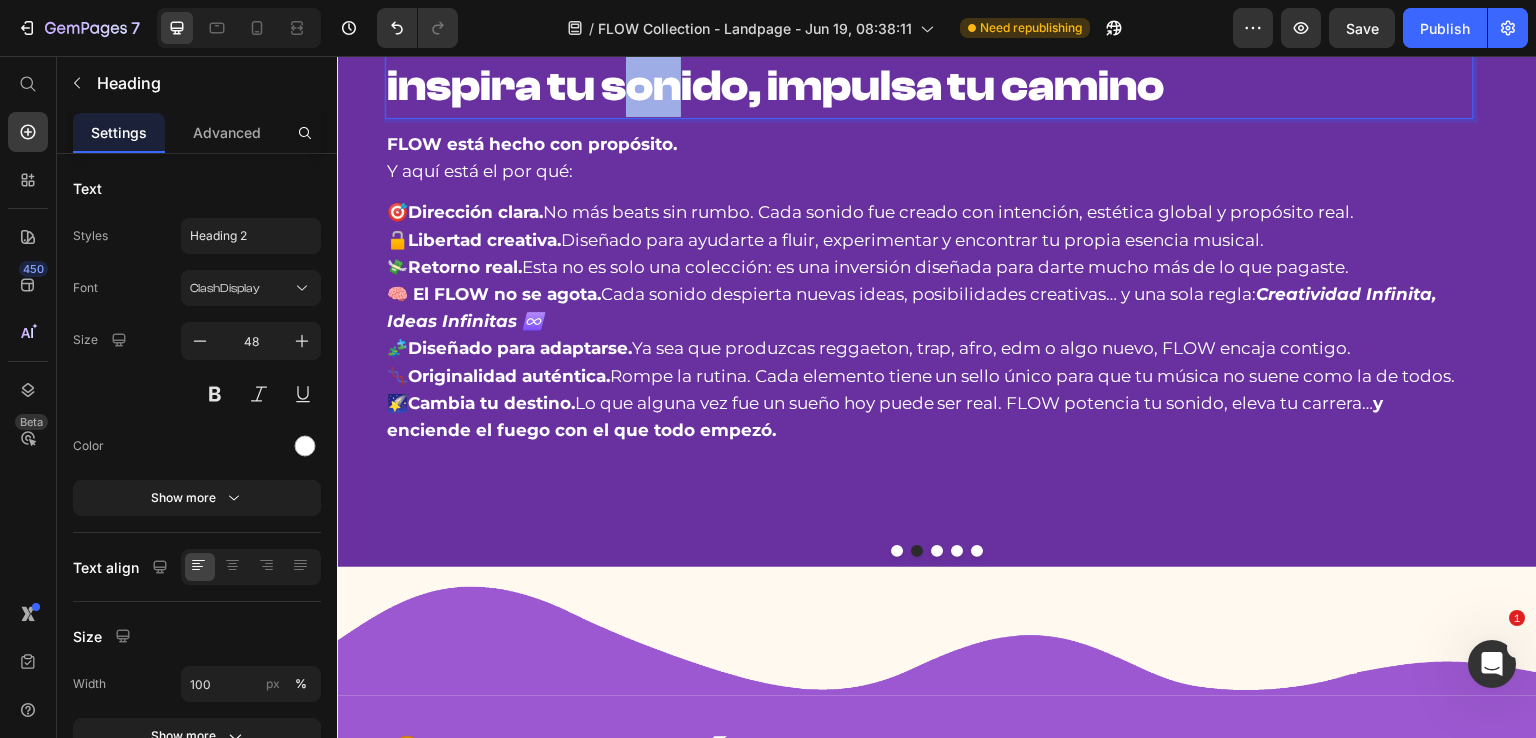drag, startPoint x: 635, startPoint y: 216, endPoint x: 669, endPoint y: 217, distance: 34.0147 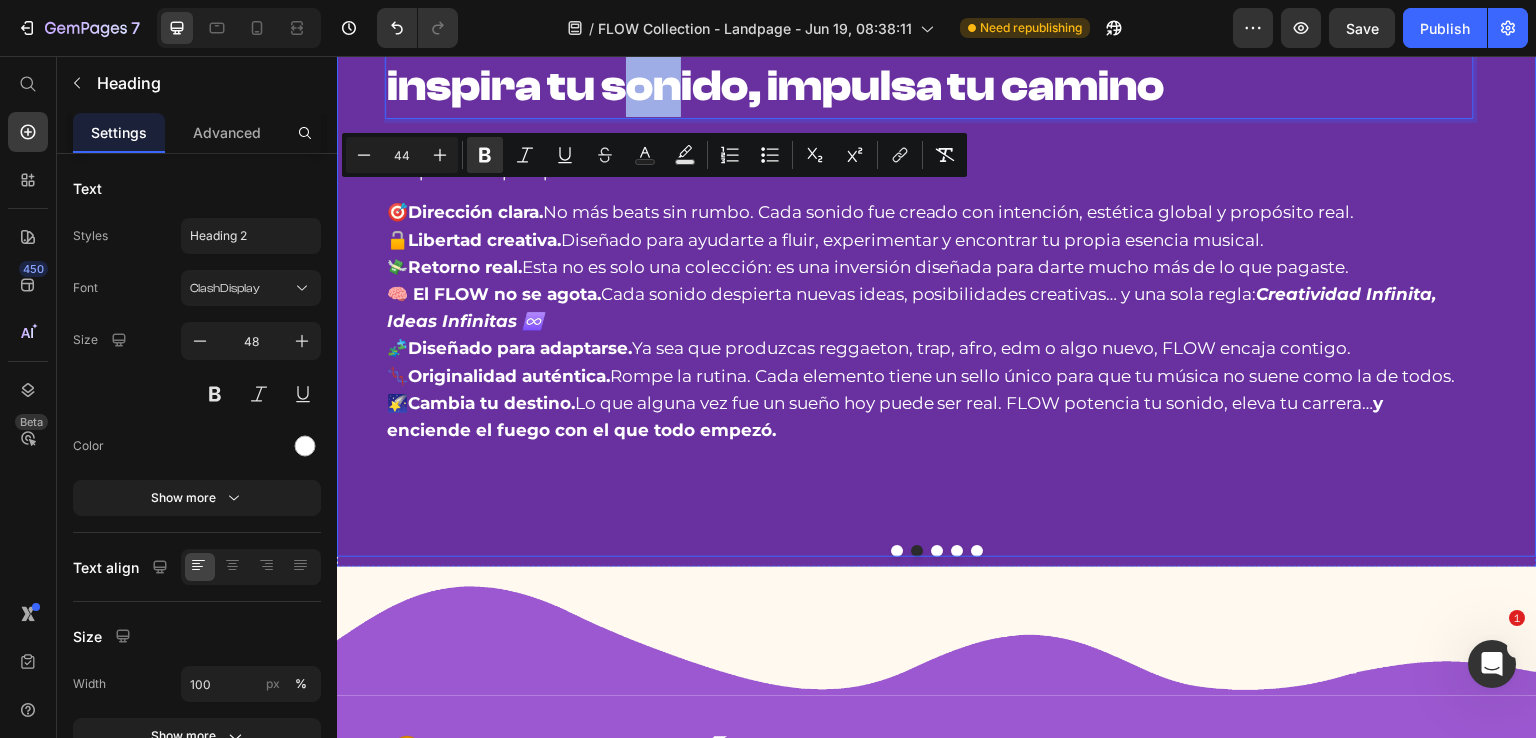 click at bounding box center (977, 551) 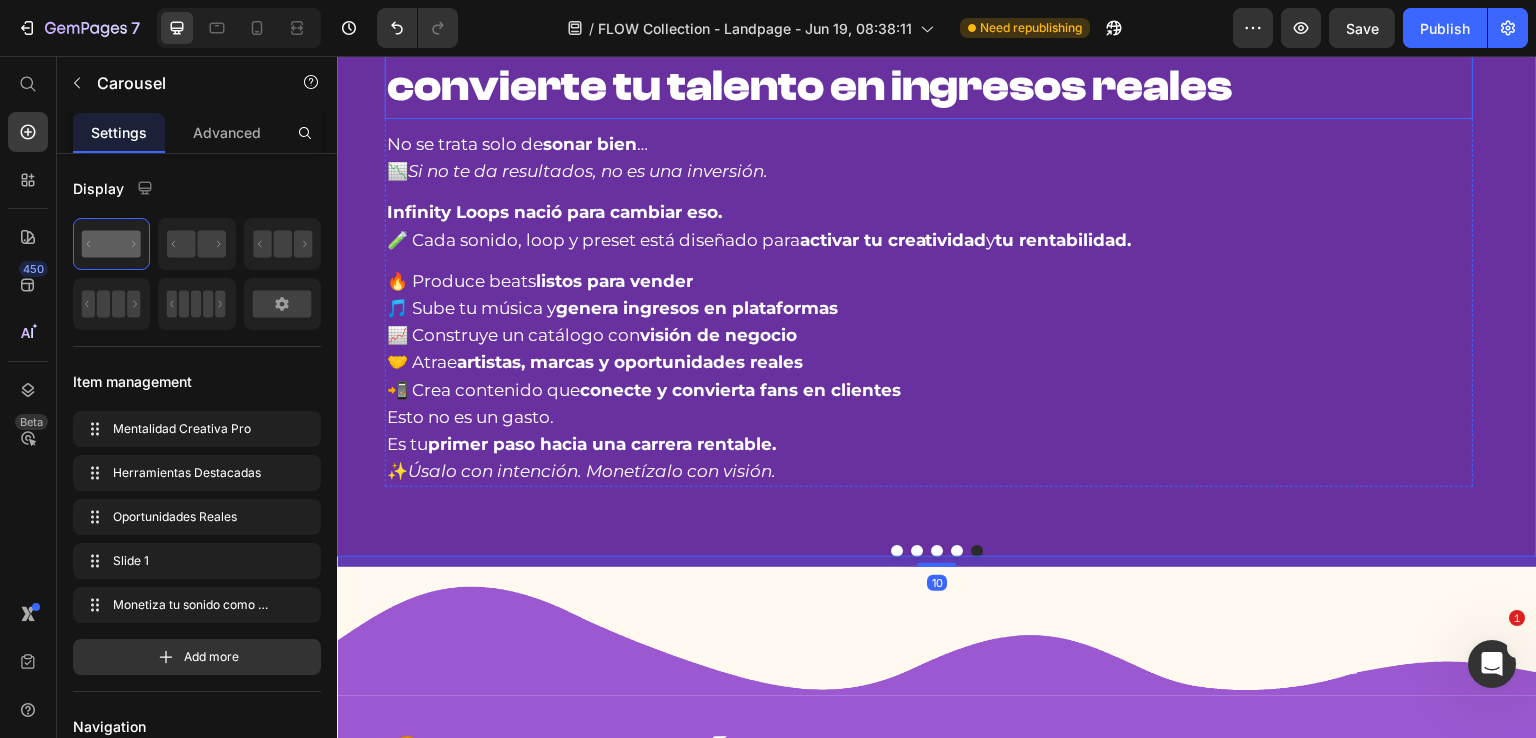 click on "MONETIZA TU SONIDO COMO UN PRO" at bounding box center [895, 21] 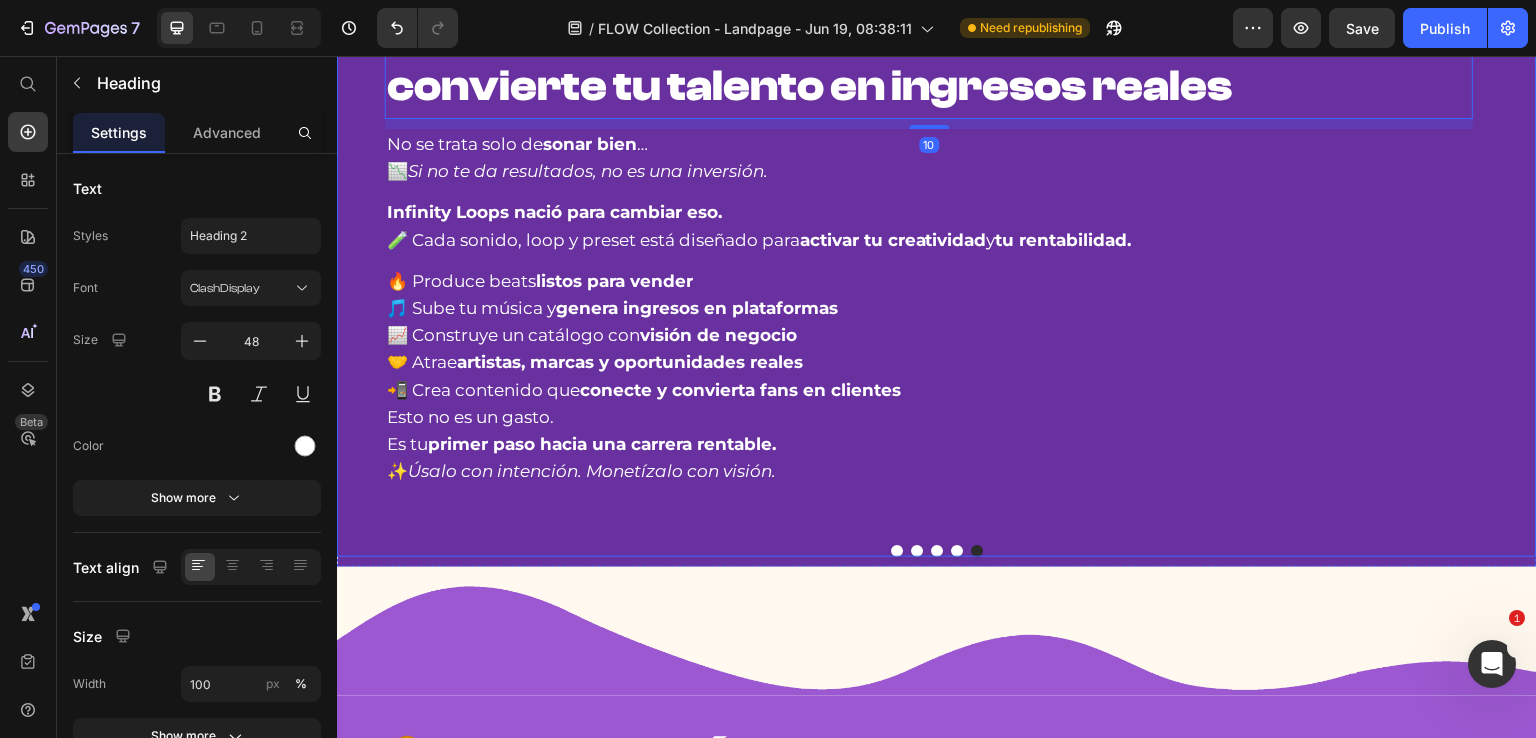 click at bounding box center [957, 551] 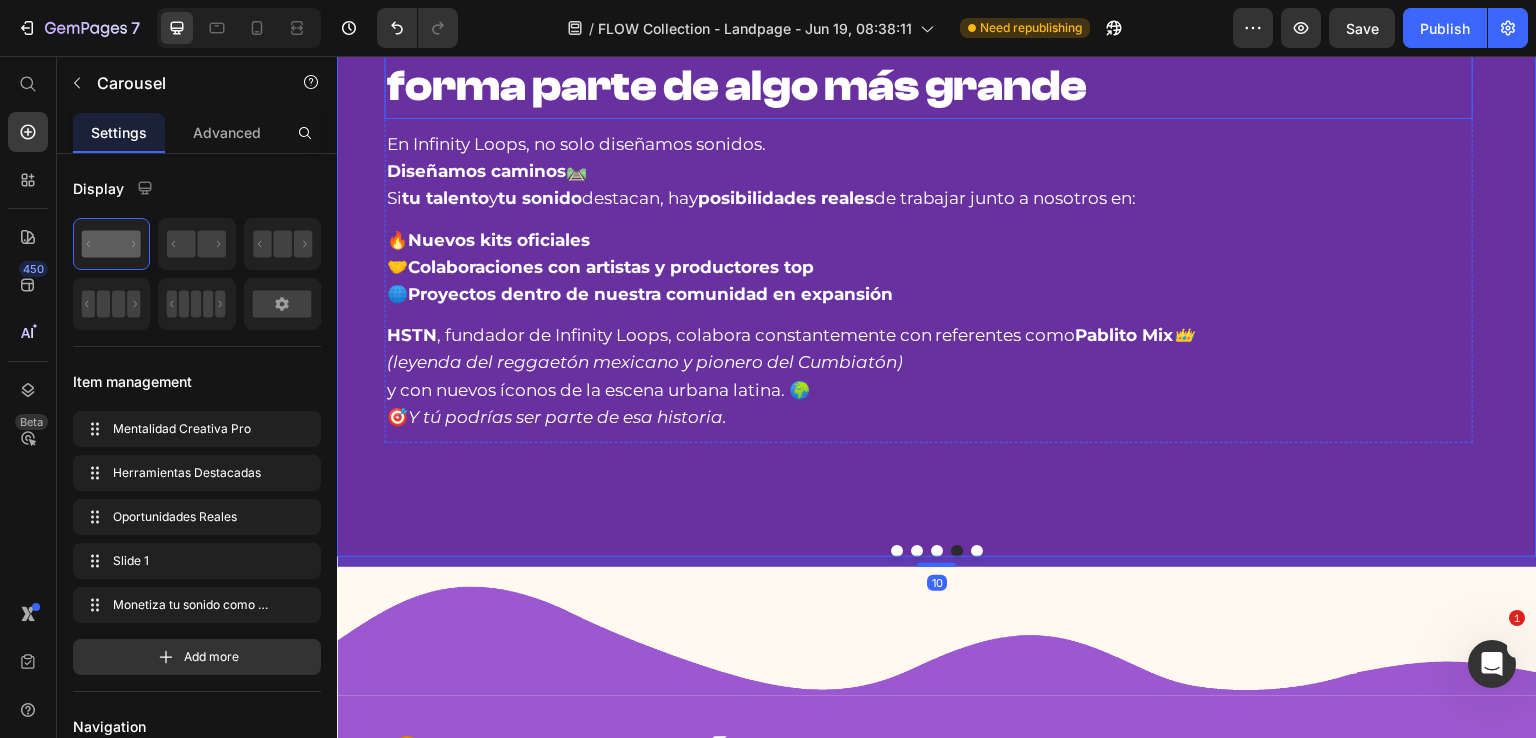 click on "🚧 LO QUE SE VIENE..." at bounding box center [645, 21] 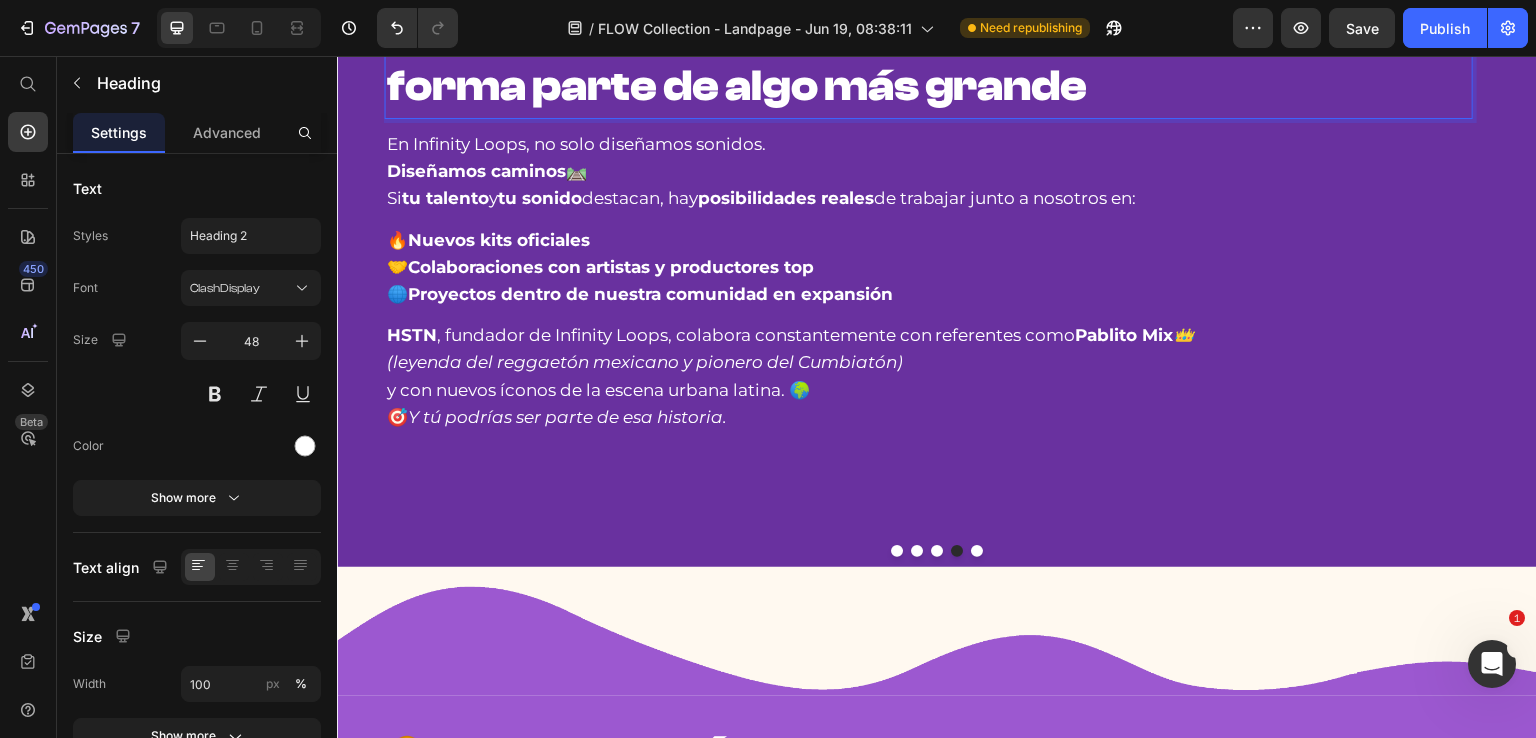click on "🚧 LO QUE SE VIENE..." at bounding box center (645, 21) 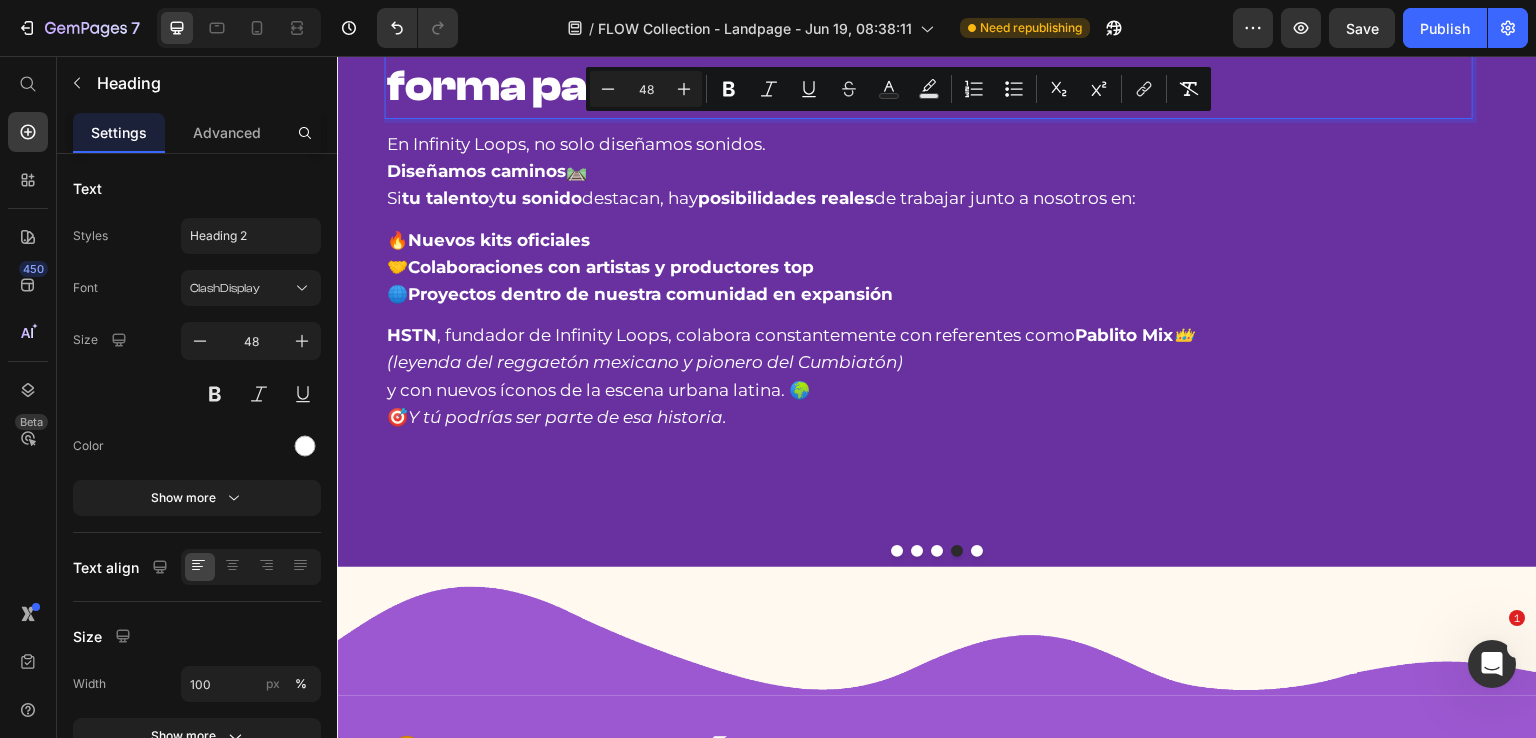 click on "🚧 LO QUE SE VIENE..." at bounding box center [645, 21] 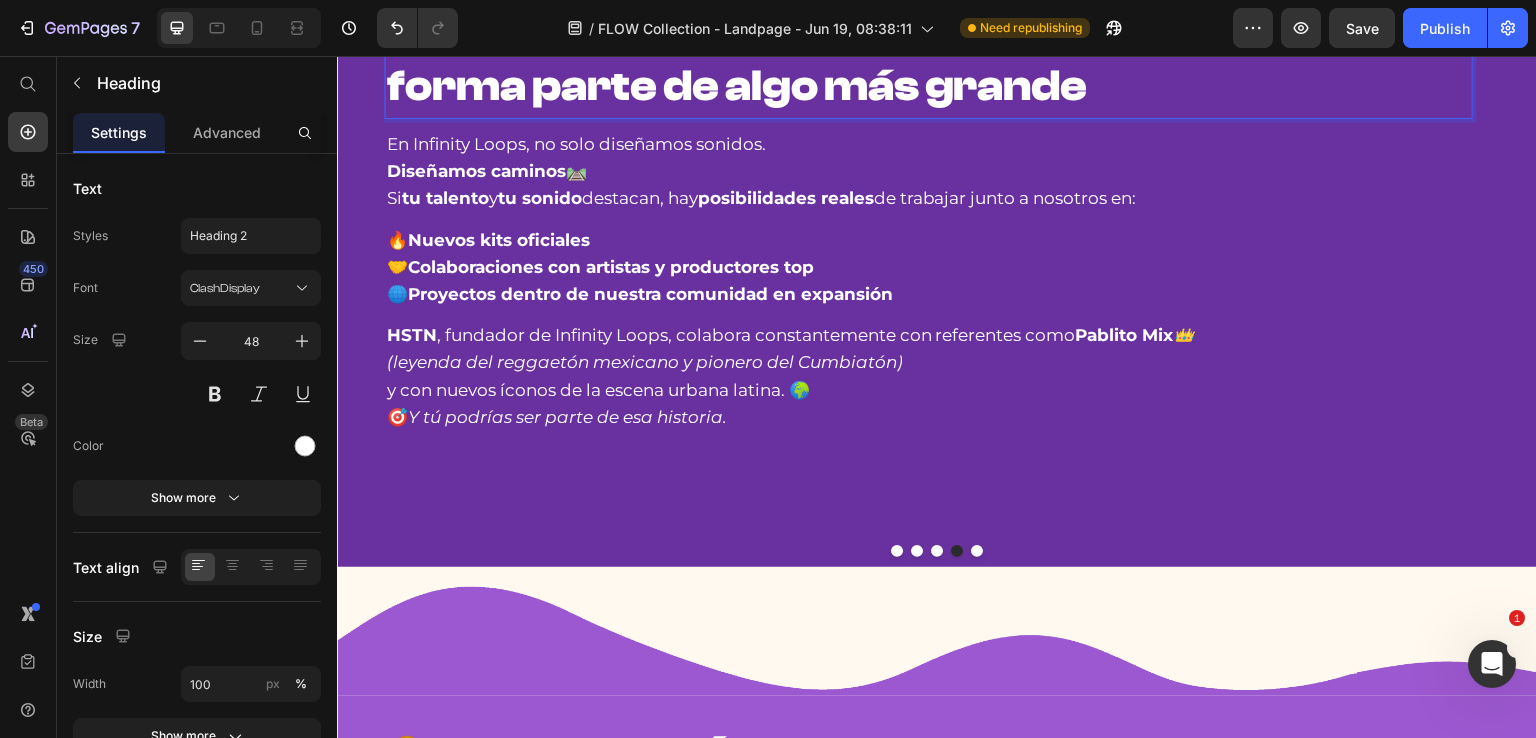 drag, startPoint x: 907, startPoint y: 157, endPoint x: 399, endPoint y: 153, distance: 508.01575 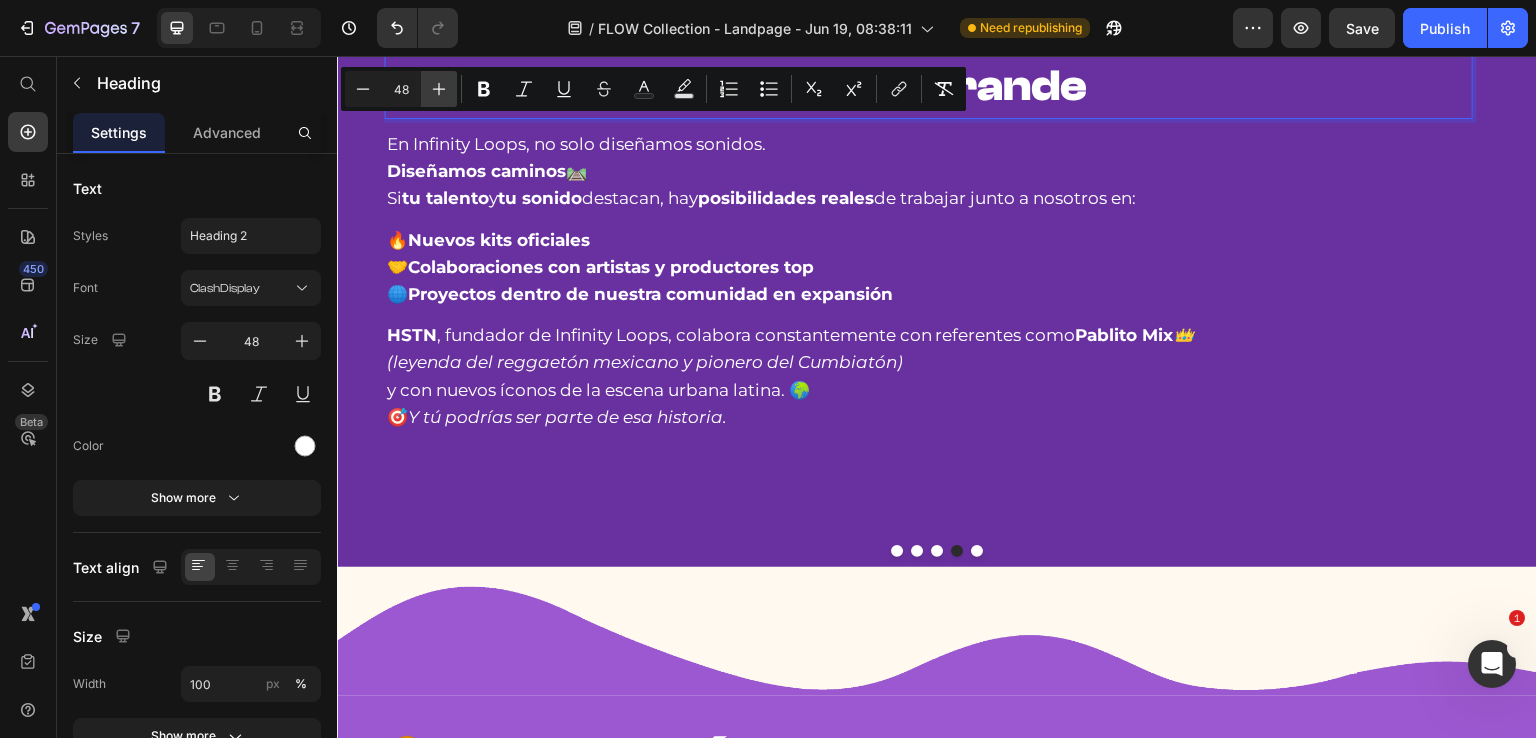 click 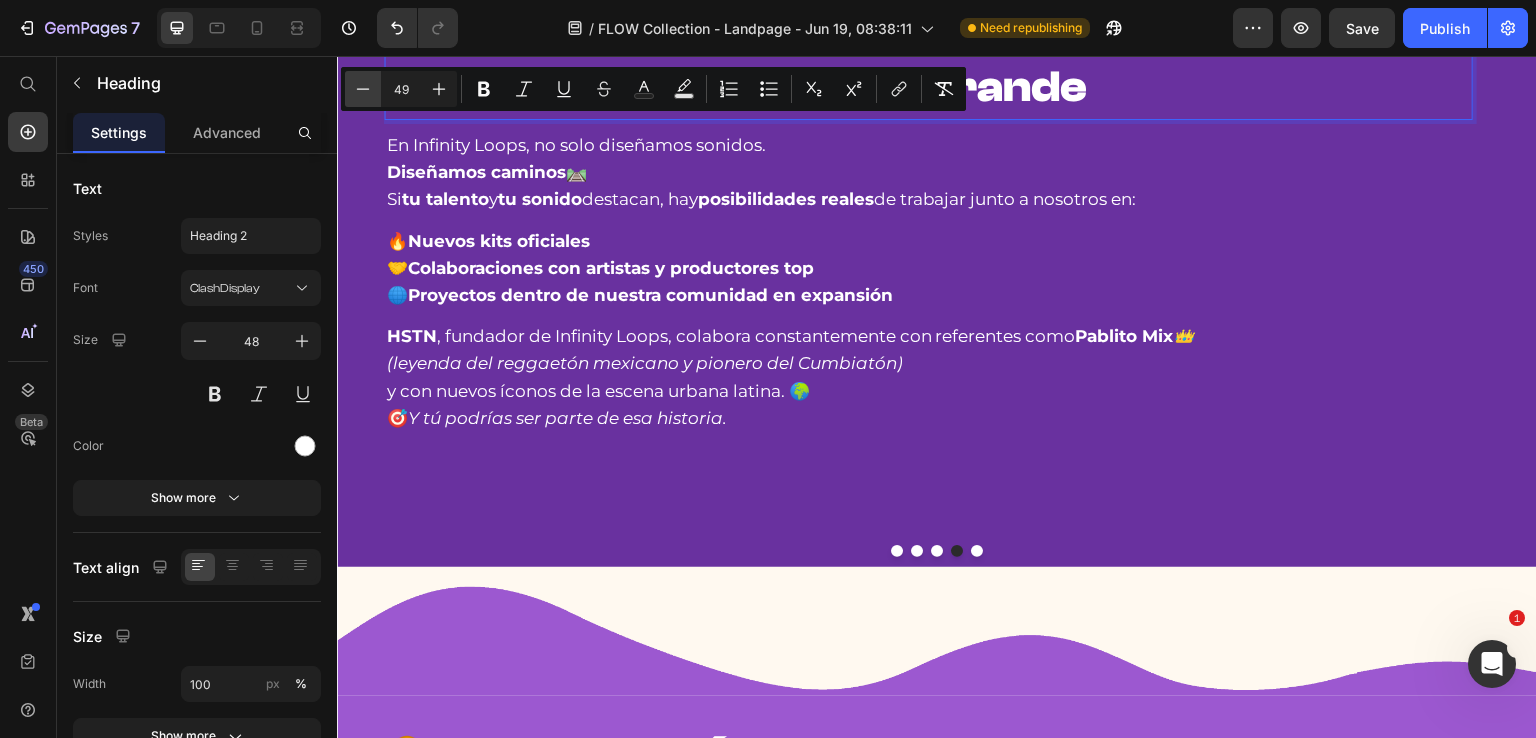 click 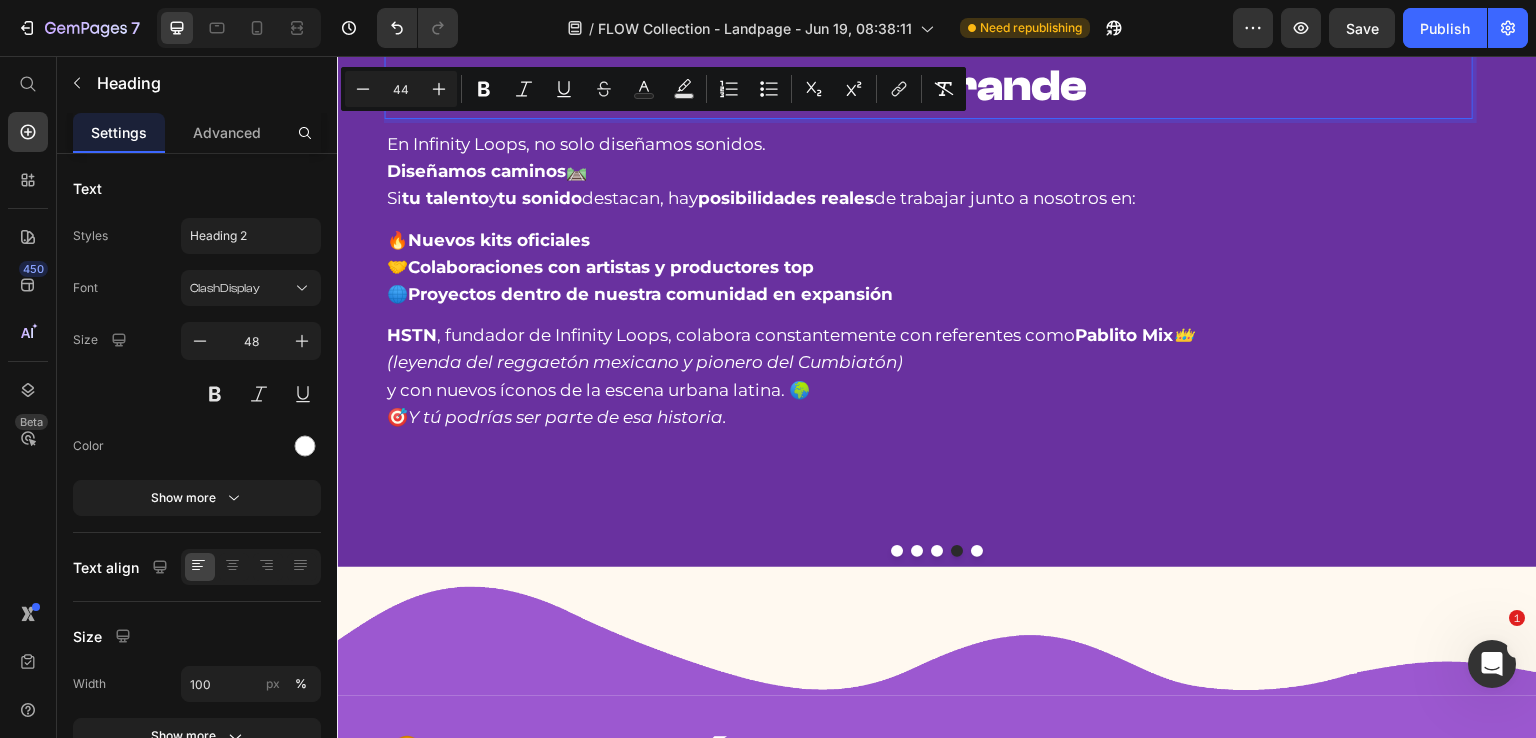 click on "forma parte de algo más grande" at bounding box center (737, 86) 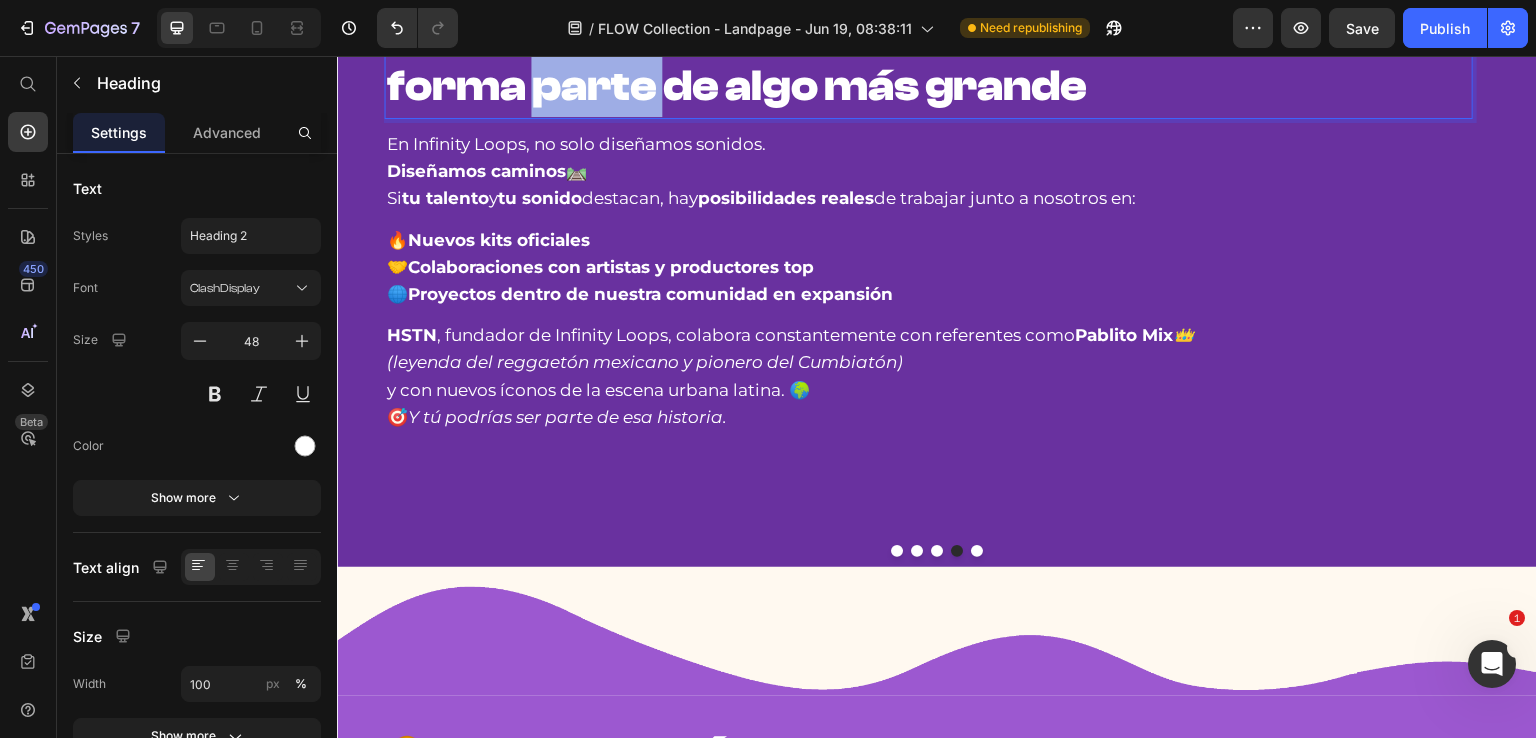 click on "forma parte de algo más grande" at bounding box center (737, 86) 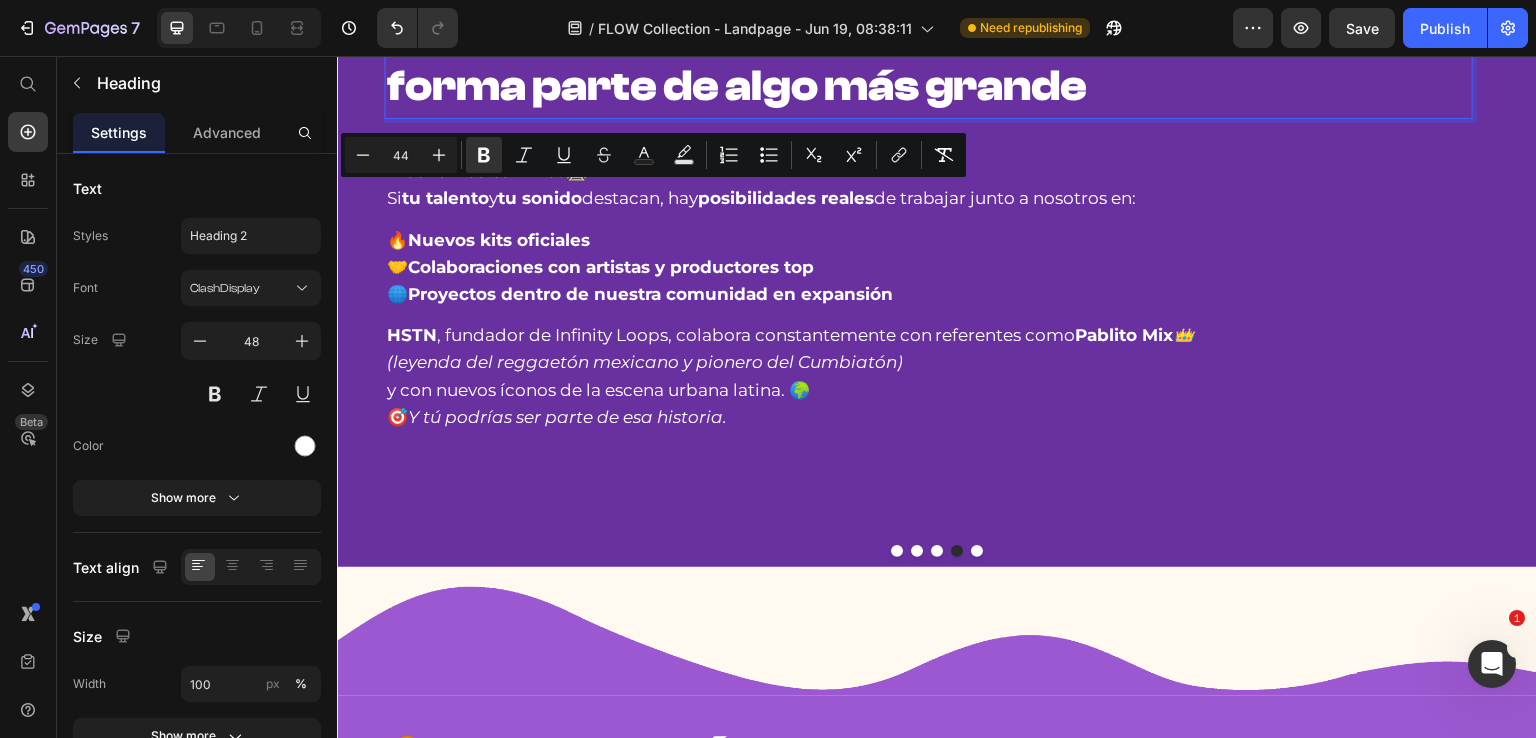 click on "forma parte de algo más grande" at bounding box center [737, 86] 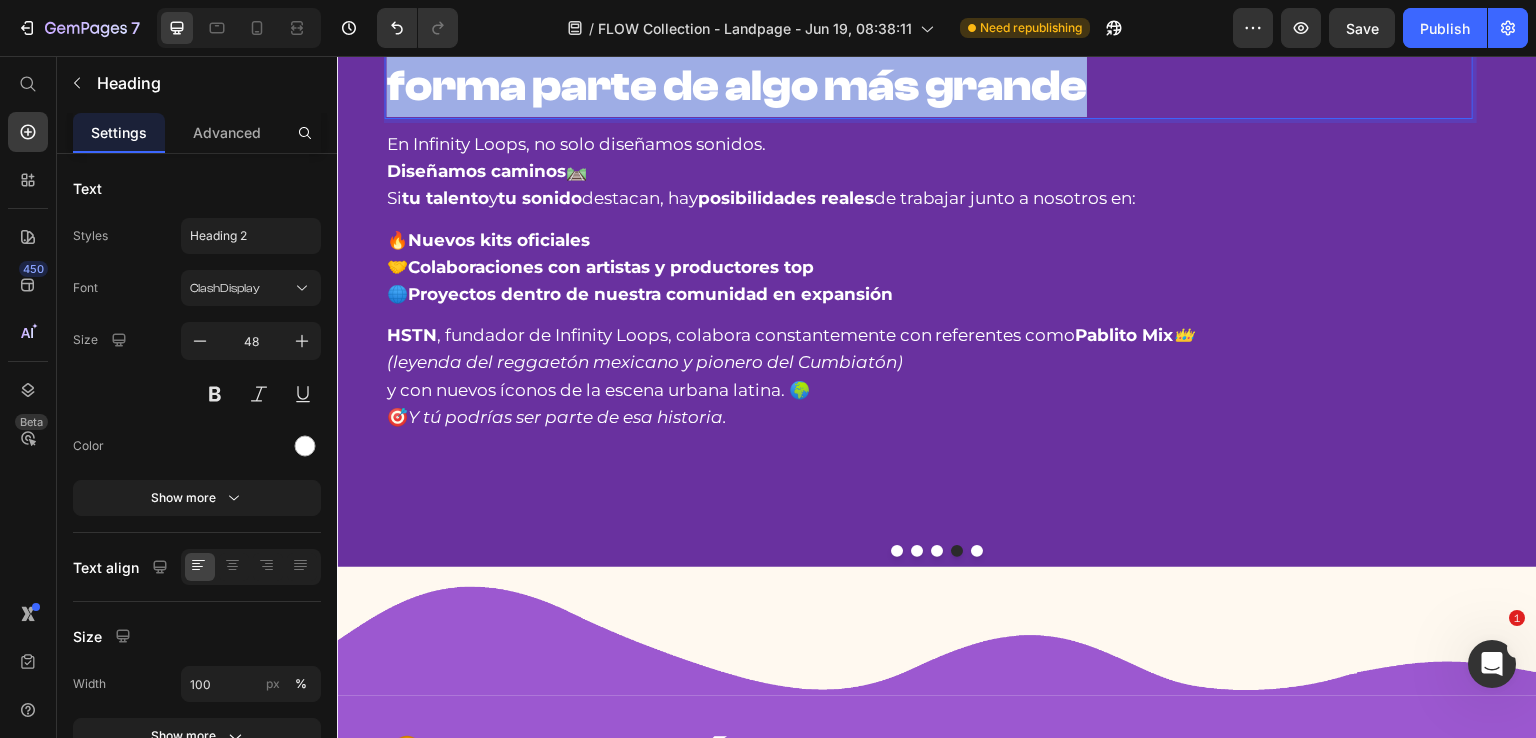 drag, startPoint x: 390, startPoint y: 209, endPoint x: 1137, endPoint y: 215, distance: 747.0241 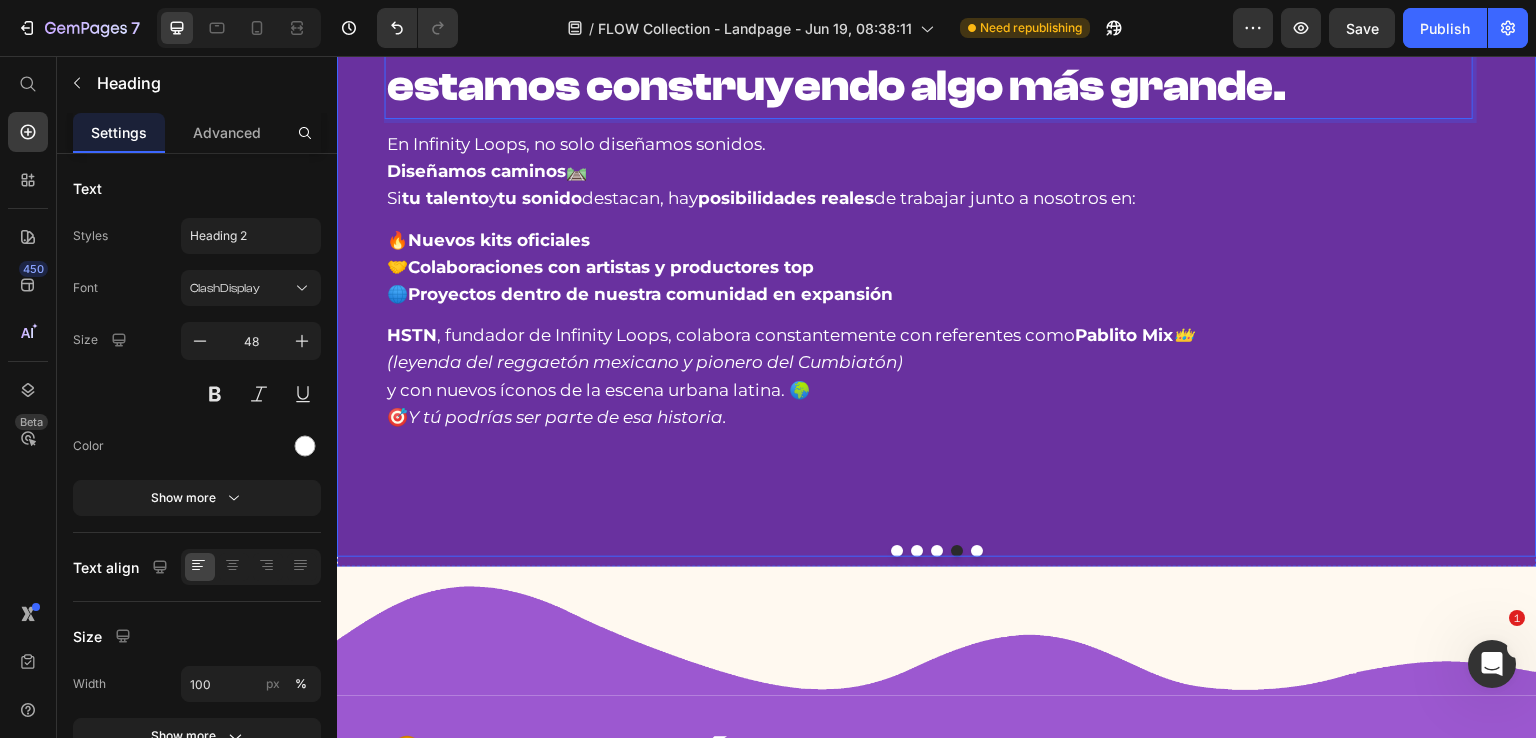 click at bounding box center (937, 551) 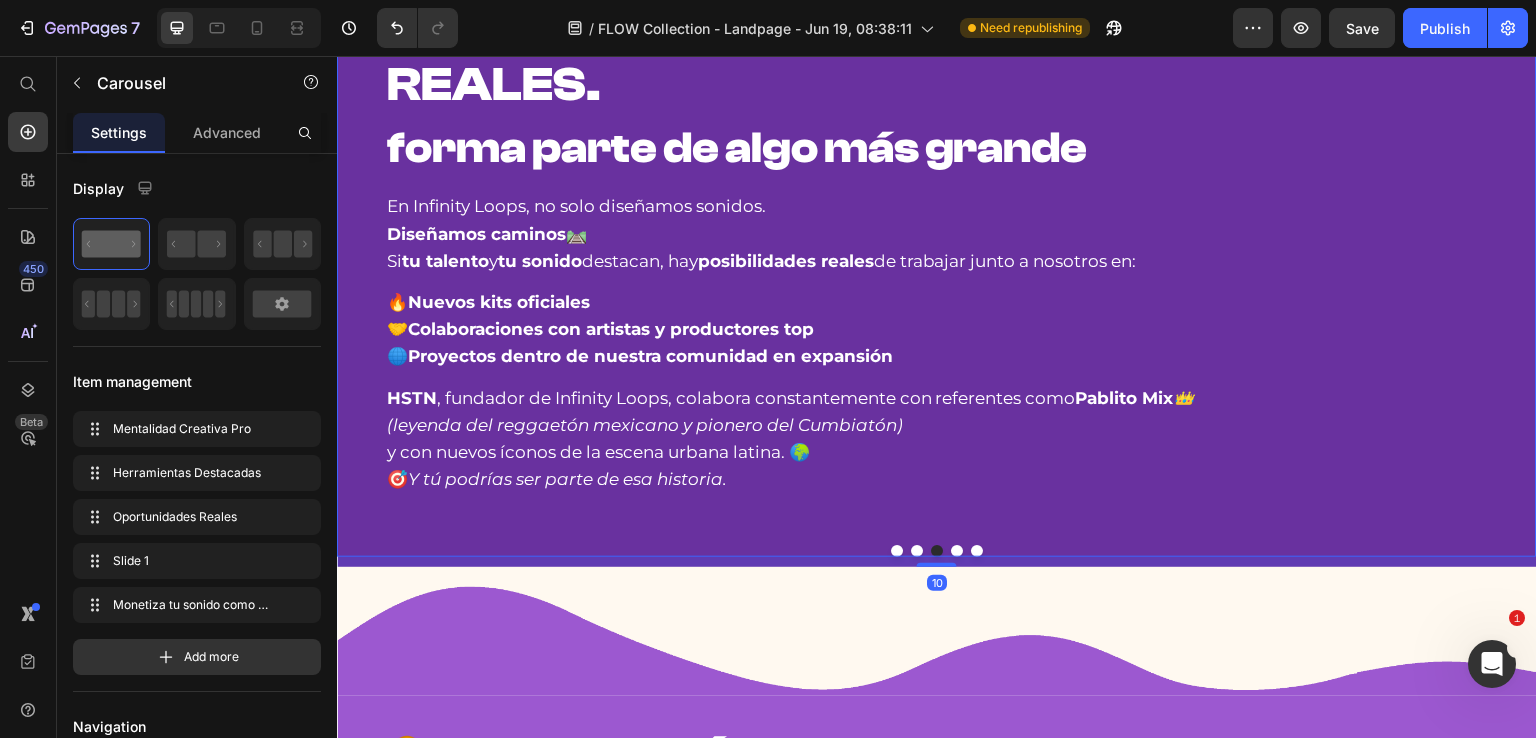 click at bounding box center [917, 551] 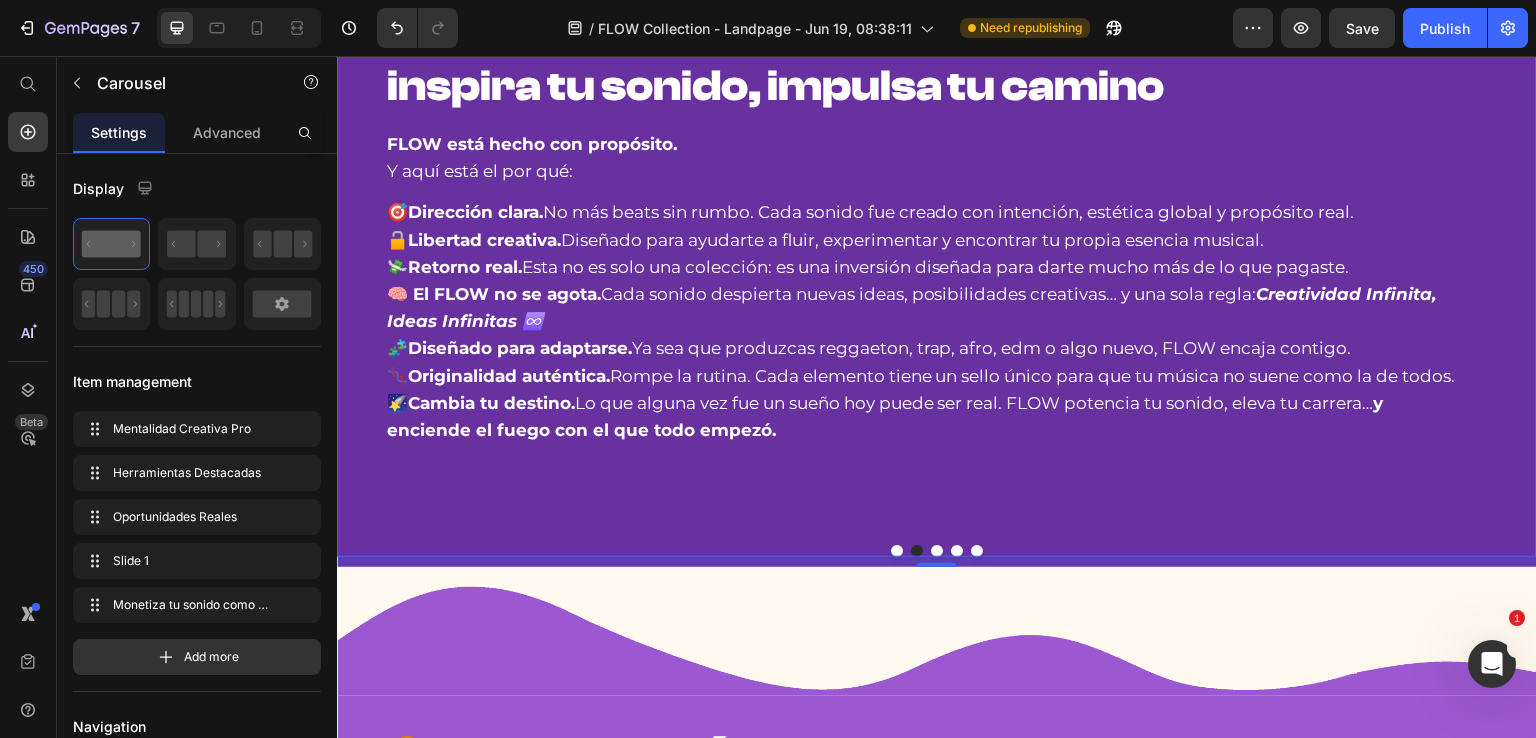 click at bounding box center (897, 551) 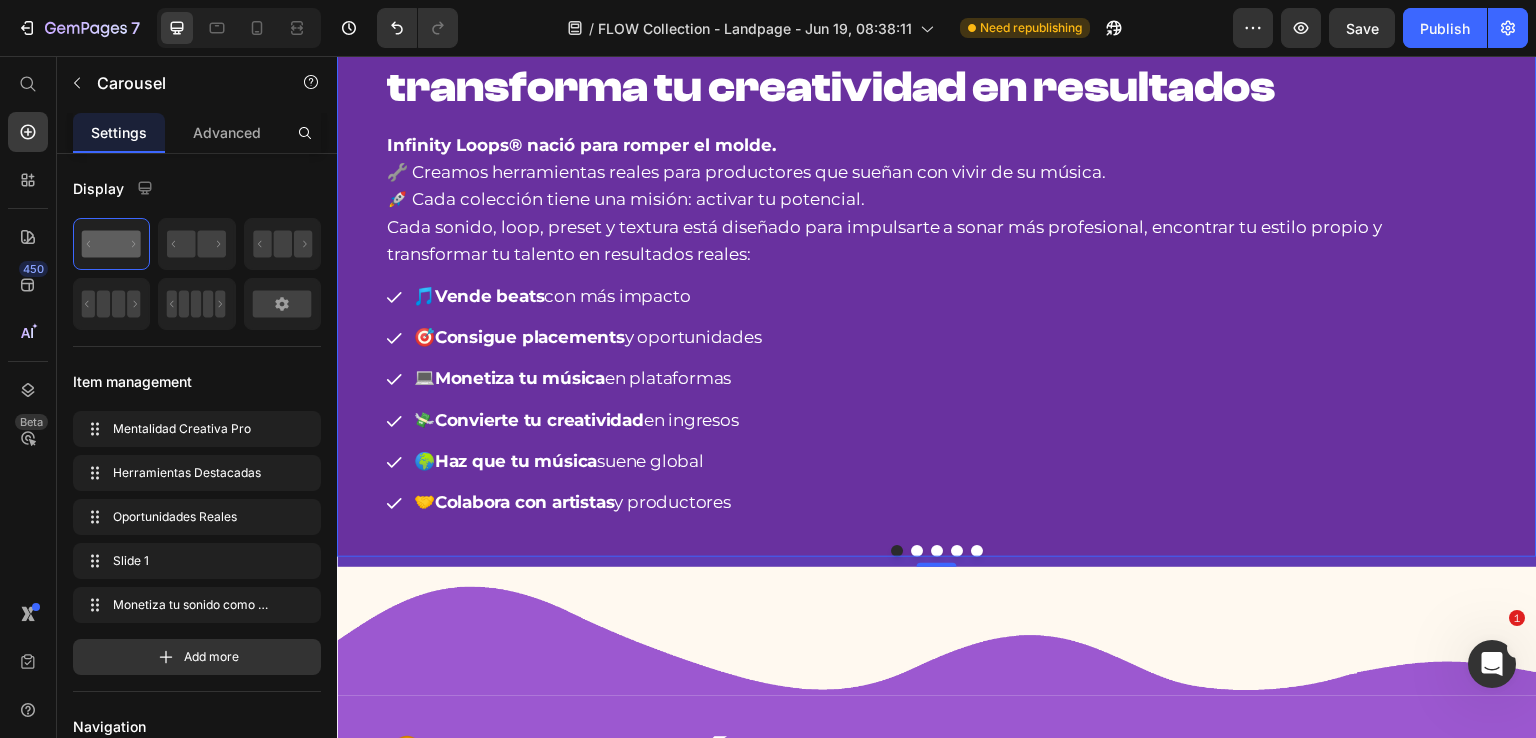 click at bounding box center (957, 551) 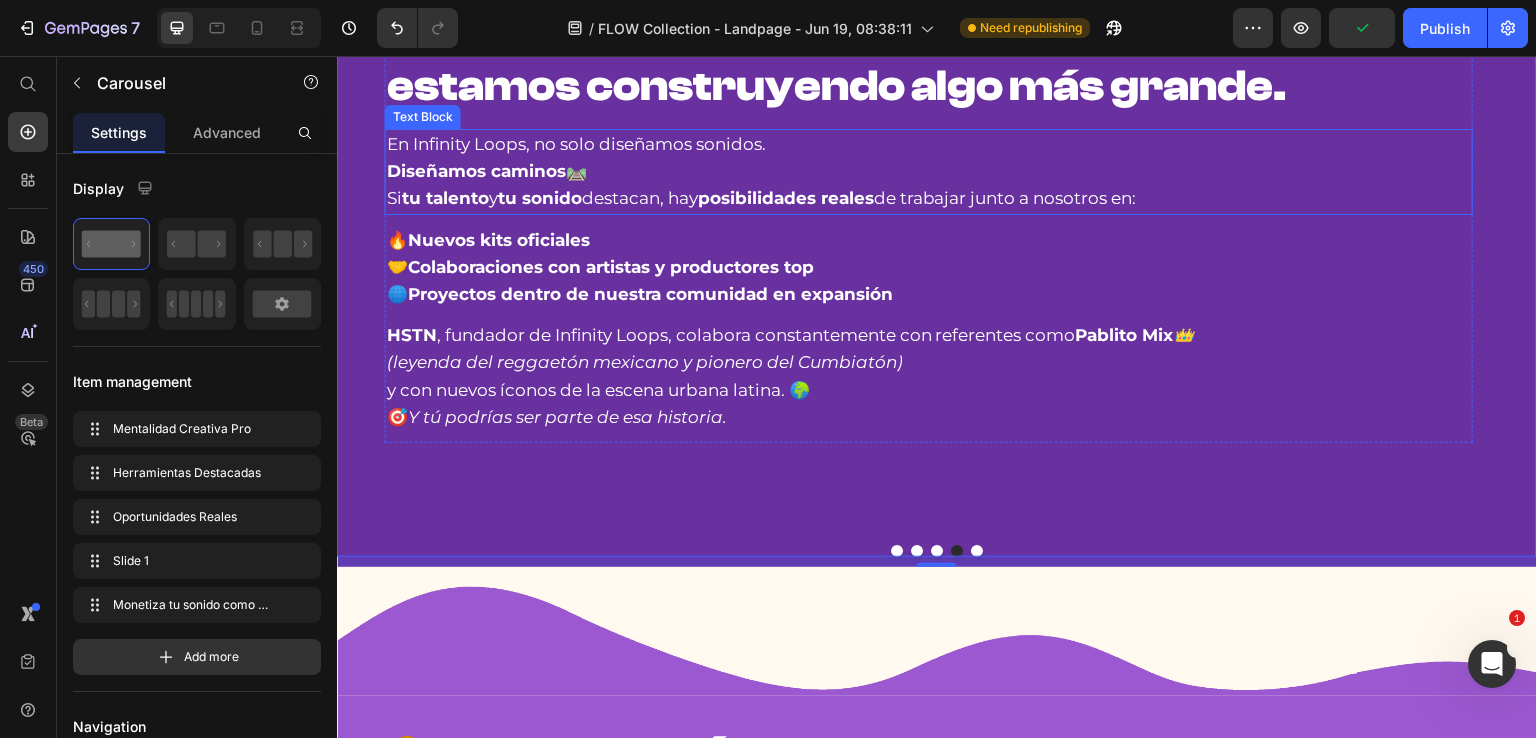 click on "En Infinity Loops, no solo diseñamos sonidos. Diseñamos caminos  🛤️" at bounding box center (929, 158) 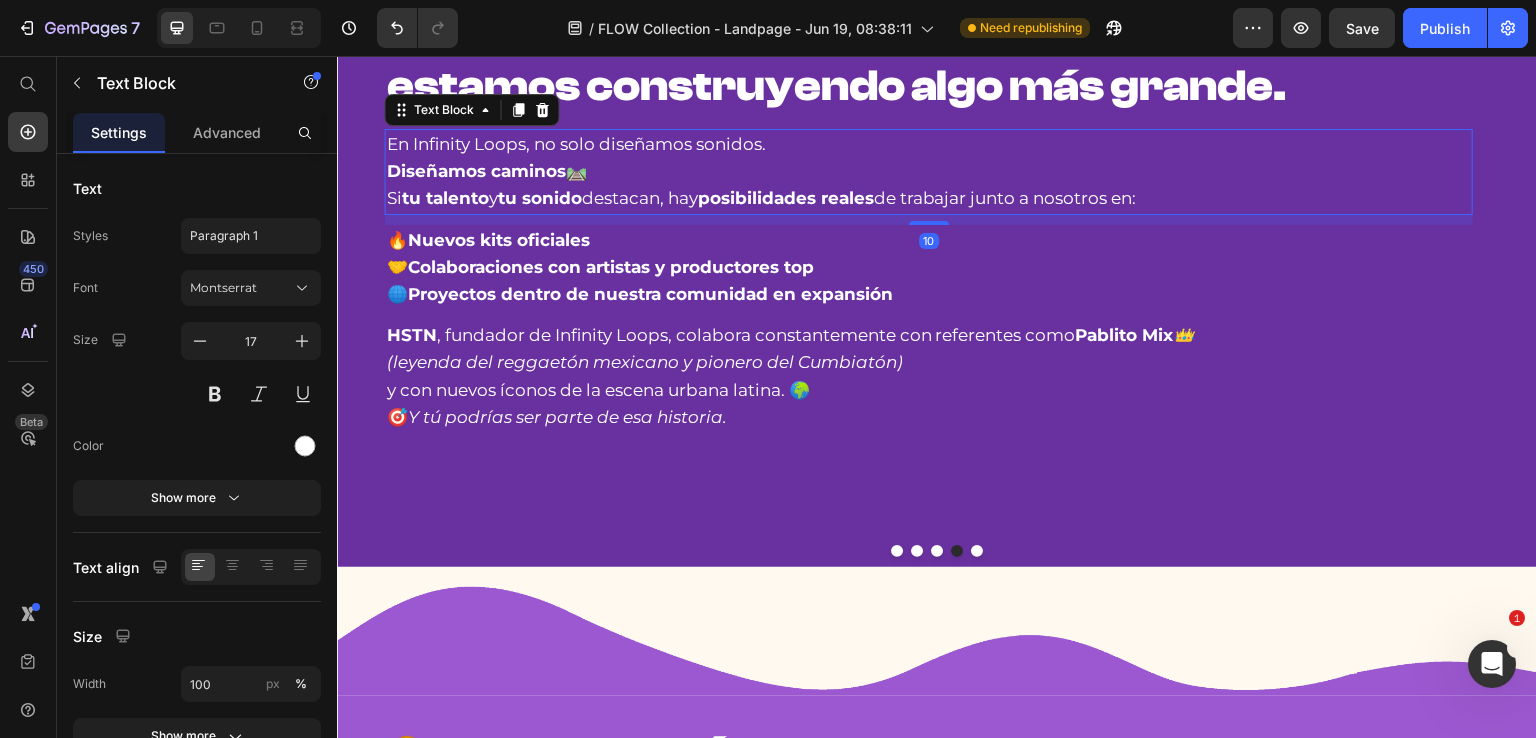 click on "En Infinity Loops, no solo diseñamos sonidos. Diseñamos caminos  🛤️" at bounding box center (929, 158) 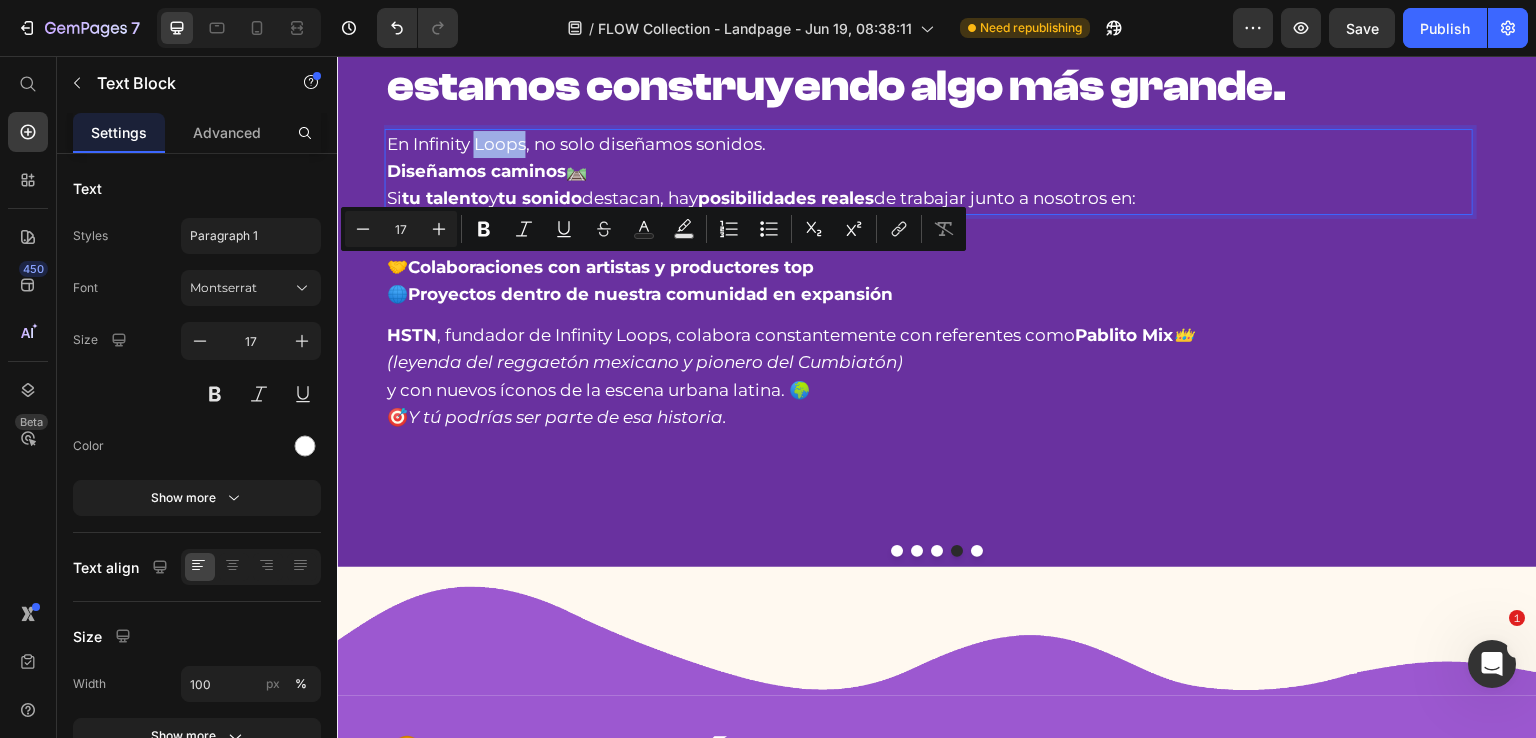 click on "En Infinity Loops, no solo diseñamos sonidos. Diseñamos caminos  🛤️" at bounding box center [929, 158] 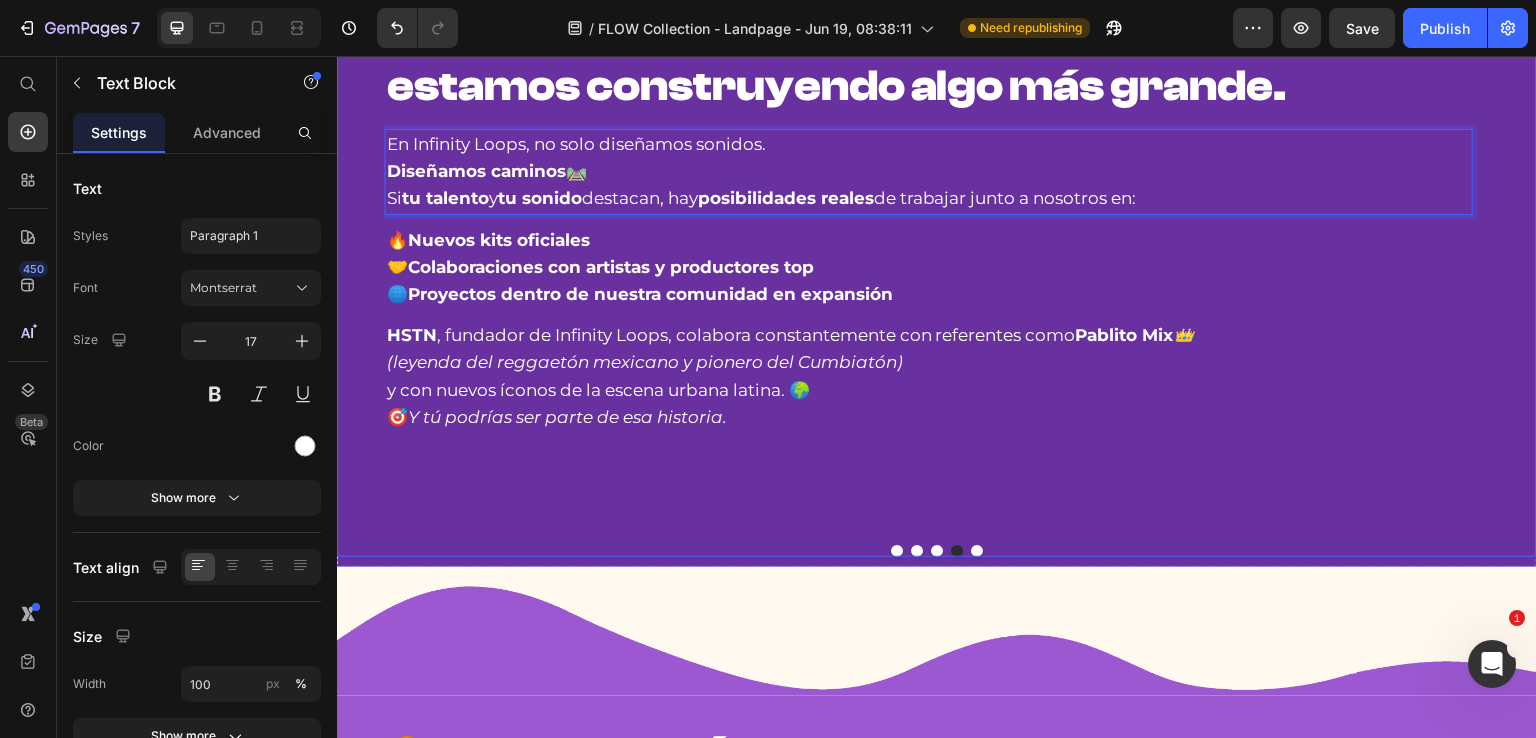 click at bounding box center (937, 551) 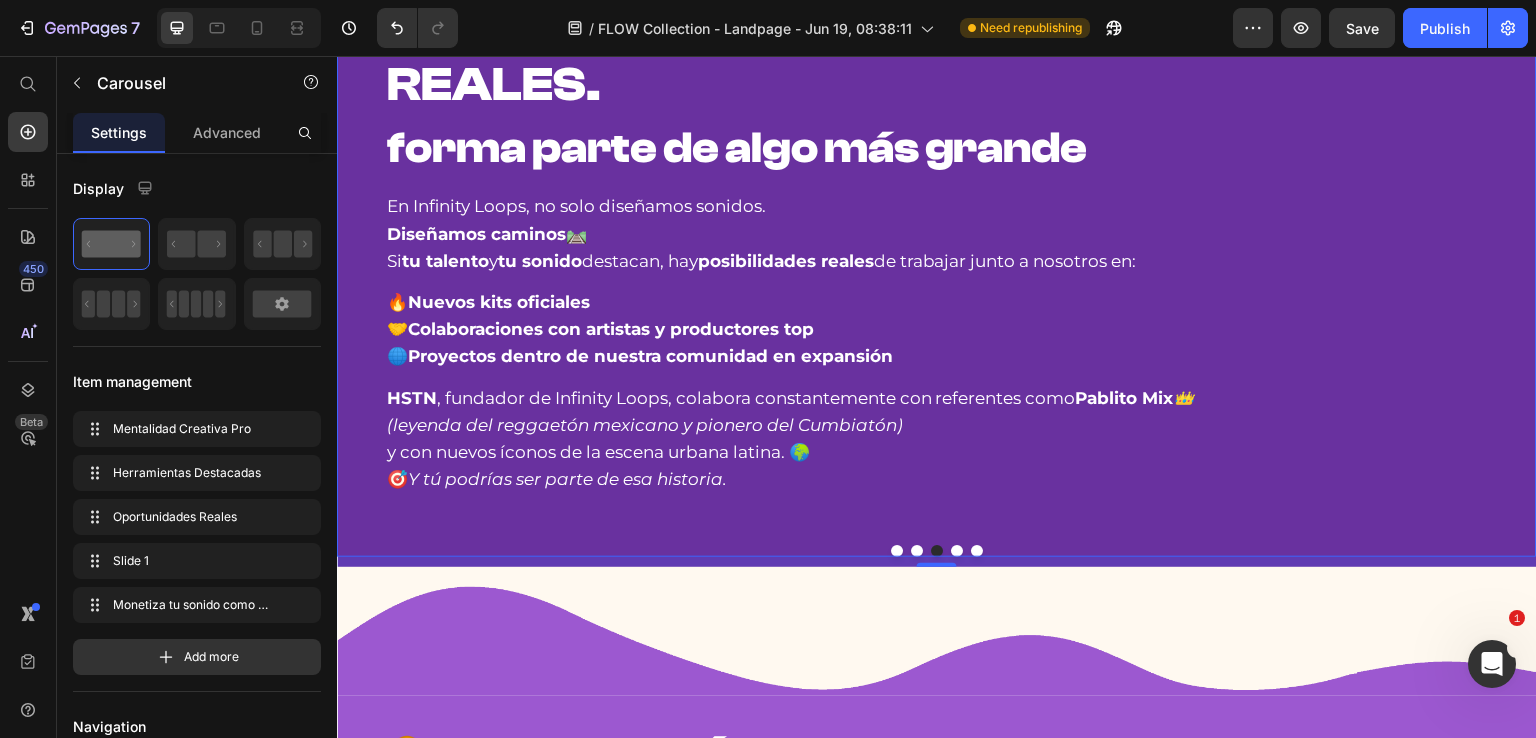 click at bounding box center (957, 551) 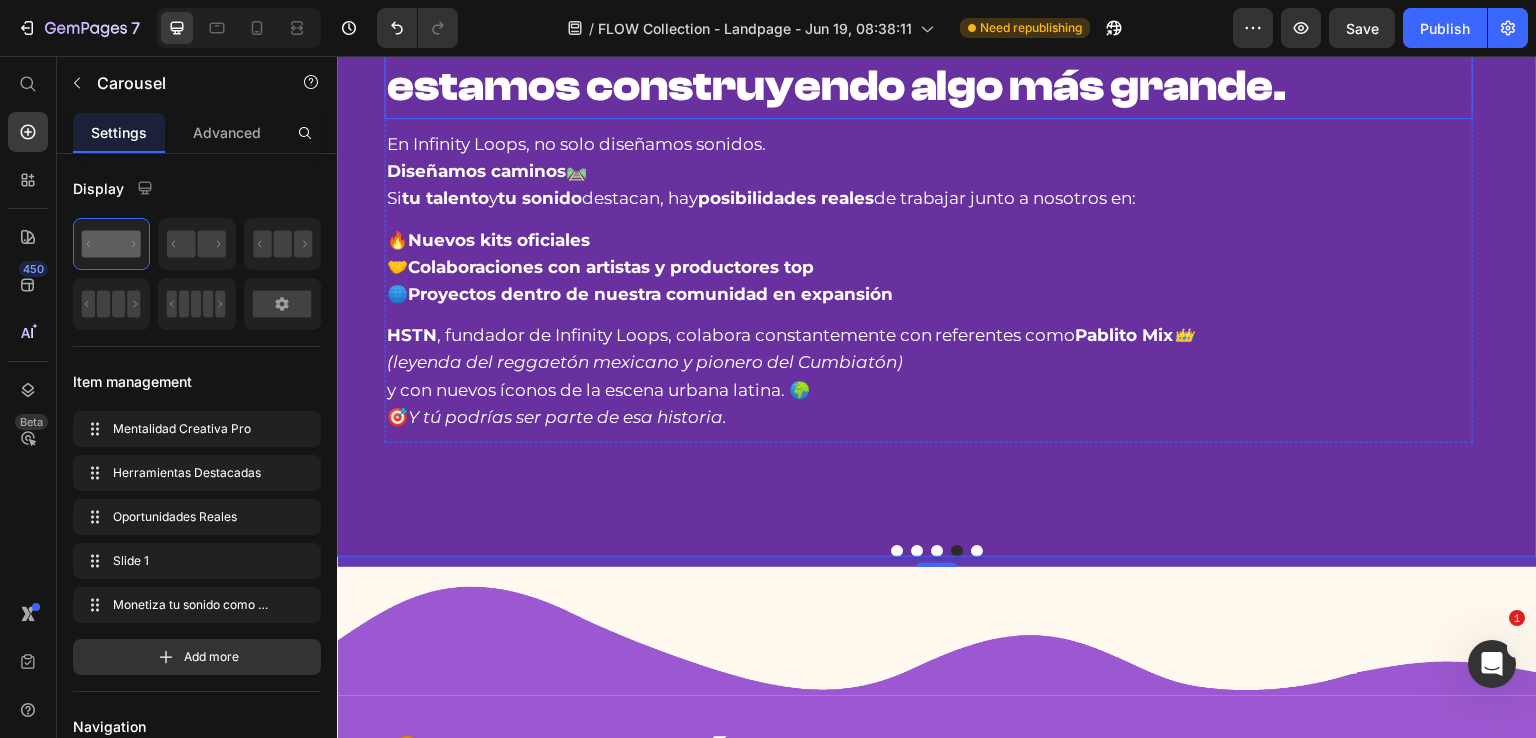 click on "estamos construyendo algo más grande." at bounding box center [837, 86] 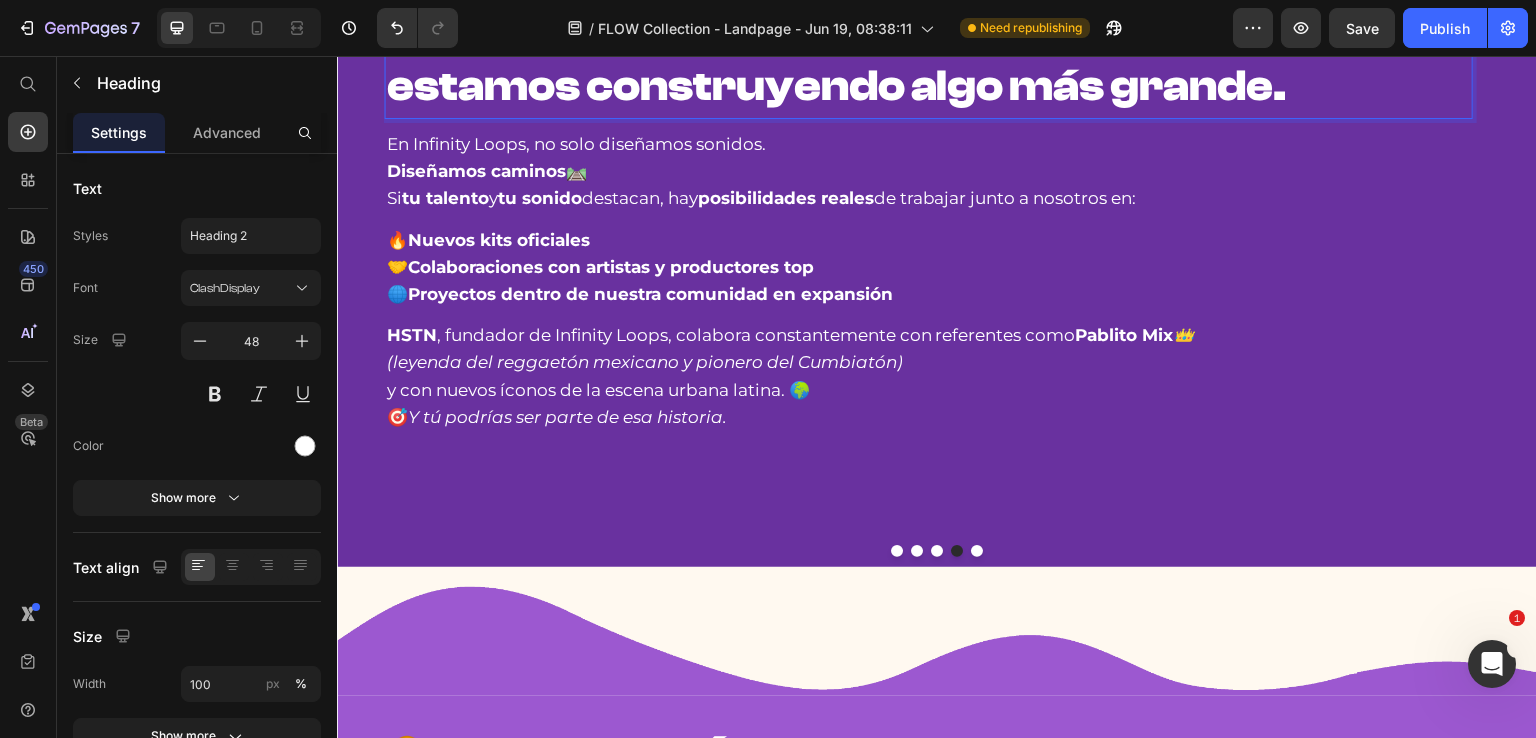 click on "estamos construyendo algo más grande." at bounding box center [837, 86] 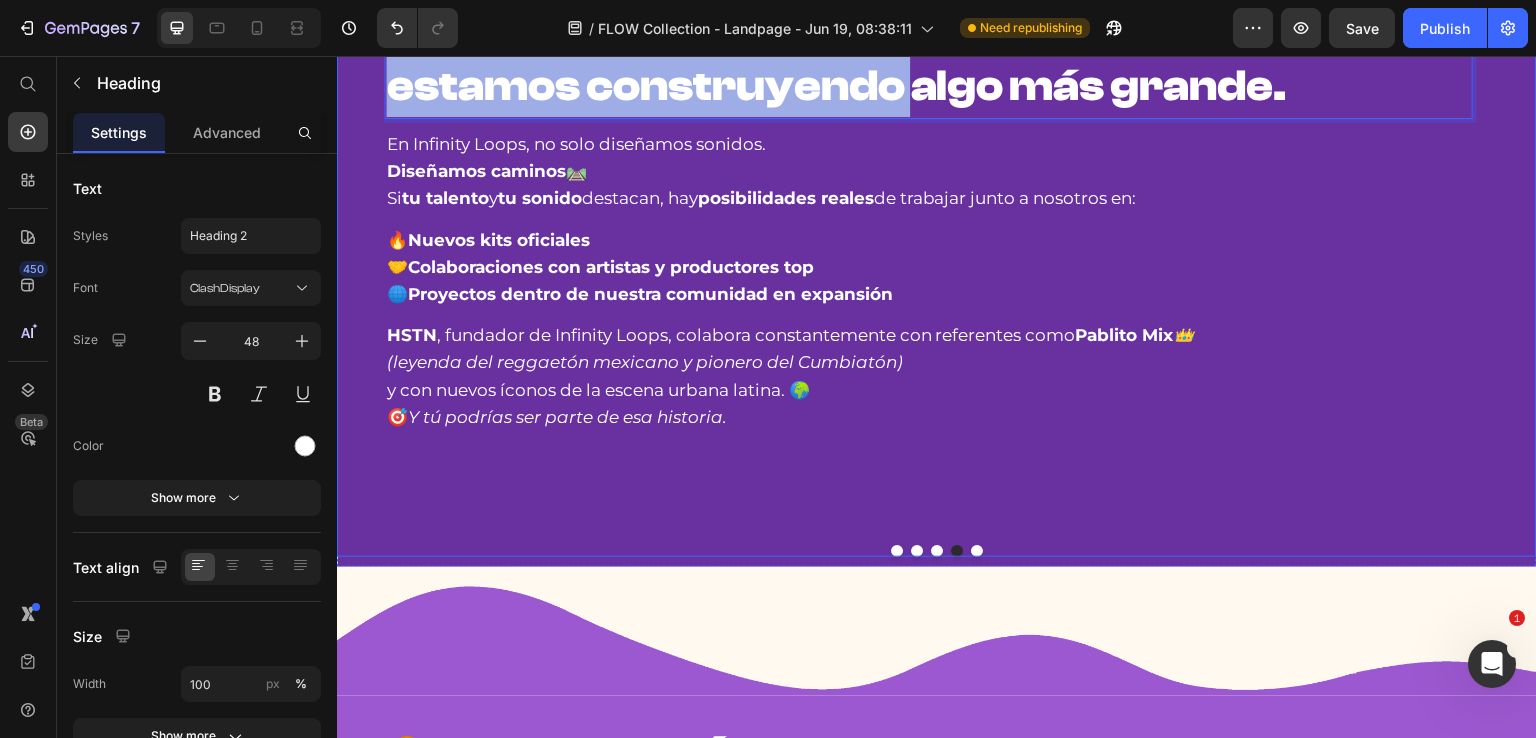 drag, startPoint x: 919, startPoint y: 213, endPoint x: 1479, endPoint y: 206, distance: 560.04376 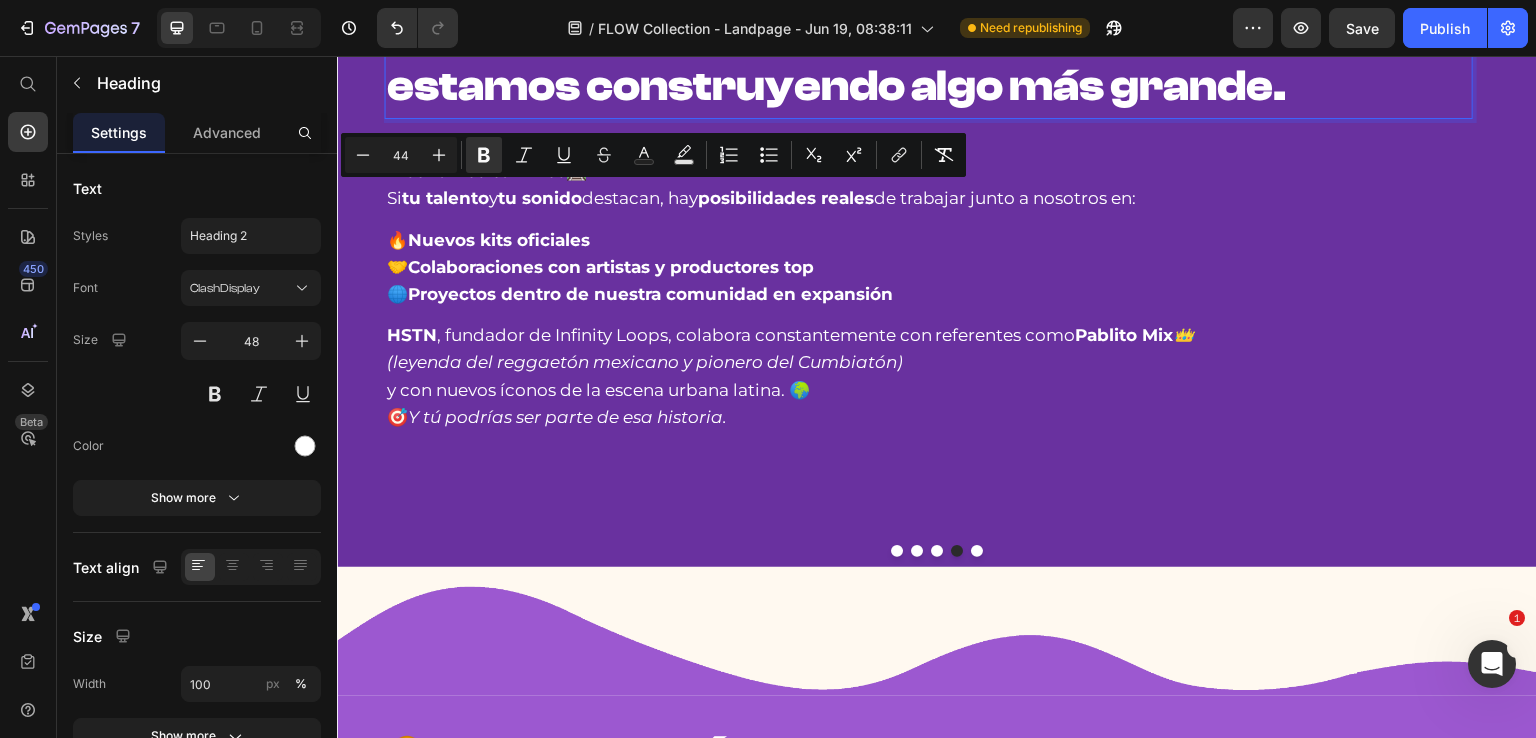 click on "estamos construyendo algo más grande." at bounding box center [837, 86] 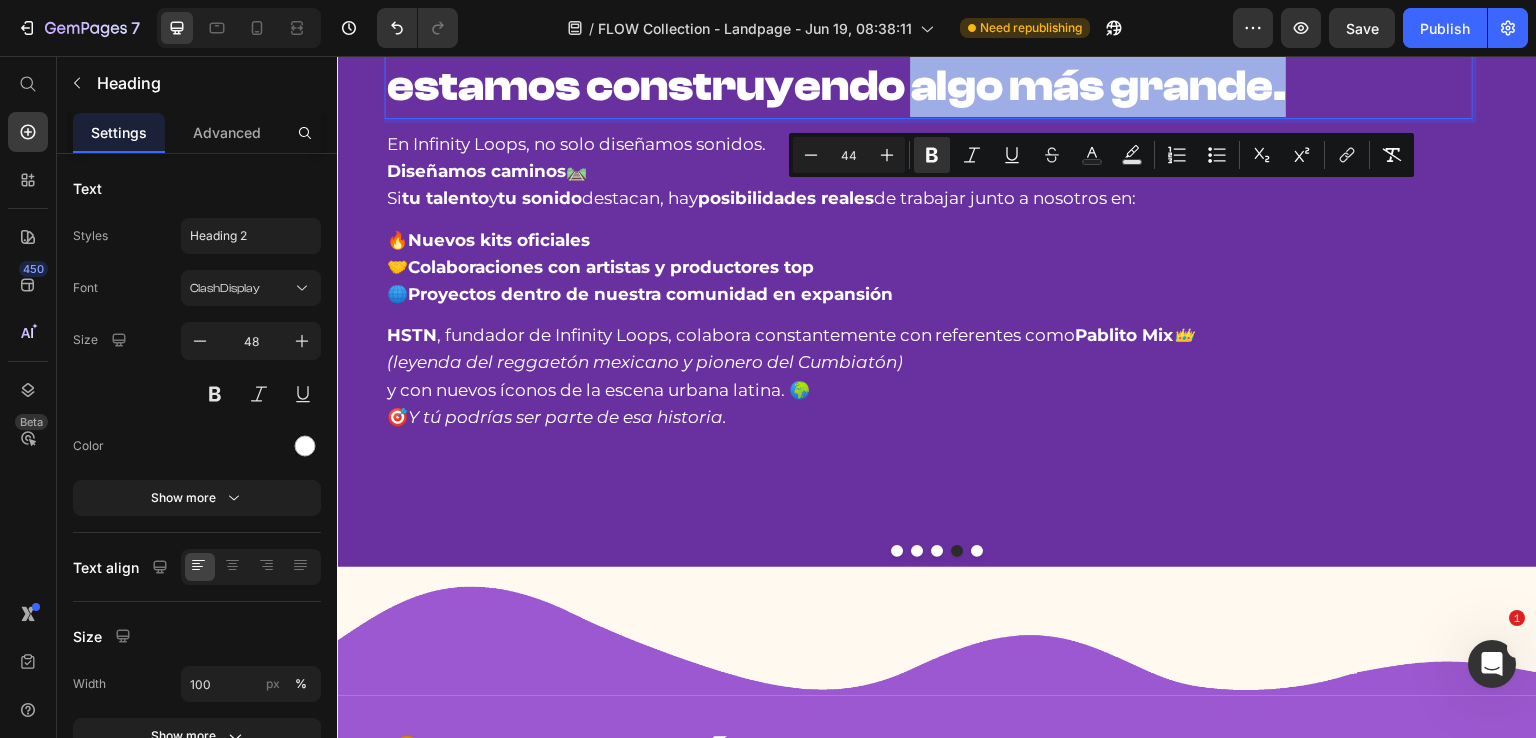 drag, startPoint x: 918, startPoint y: 214, endPoint x: 1357, endPoint y: 217, distance: 439.01025 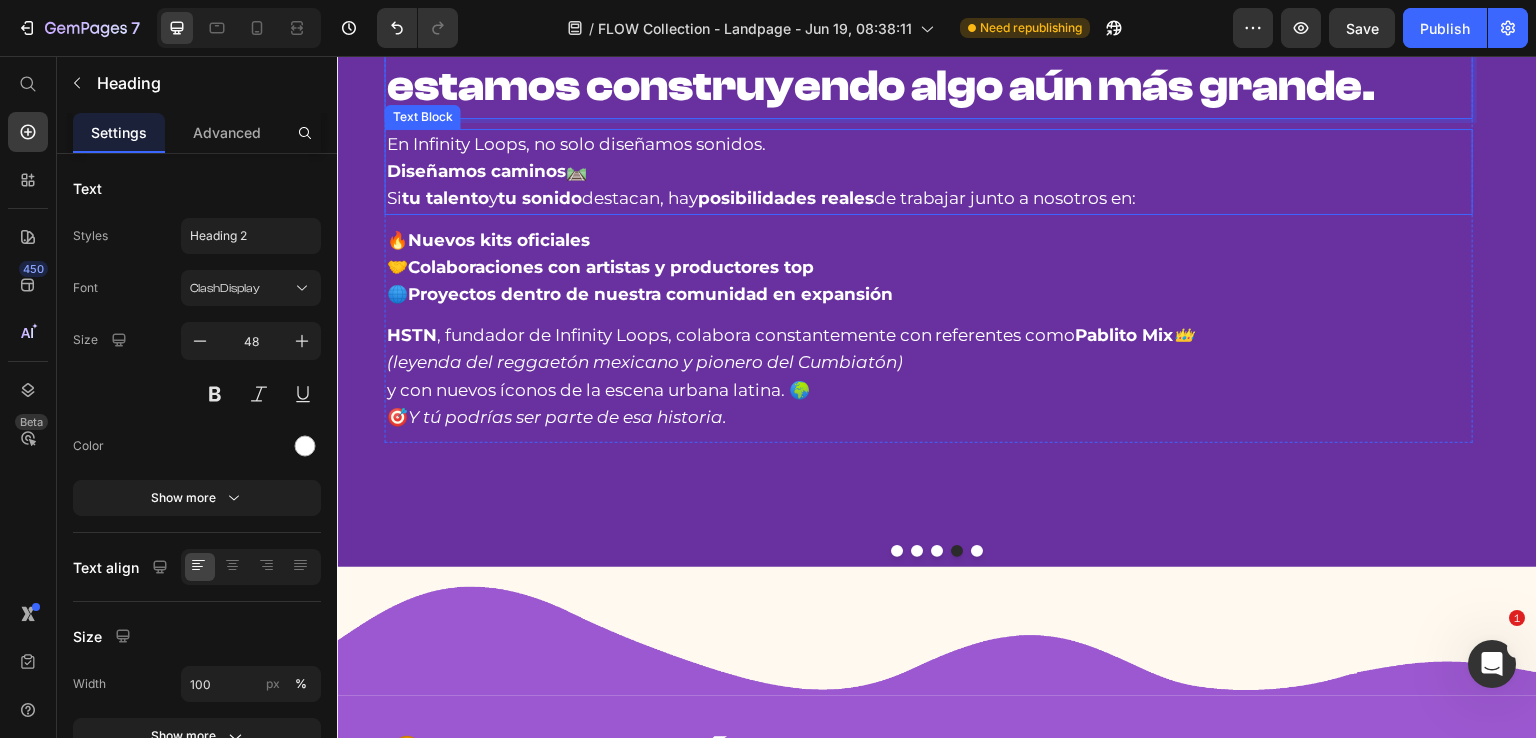 click on "En Infinity Loops, no solo diseñamos sonidos. Diseñamos caminos  🛤️" at bounding box center (929, 158) 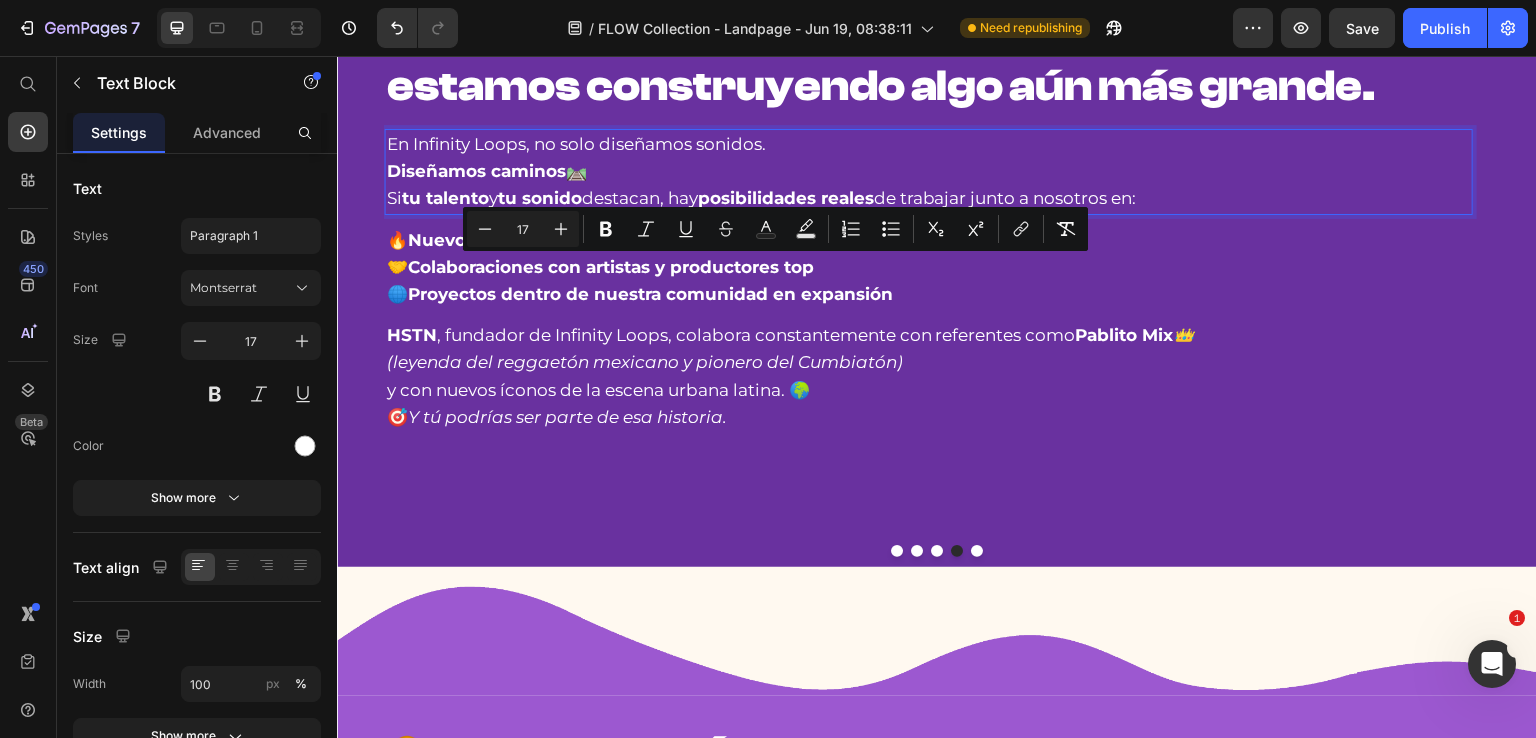 drag, startPoint x: 393, startPoint y: 267, endPoint x: 1227, endPoint y: 329, distance: 836.3014 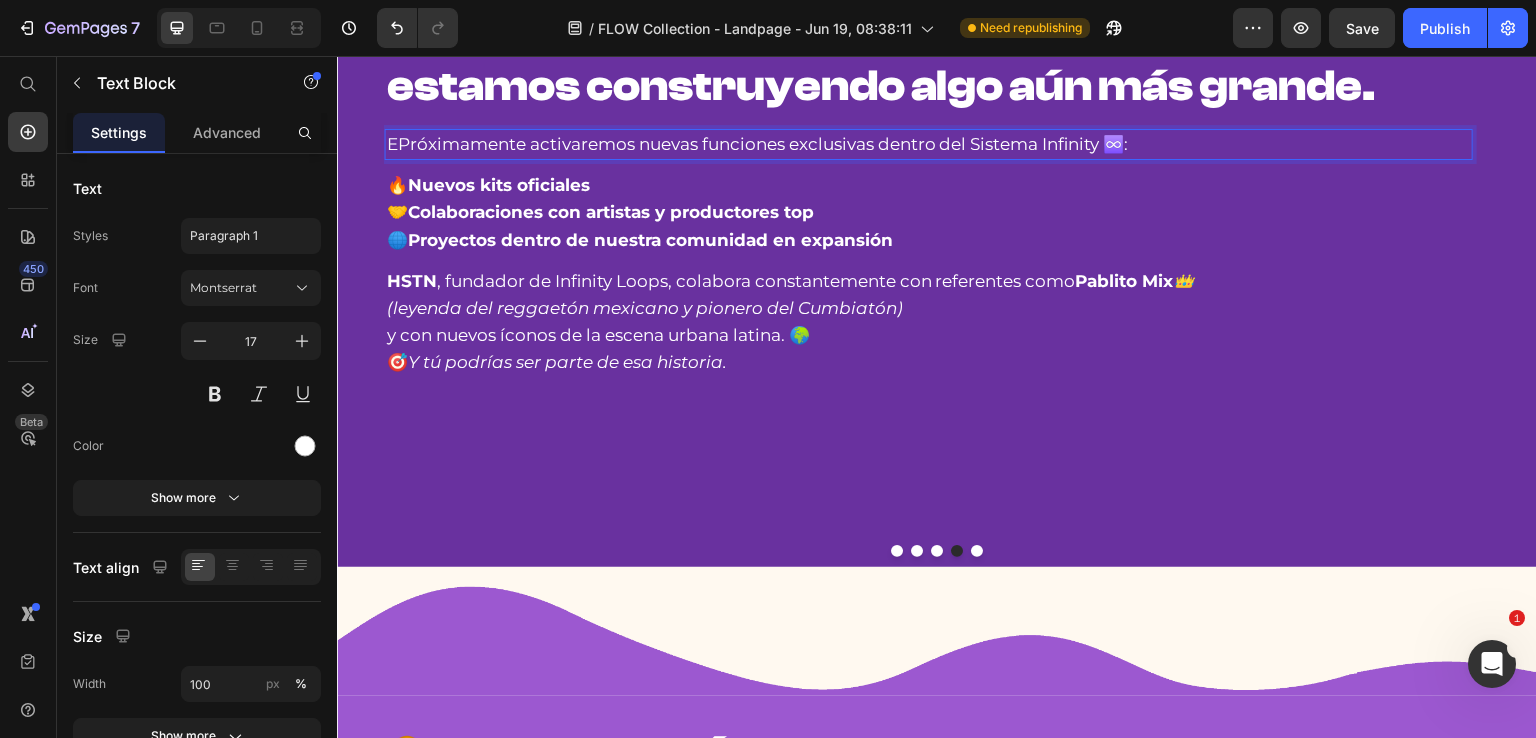 click on "EPróximamente activaremos nuevas funciones exclusivas dentro del Sistema Infinity ♾️:" at bounding box center [929, 144] 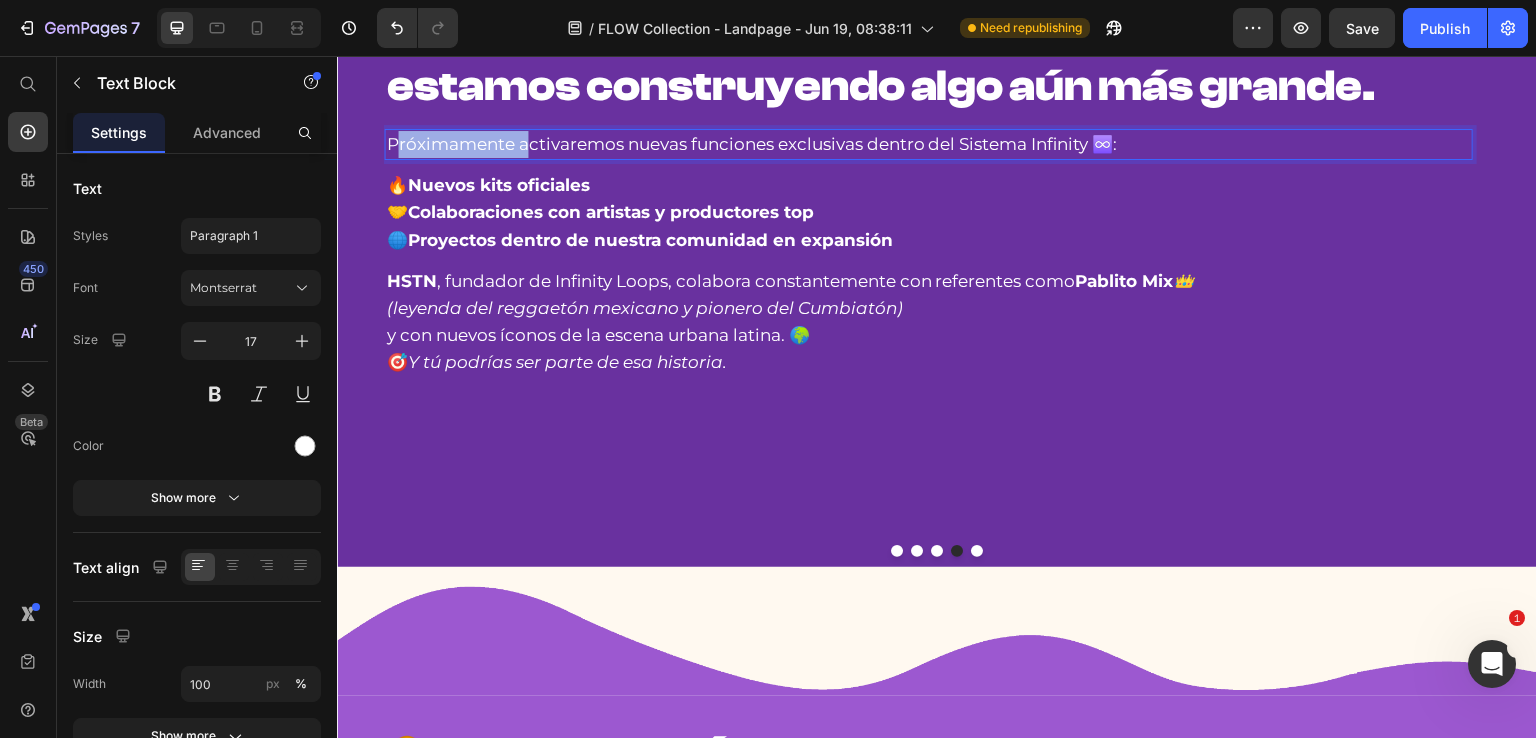 drag, startPoint x: 400, startPoint y: 266, endPoint x: 605, endPoint y: 269, distance: 205.02196 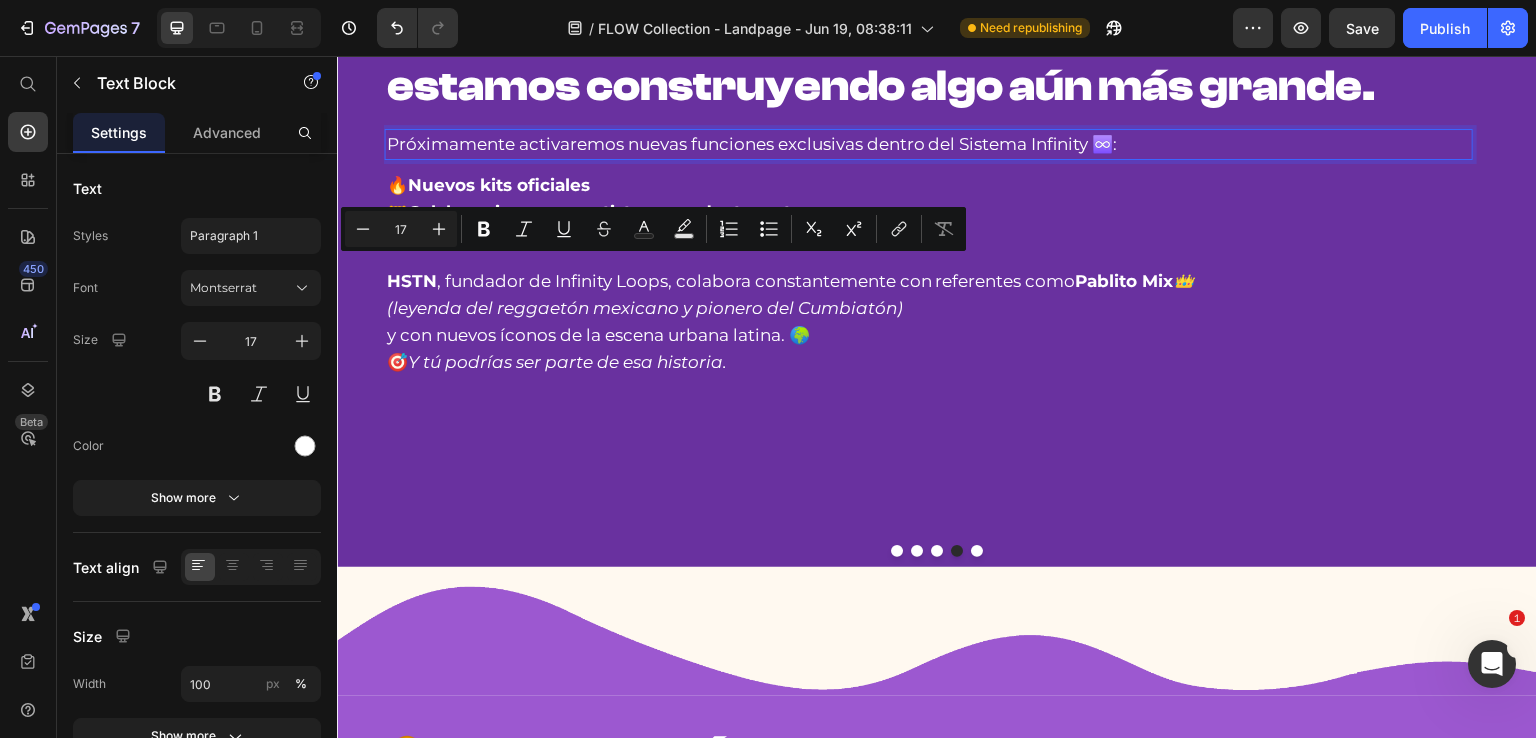 click on "Próximamente activaremos nuevas funciones exclusivas dentro del Sistema Infinity ♾️:" at bounding box center [929, 144] 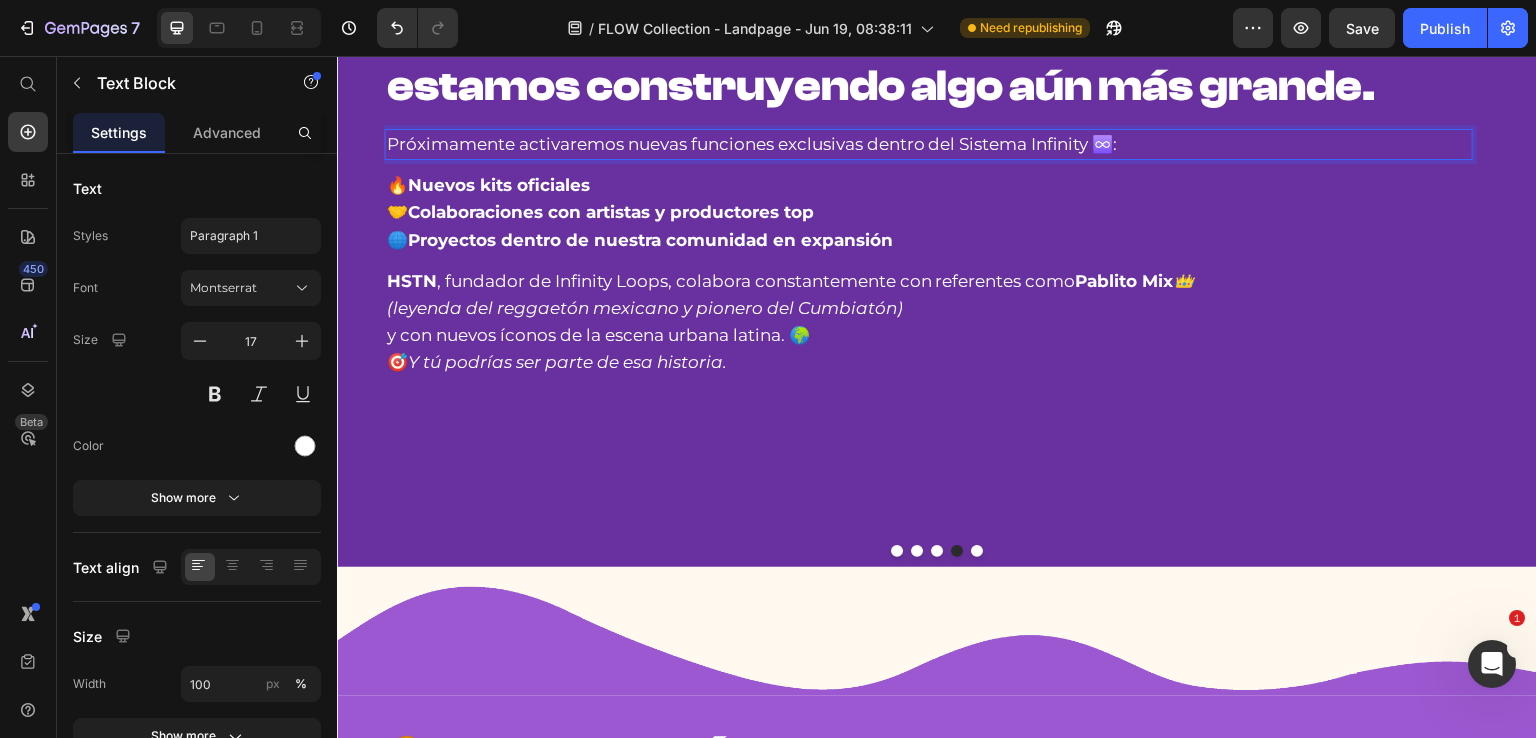 click on "Próximamente activaremos nuevas funciones exclusivas dentro del Sistema Infinity ♾️:" at bounding box center (929, 144) 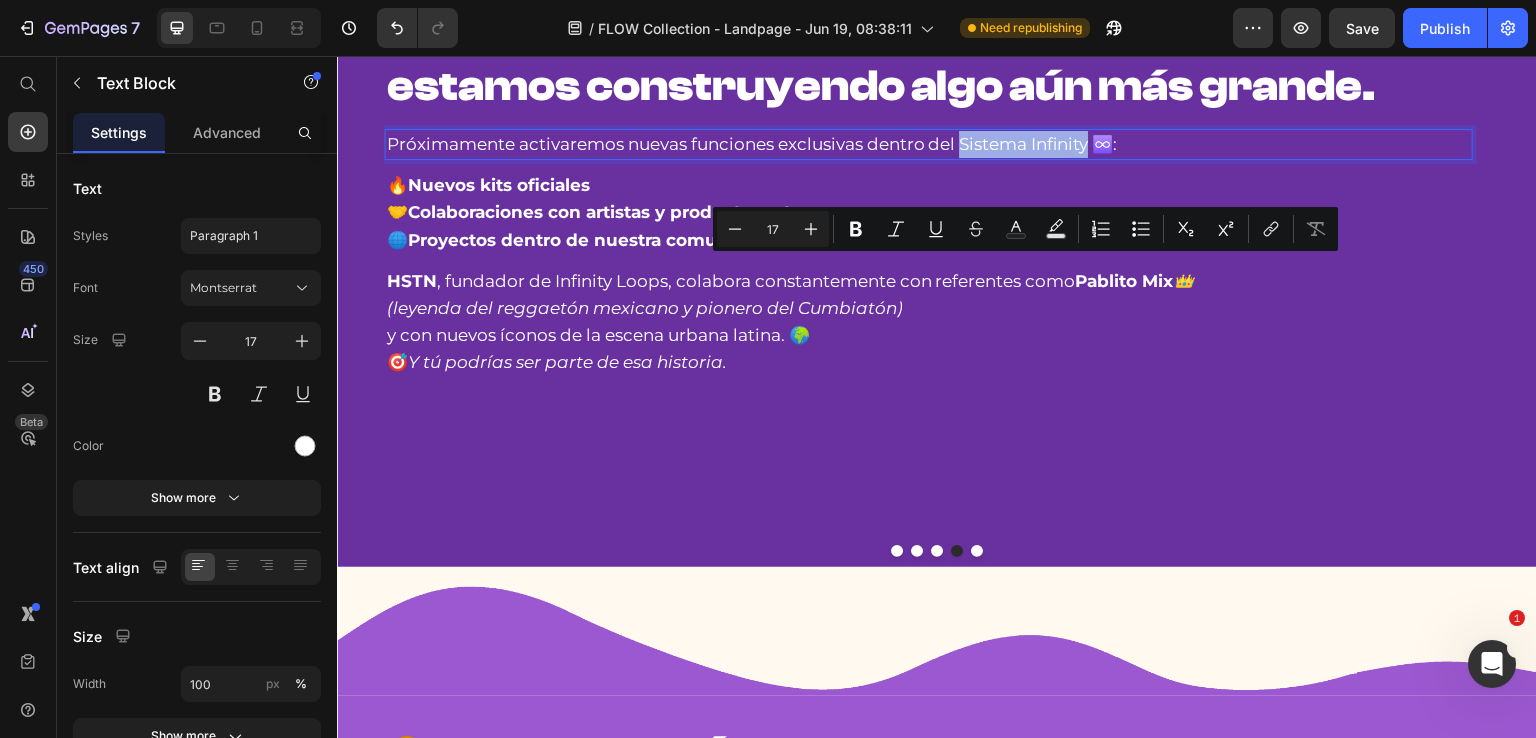 drag, startPoint x: 960, startPoint y: 265, endPoint x: 1090, endPoint y: 273, distance: 130.24593 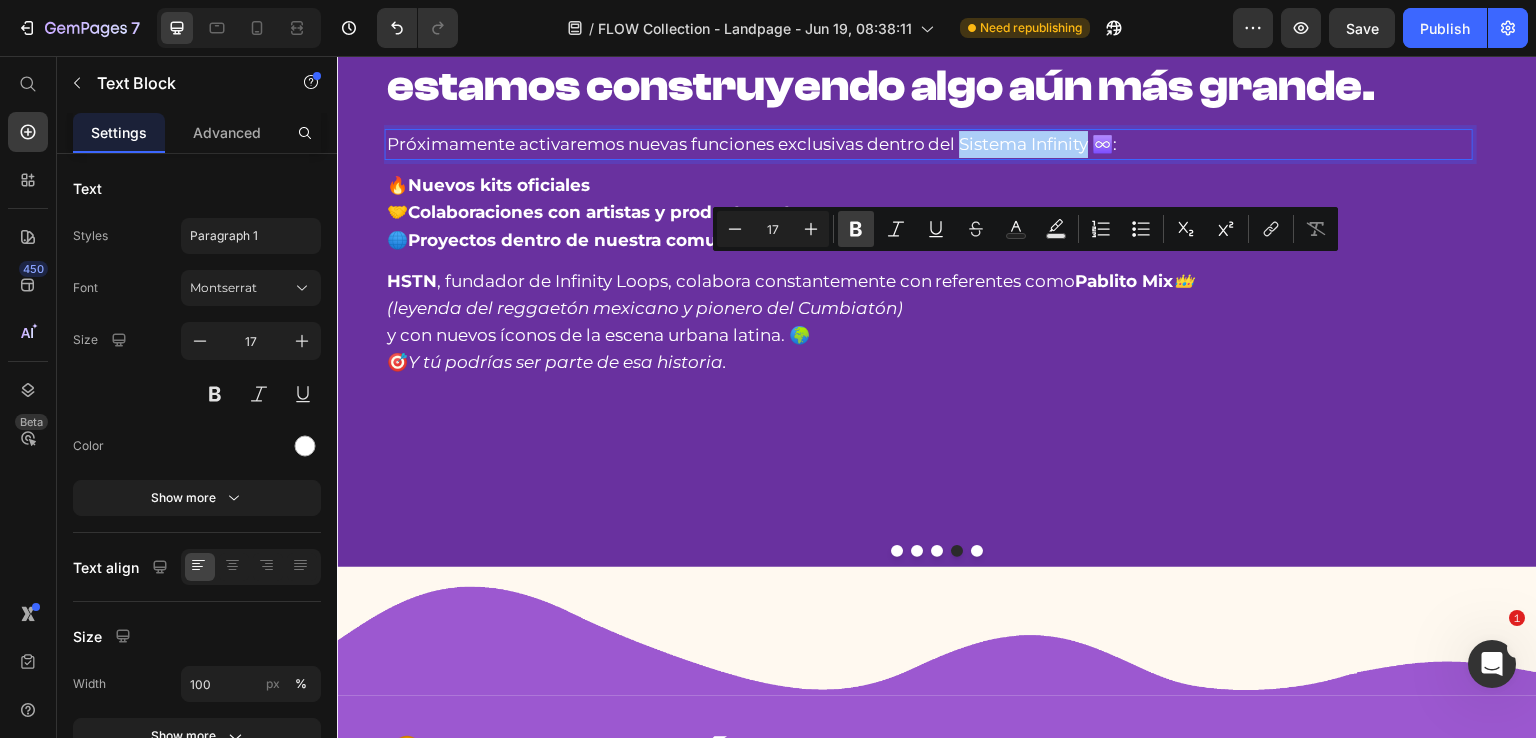 click 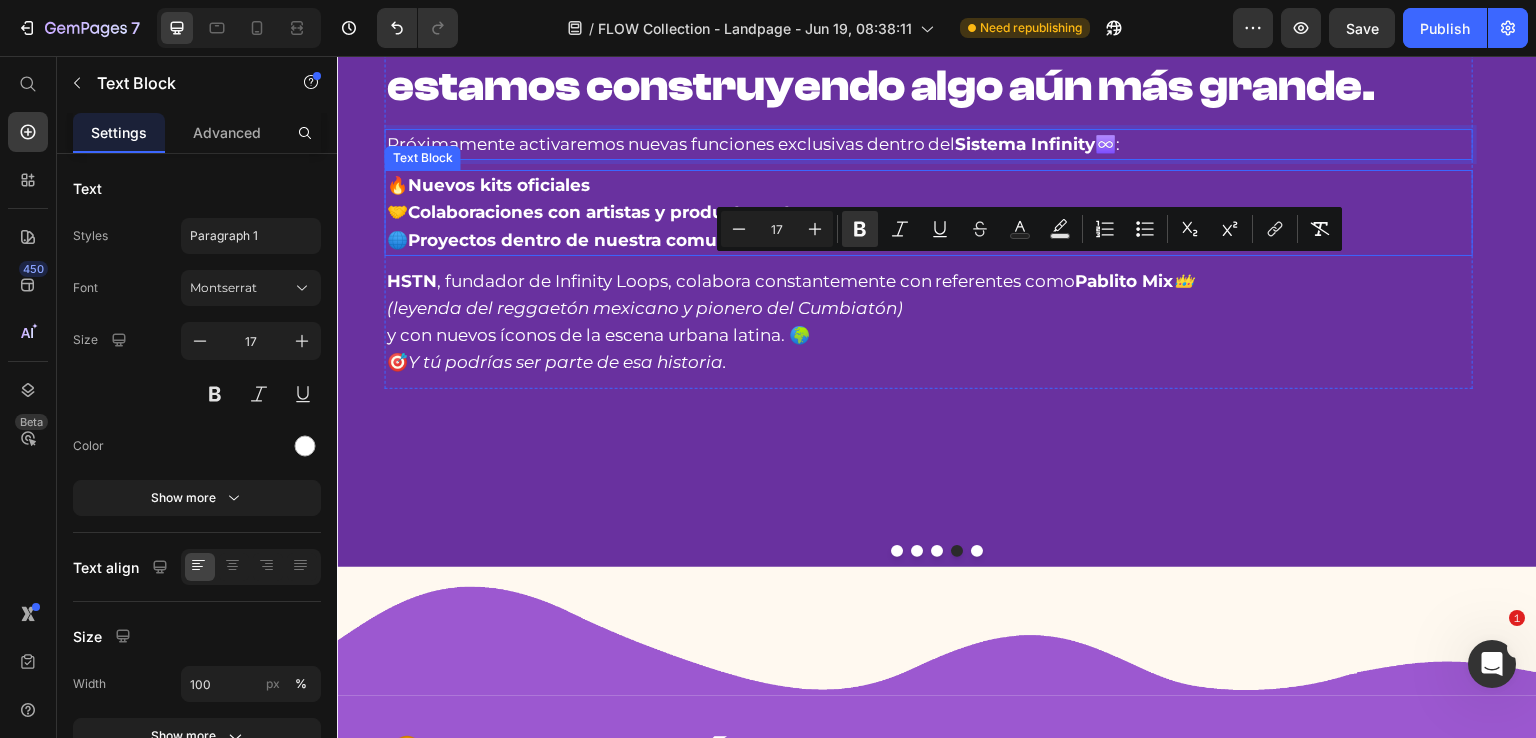 click on "🔥  Nuevos kits oficiales 🤝  Colaboraciones con artistas y productores top 🌐  Proyectos dentro de nuestra comunidad en expansión" at bounding box center [929, 213] 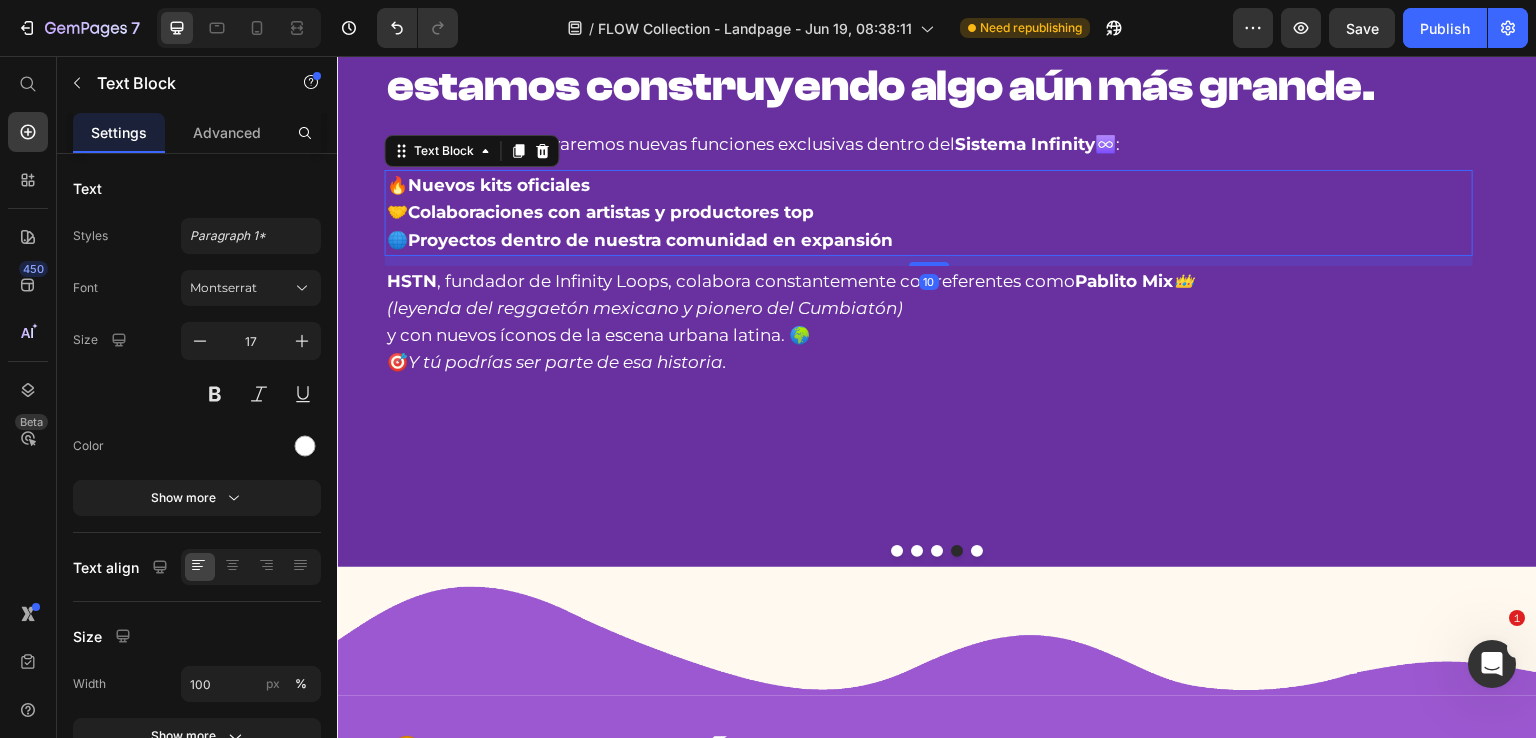 click on "🔥  Nuevos kits oficiales 🤝  Colaboraciones con artistas y productores top 🌐  Proyectos dentro de nuestra comunidad en expansión" at bounding box center (929, 213) 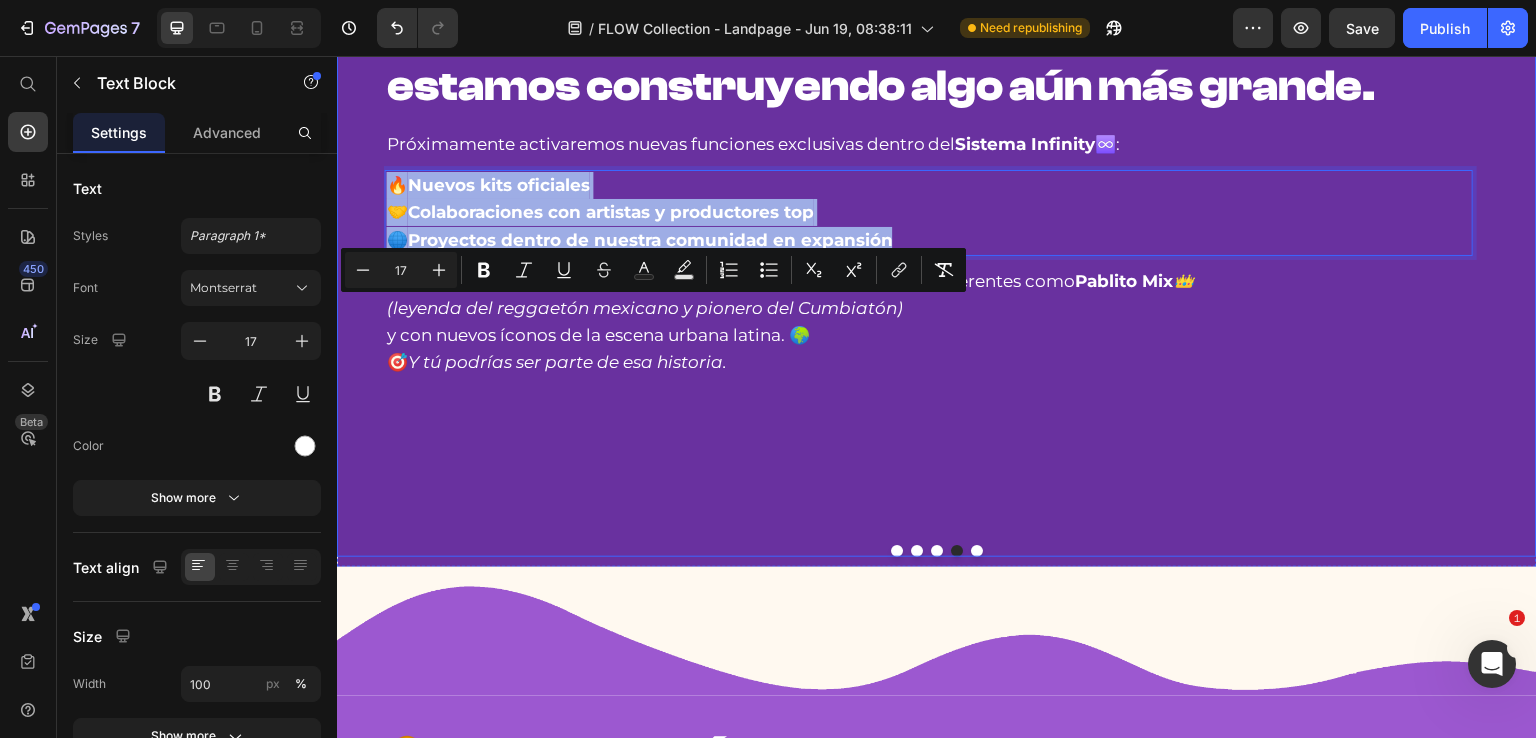 drag, startPoint x: 903, startPoint y: 365, endPoint x: 351, endPoint y: 319, distance: 553.9133 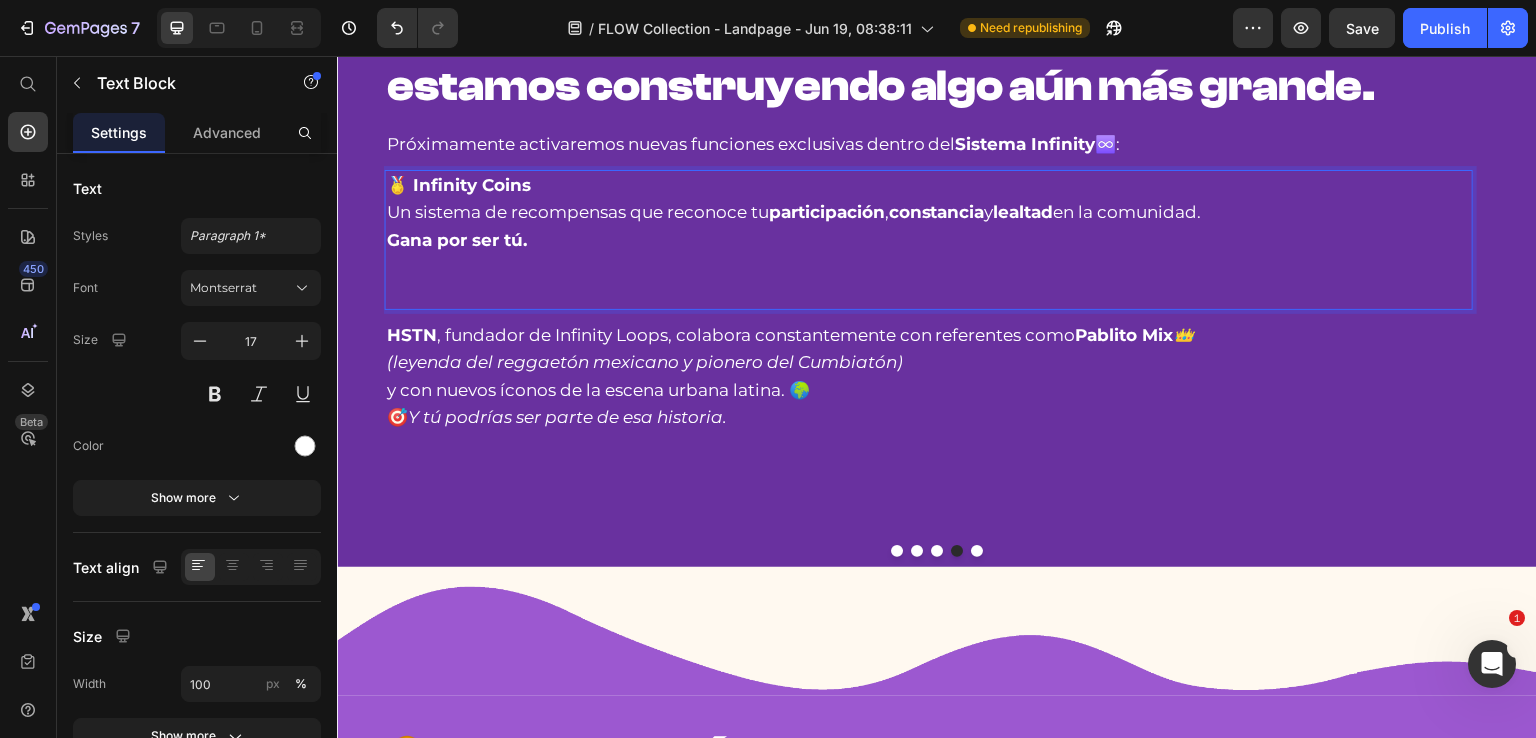 click at bounding box center (929, 267) 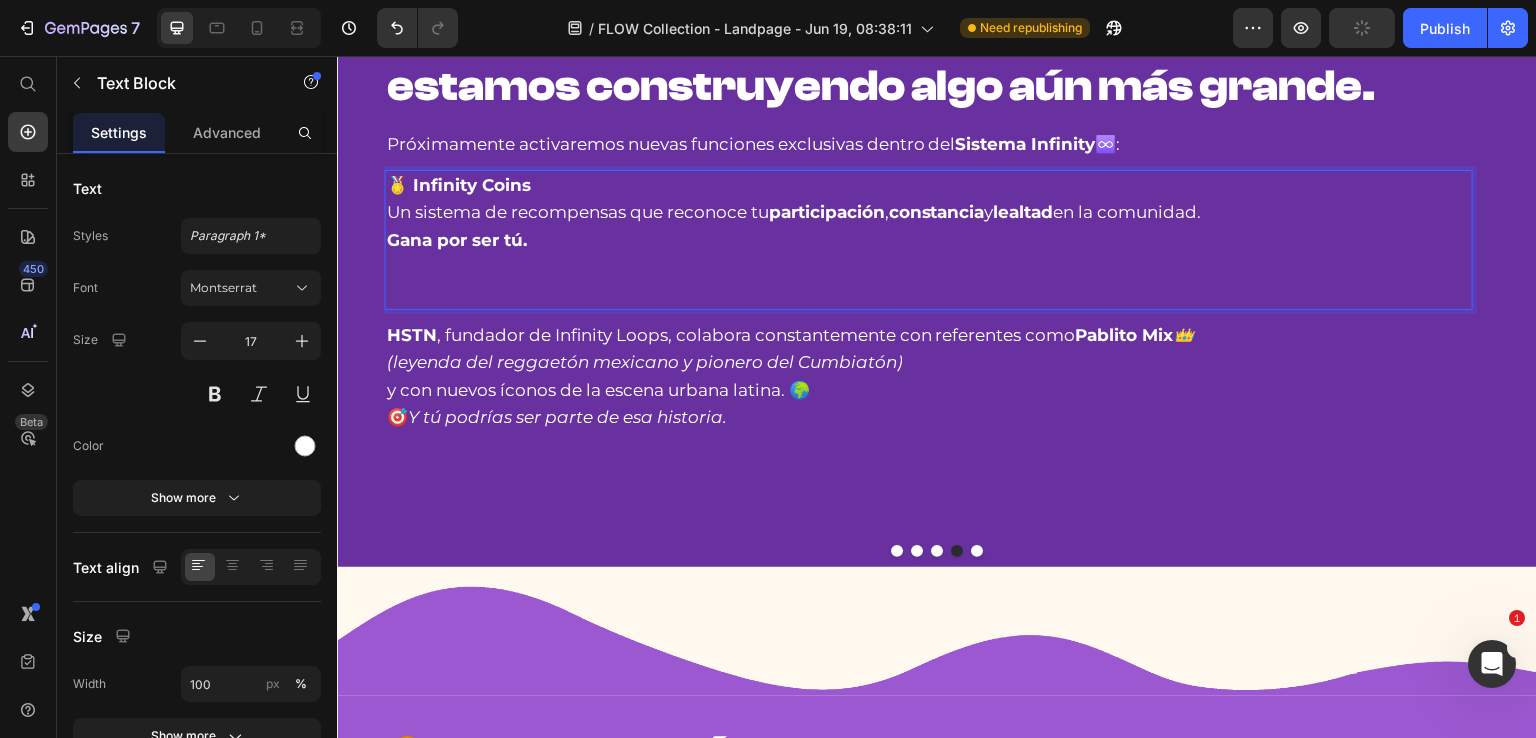 click at bounding box center (929, 294) 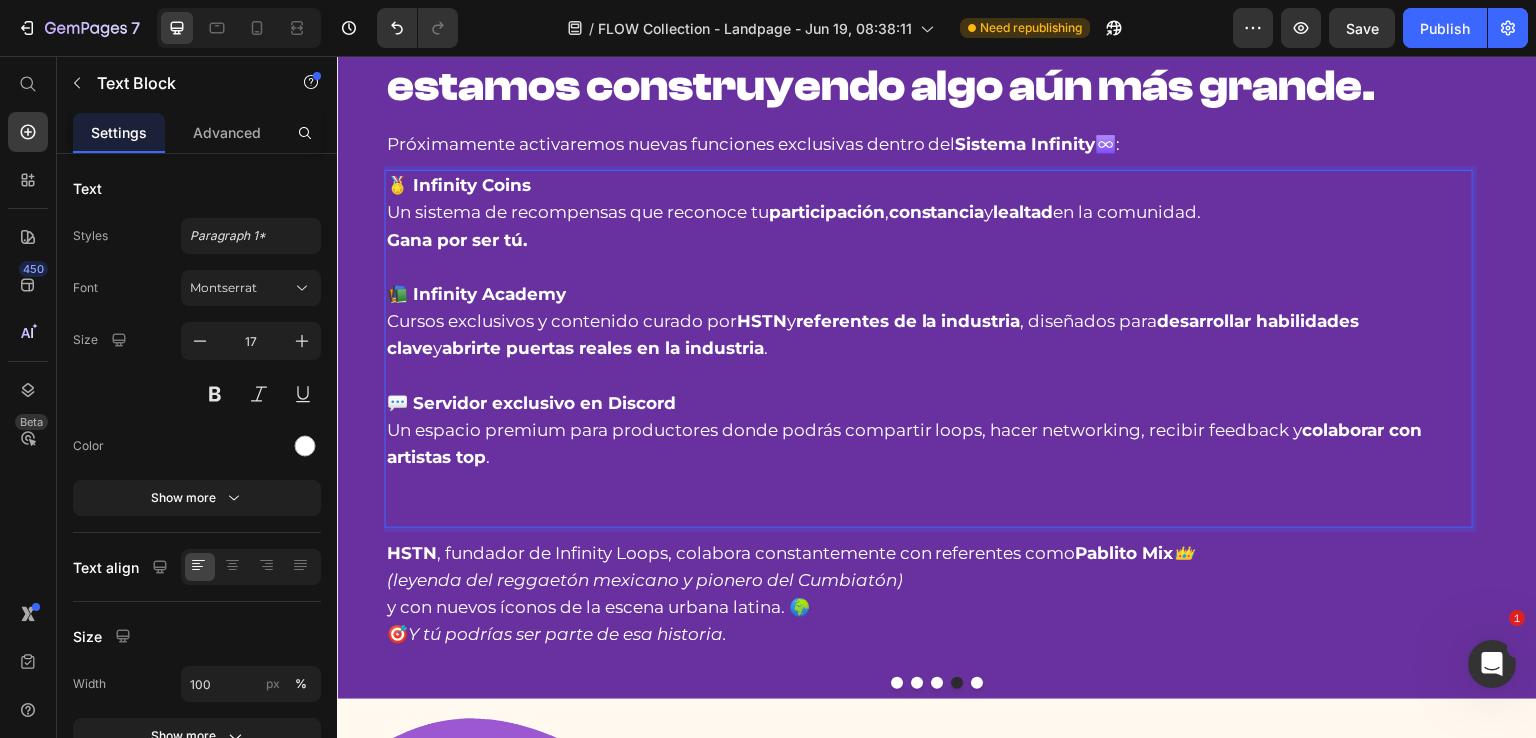 scroll, scrollTop: 1179, scrollLeft: 0, axis: vertical 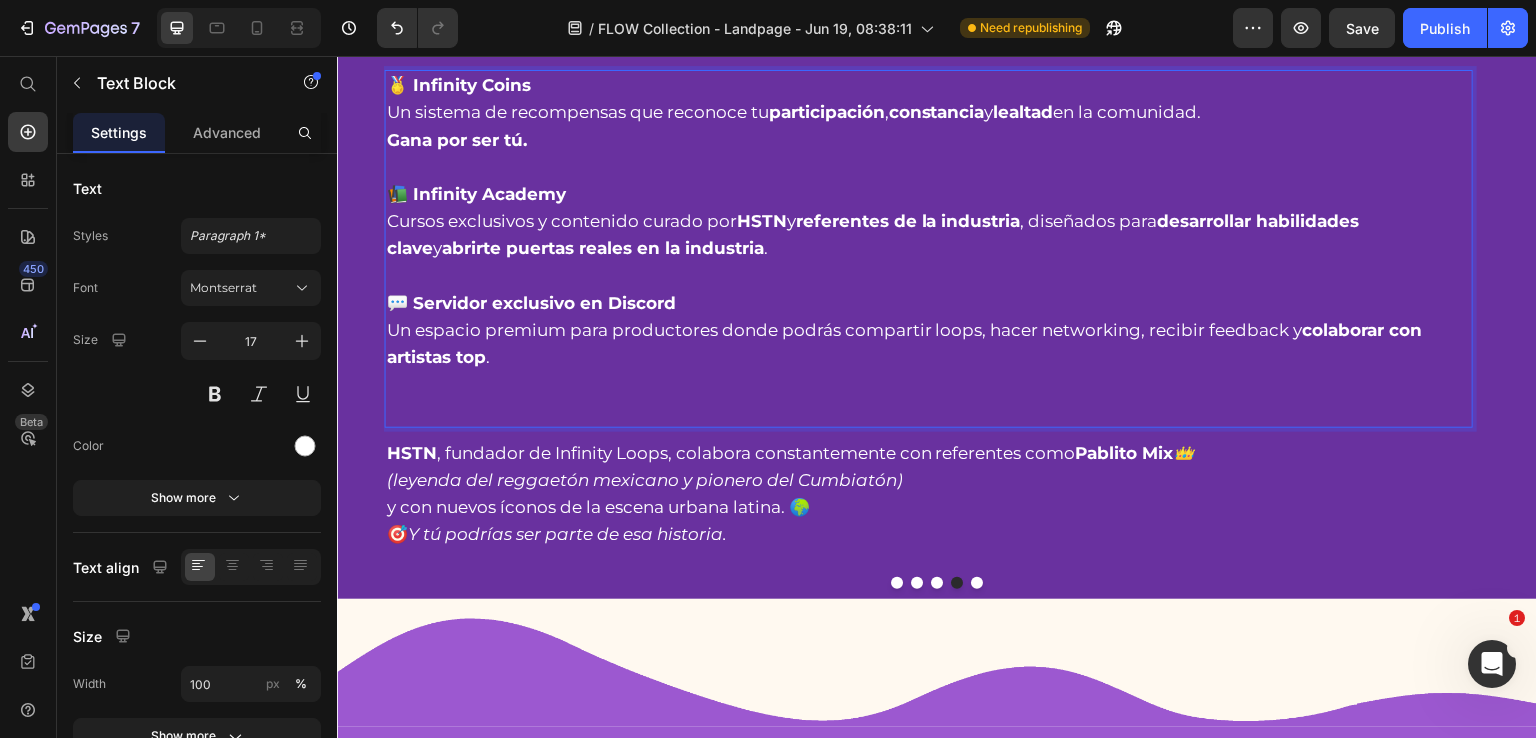 click at bounding box center (929, 167) 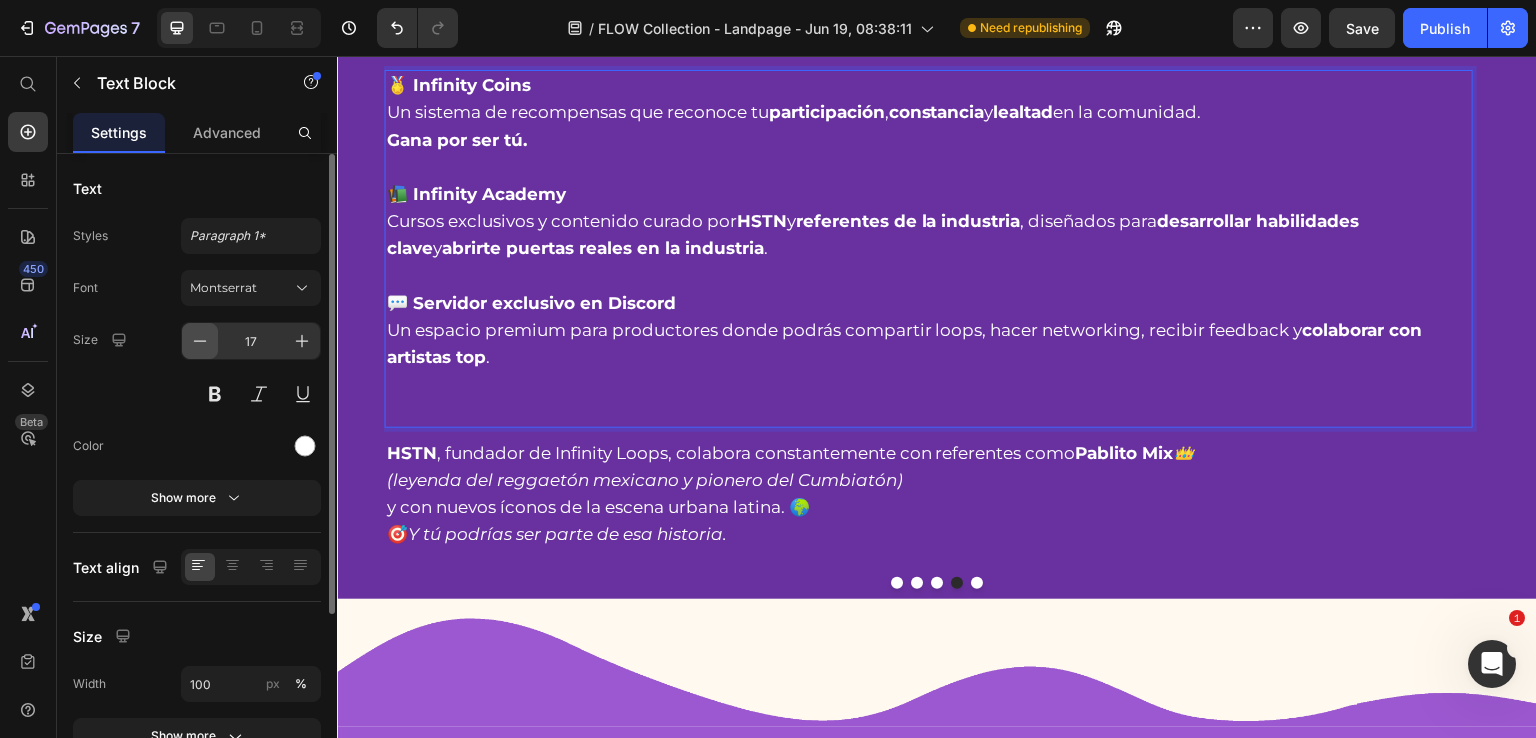 click 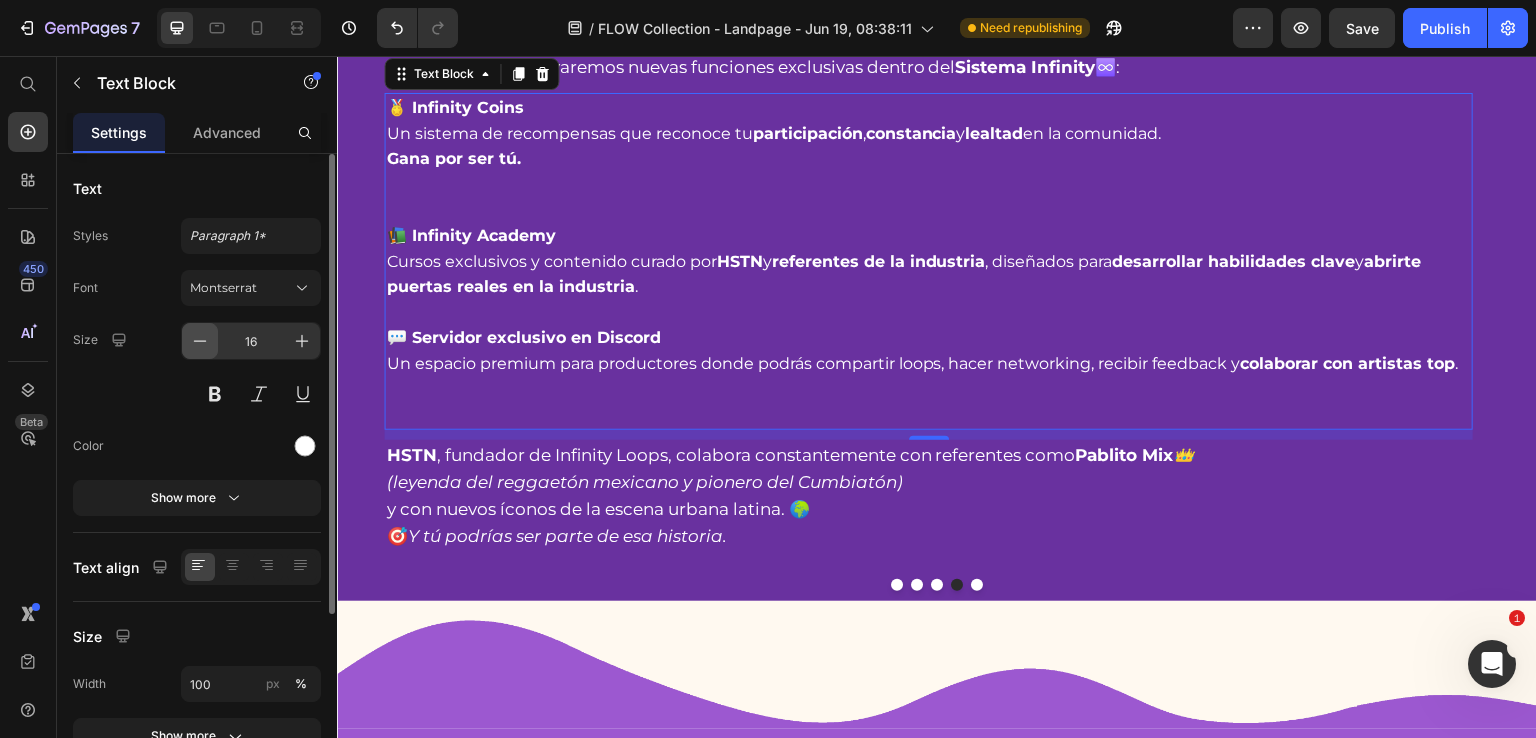 scroll, scrollTop: 1168, scrollLeft: 0, axis: vertical 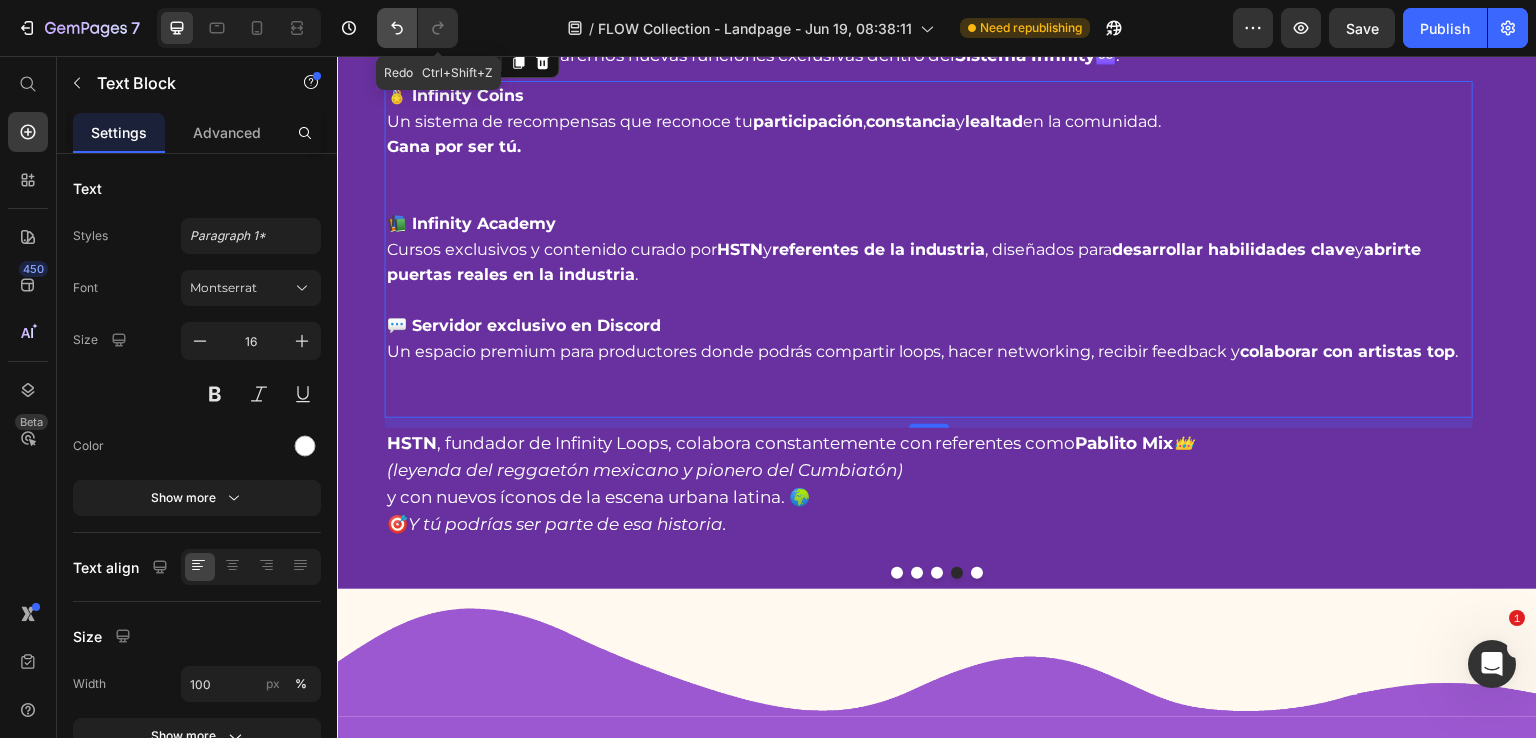 click 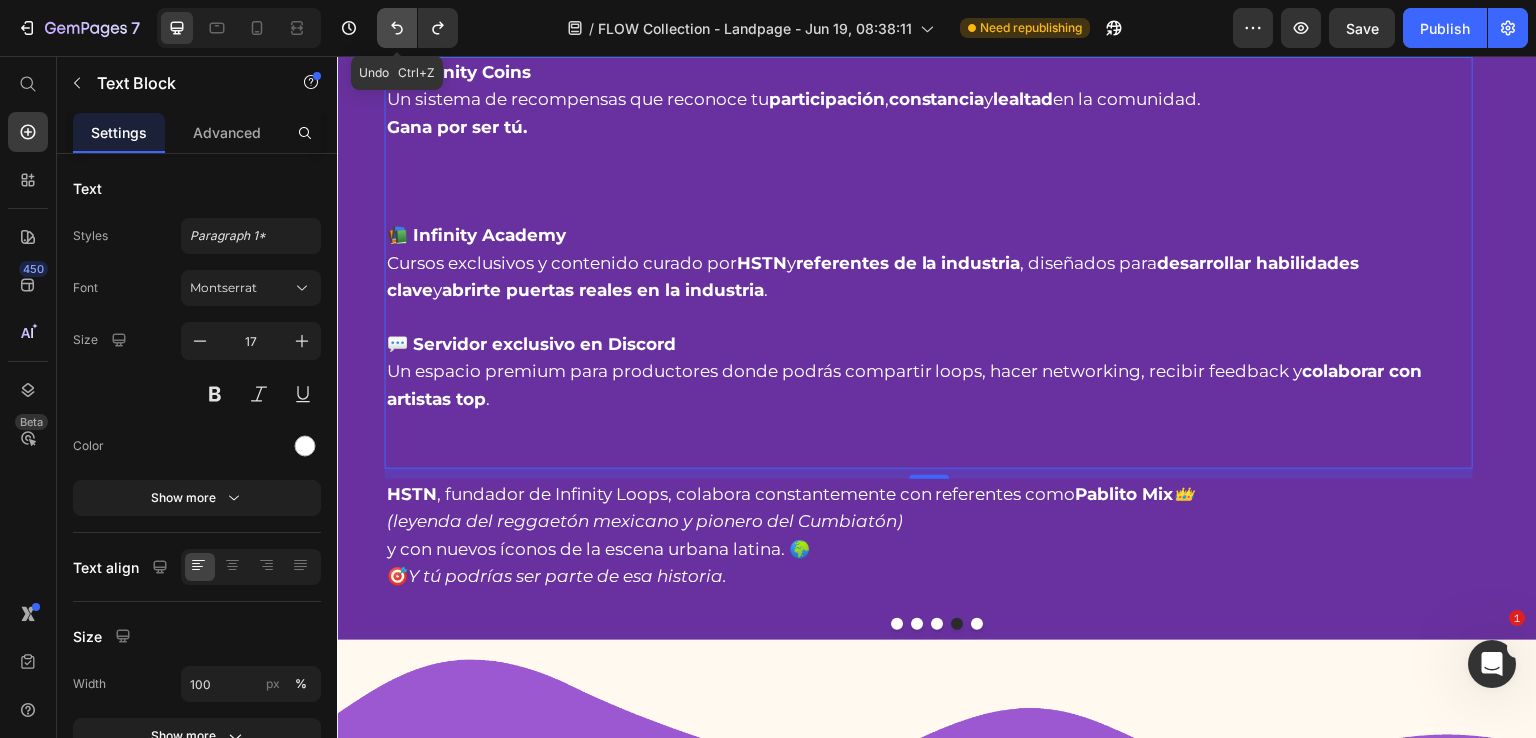scroll, scrollTop: 1206, scrollLeft: 0, axis: vertical 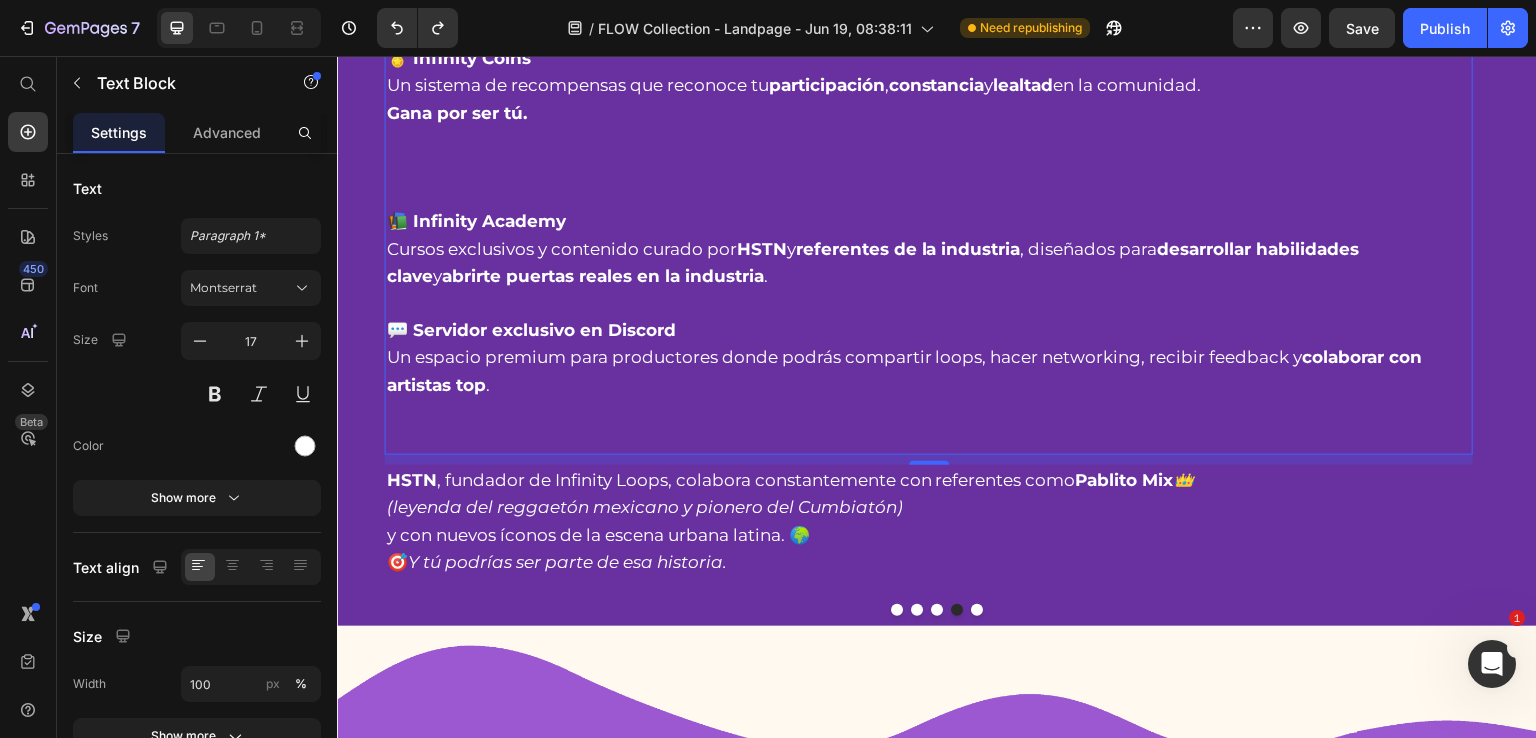 click at bounding box center (929, 168) 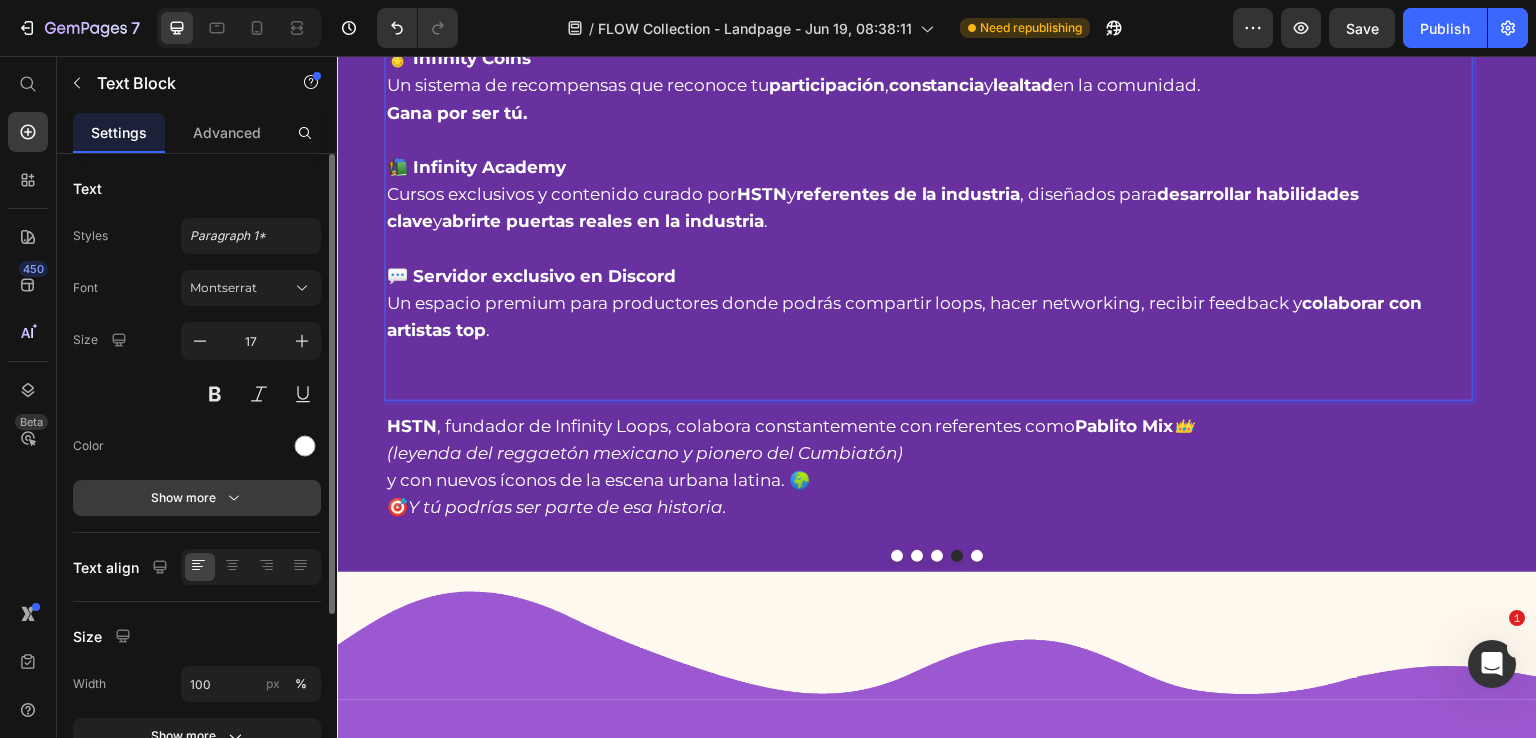 click on "Show more" at bounding box center [197, 498] 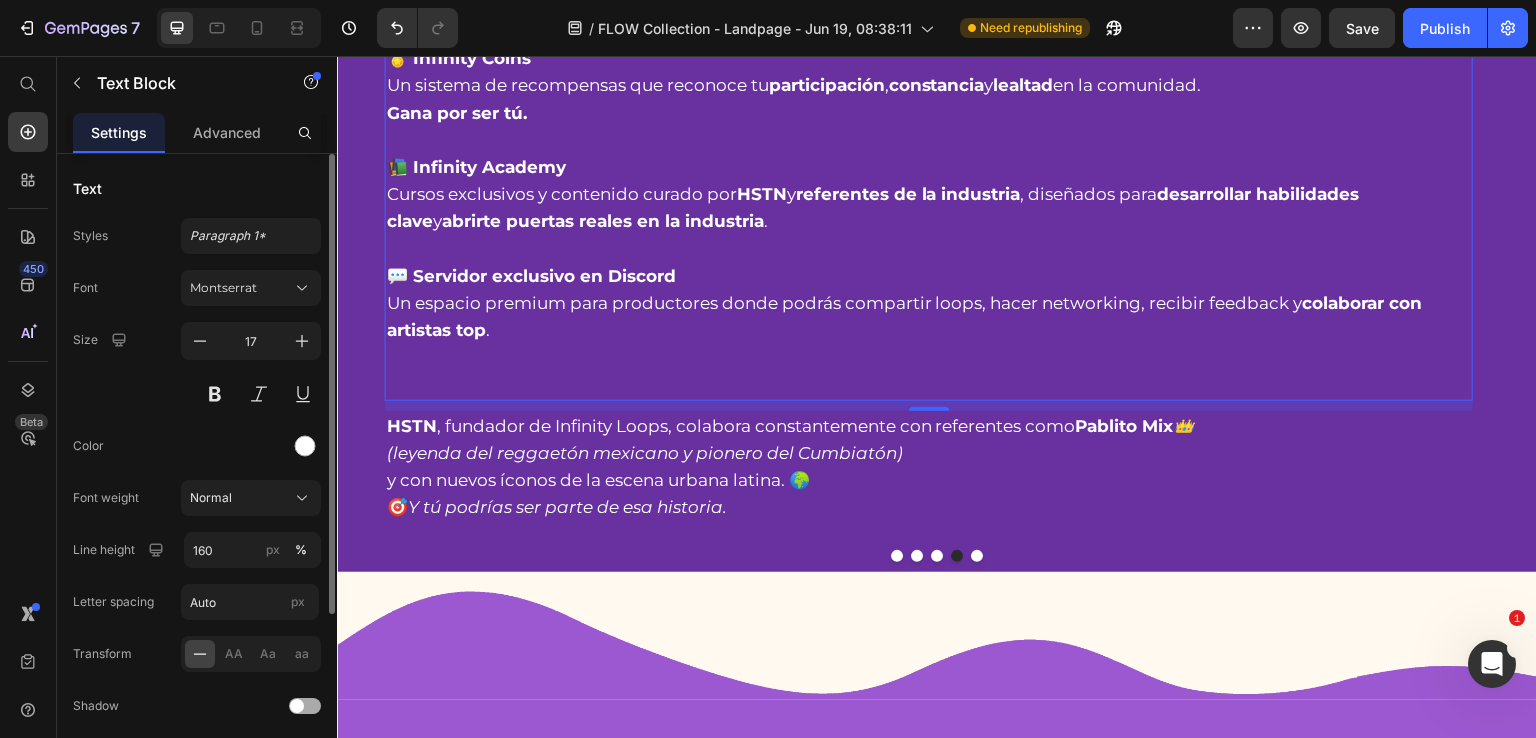 scroll, scrollTop: 100, scrollLeft: 0, axis: vertical 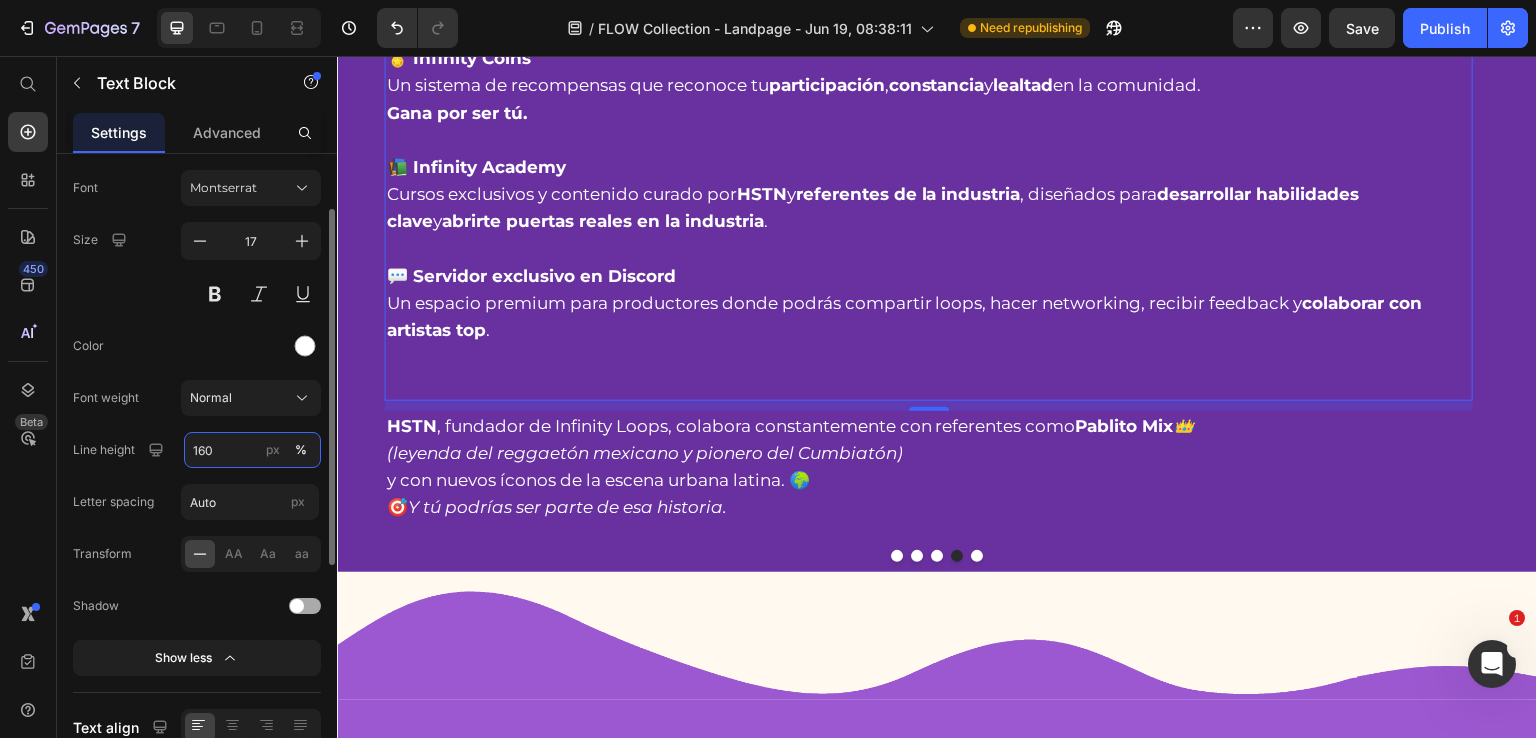 click on "160" at bounding box center (252, 450) 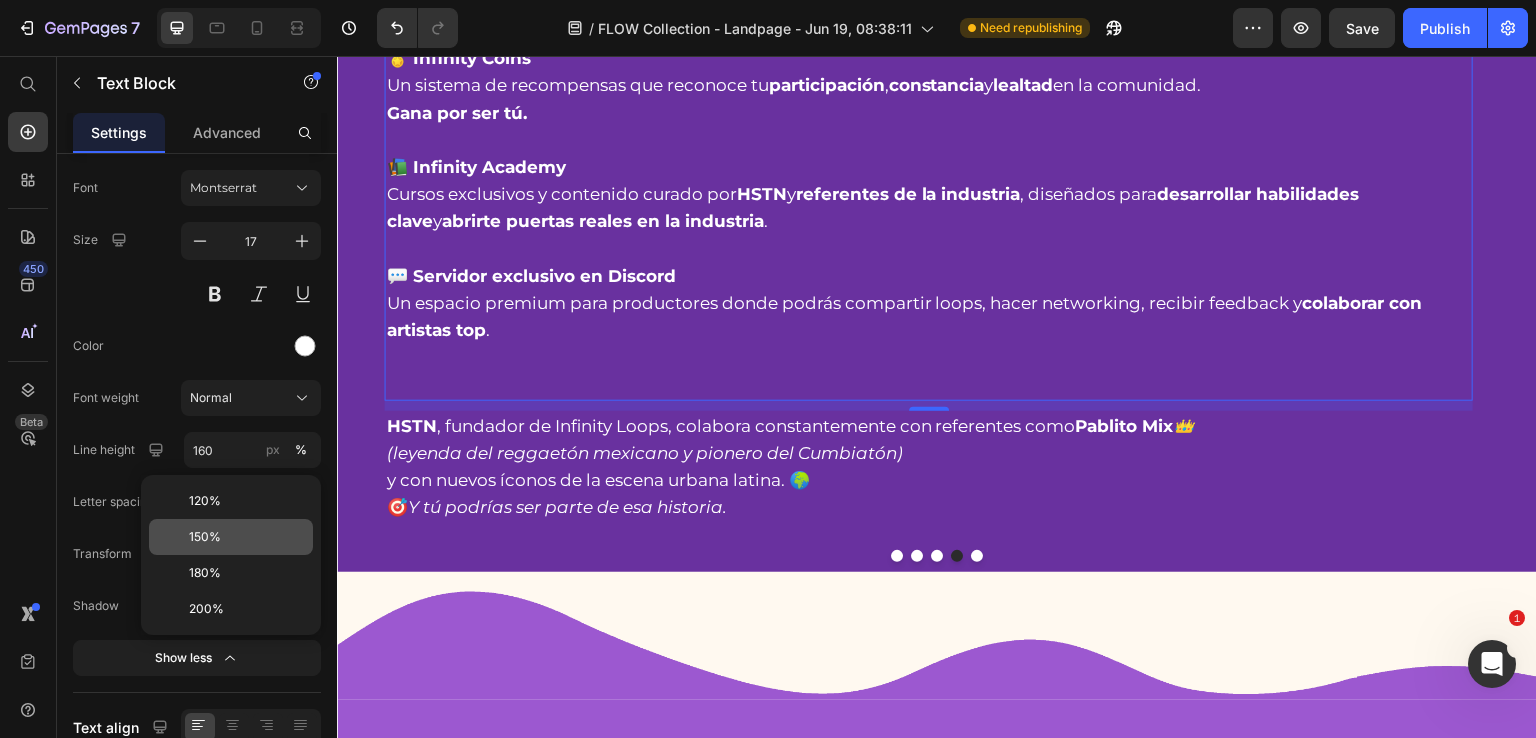 click on "150%" at bounding box center [247, 537] 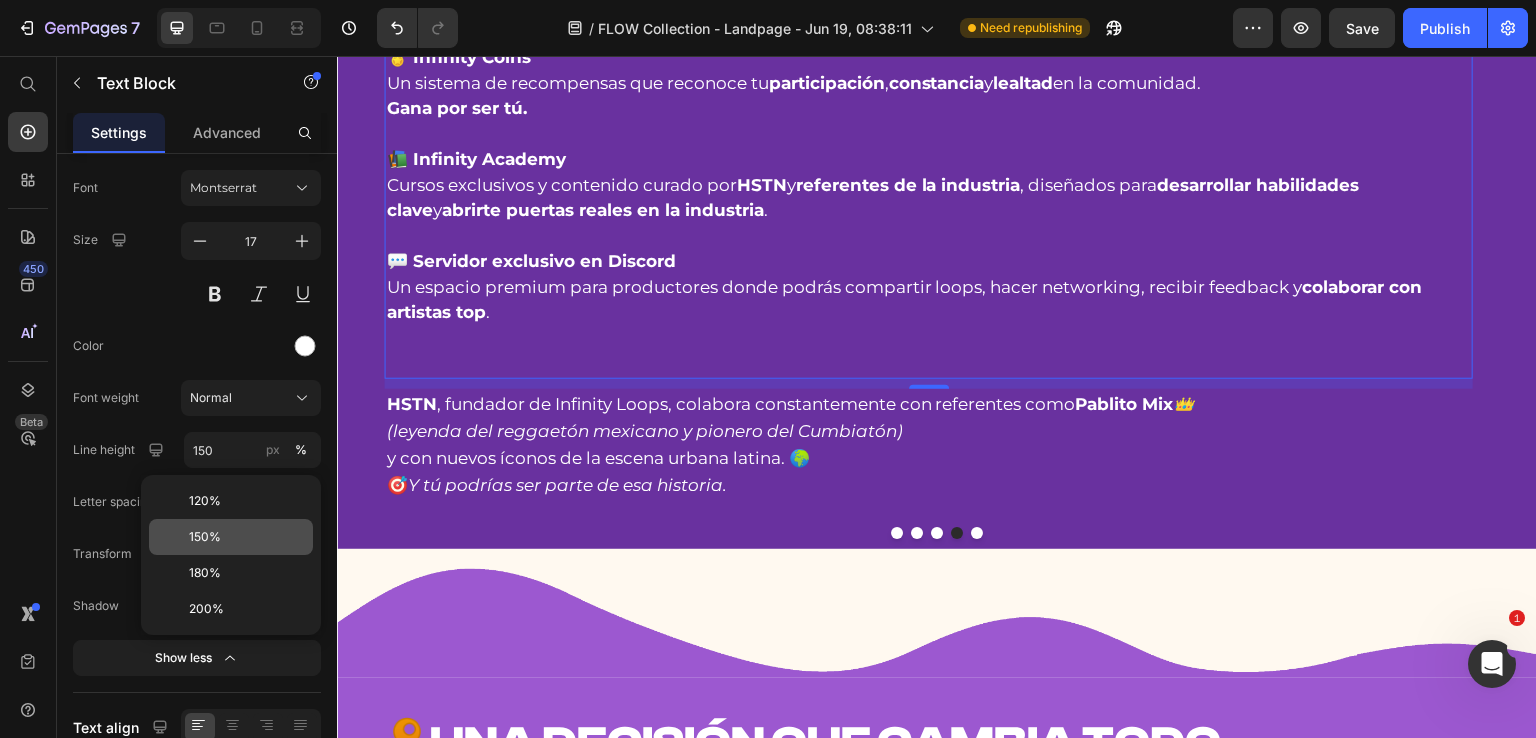 scroll, scrollTop: 1196, scrollLeft: 0, axis: vertical 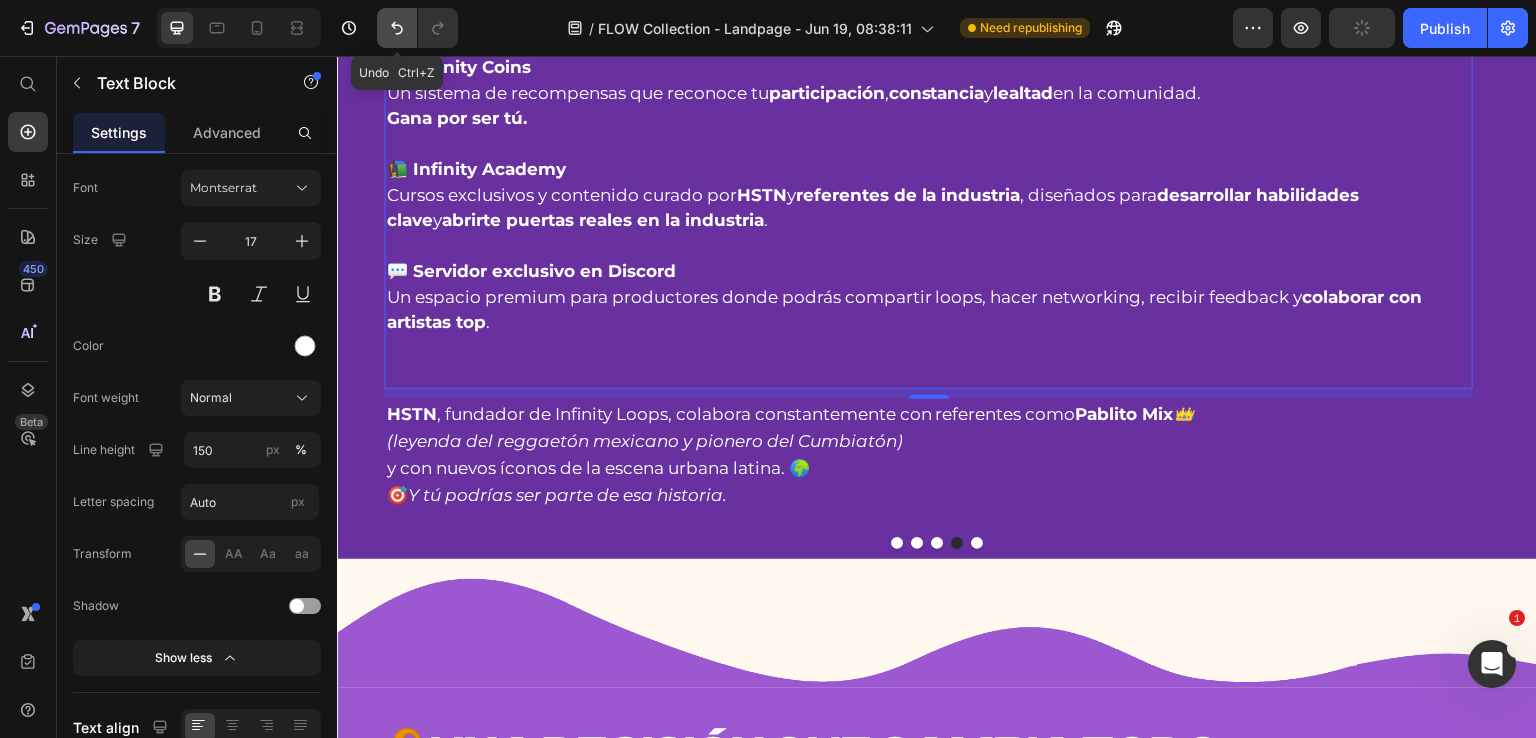 click 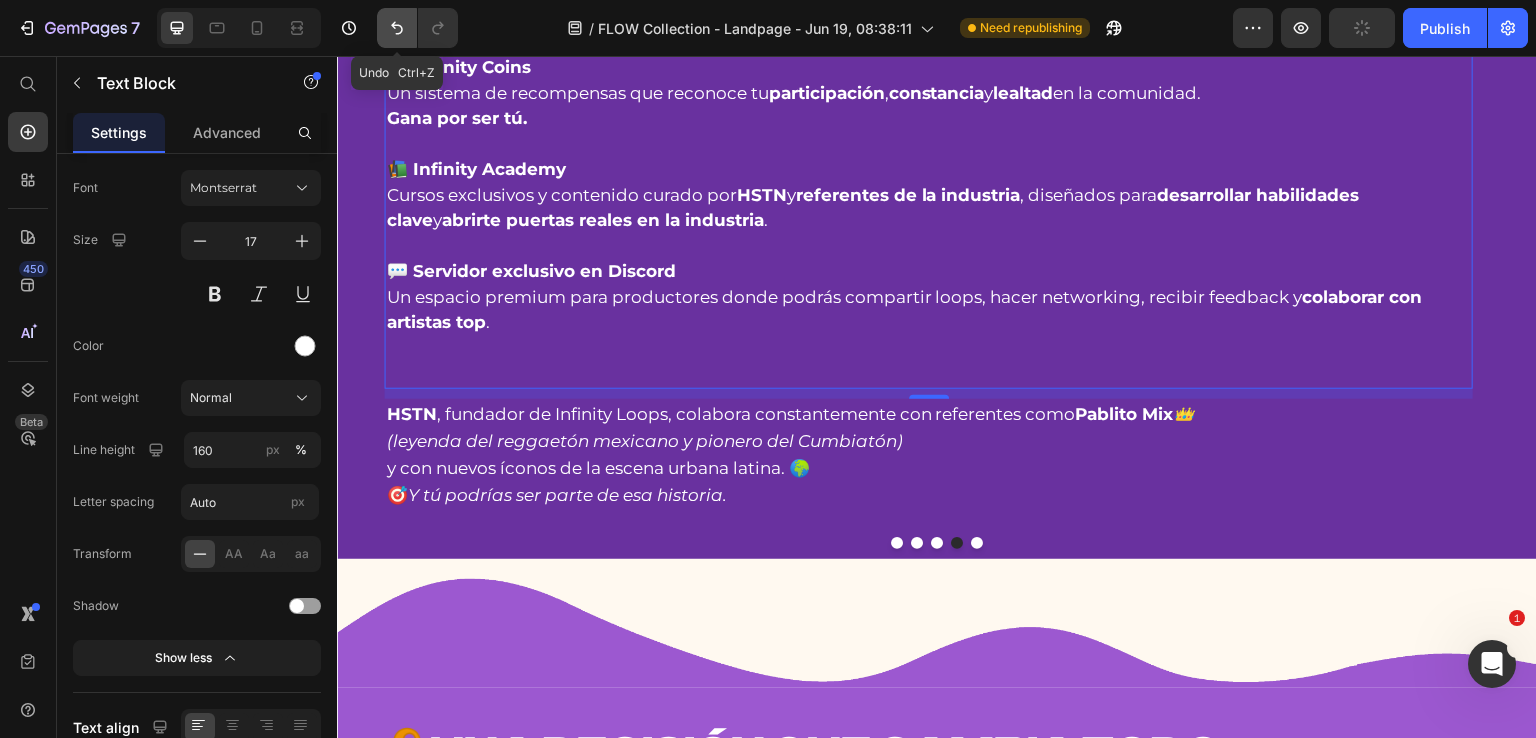 scroll, scrollTop: 1206, scrollLeft: 0, axis: vertical 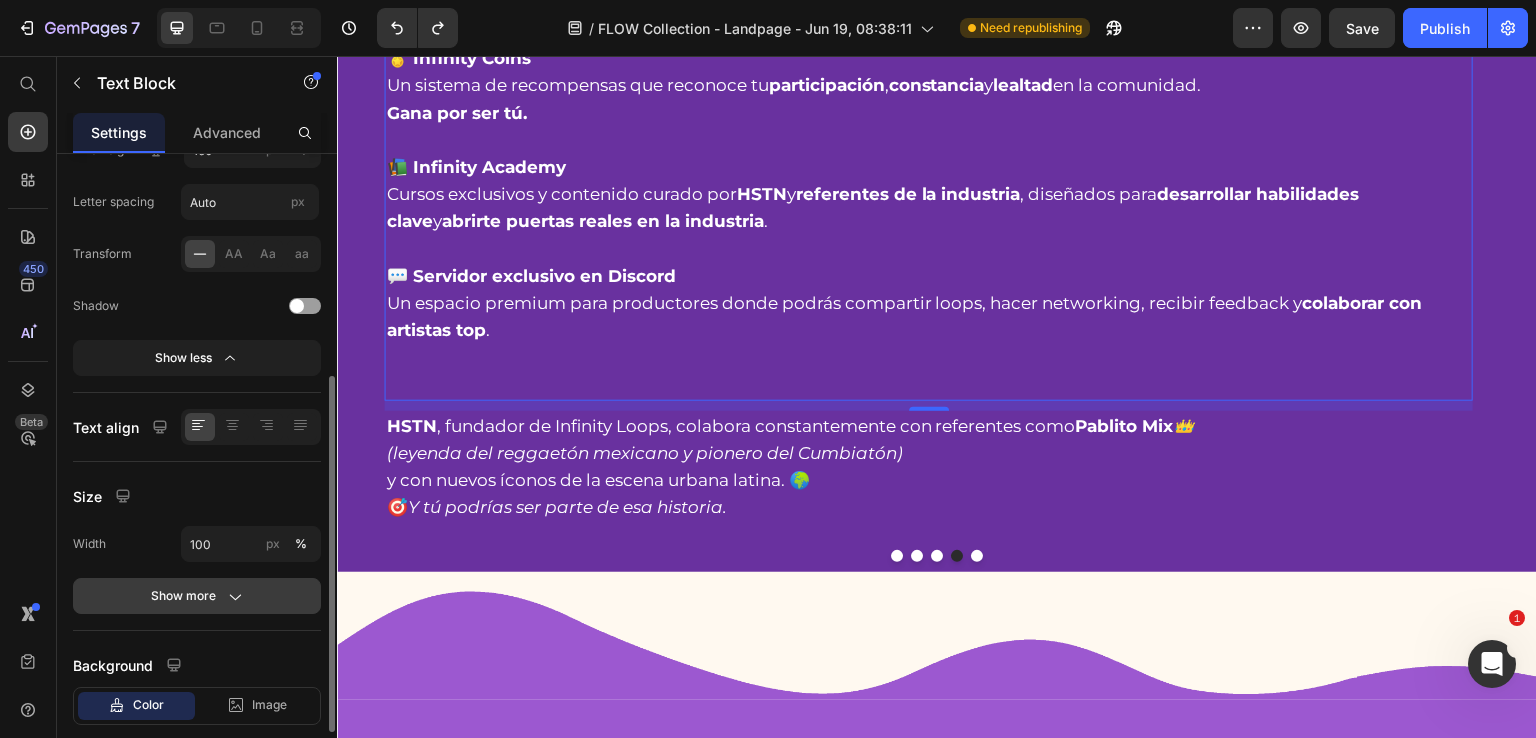click on "Show more" 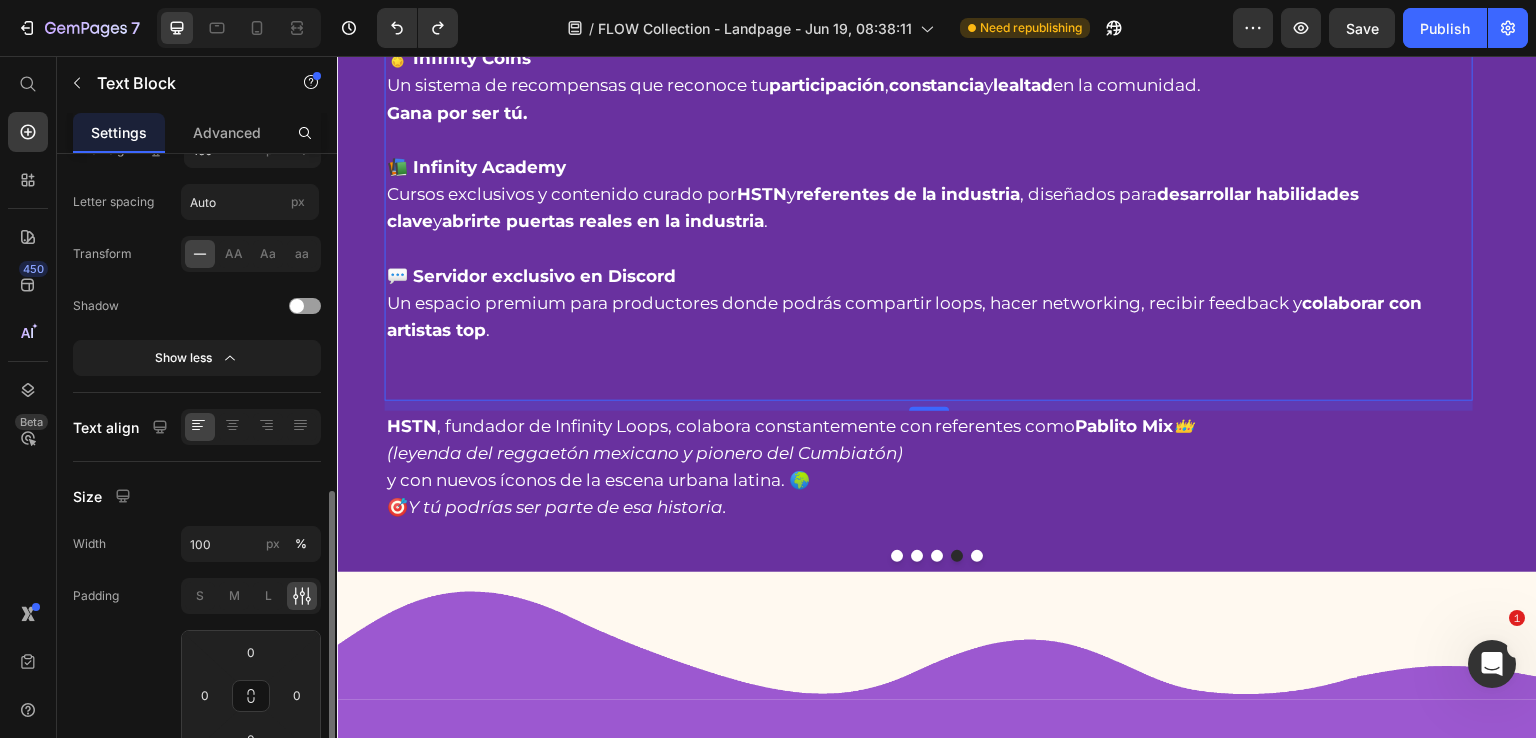 scroll, scrollTop: 600, scrollLeft: 0, axis: vertical 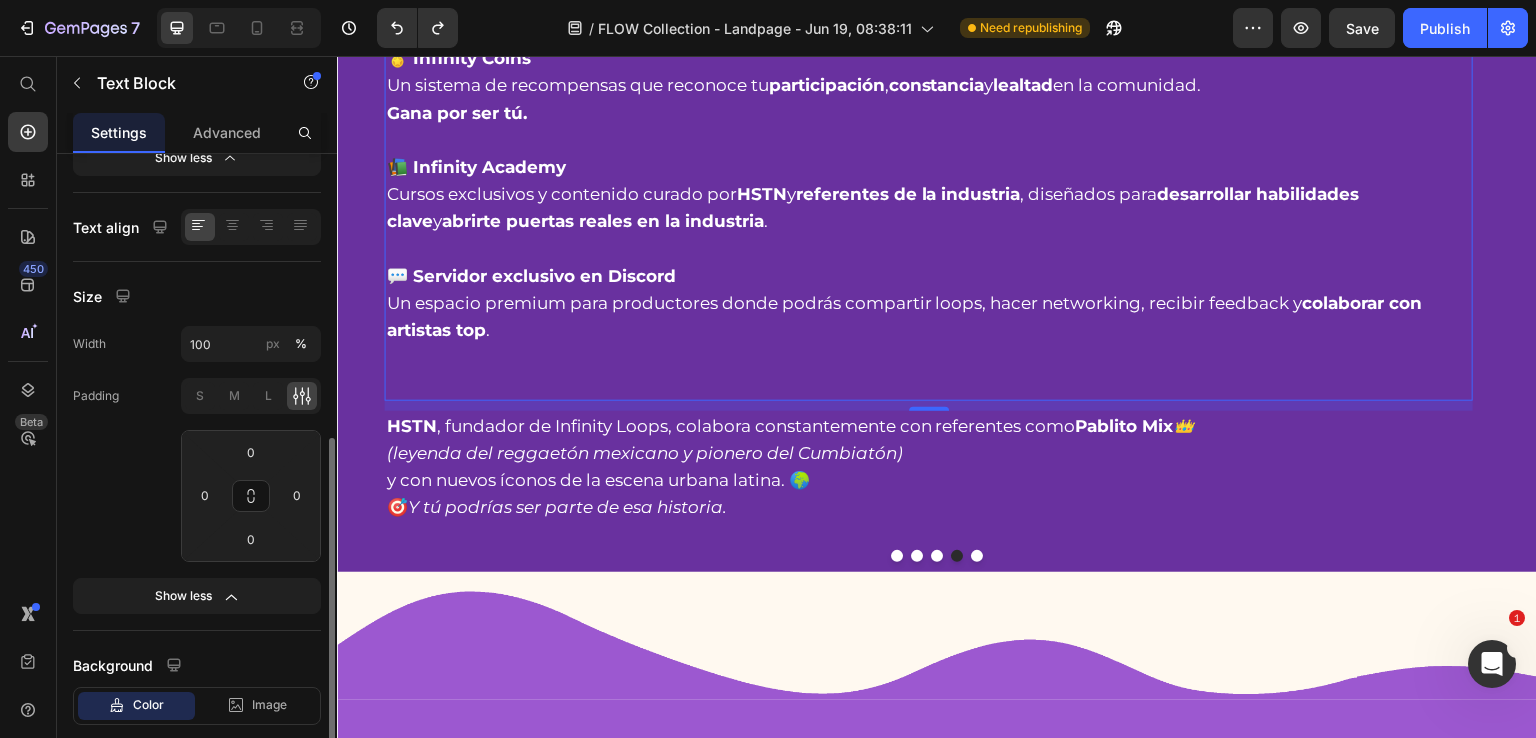 drag, startPoint x: 188, startPoint y: 603, endPoint x: 183, endPoint y: 572, distance: 31.400637 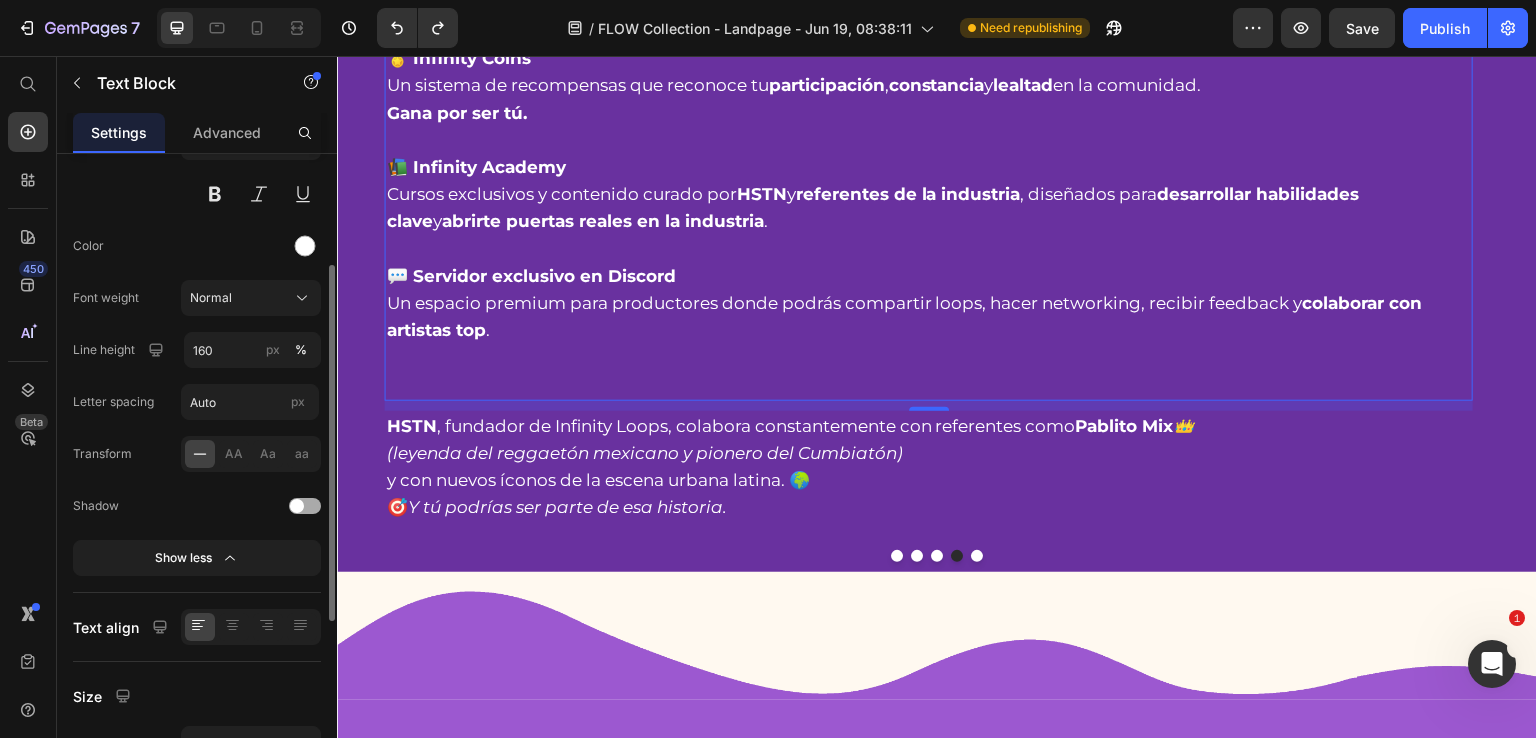 scroll, scrollTop: 0, scrollLeft: 0, axis: both 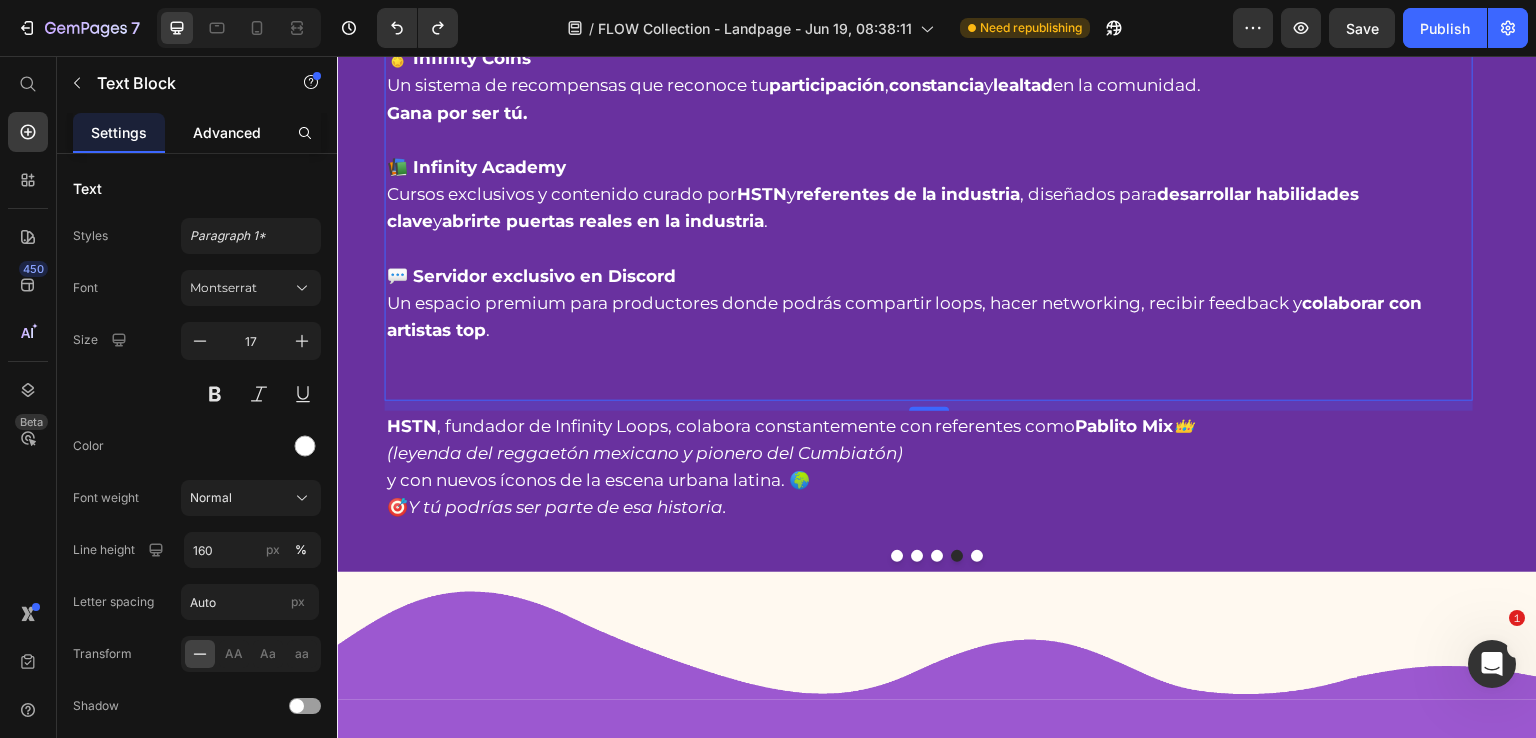click on "Advanced" 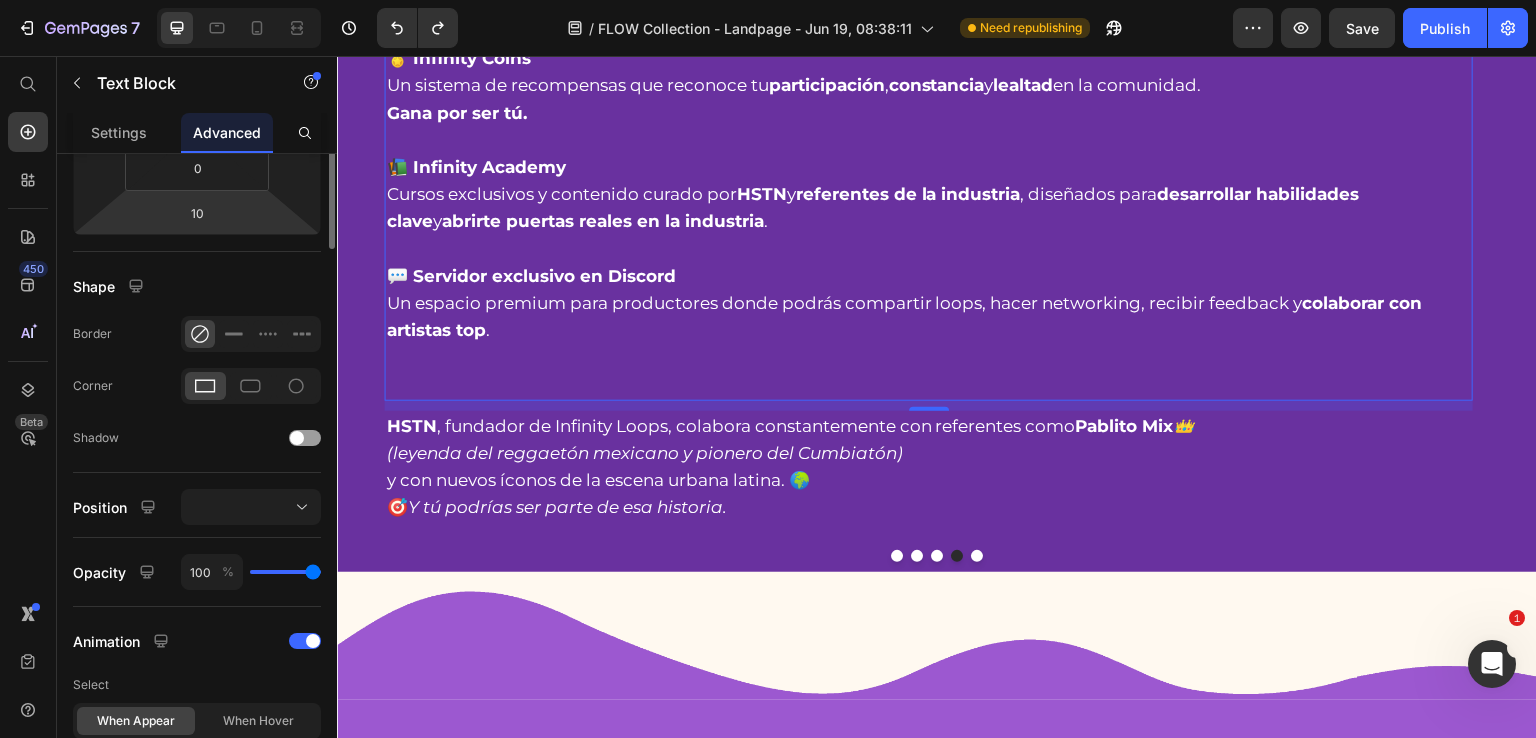 scroll, scrollTop: 200, scrollLeft: 0, axis: vertical 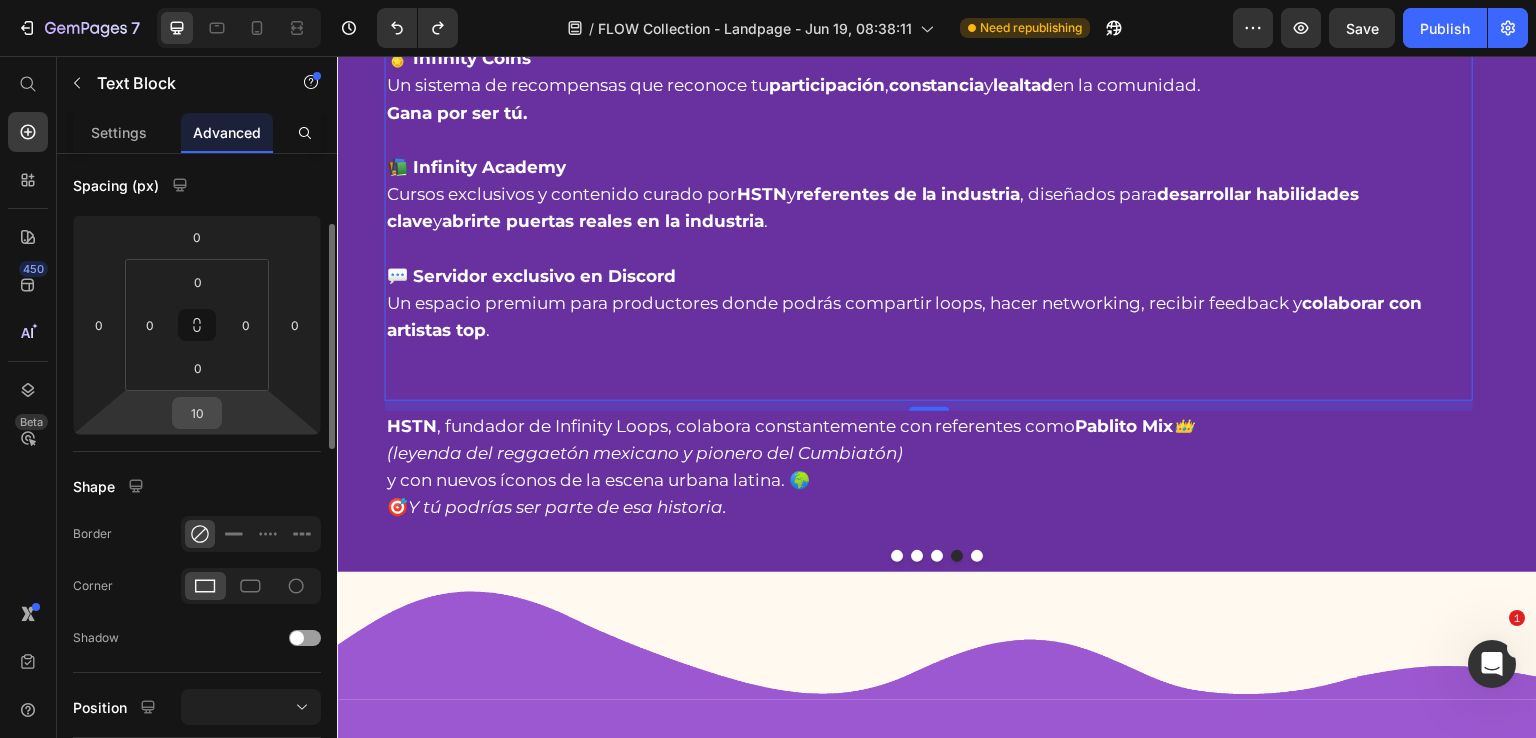click on "10" at bounding box center (197, 413) 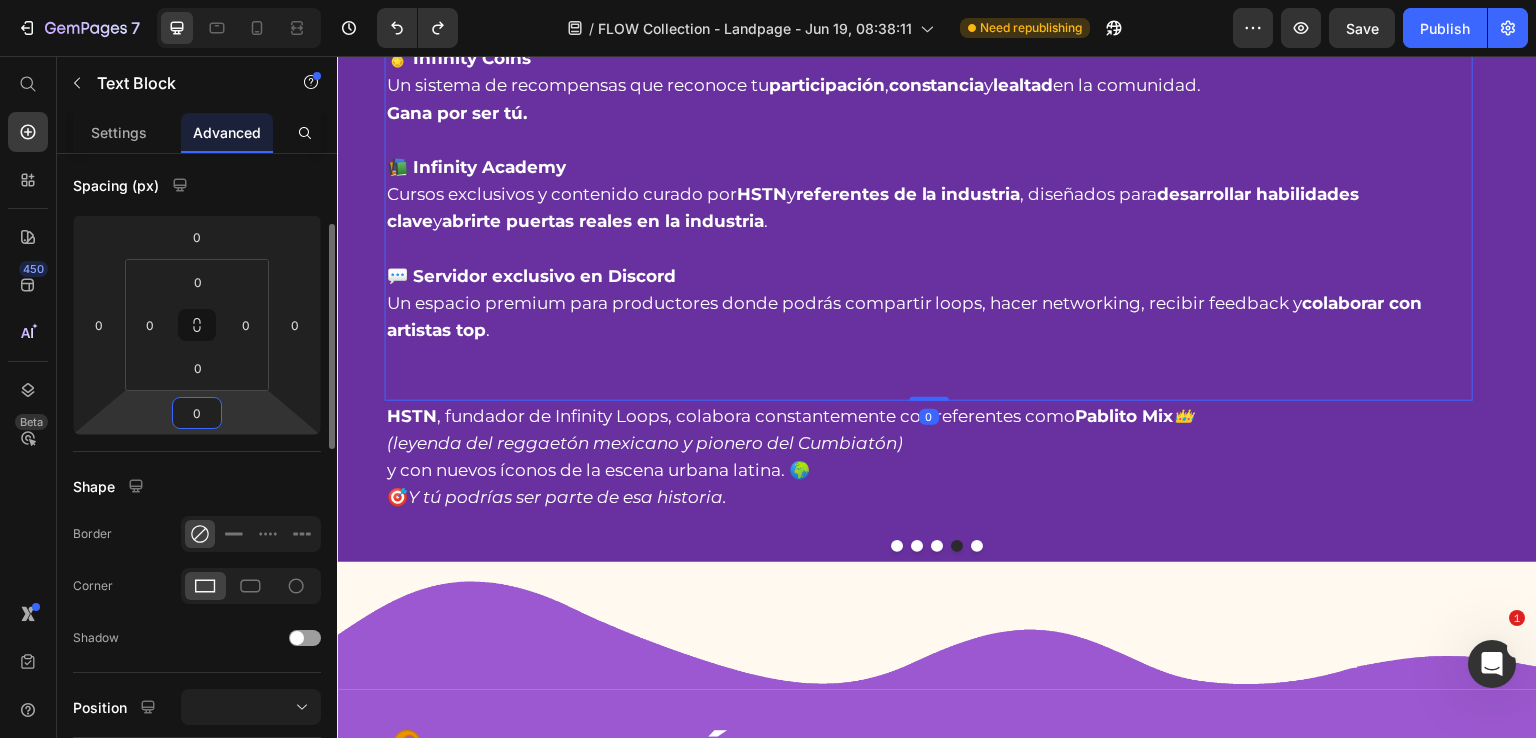 scroll, scrollTop: 1201, scrollLeft: 0, axis: vertical 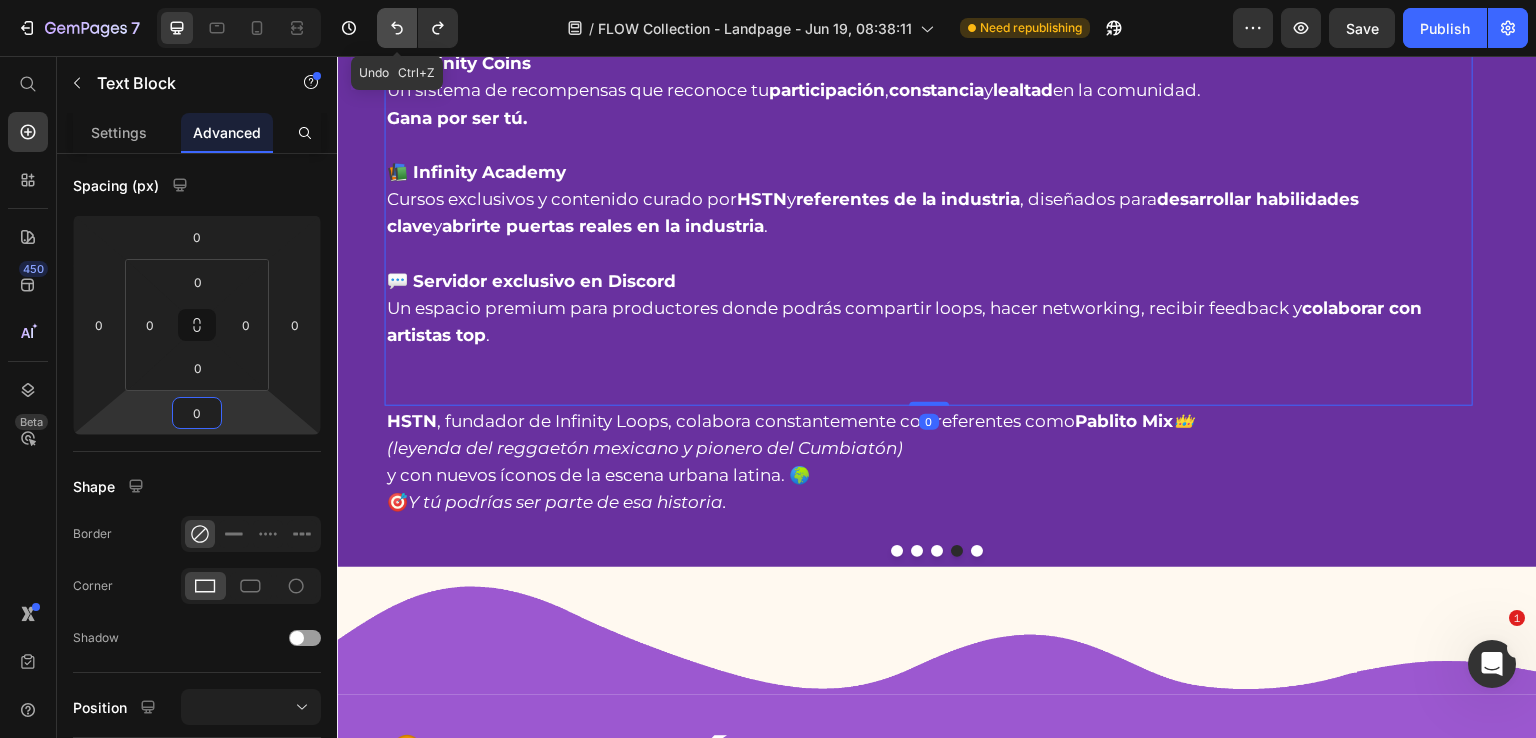 click 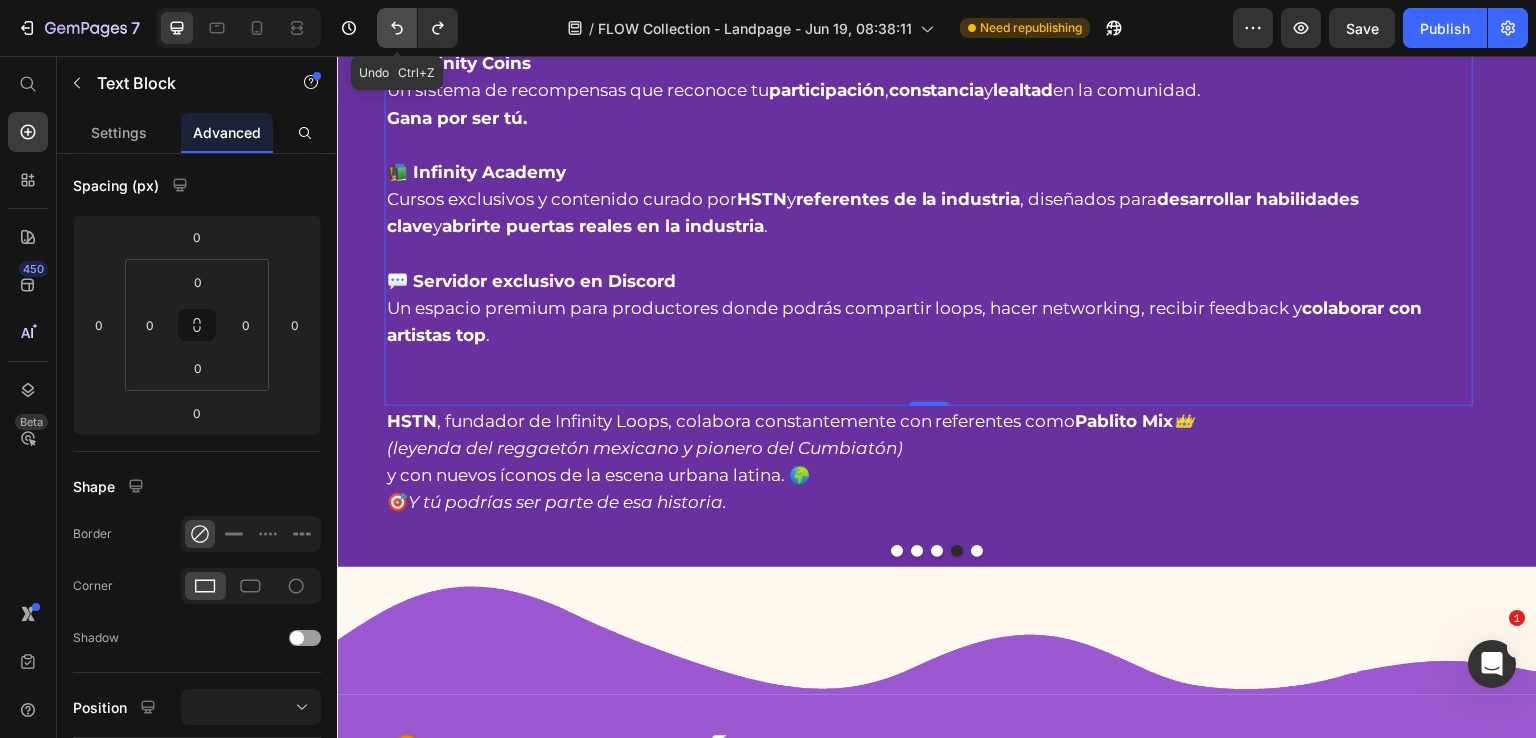 click 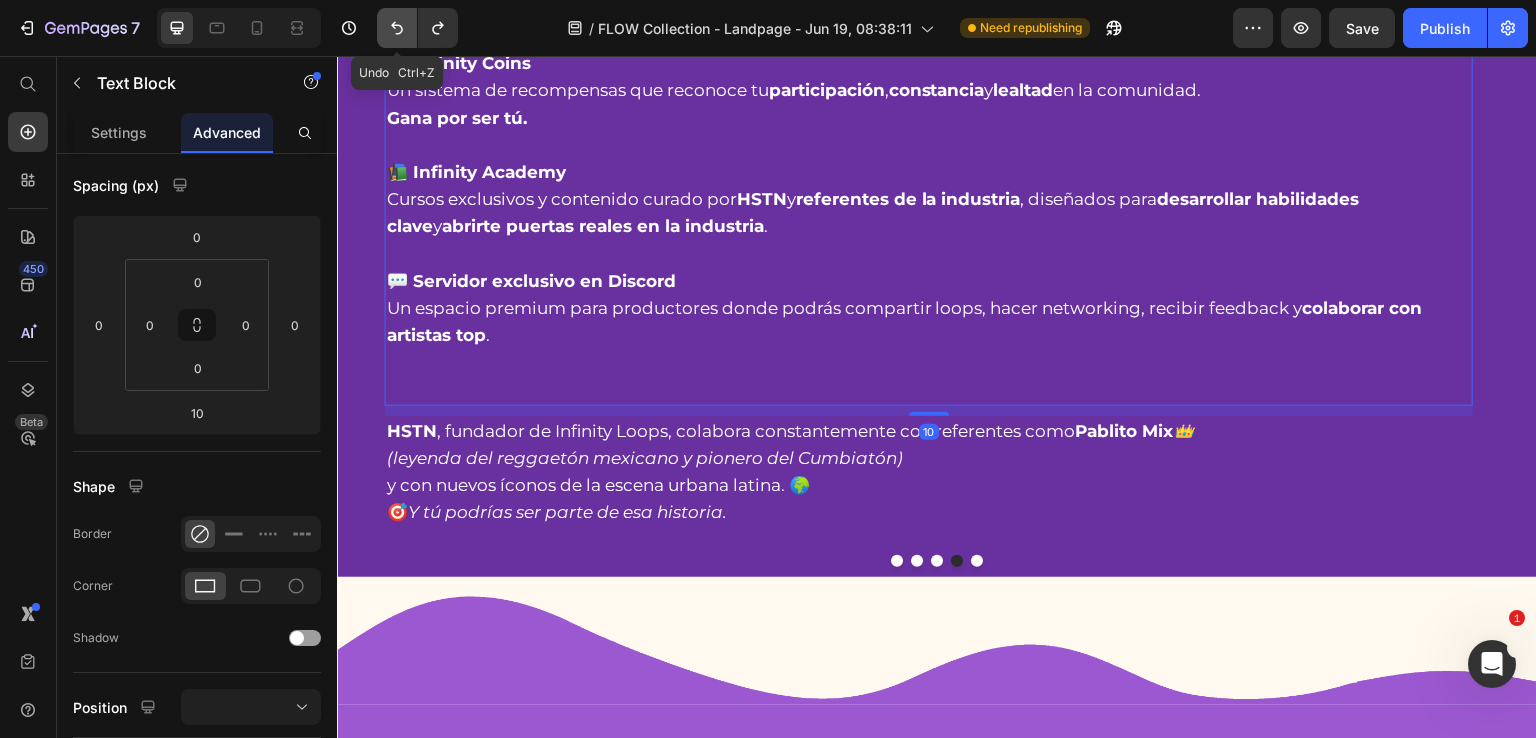 scroll, scrollTop: 1206, scrollLeft: 0, axis: vertical 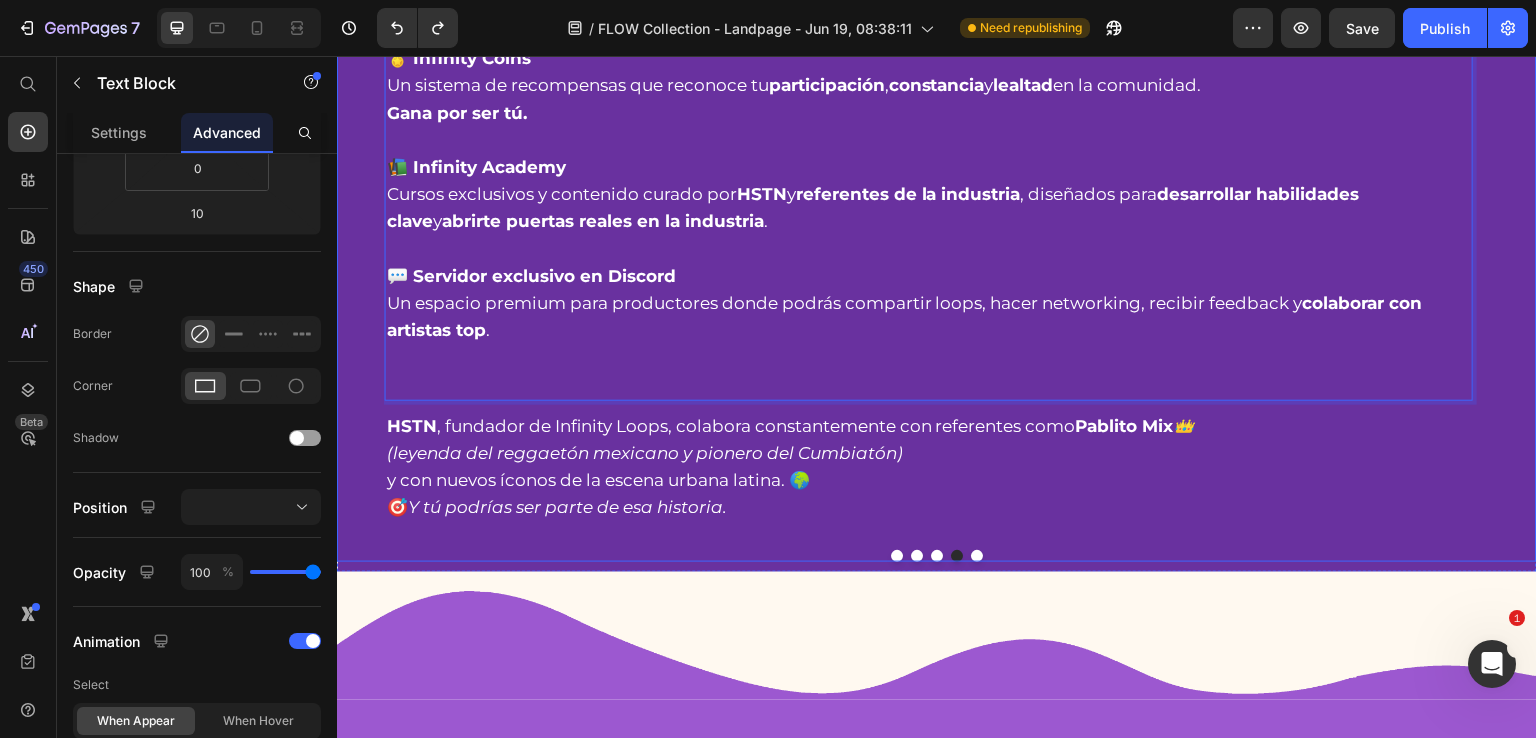click at bounding box center (937, 556) 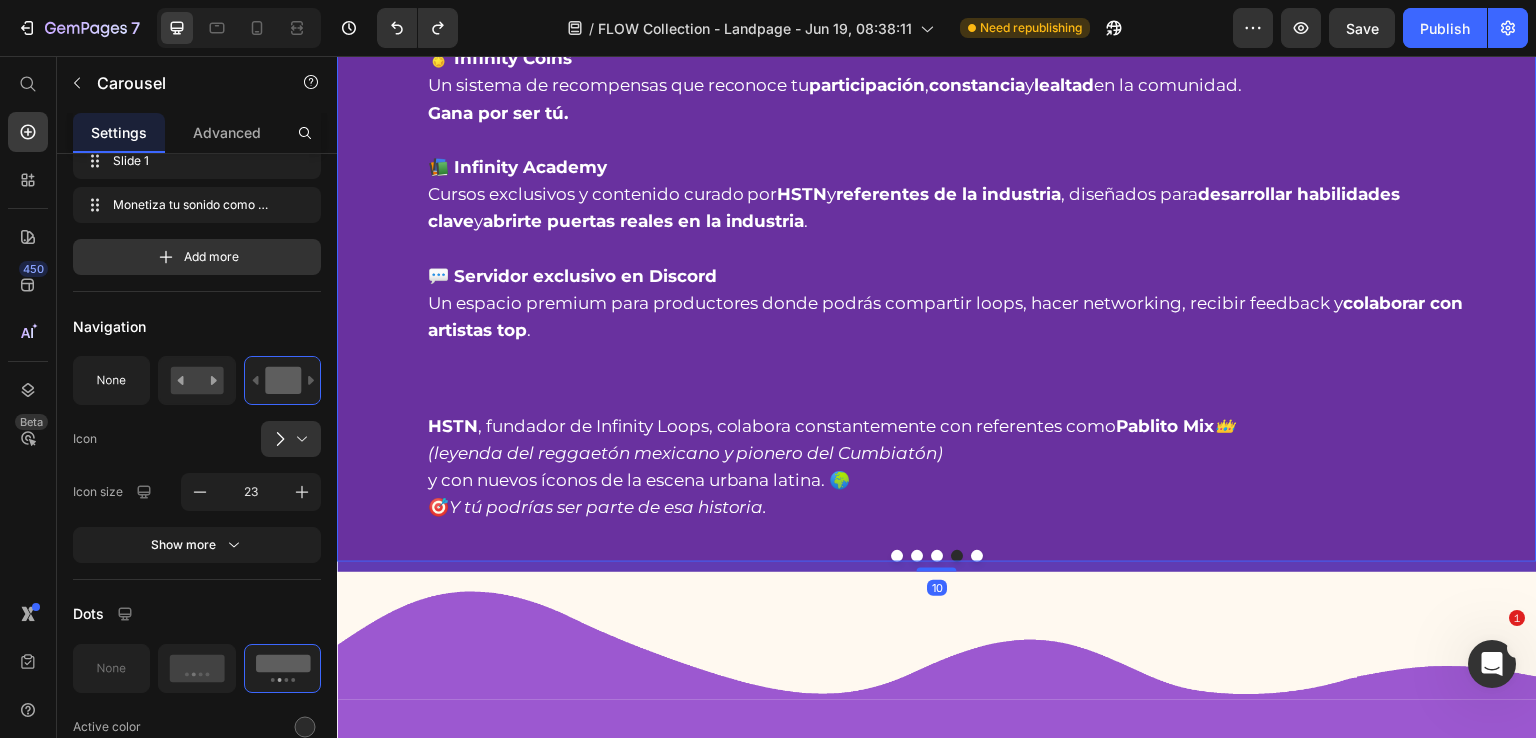 scroll, scrollTop: 0, scrollLeft: 0, axis: both 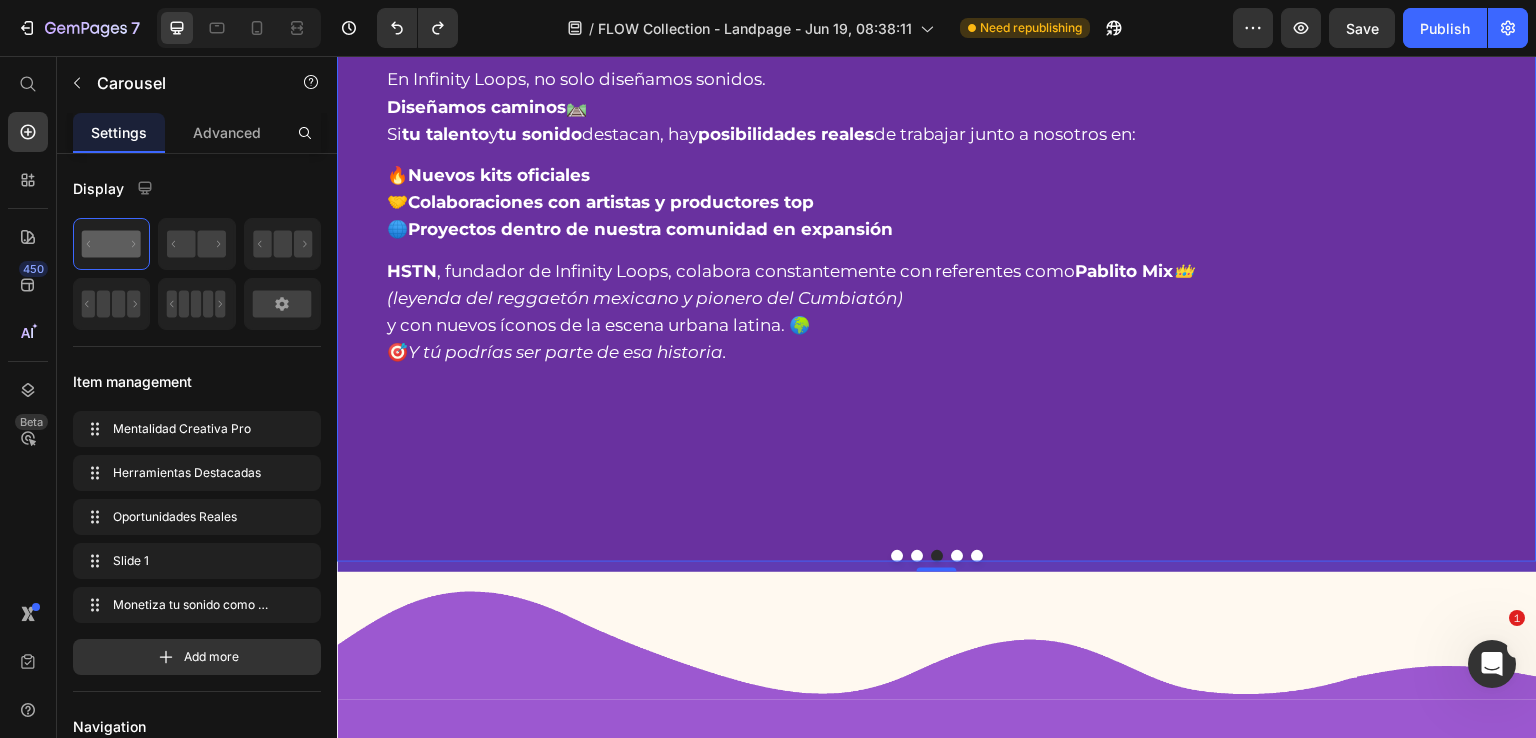 click at bounding box center [957, 556] 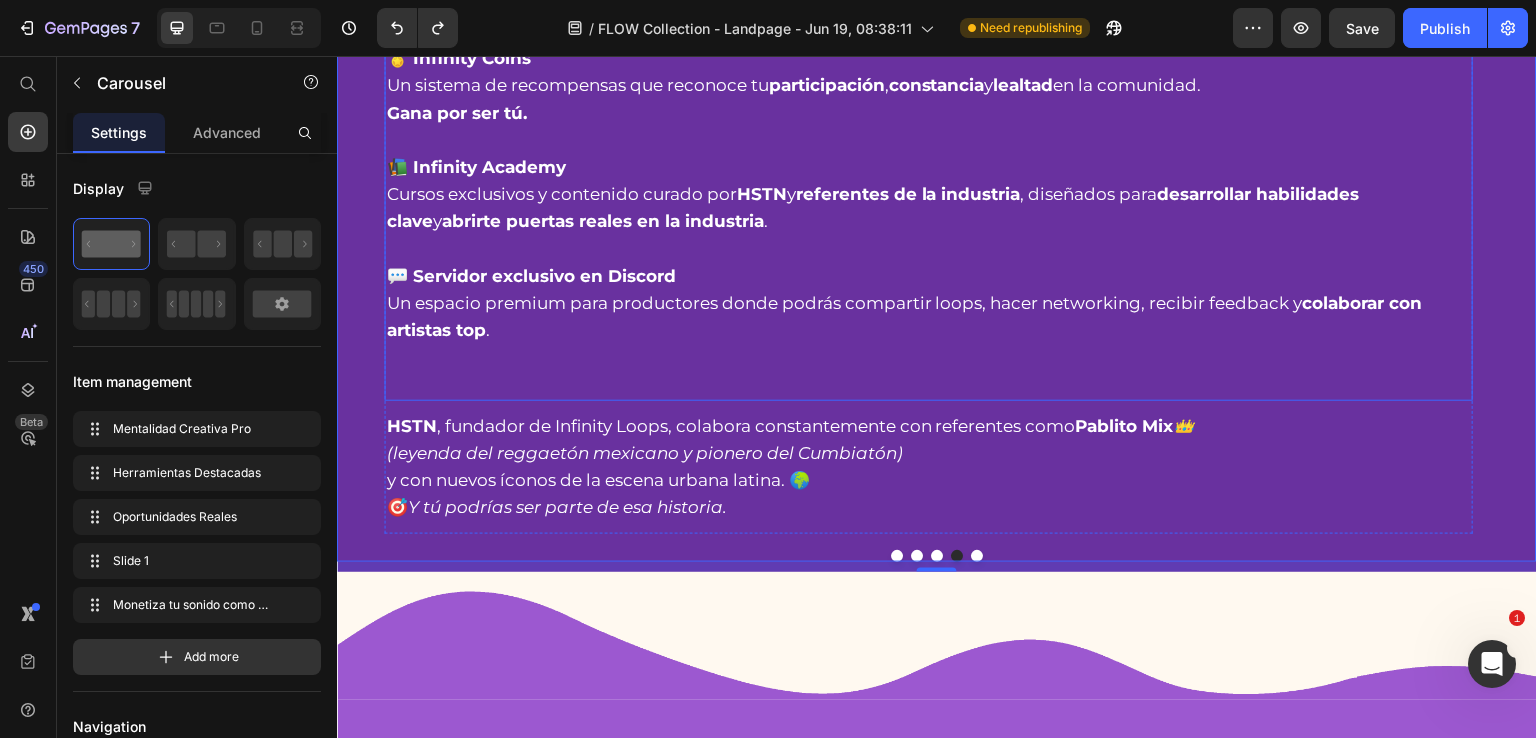 click at bounding box center [929, 140] 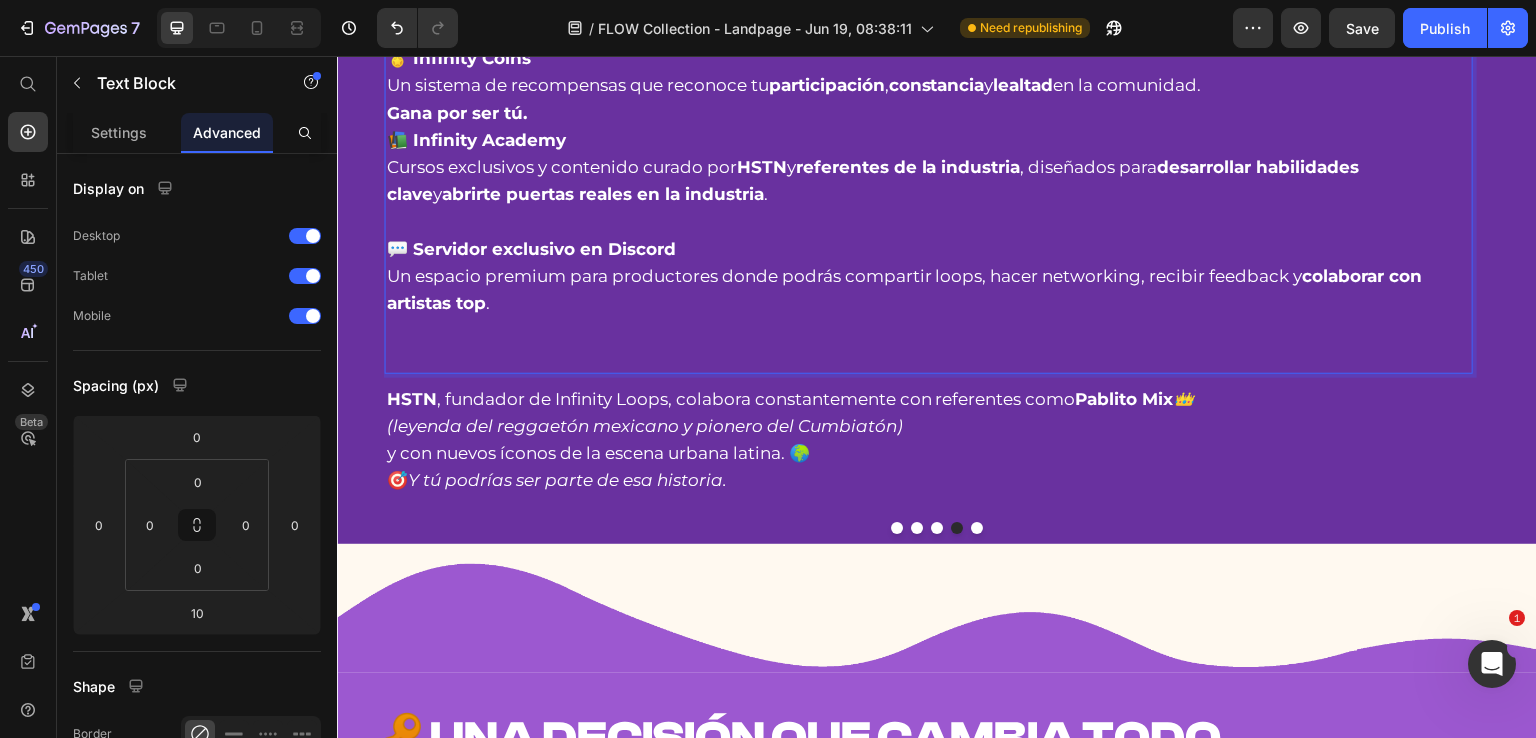 click on "💬 Servidor exclusivo en Discord Un espacio premium para productores donde podrás compartir loops, hacer networking, recibir feedback y  colaborar con artistas top ." at bounding box center (929, 277) 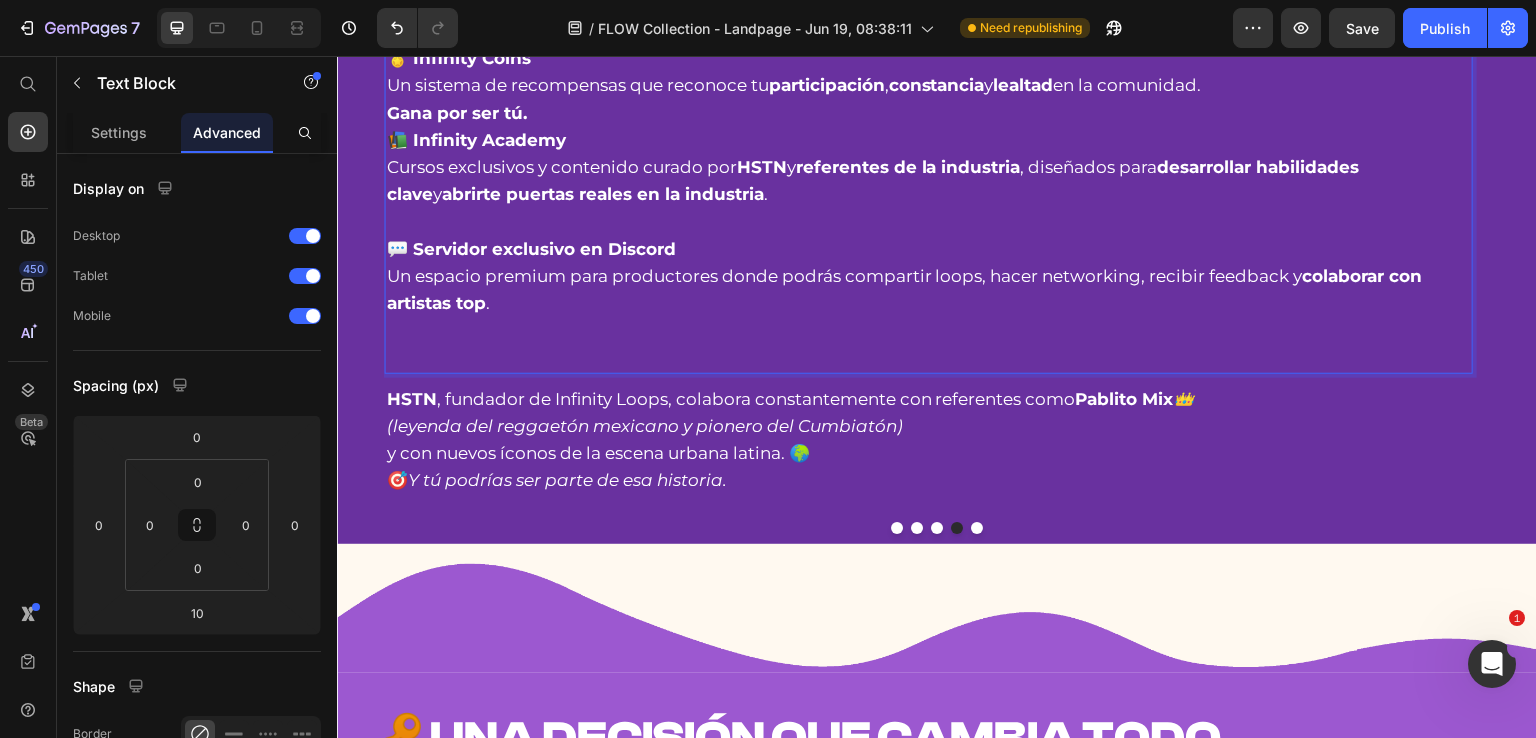 click at bounding box center [929, 221] 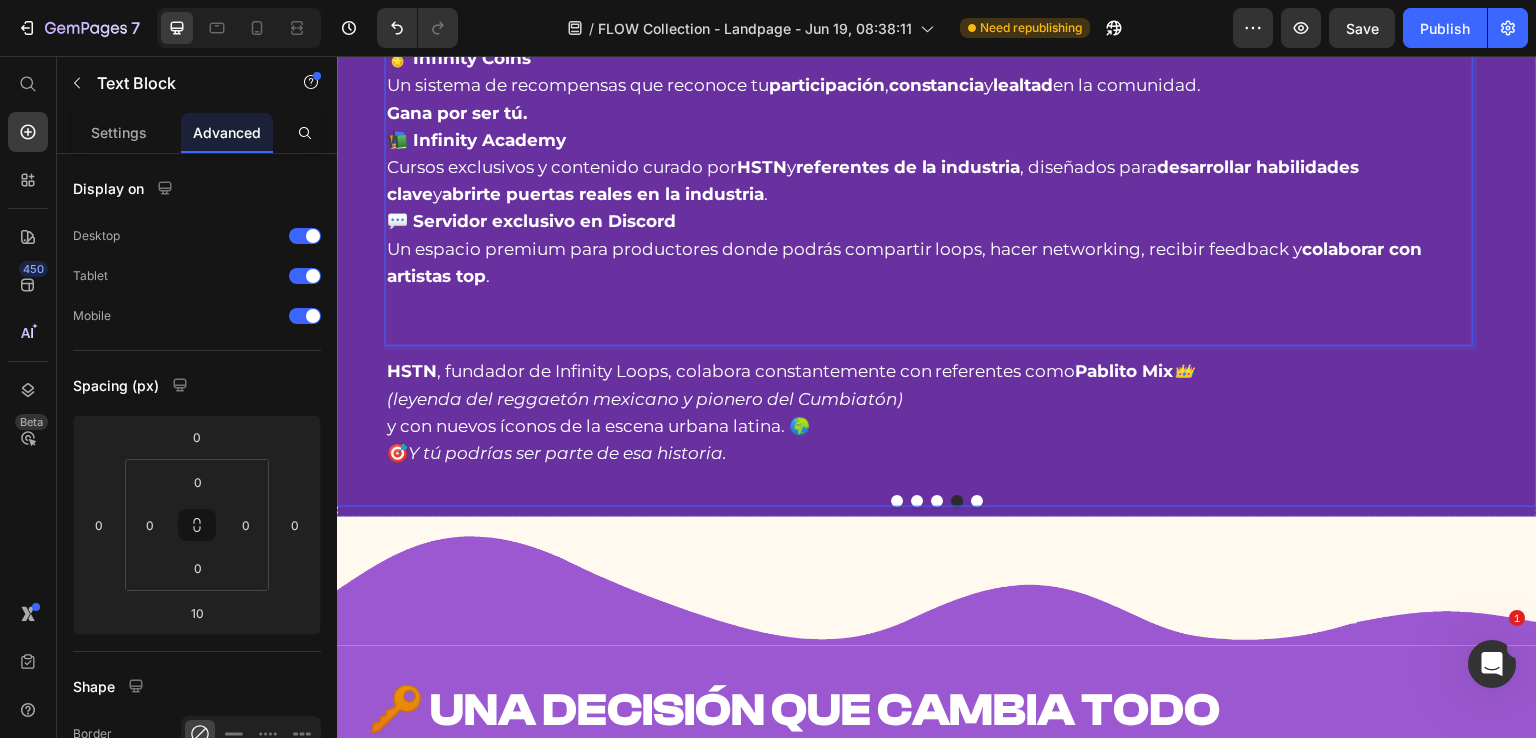click at bounding box center [917, 501] 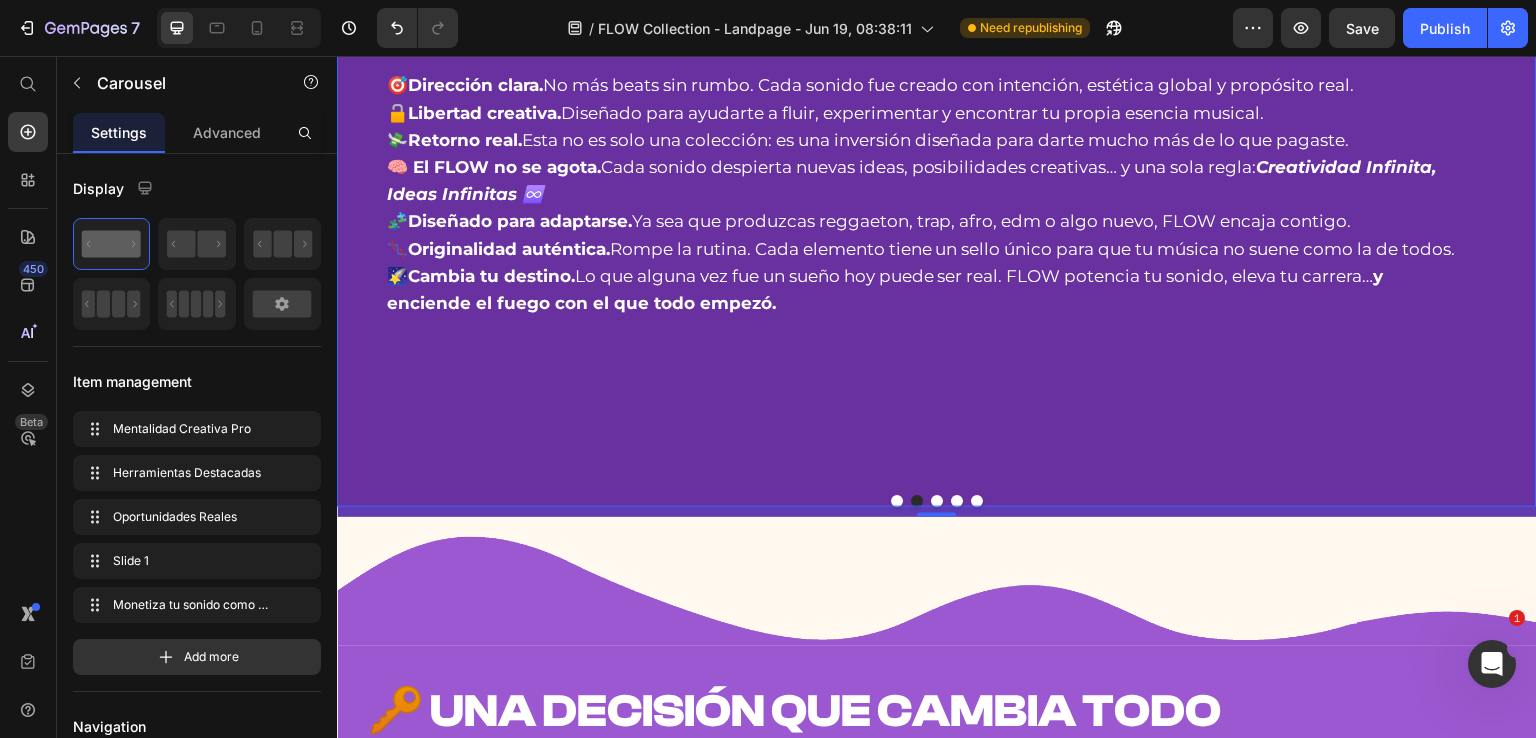 click at bounding box center (937, 501) 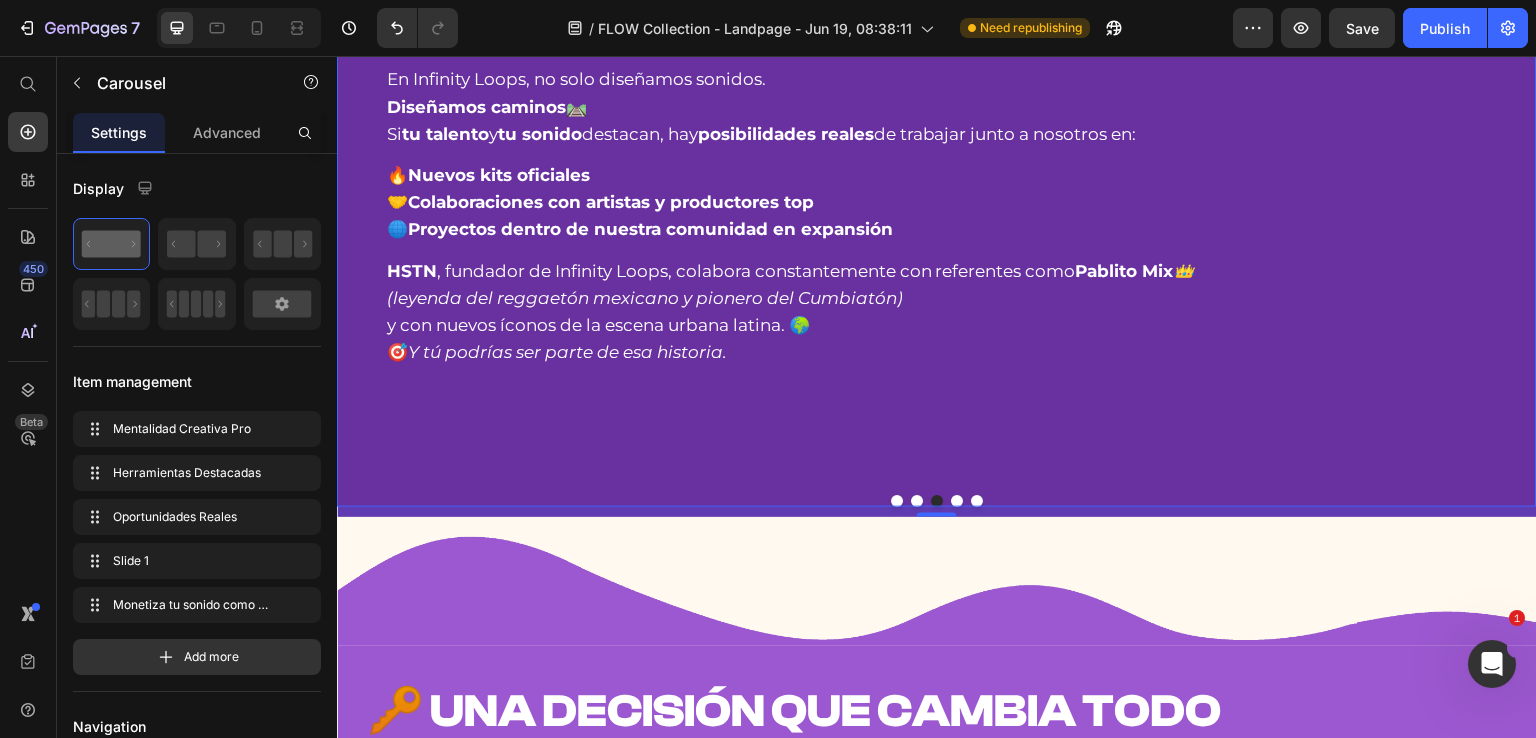 click at bounding box center [957, 501] 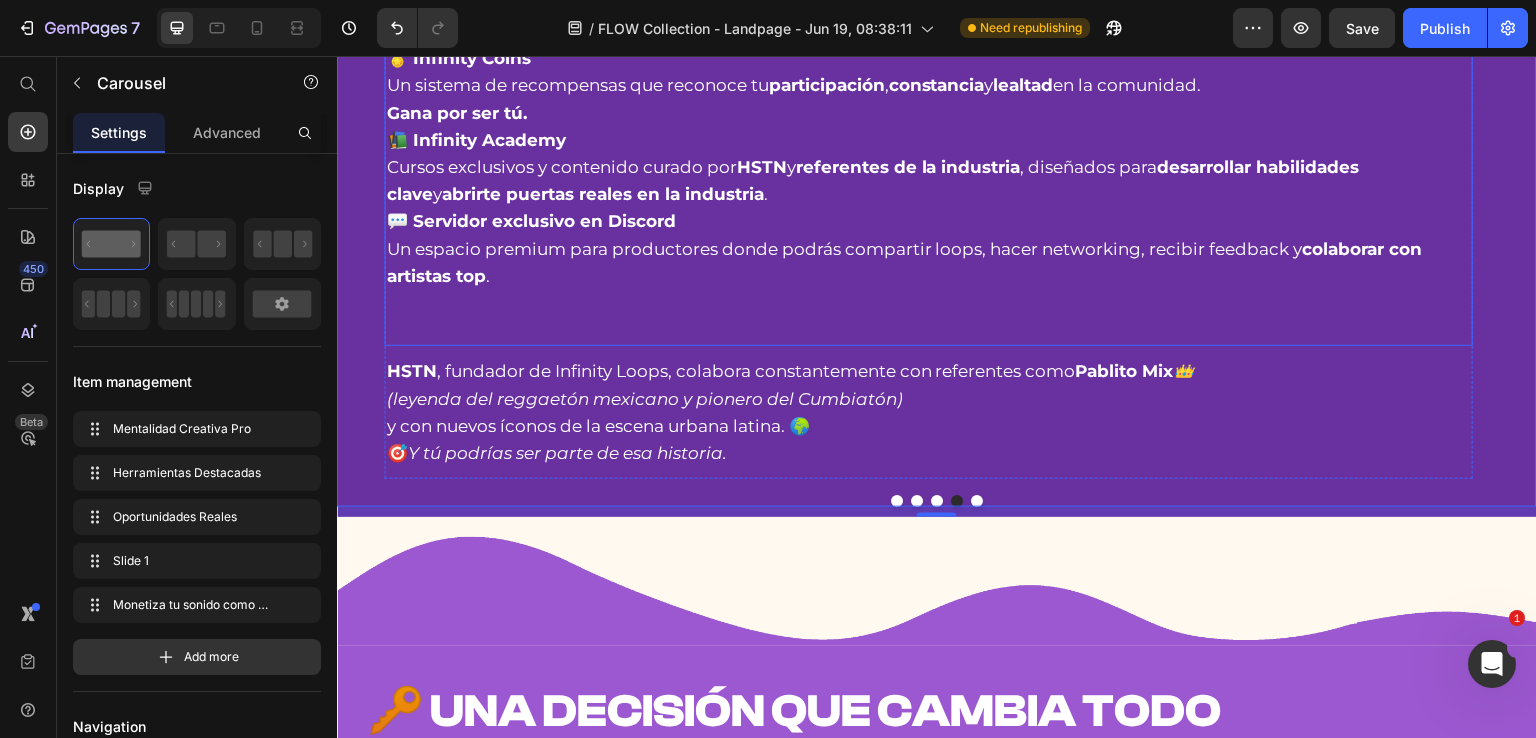 click on "💬 Servidor exclusivo en Discord Un espacio premium para productores donde podrás compartir loops, hacer networking, recibir feedback y  colaborar con artistas top ." at bounding box center [929, 249] 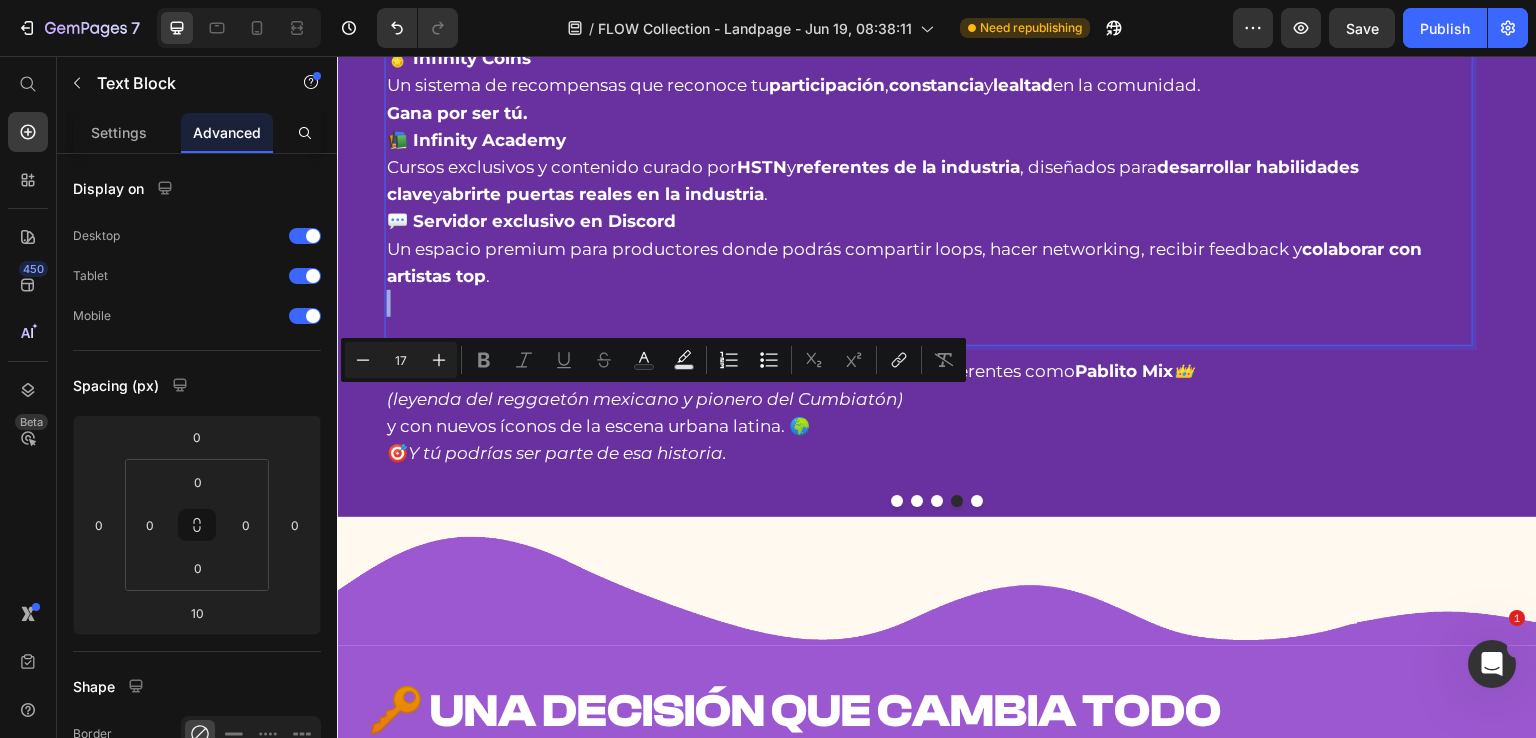click on "💬 Servidor exclusivo en Discord Un espacio premium para productores donde podrás compartir loops, hacer networking, recibir feedback y  colaborar con artistas top ." at bounding box center [929, 249] 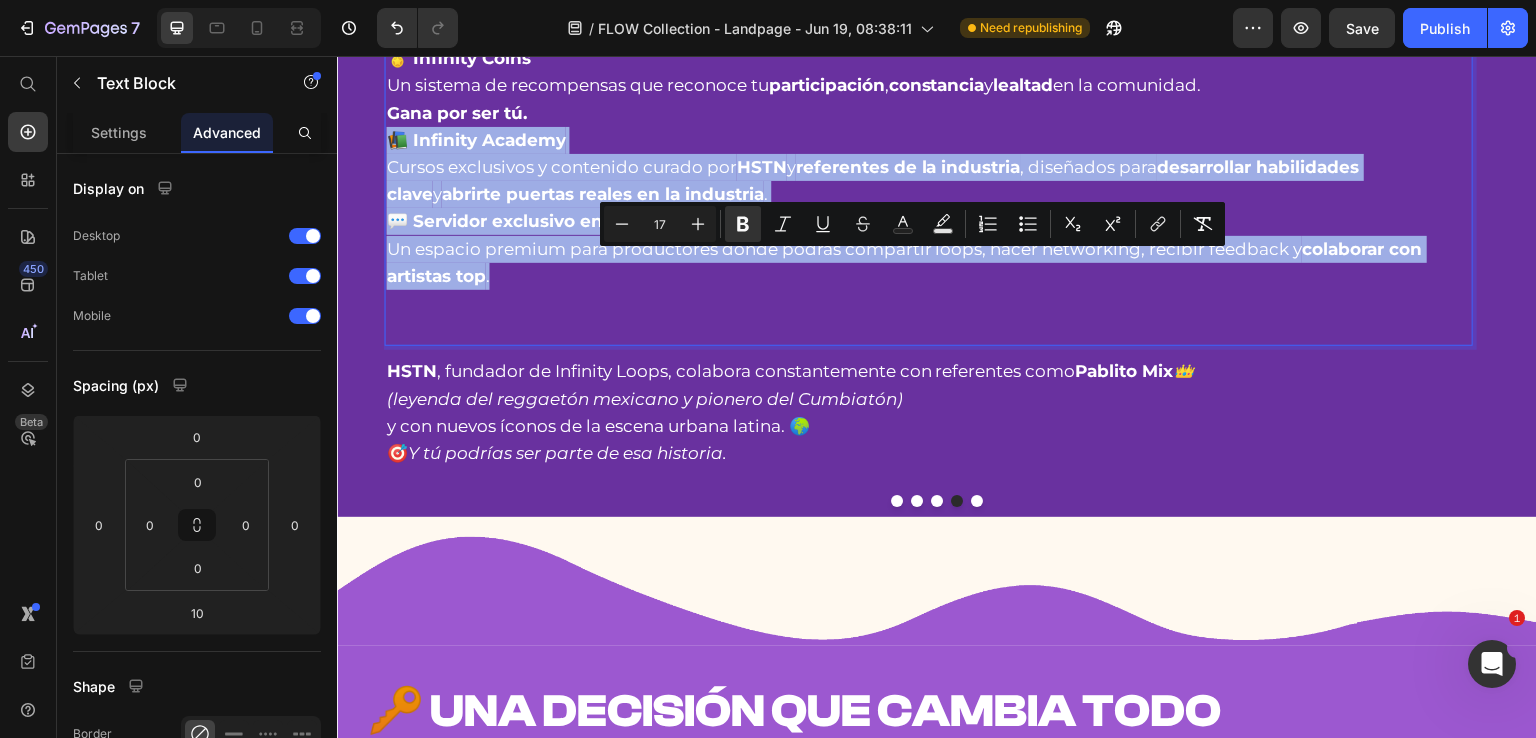 drag, startPoint x: 500, startPoint y: 410, endPoint x: 388, endPoint y: 269, distance: 180.06943 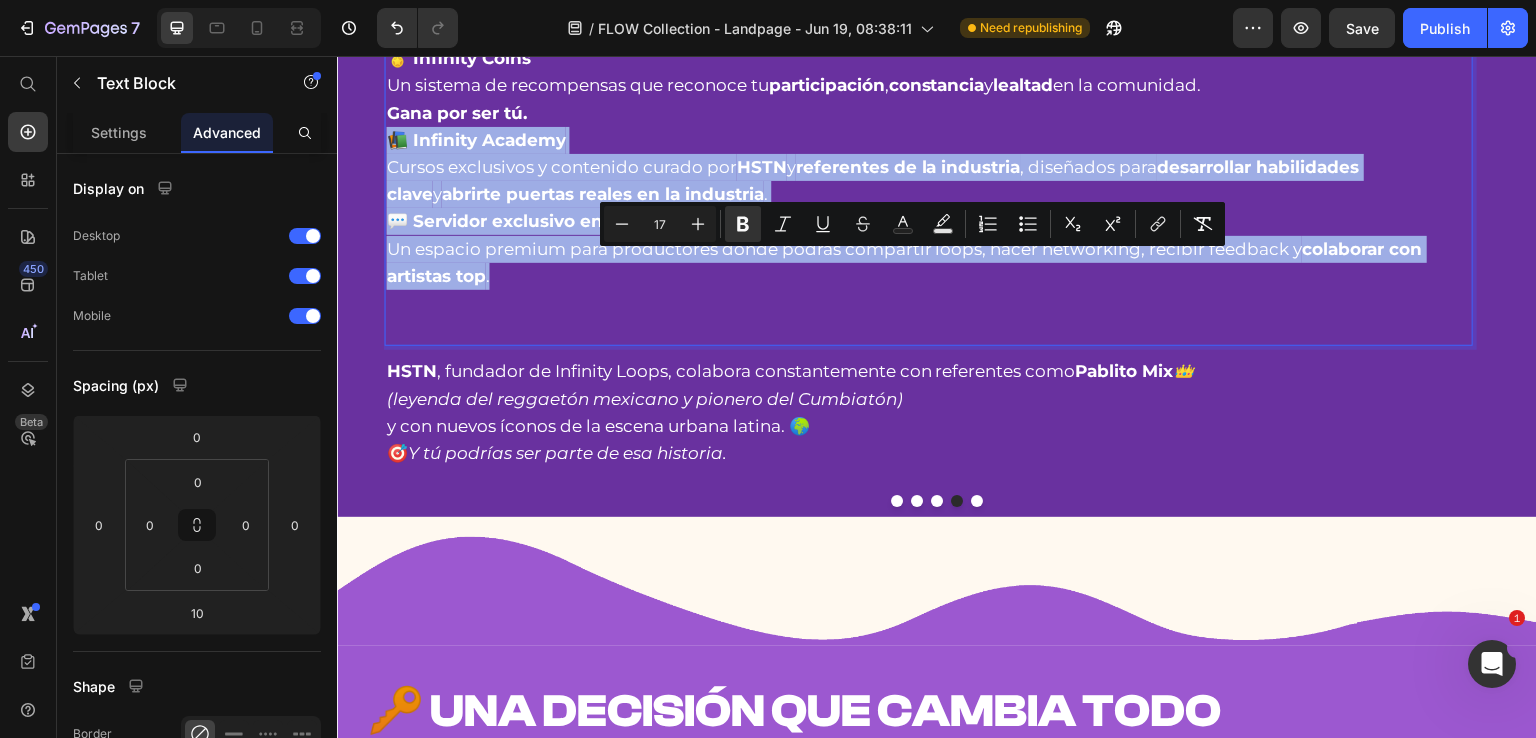 click on "🏅 Infinity Coins Un sistema de recompensas que reconoce tu  participación ,  constancia  y  lealtad  en la comunidad. Gana por ser tú. 📚 Infinity Academy Cursos exclusivos y contenido curado por  HSTN  y  referentes de la industria , diseñados para  desarrollar habilidades clave  y  abrirte puertas reales en la industria . 💬 Servidor exclusivo en Discord Un espacio premium para productores donde podrás compartir loops, hacer networking, recibir feedback y  colaborar con artistas top ." at bounding box center (929, 194) 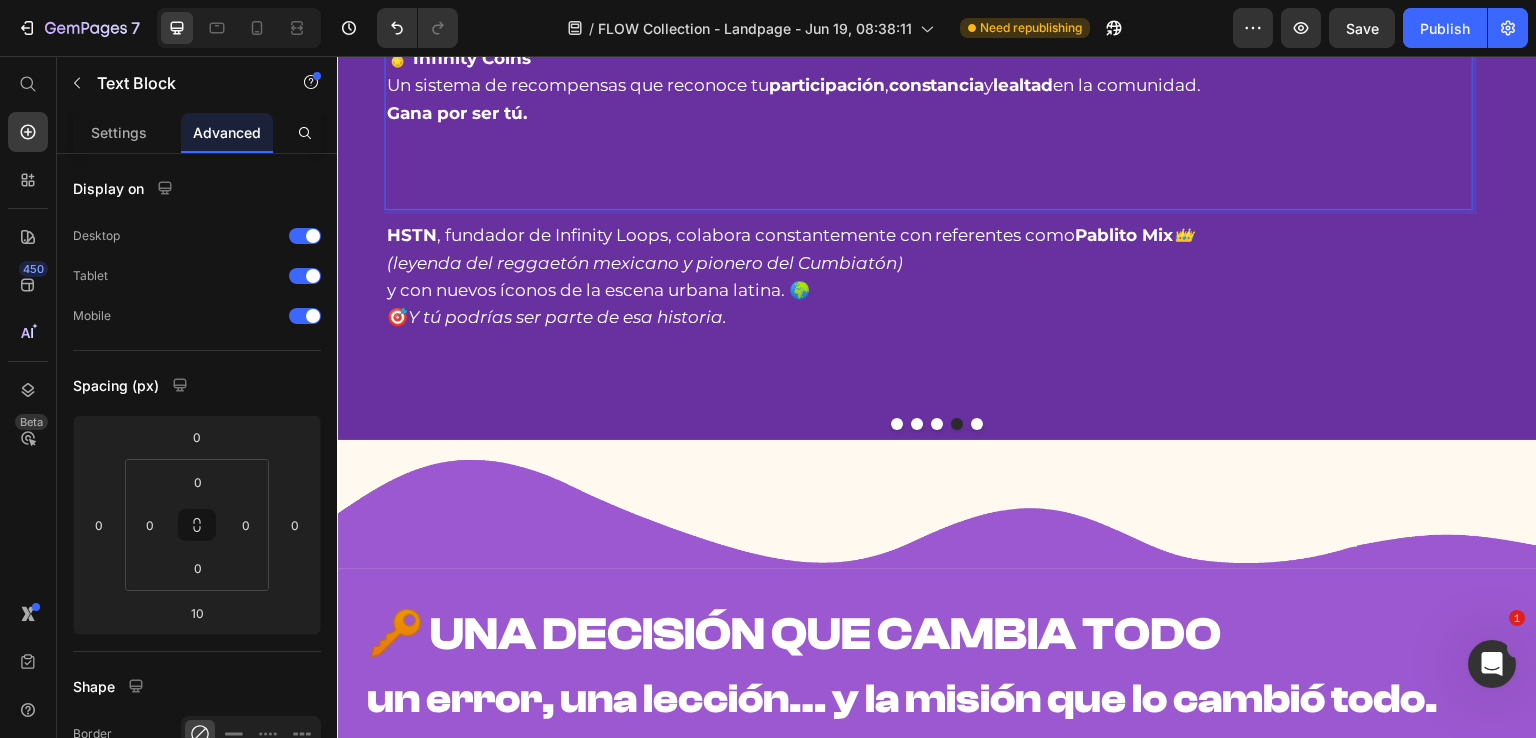 click at bounding box center [929, 194] 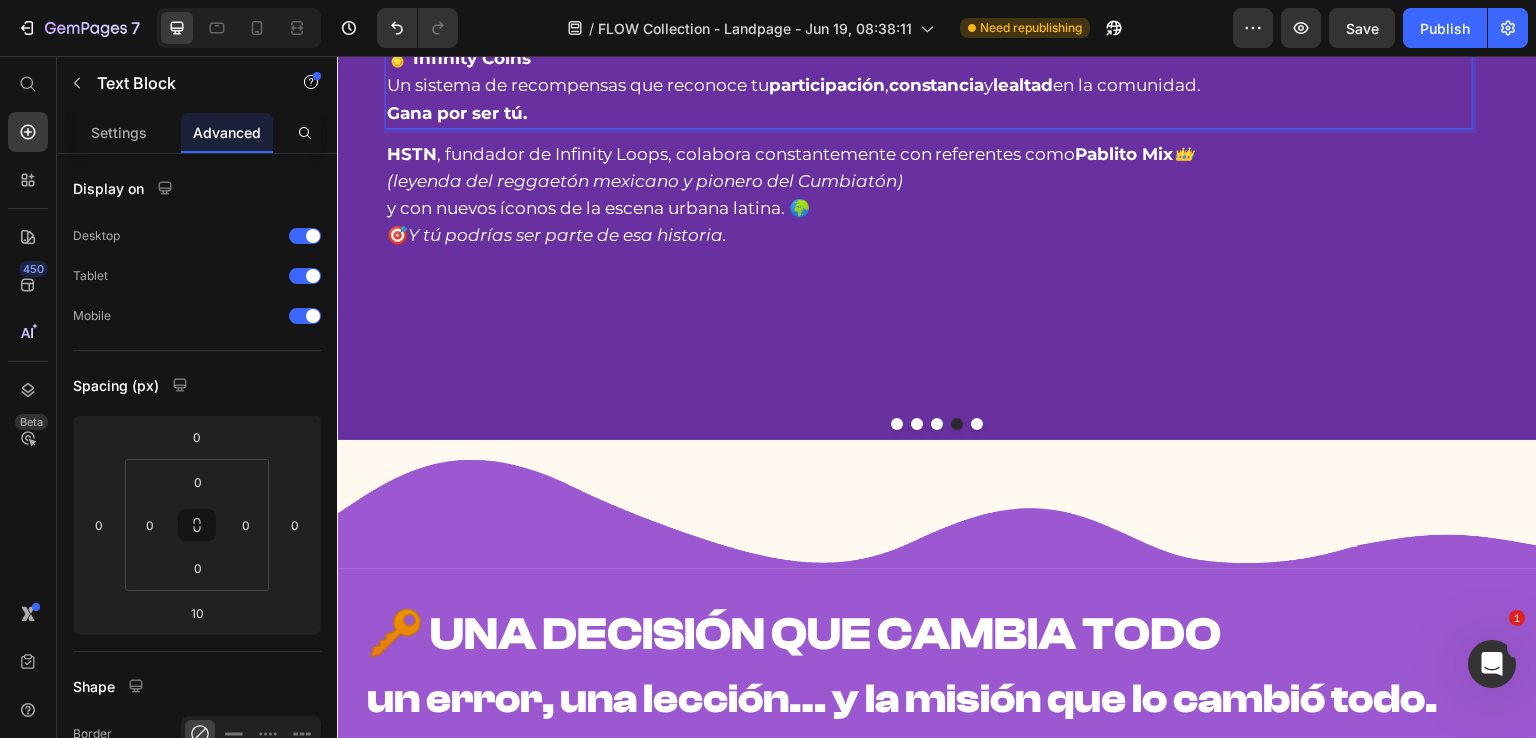 click on "HSTN , fundador de Infinity Loops, colabora constantemente con referentes como  [PERSON]  👑 (leyenda del reggaetón mexicano y pionero del Cumbiatón) y con nuevos íconos de la escena urbana latina. 🌍 🎯  Y tú podrías ser parte de esa historia." at bounding box center [929, 195] 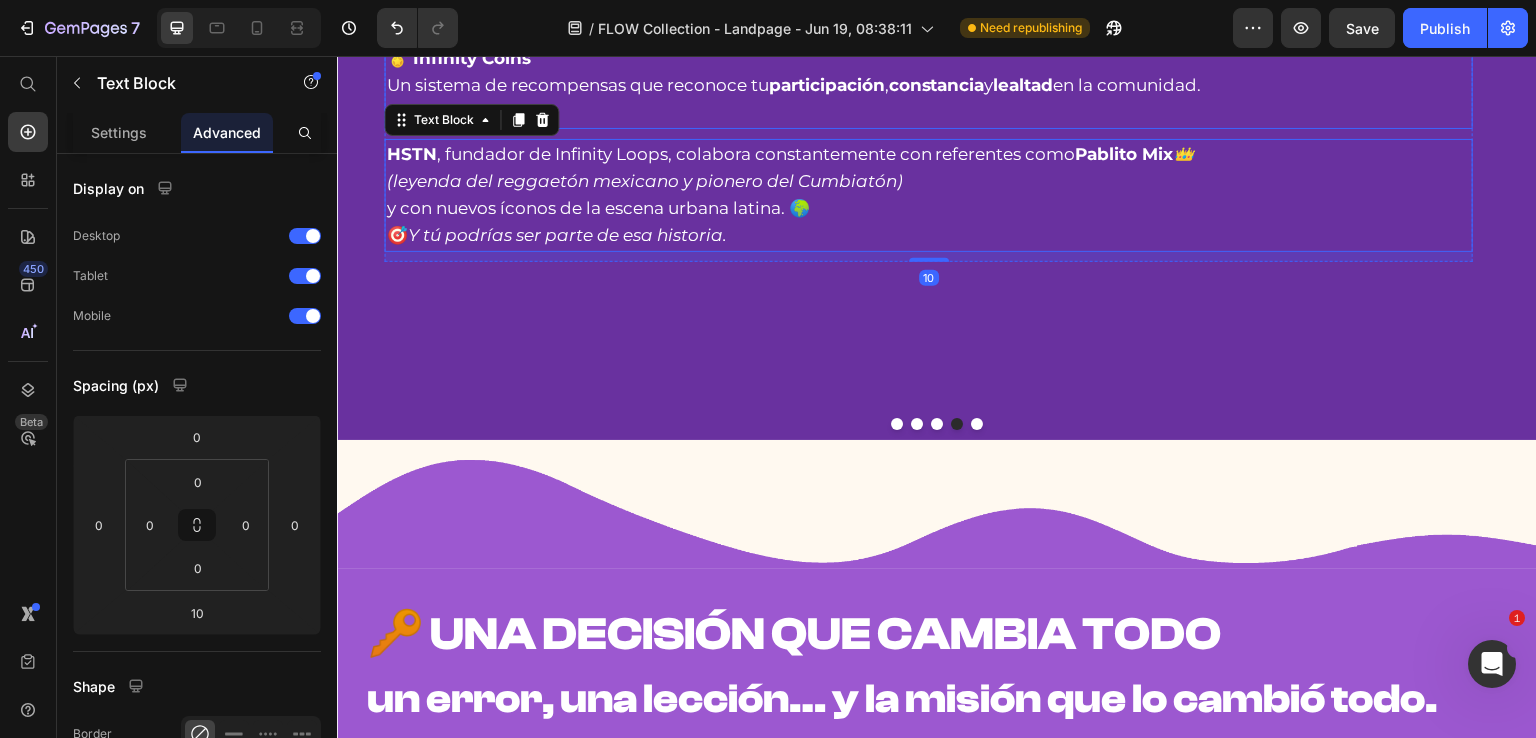 click on "🏅 Infinity Coins Un sistema de recompensas que reconoce tu  participación ,  constancia  y  lealtad  en la comunidad. Gana por ser tú." at bounding box center [929, 86] 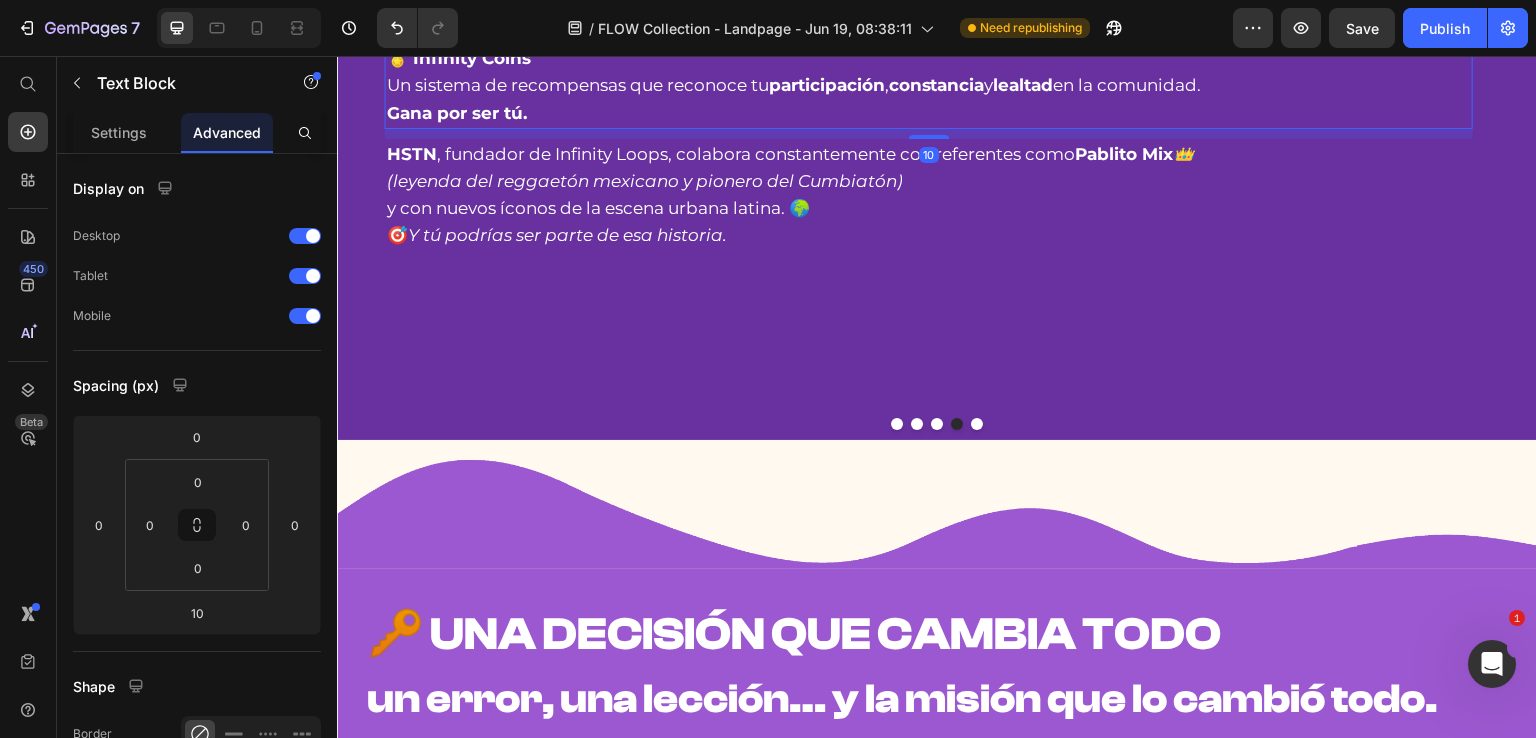 click 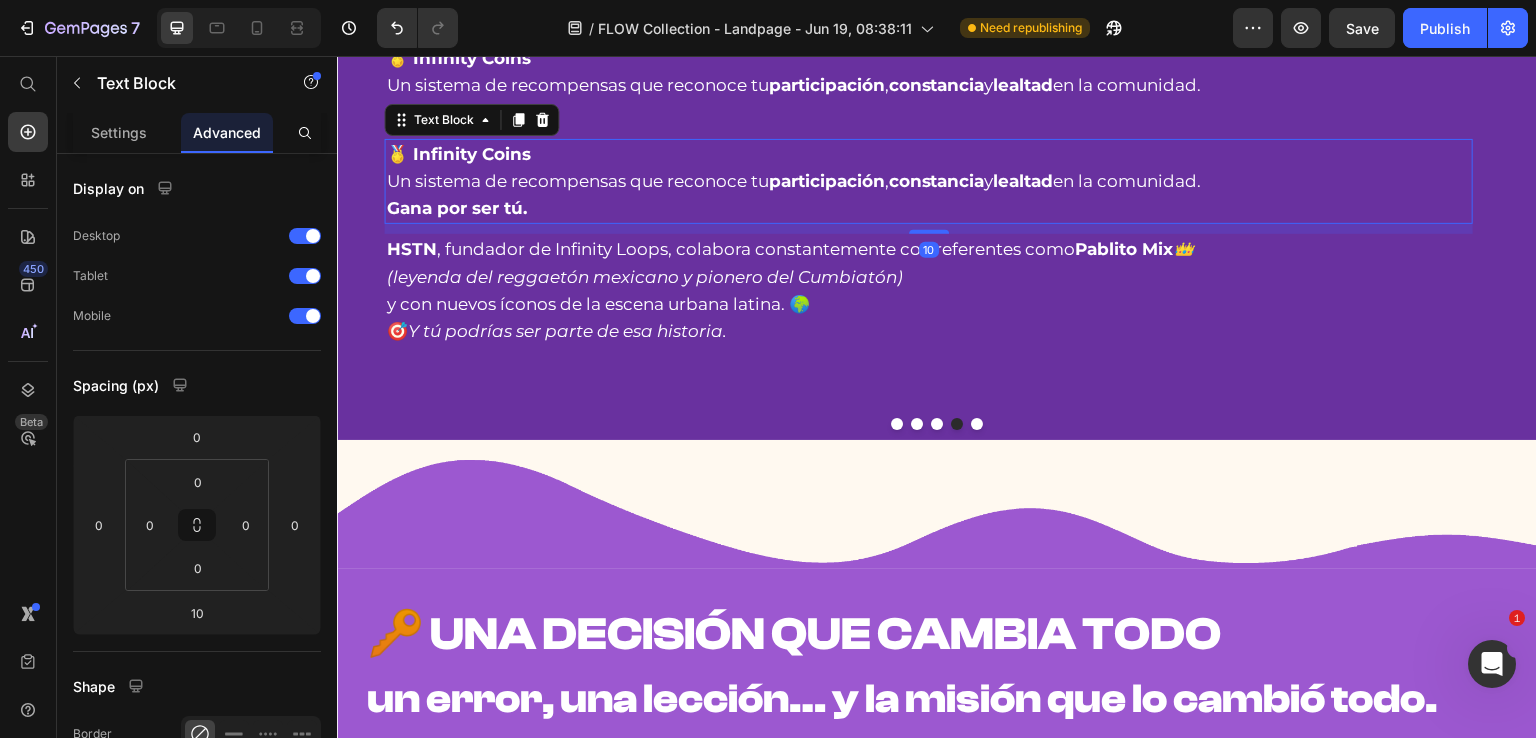 click on "🏅 Infinity Coins Un sistema de recompensas que reconoce tu  participación ,  constancia  y  lealtad  en la comunidad. Gana por ser tú." at bounding box center (929, 182) 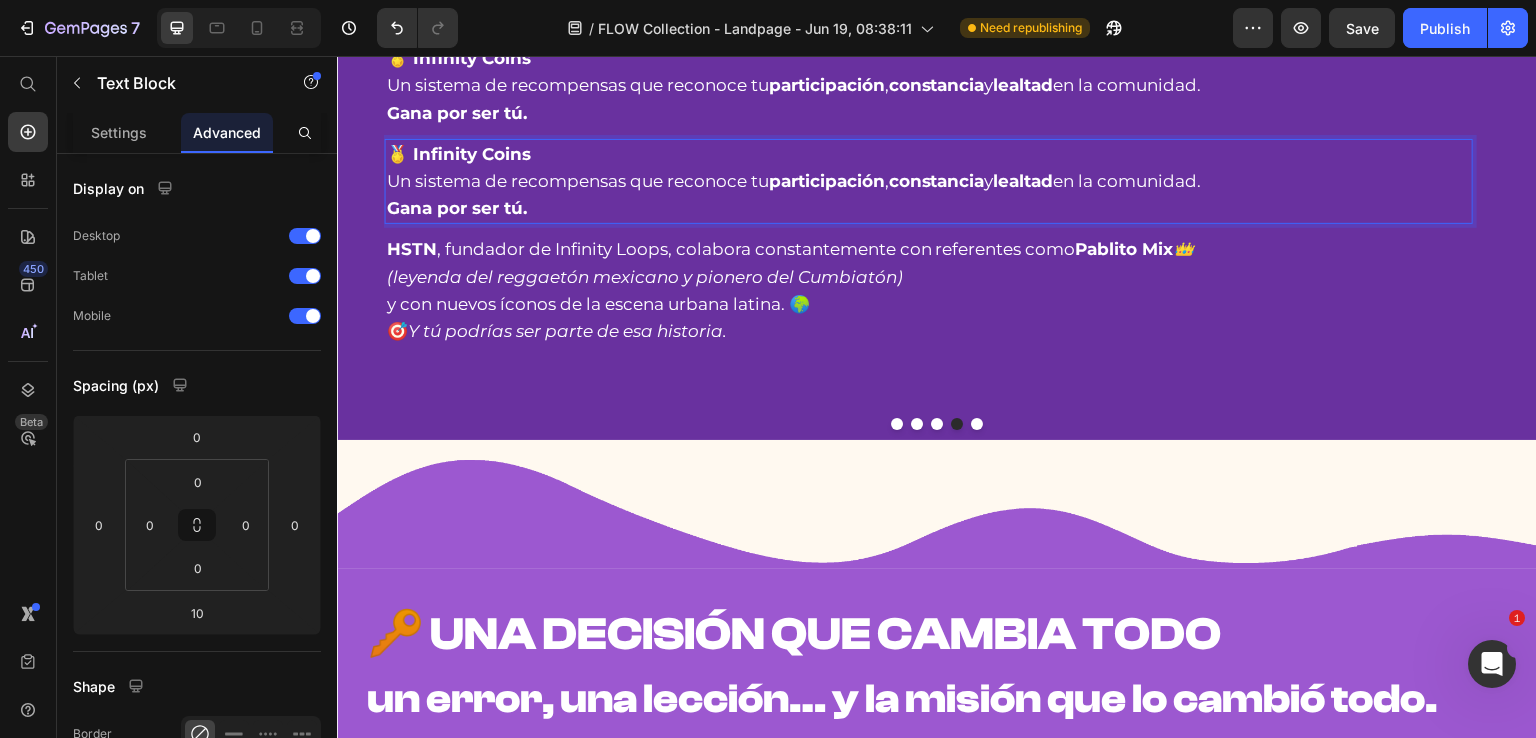 click on "🏅 Infinity Coins Un sistema de recompensas que reconoce tu  participación ,  constancia  y  lealtad  en la comunidad. Gana por ser tú." at bounding box center [929, 182] 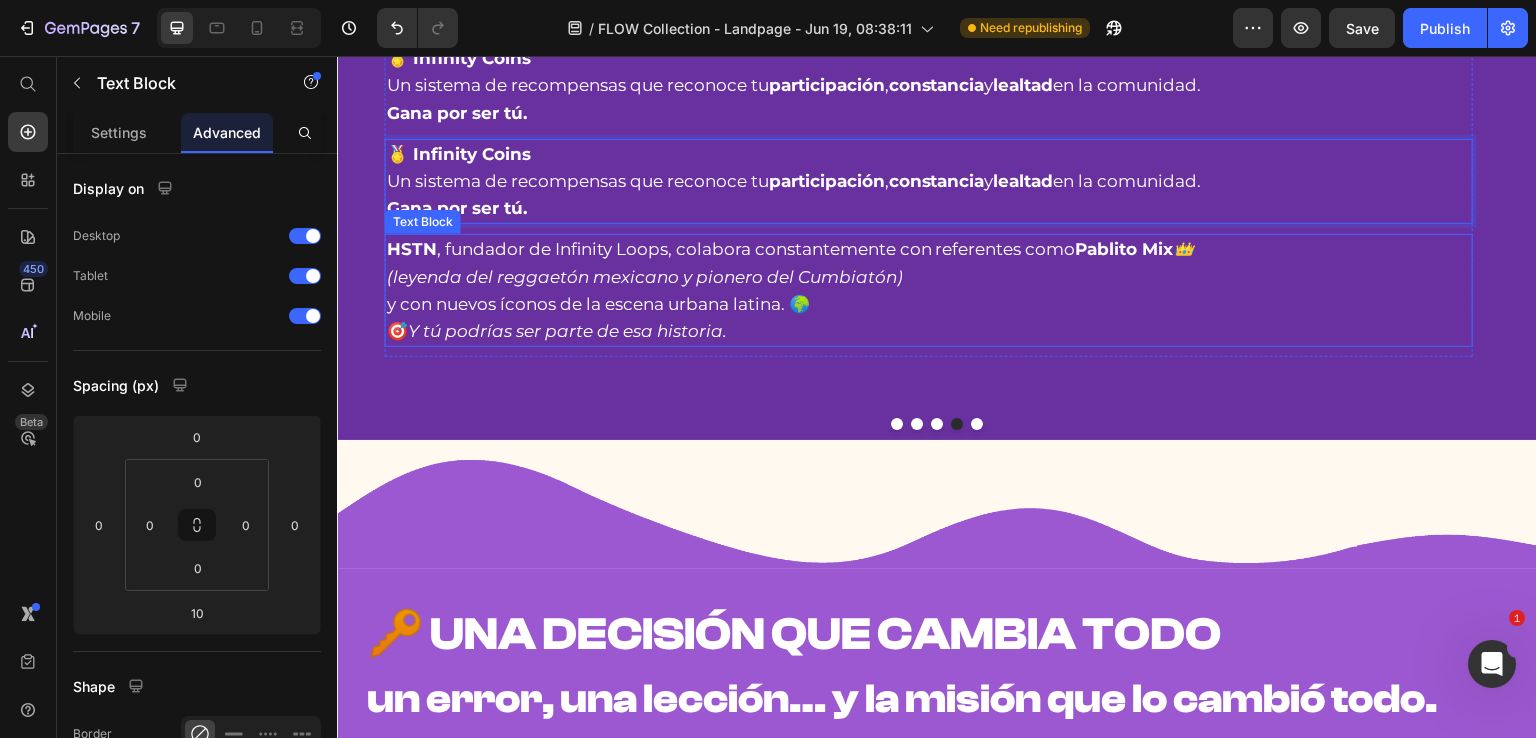 drag, startPoint x: 572, startPoint y: 418, endPoint x: 524, endPoint y: 314, distance: 114.54257 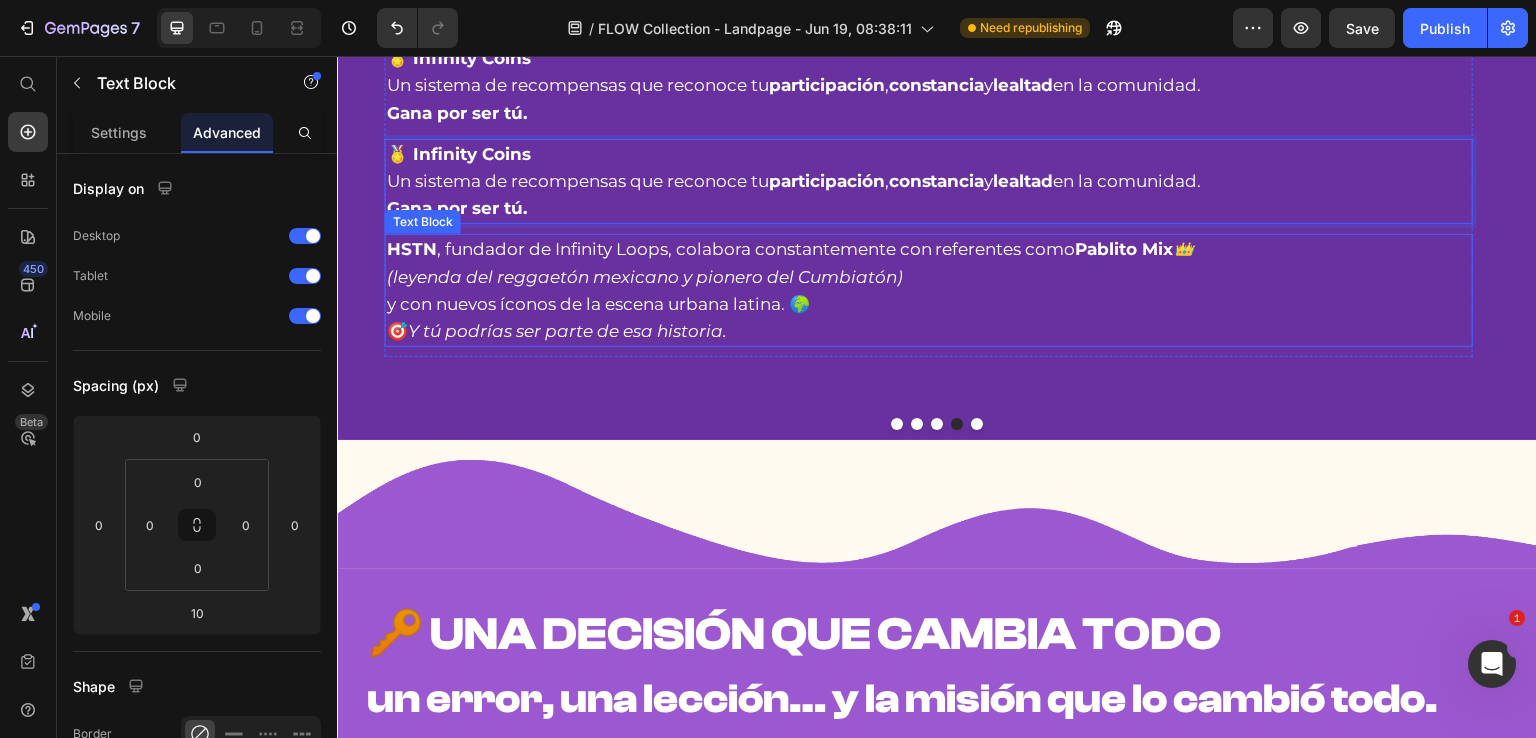 click on "HSTN , fundador de Infinity Loops, colabora constantemente con referentes como  [PERSON]  👑 (leyenda del reggaetón mexicano y pionero del Cumbiatón) y con nuevos íconos de la escena urbana latina. 🌍 🎯  Y tú podrías ser parte de esa historia." at bounding box center (929, 290) 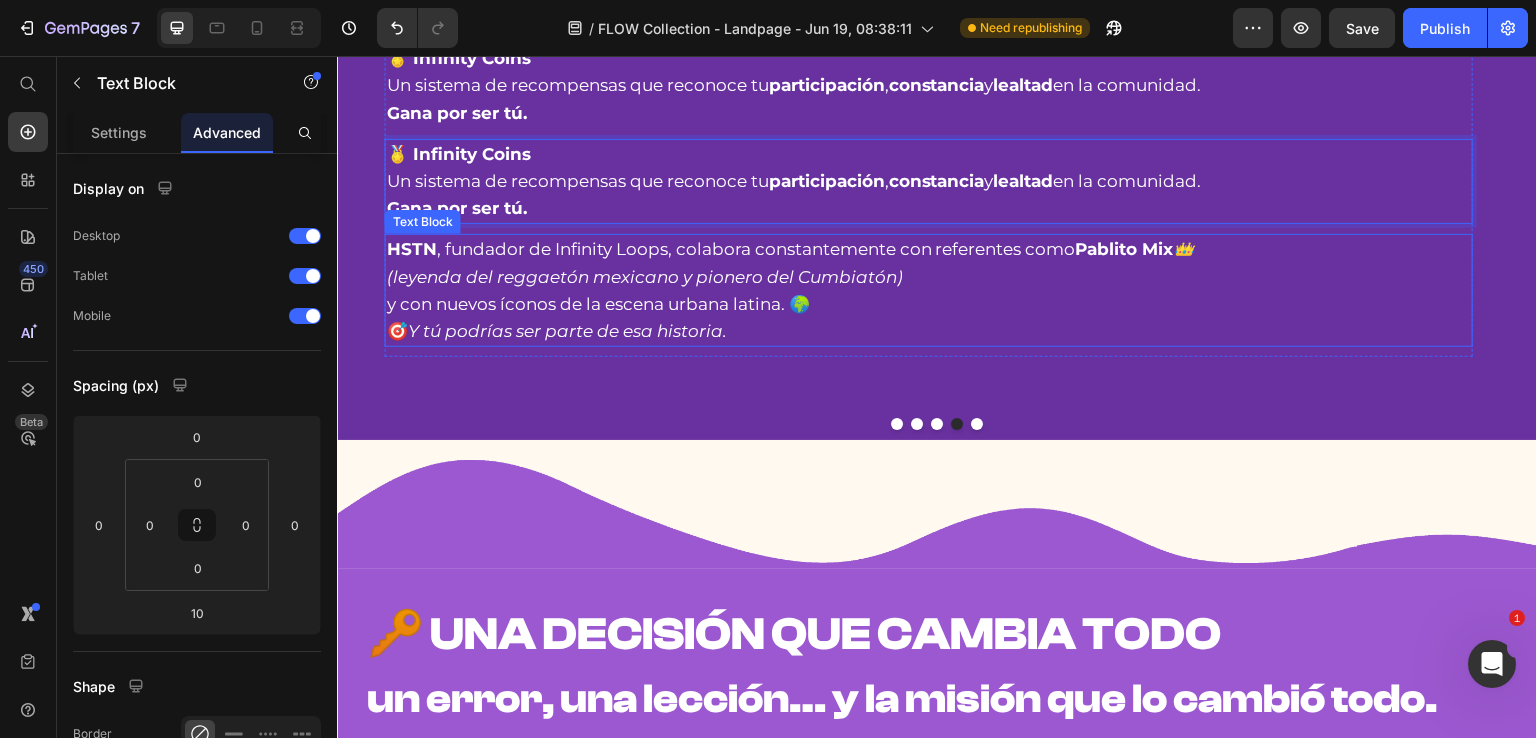 click on "🏅 Infinity Coins Un sistema de recompensas que reconoce tu  participación ,  constancia  y  lealtad  en la comunidad. Gana por ser tú." at bounding box center (929, 182) 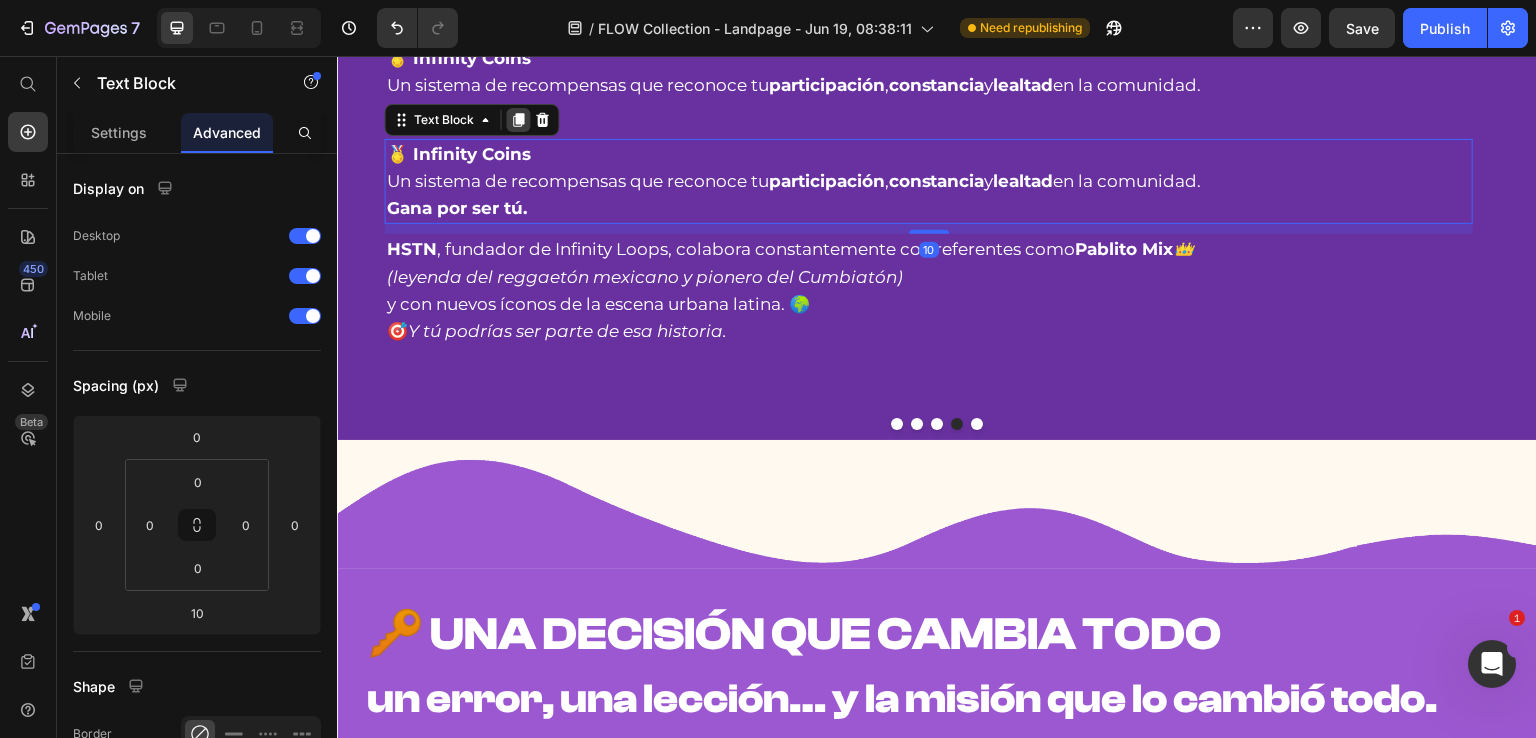 click 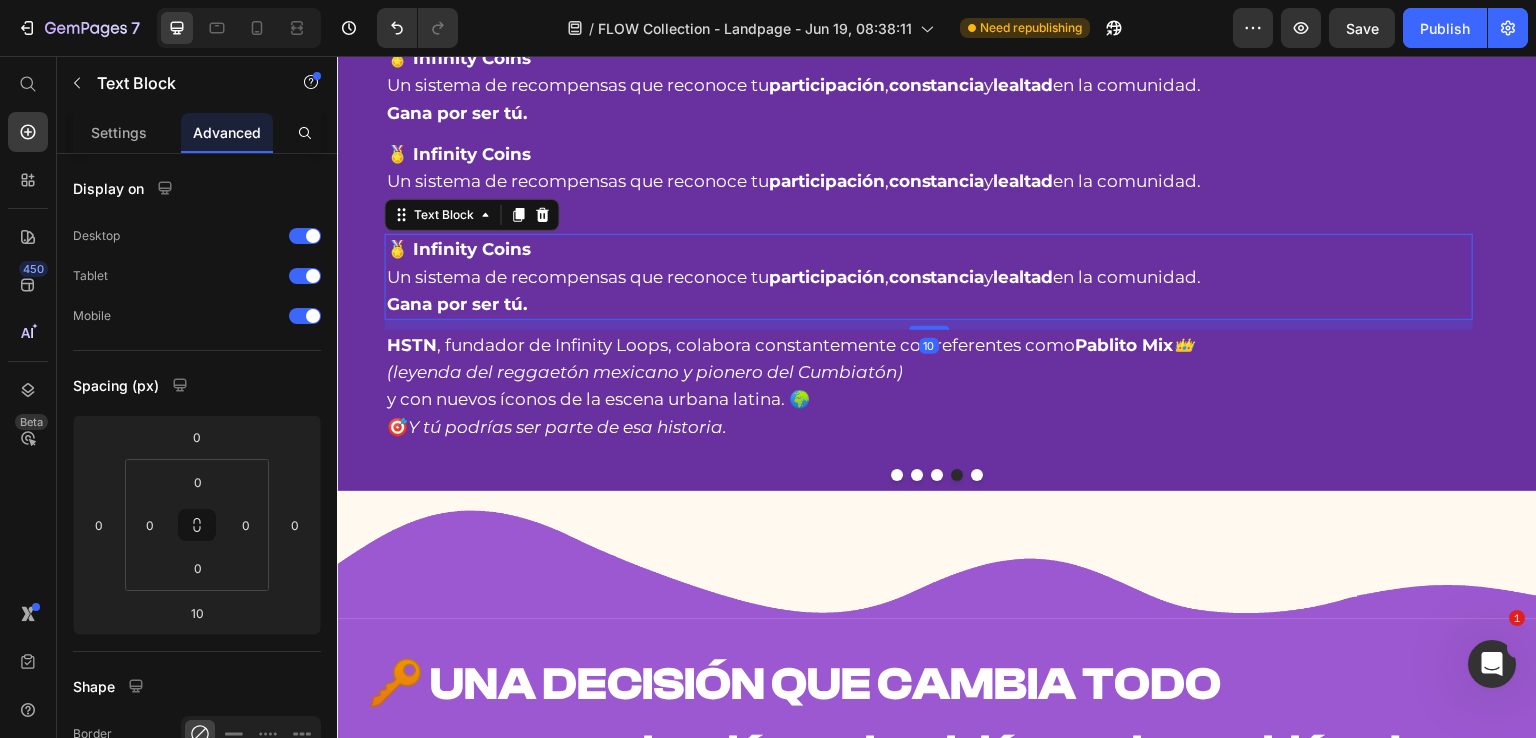 scroll, scrollTop: 1232, scrollLeft: 0, axis: vertical 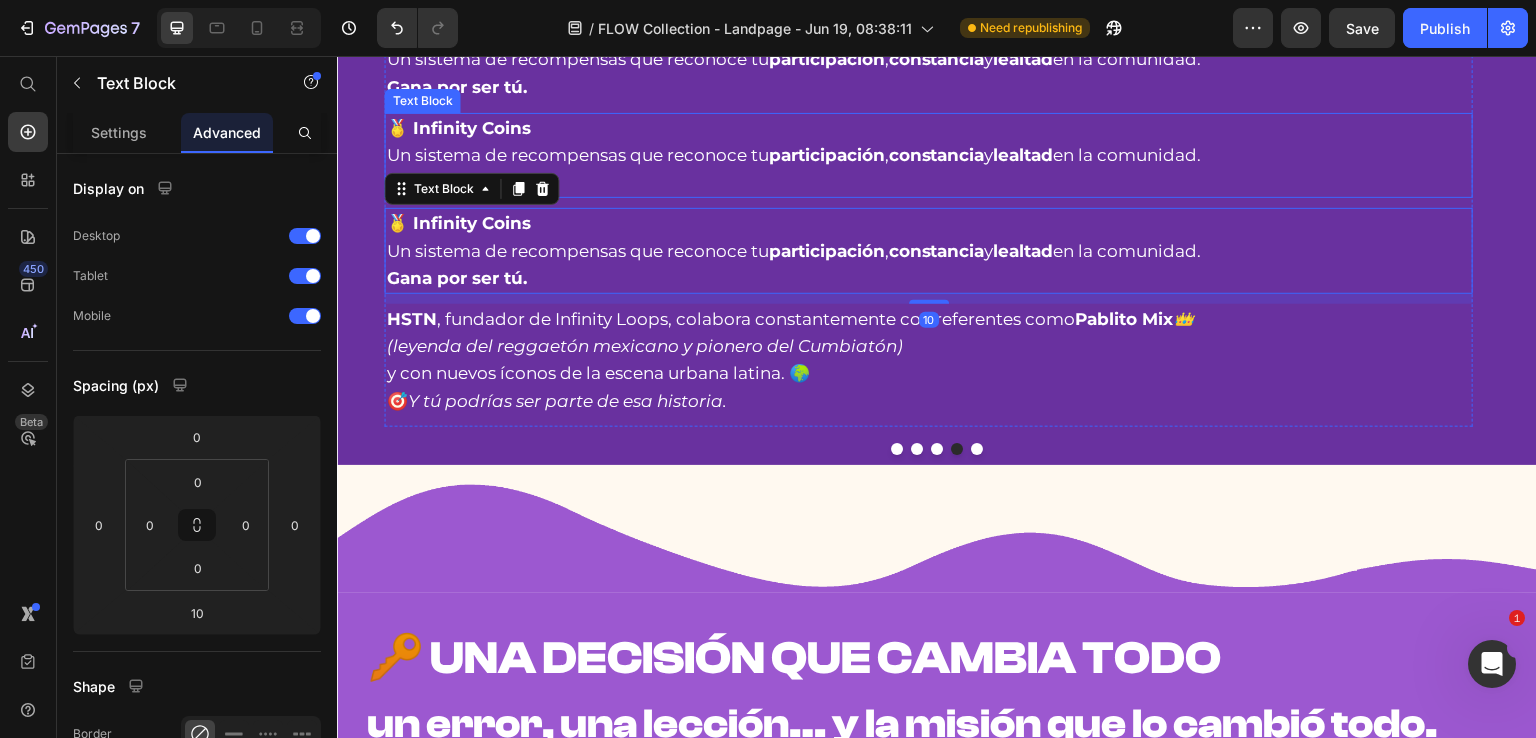click on "🏅 Infinity Coins Un sistema de recompensas que reconoce tu  participación ,  constancia  y  lealtad  en la comunidad. Gana por ser tú." at bounding box center [929, 156] 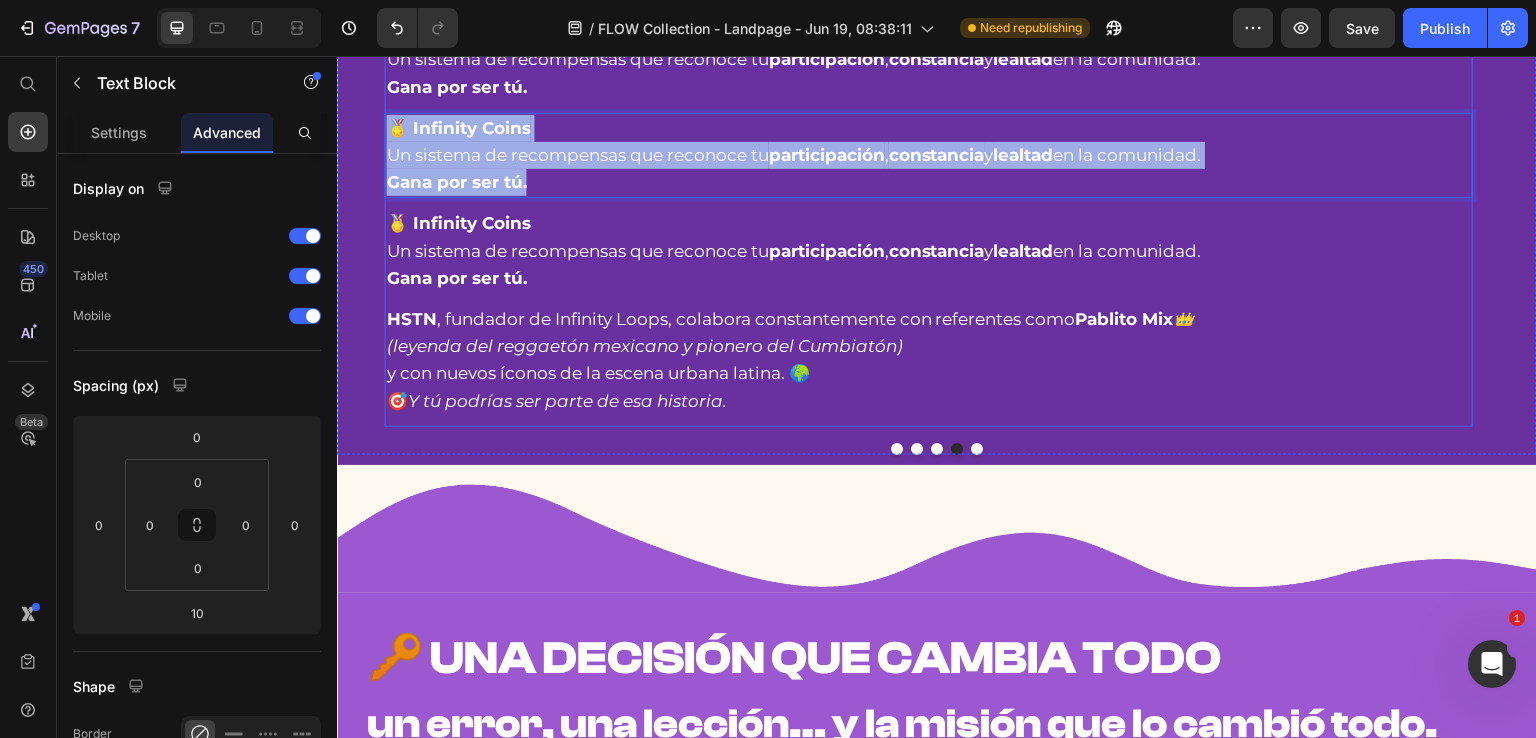 drag, startPoint x: 530, startPoint y: 309, endPoint x: 390, endPoint y: 237, distance: 157.42935 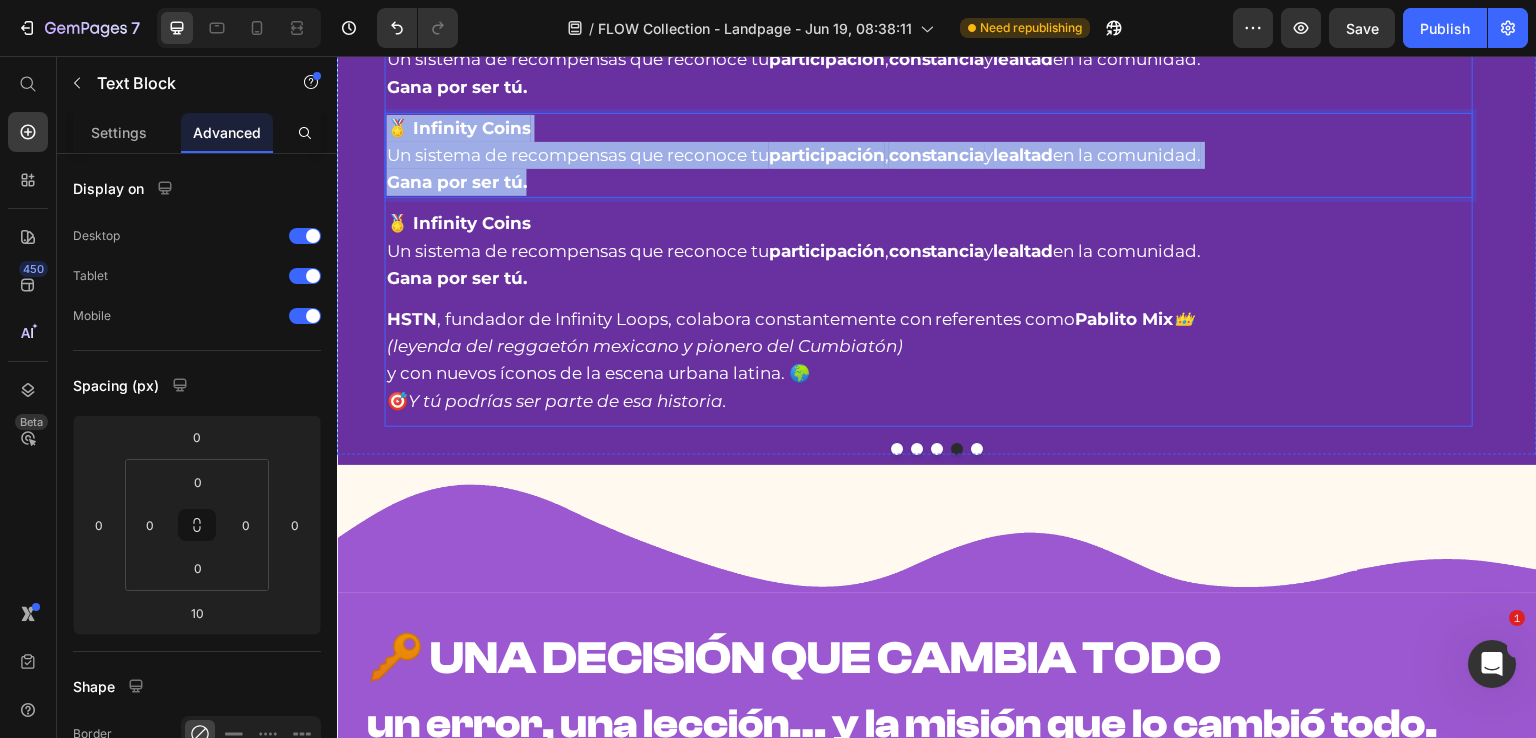 click on "⁠⁠⁠⁠⁠⁠⁠ 🚧 LO QUE SE VIENE... estamos construyendo algo aún más grande. Heading Próximamente activaremos nuevas funciones exclusivas dentro del  Sistema Infinity  ♾️: Text Block 🏅 Infinity Coins Un sistema de recompensas que reconoce tu  participación ,  constancia  y  lealtad  en la comunidad. Gana por ser tú. Text Block 🏅 Infinity Coins Un sistema de recompensas que reconoce tu  participación ,  constancia  y  lealtad  en la comunidad. Gana por ser tú. Text Block   10 🏅 Infinity Coins Un sistema de recompensas que reconoce tu  participación ,  constancia  y  lealtad  en la comunidad. Gana por ser tú. Text Block HSTN , fundador de Infinity Loops, colabora constantemente con referentes como  Pablito Mix  👑 (leyenda del reggaetón mexicano y pionero del Cumbiatón) y con nuevos íconos de la escena urbana latina. 🌍 🎯  Y tú podrías ser parte de esa historia. Text Block" at bounding box center [929, 131] 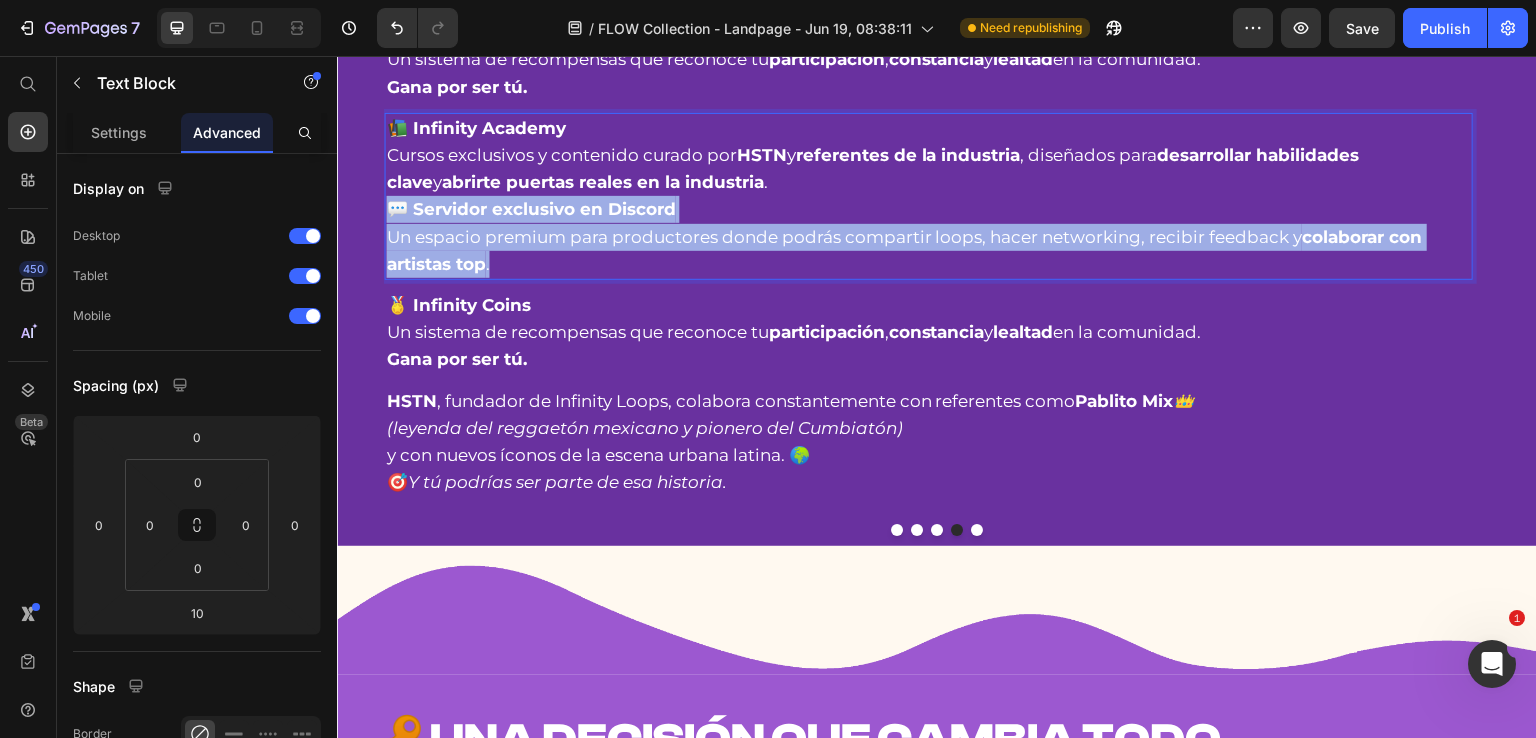drag, startPoint x: 486, startPoint y: 388, endPoint x: 389, endPoint y: 337, distance: 109.59015 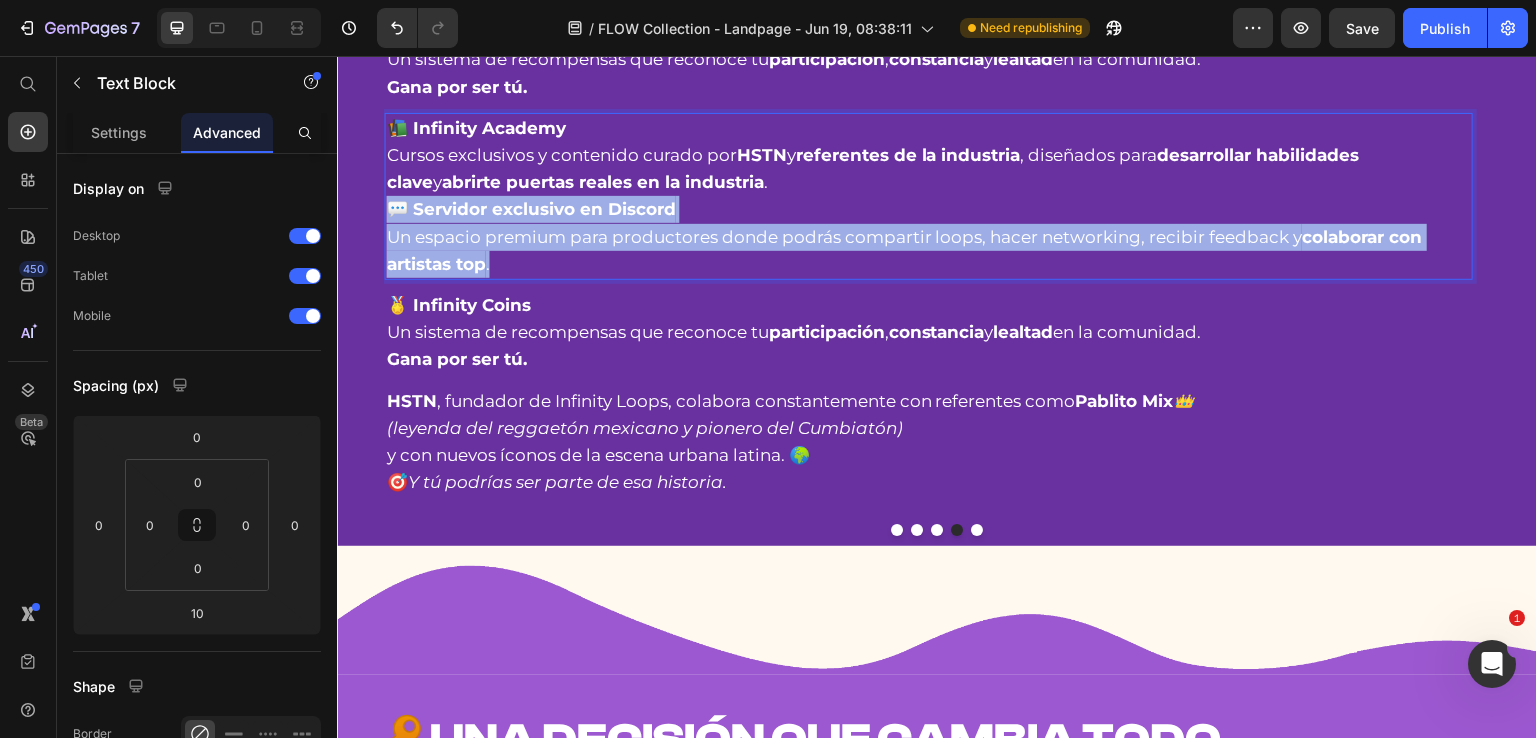 click on "💬 Servidor exclusivo en Discord Un espacio premium para productores donde podrás compartir loops, hacer networking, recibir feedback y  colaborar con artistas top ." at bounding box center (929, 237) 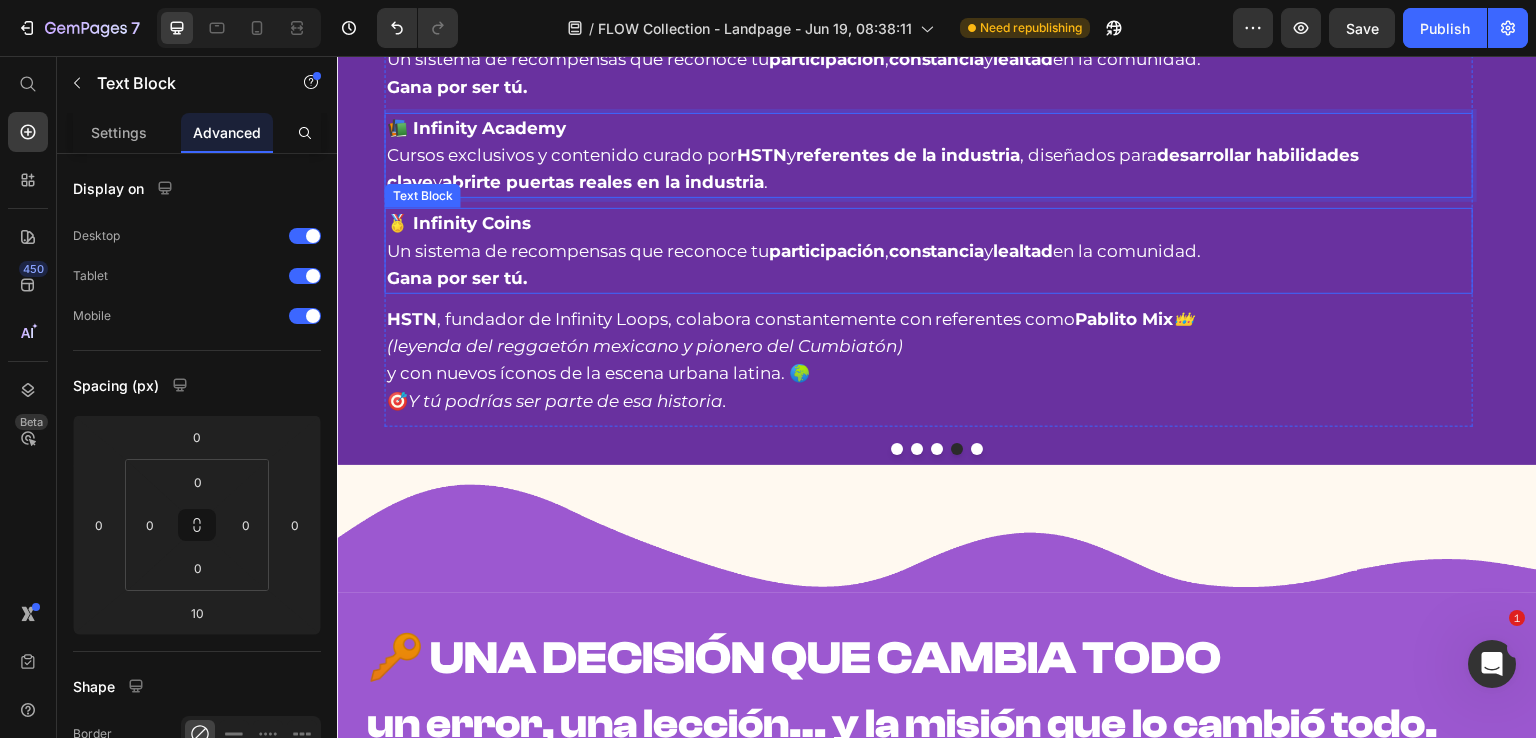 click on "🏅 Infinity Coins Un sistema de recompensas que reconoce tu  participación ,  constancia  y  lealtad  en la comunidad. Gana por ser tú." at bounding box center (929, 251) 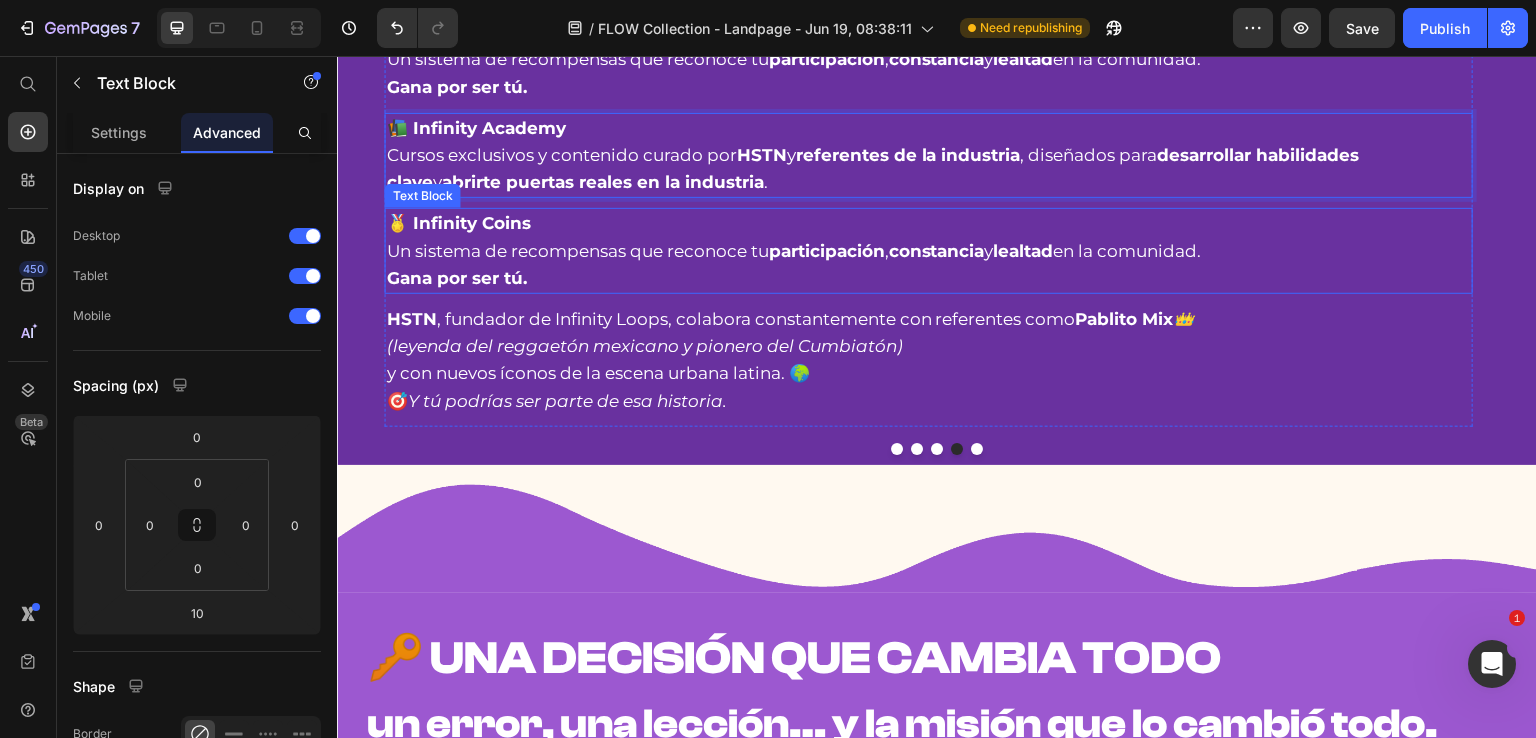 click on "🏅 Infinity Coins Un sistema de recompensas que reconoce tu  participación ,  constancia  y  lealtad  en la comunidad. Gana por ser tú." at bounding box center [929, 251] 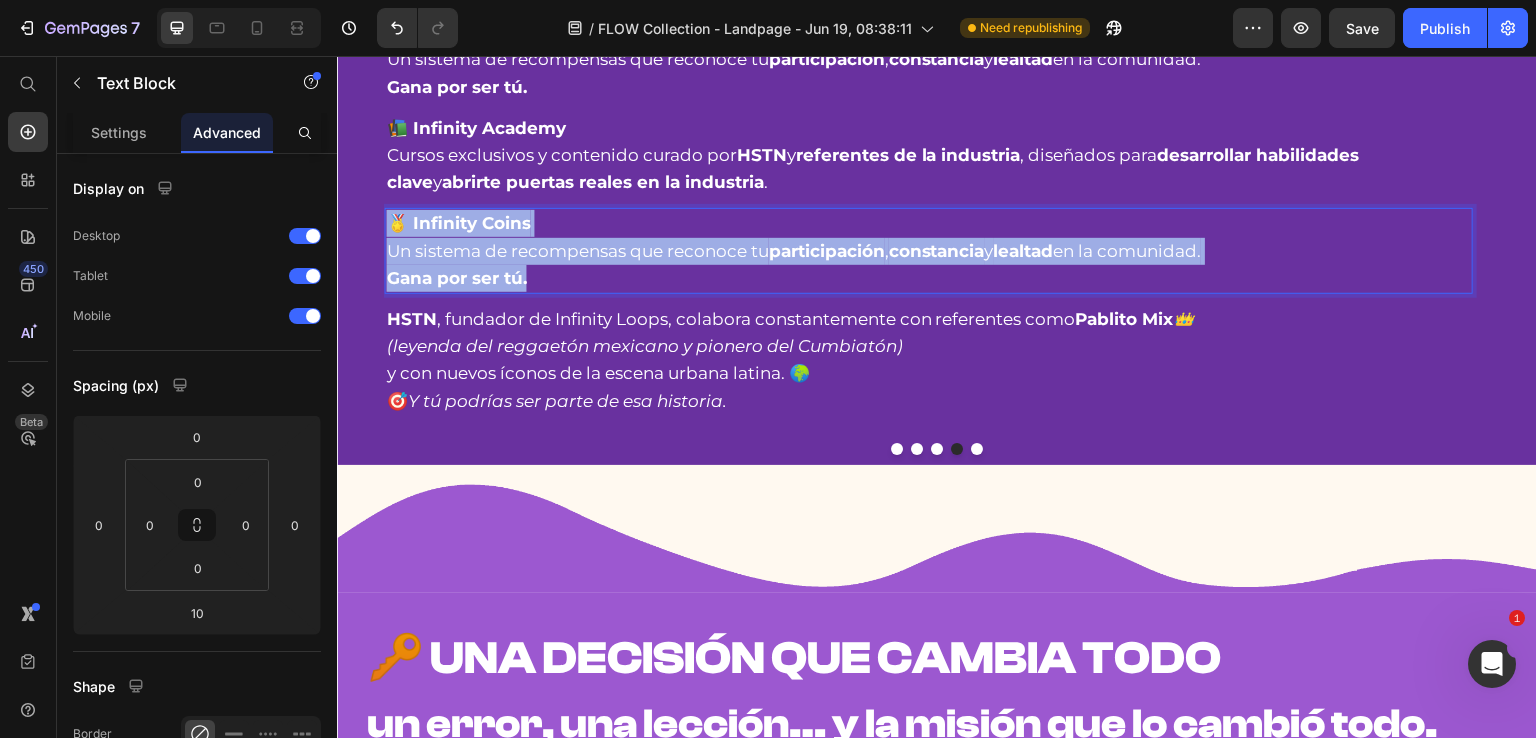 drag, startPoint x: 536, startPoint y: 410, endPoint x: 388, endPoint y: 340, distance: 163.71927 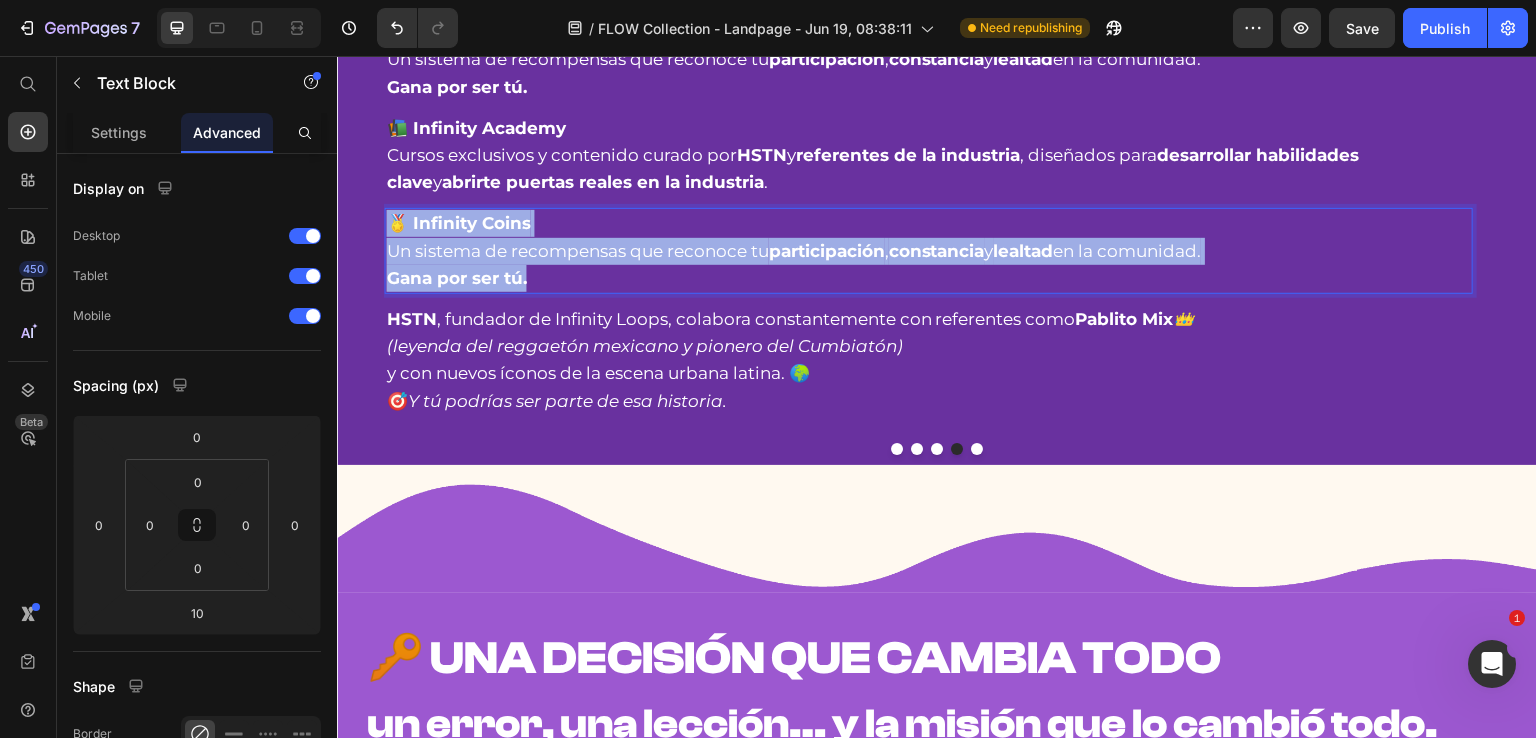 click on "🏅 Infinity Coins Un sistema de recompensas que reconoce tu  participación ,  constancia  y  lealtad  en la comunidad. Gana por ser tú." at bounding box center (929, 251) 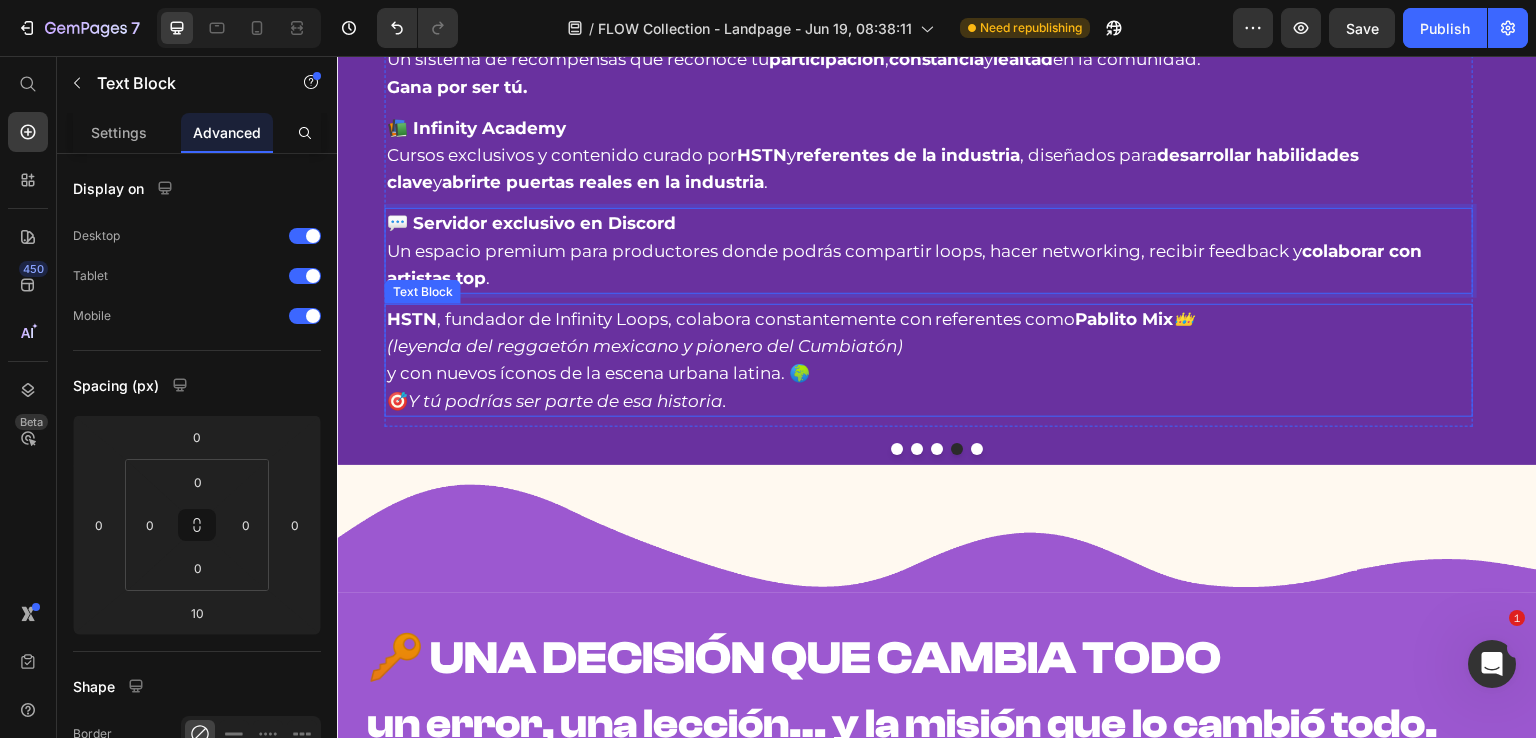 click on "HSTN , fundador de Infinity Loops, colabora constantemente con referentes como  [PERSON]  👑 (leyenda del reggaetón mexicano y pionero del Cumbiatón) y con nuevos íconos de la escena urbana latina. 🌍 🎯  Y tú podrías ser parte de esa historia." at bounding box center (929, 360) 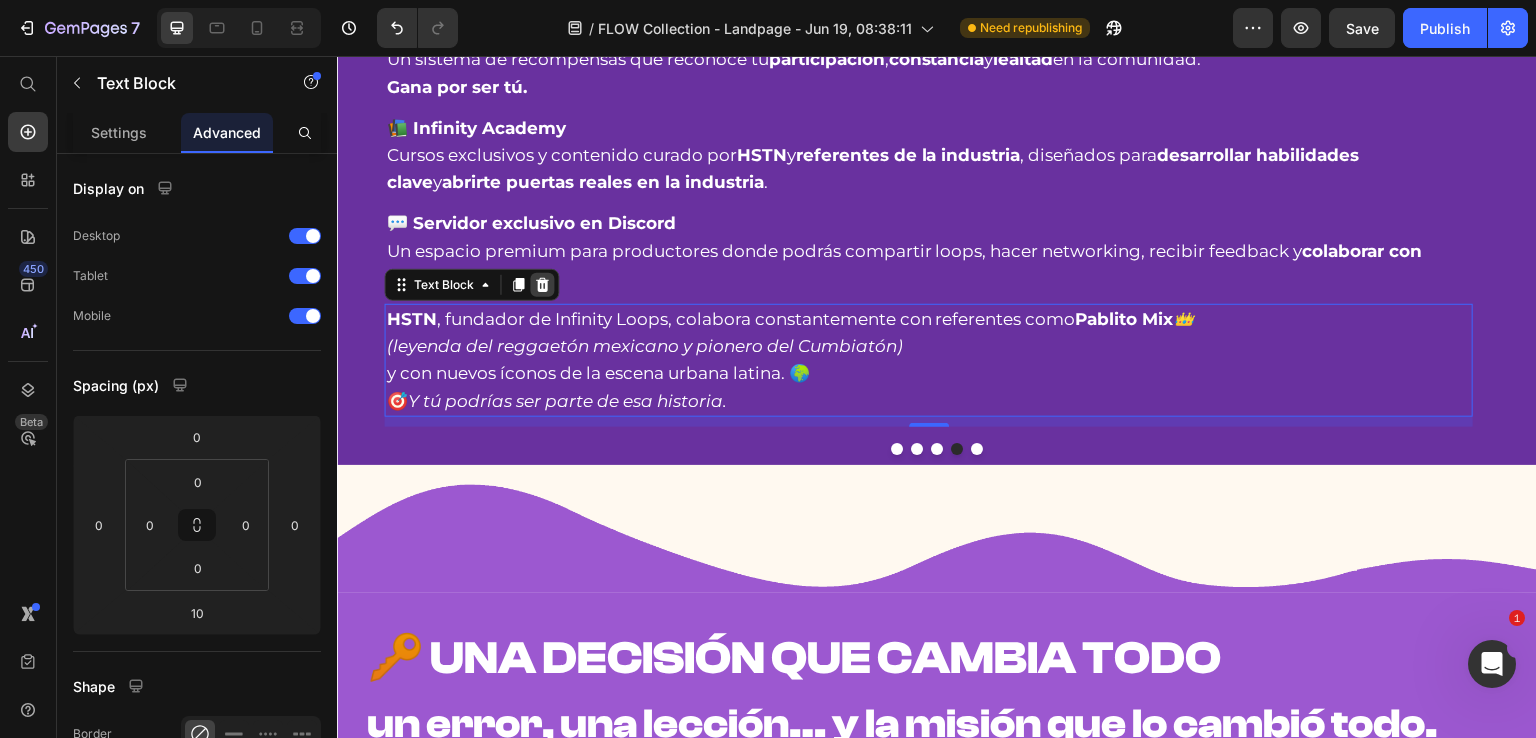 click 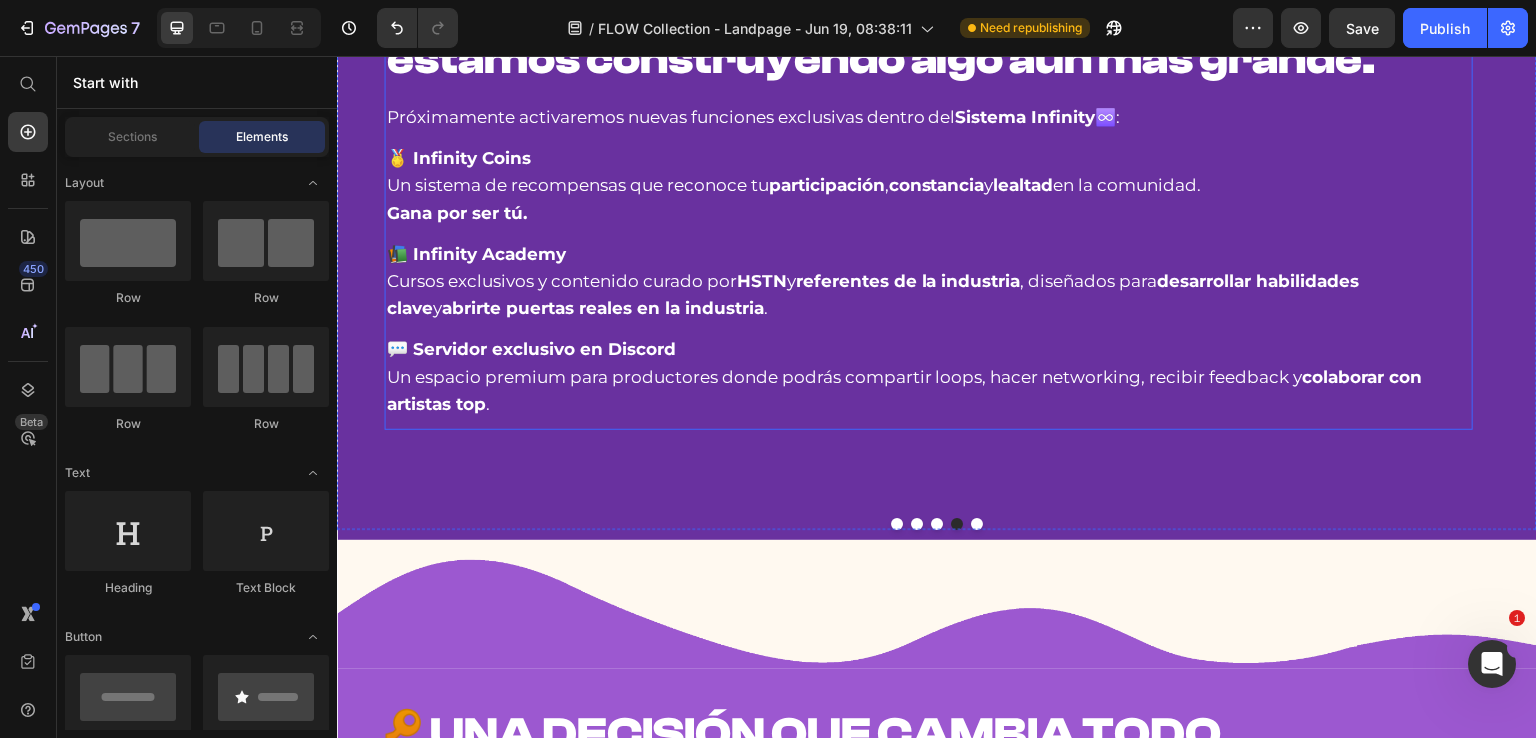 scroll, scrollTop: 1006, scrollLeft: 0, axis: vertical 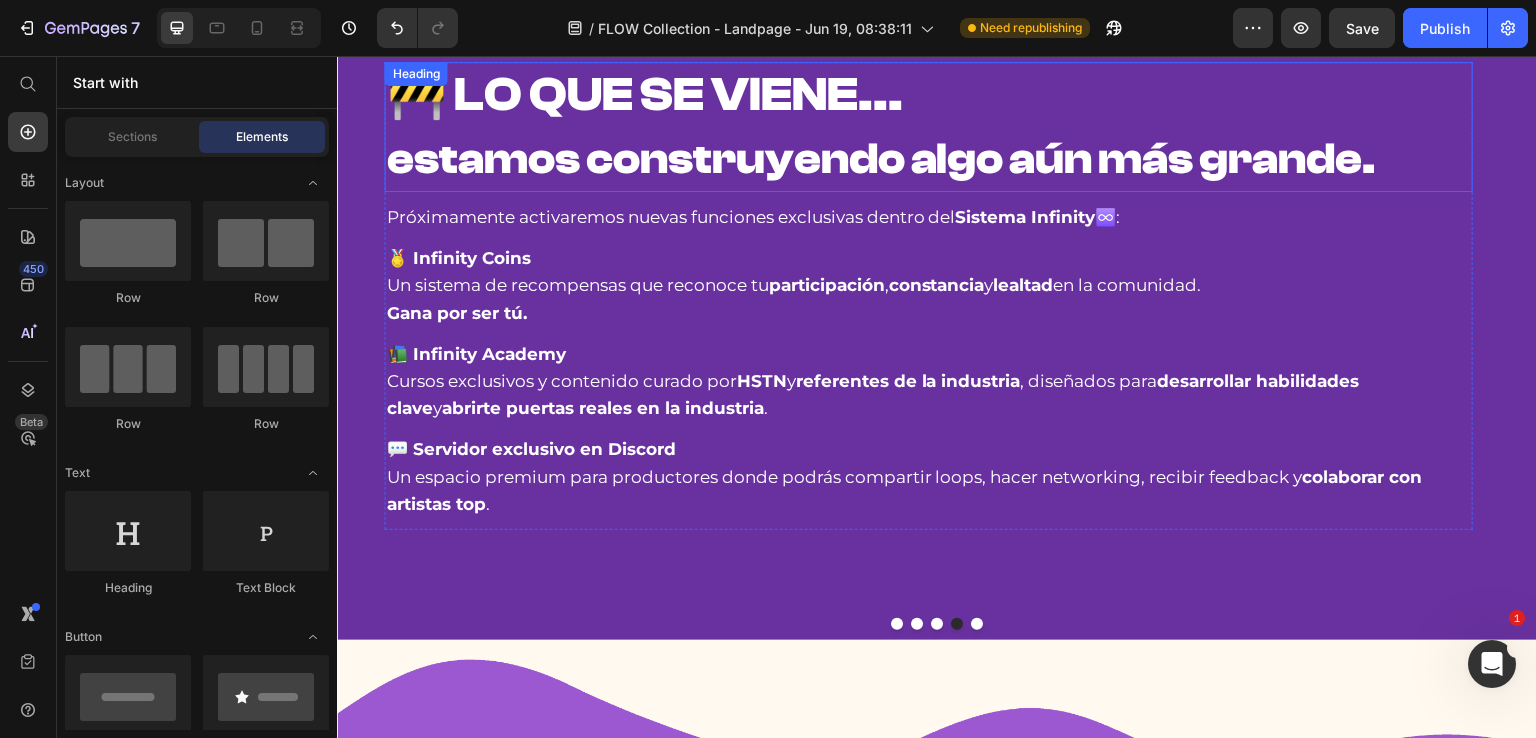 click on "estamos construyendo algo aún más grande." at bounding box center [881, 159] 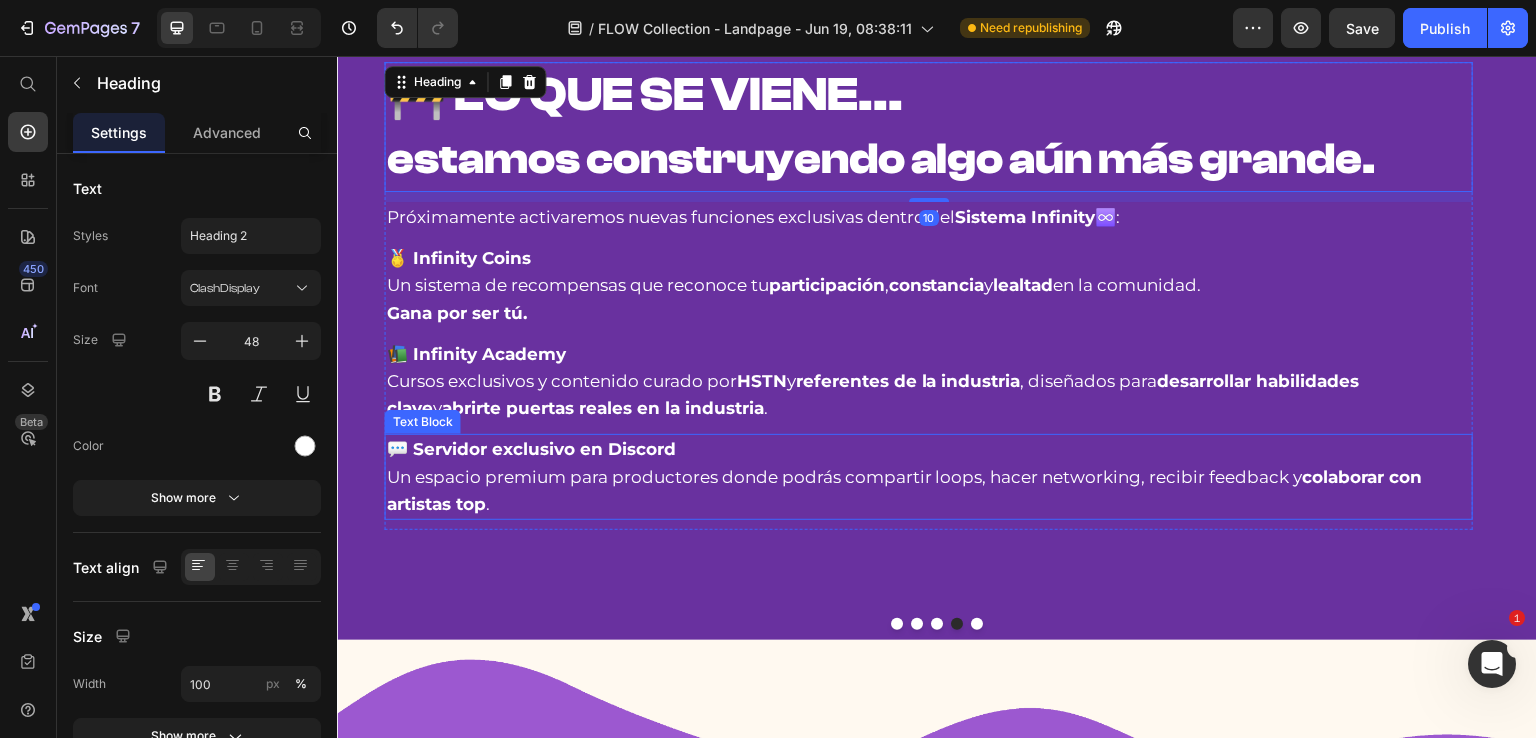 scroll, scrollTop: 1106, scrollLeft: 0, axis: vertical 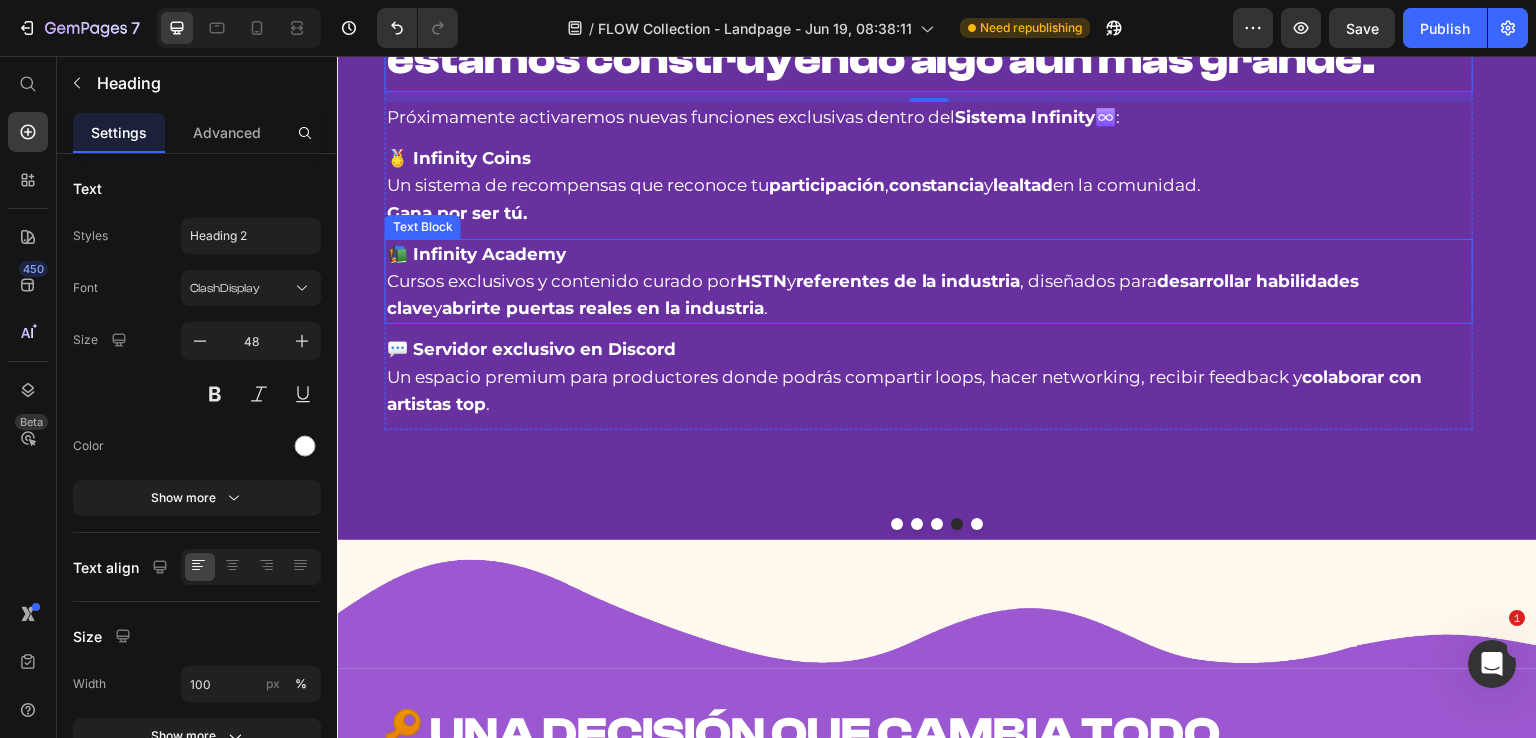 click on "📚 Infinity Academy Cursos exclusivos y contenido curado por  HSTN  y  referentes de la industria , diseñados para  desarrollar habilidades clave  y  abrirte puertas reales en la industria ." at bounding box center (929, 282) 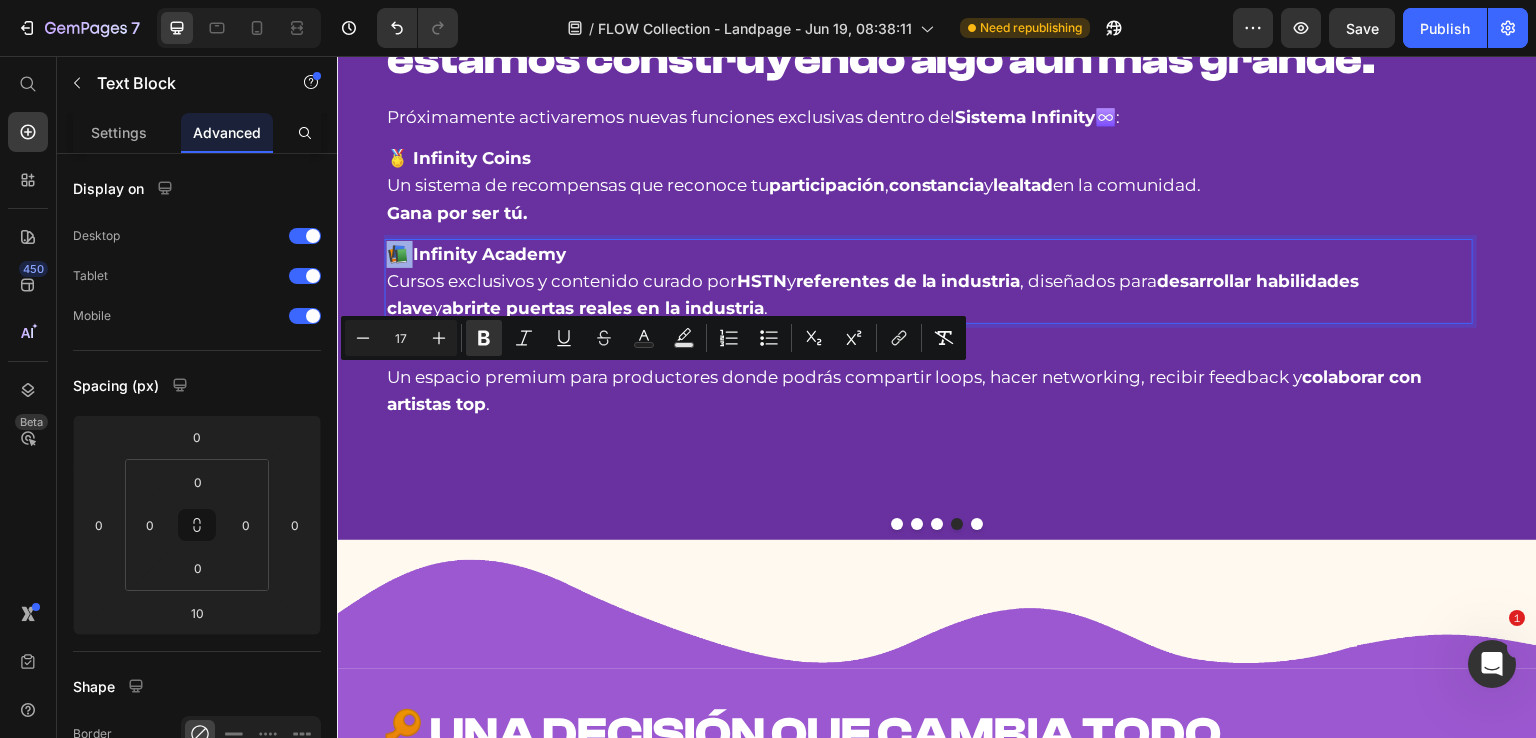 click on "📚 Infinity Academy" at bounding box center [476, 254] 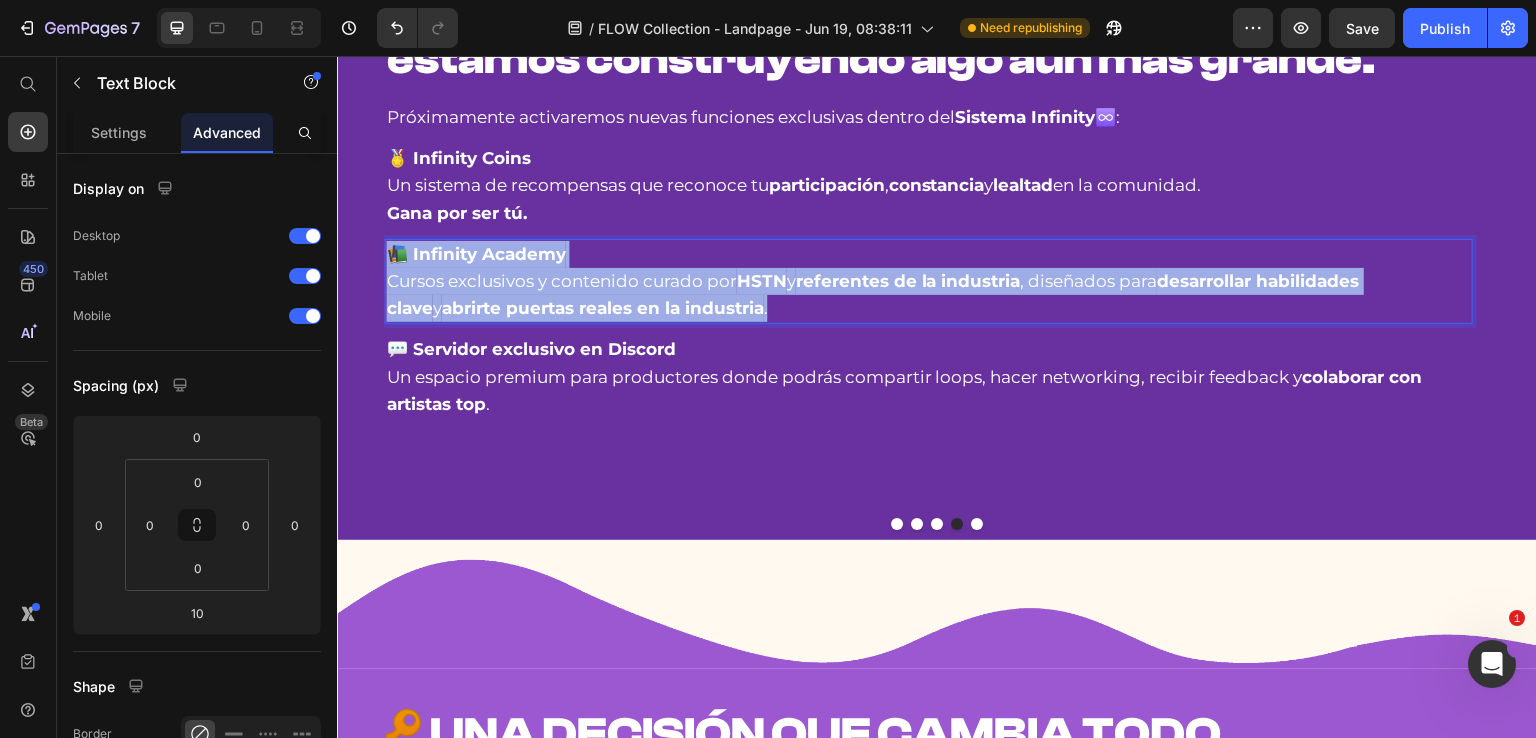drag, startPoint x: 392, startPoint y: 386, endPoint x: 752, endPoint y: 437, distance: 363.59454 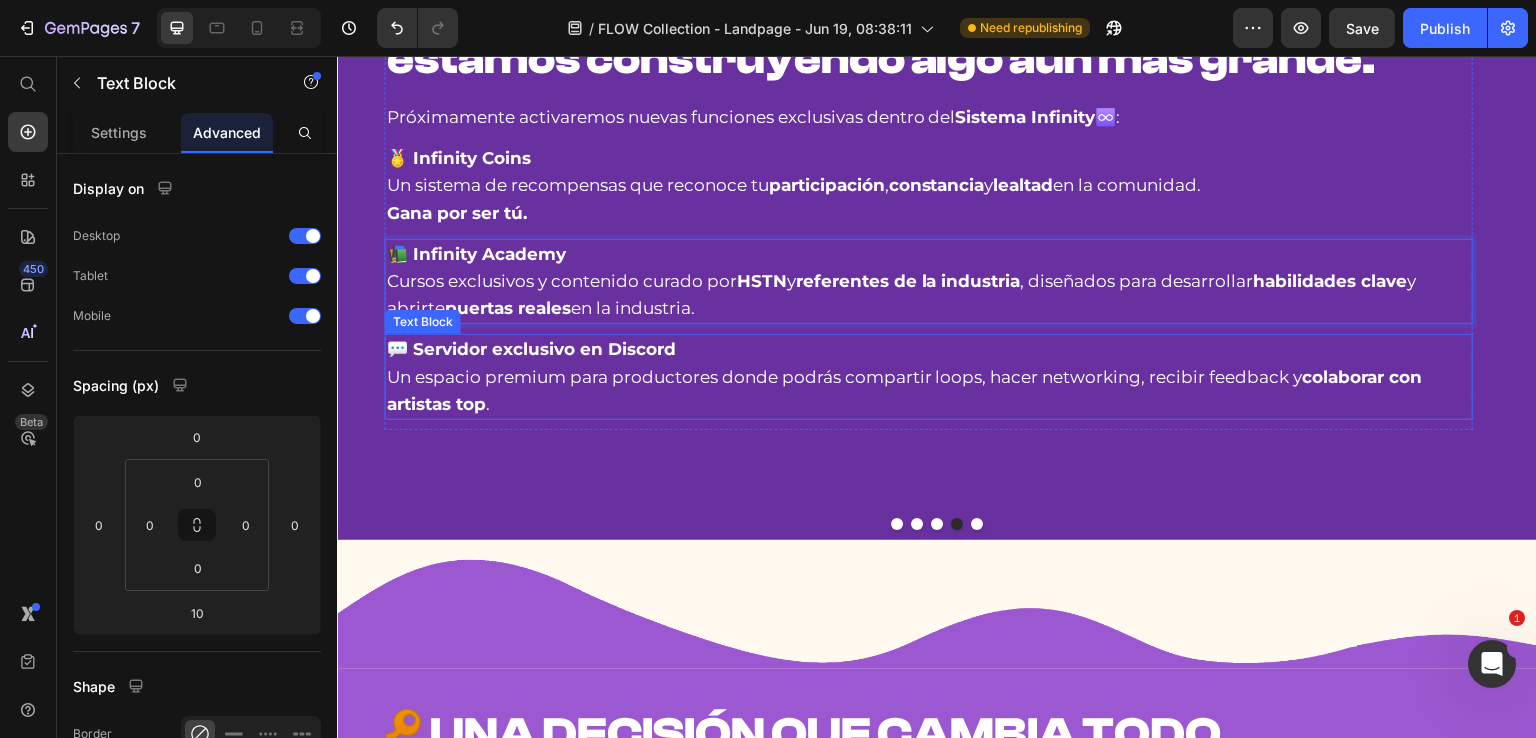 click on "💬 Servidor exclusivo en Discord Un espacio premium para productores donde podrás compartir loops, hacer networking, recibir feedback y  colaborar con artistas top ." at bounding box center (929, 377) 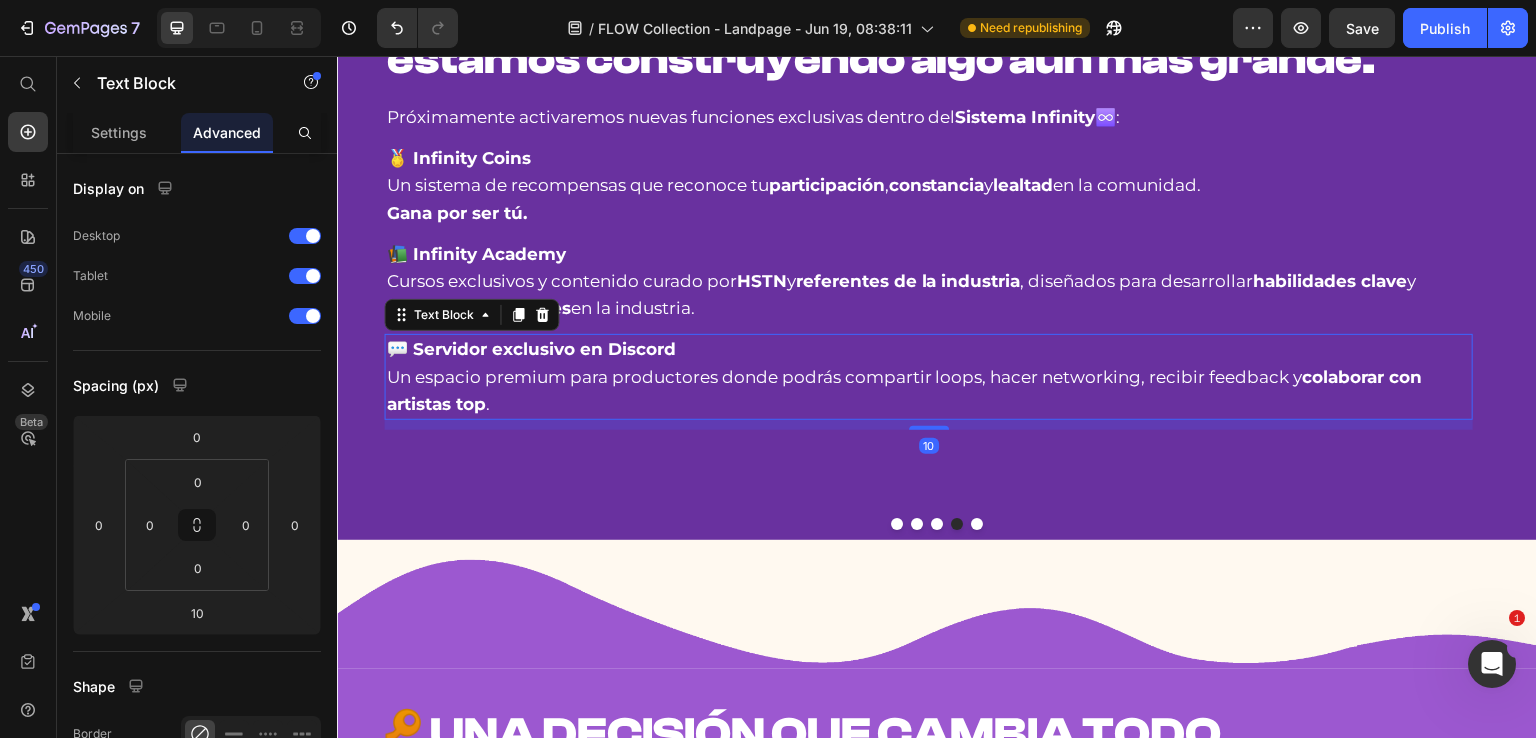 click 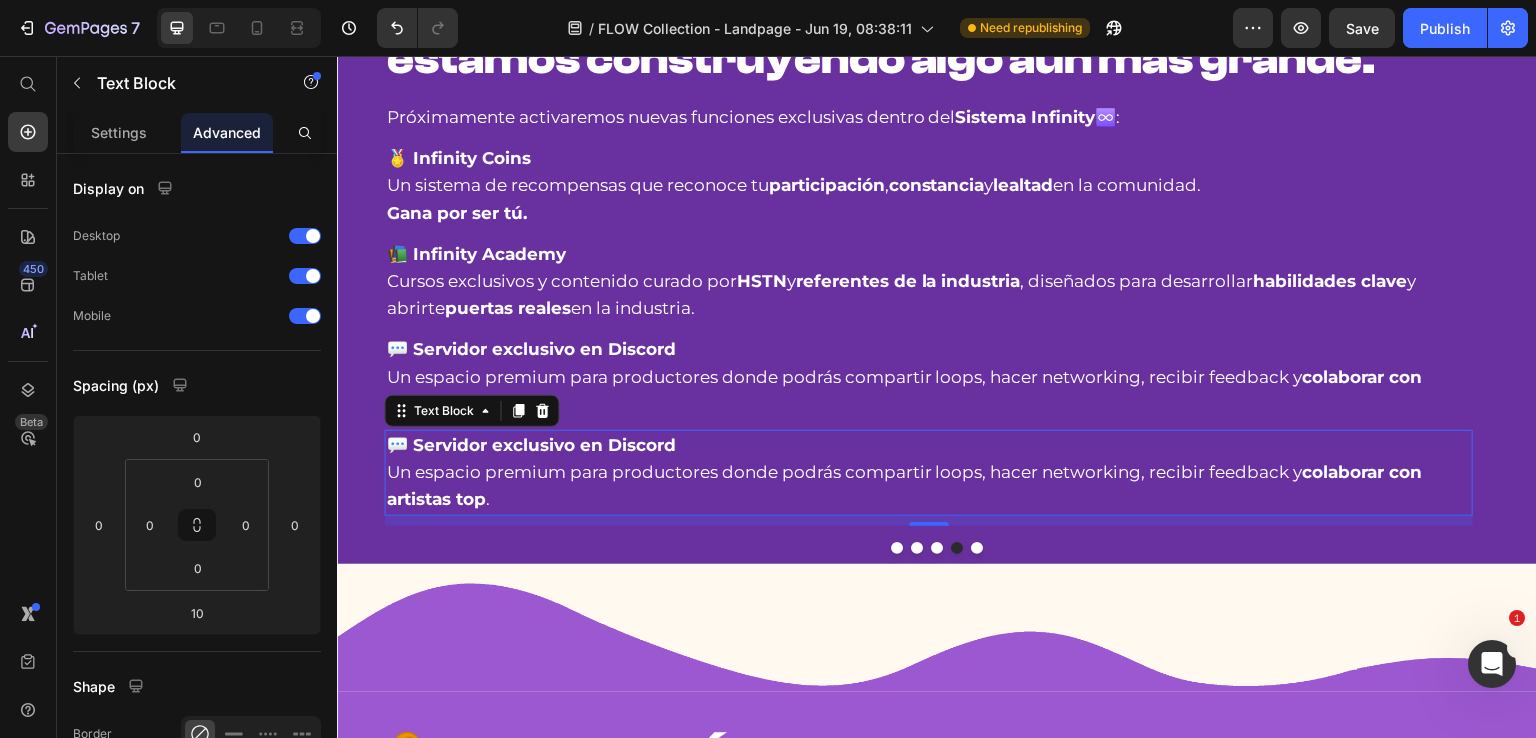 scroll, scrollTop: 1206, scrollLeft: 0, axis: vertical 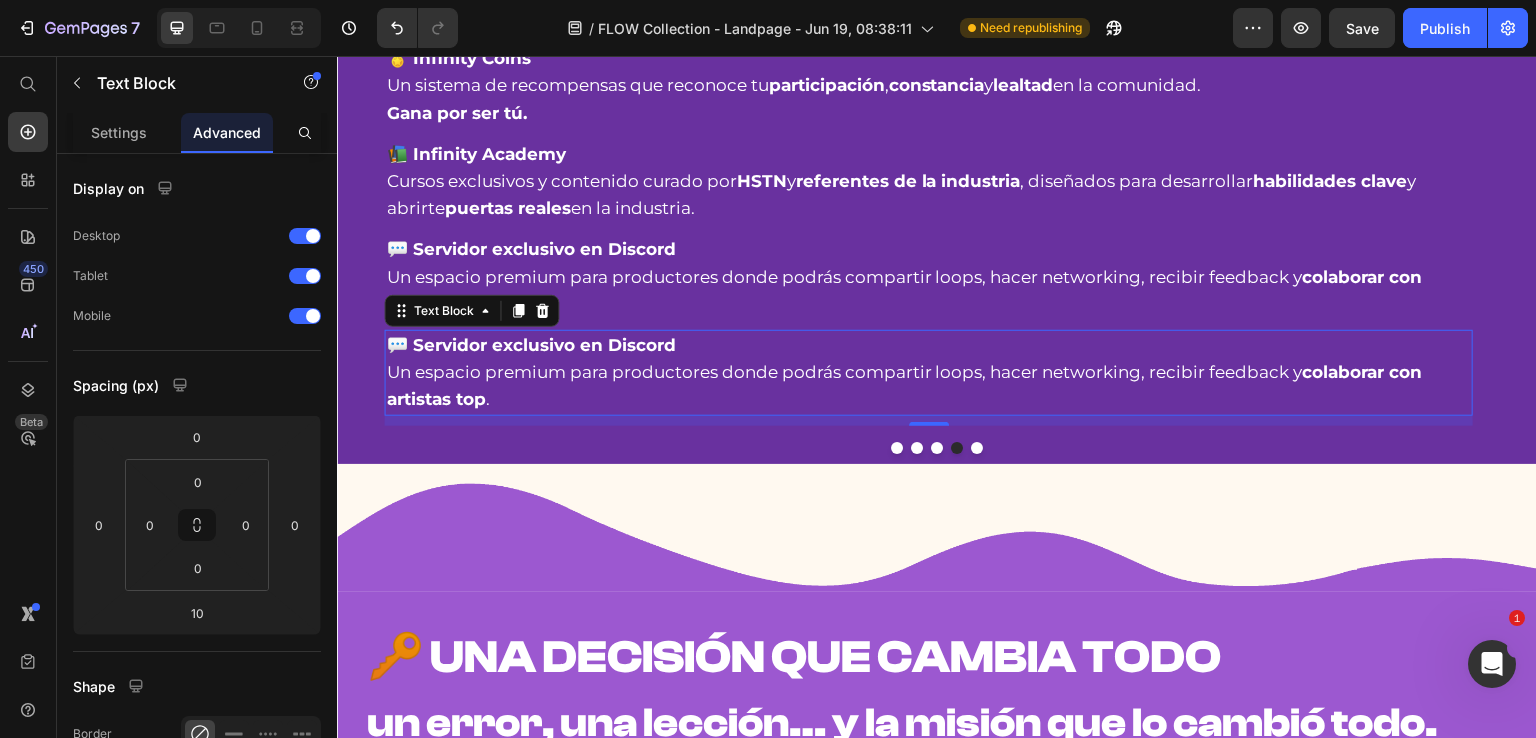 click on "💬 Servidor exclusivo en Discord Un espacio premium para productores donde podrás compartir loops, hacer networking, recibir feedback y  colaborar con artistas top ." at bounding box center (929, 373) 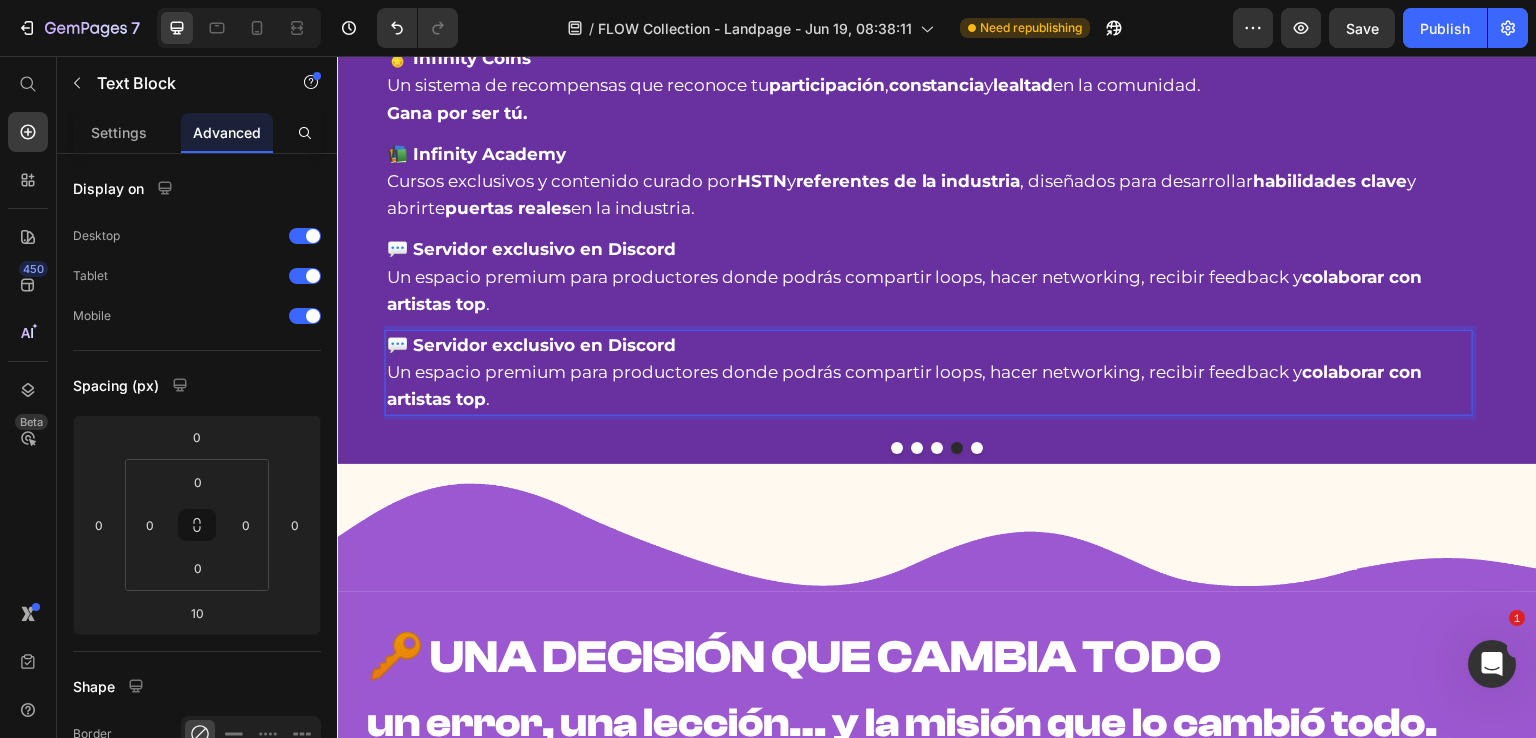 click on "💬 Servidor exclusivo en Discord Un espacio premium para productores donde podrás compartir loops, hacer networking, recibir feedback y  colaborar con artistas top ." at bounding box center (929, 373) 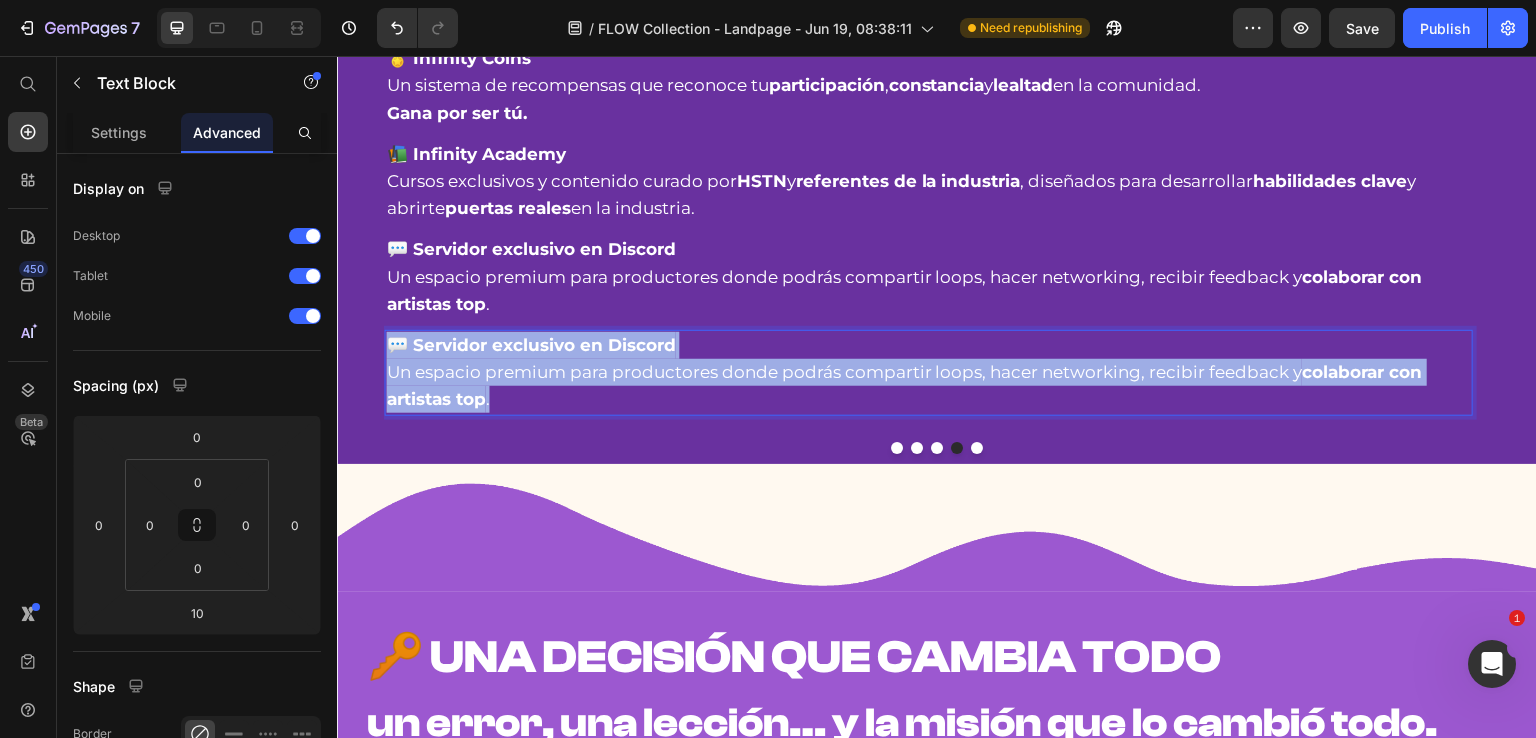 drag, startPoint x: 502, startPoint y: 527, endPoint x: 395, endPoint y: 473, distance: 119.85408 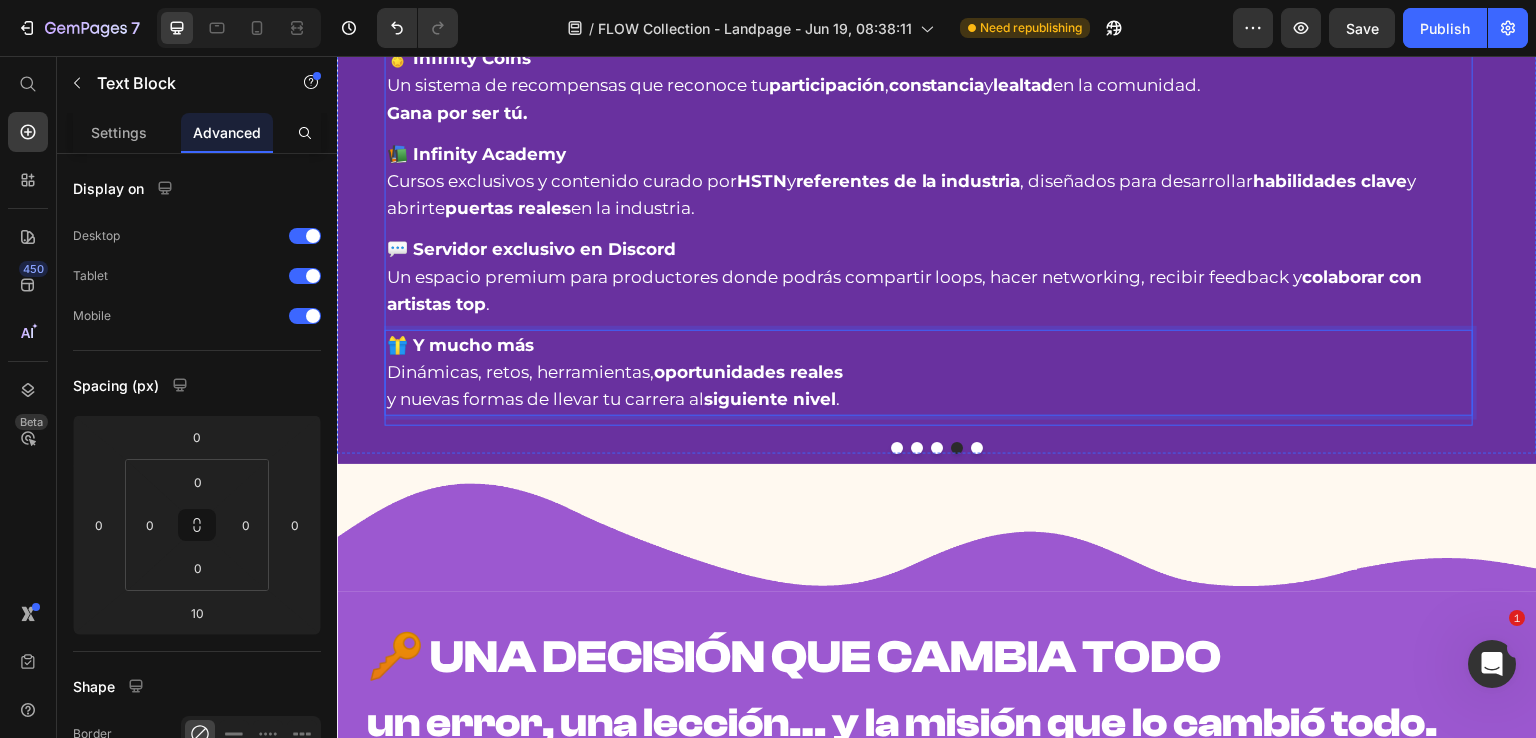 scroll, scrollTop: 1106, scrollLeft: 0, axis: vertical 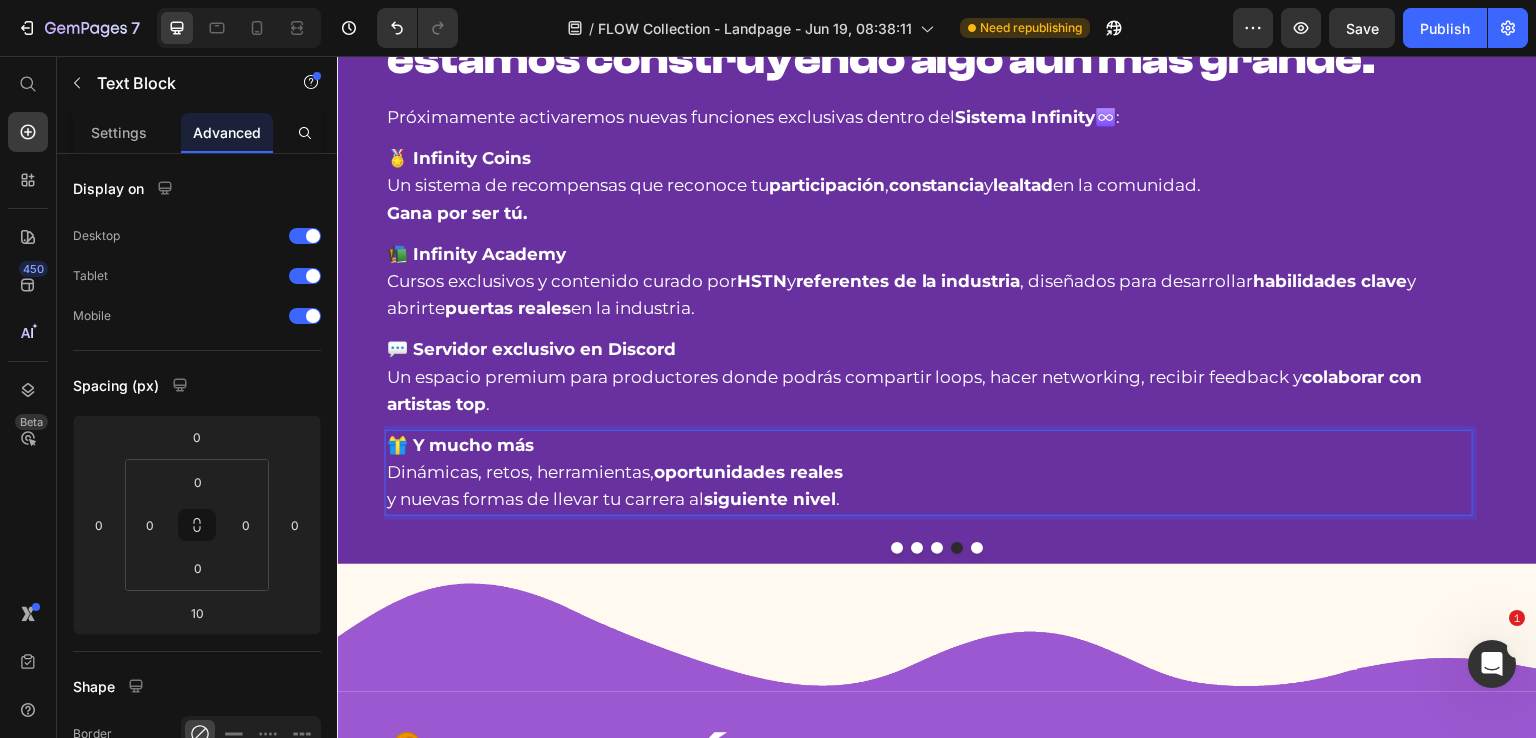 click on "🎁 Y mucho más Dinámicas, retos, herramientas,  oportunidades reales y nuevas formas de llevar tu carrera al  siguiente nivel ." at bounding box center [929, 473] 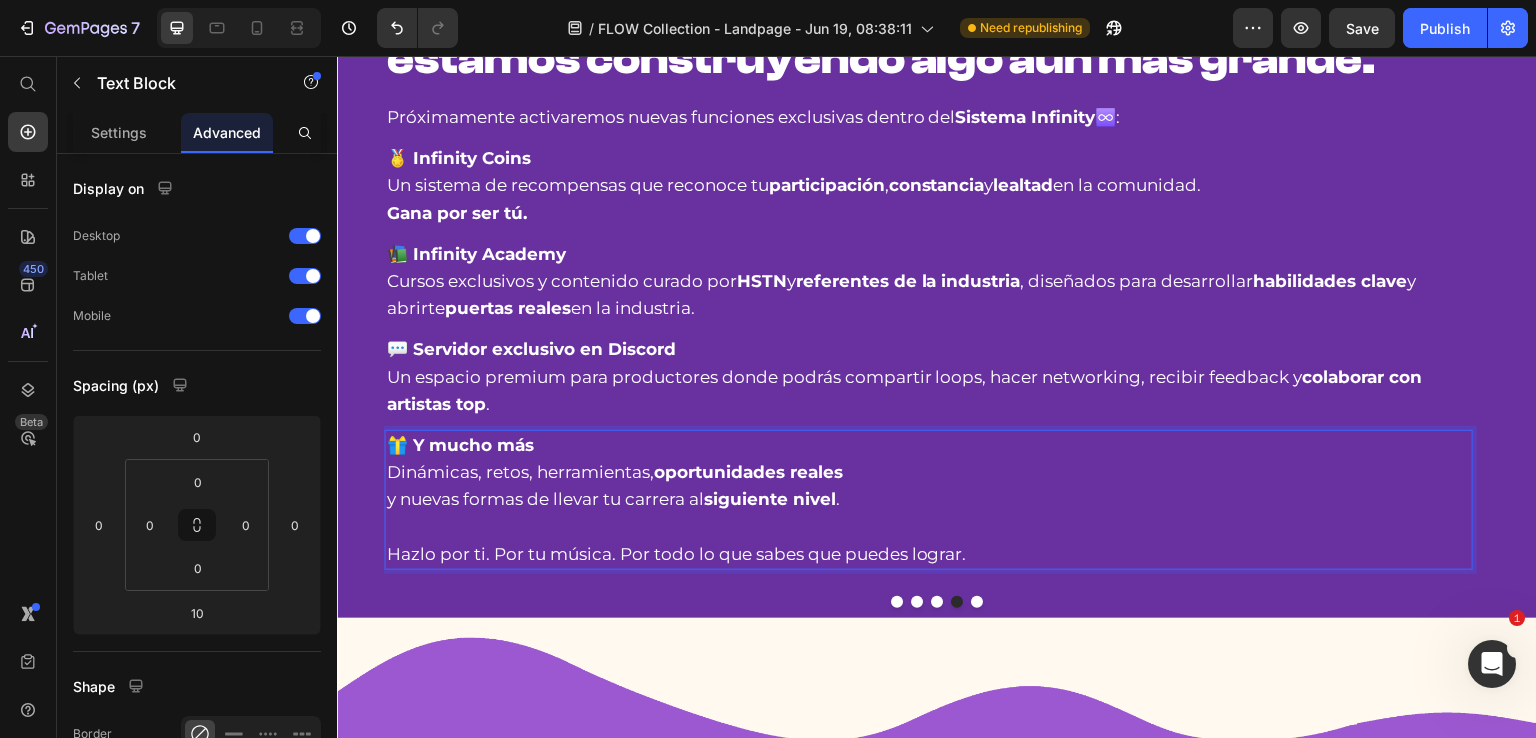 scroll, scrollTop: 1206, scrollLeft: 0, axis: vertical 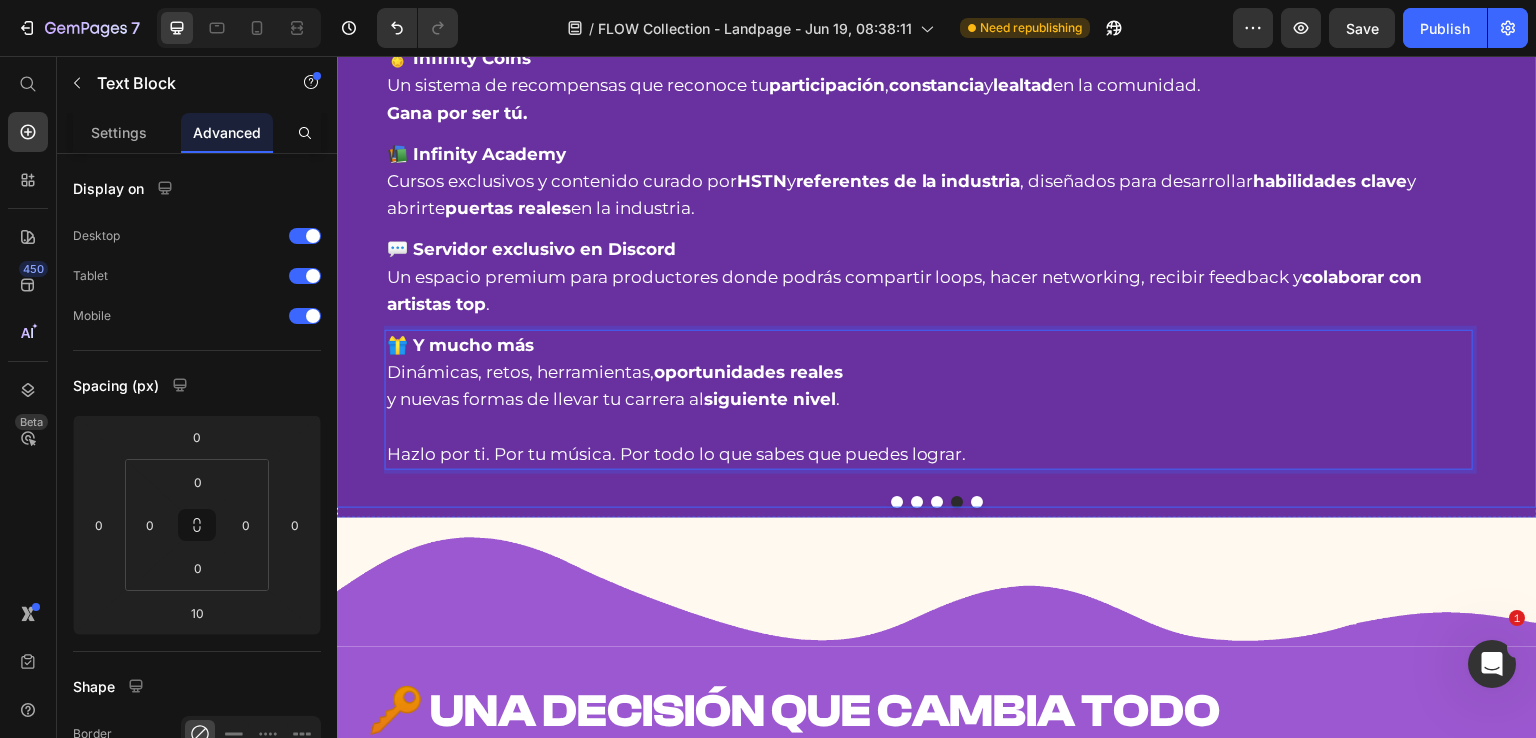 click at bounding box center (937, 502) 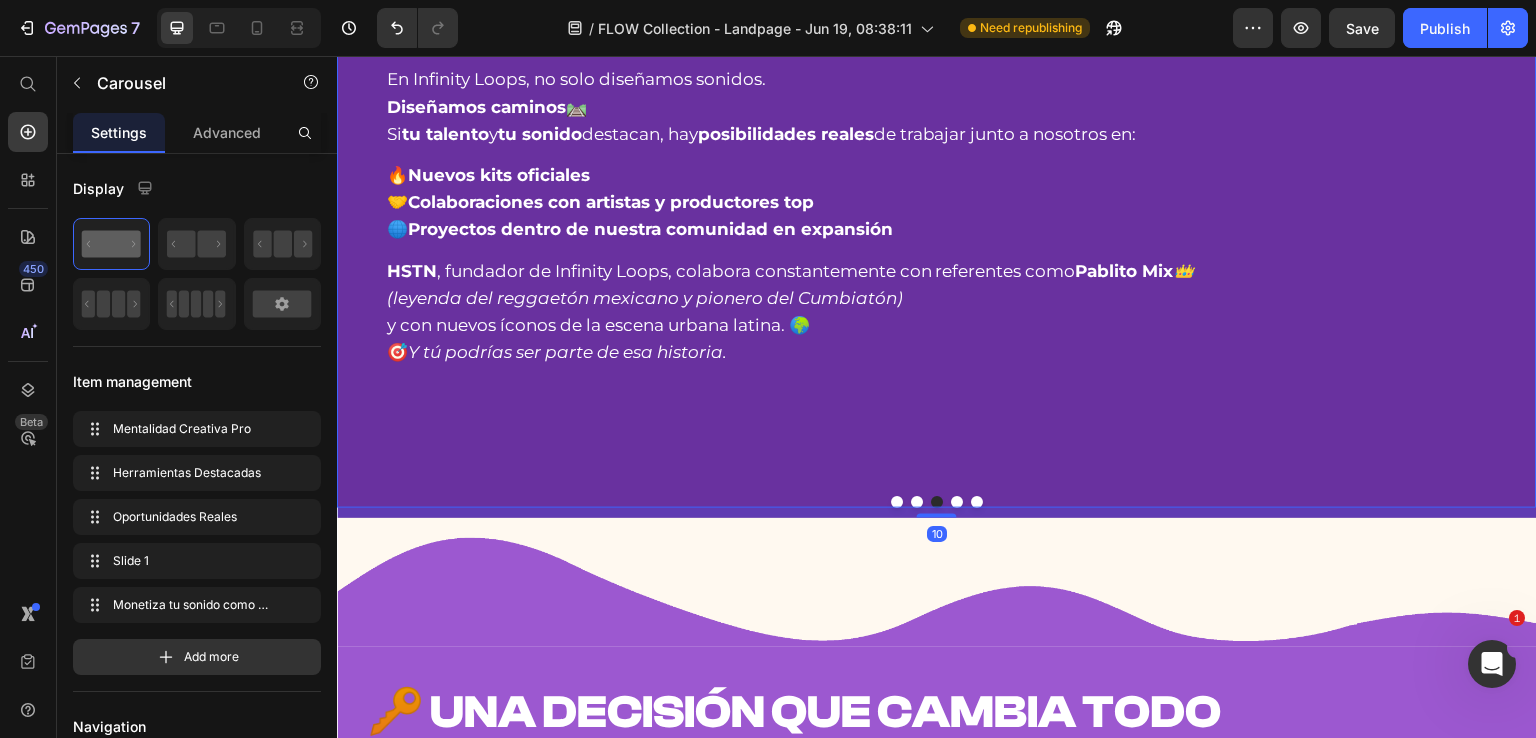 click at bounding box center (917, 502) 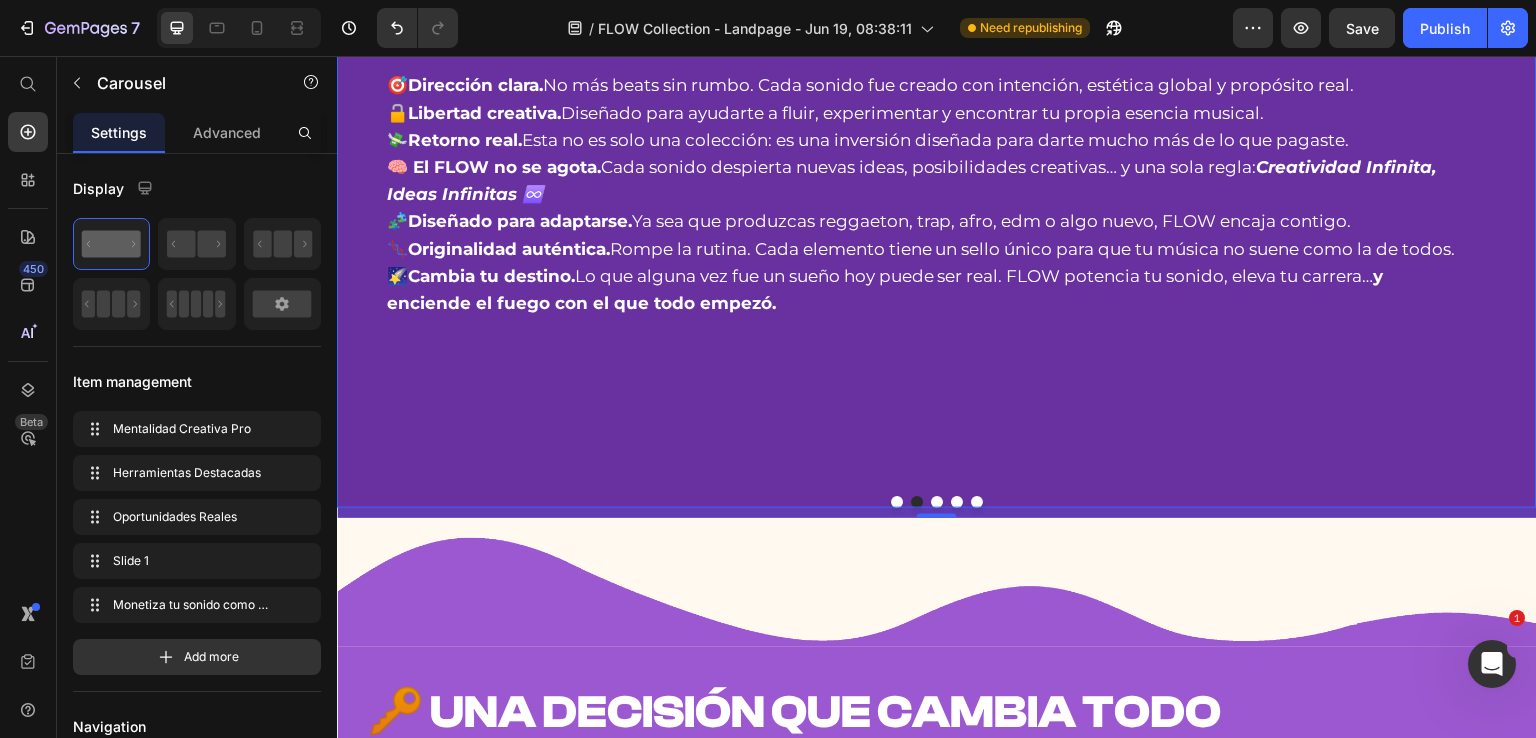 click at bounding box center [897, 502] 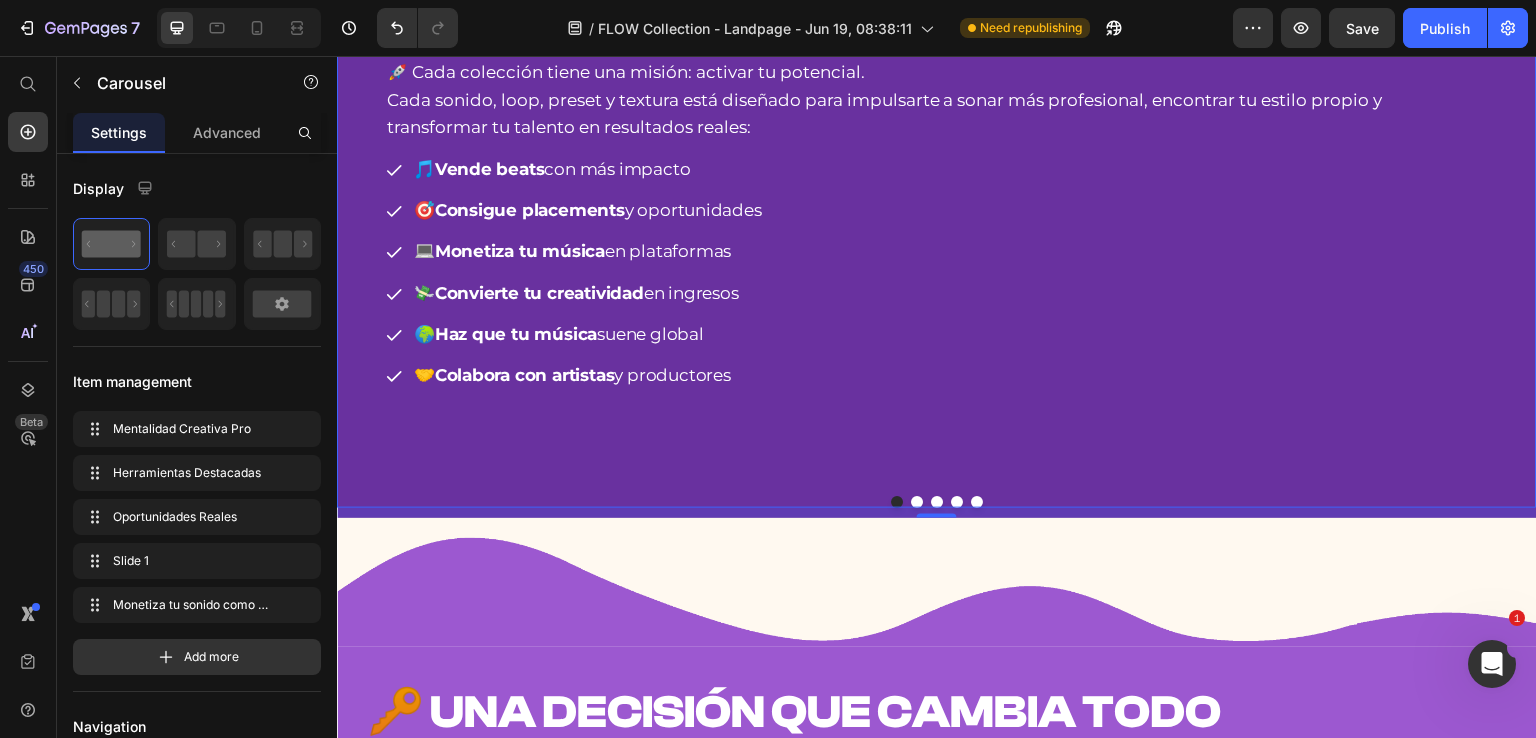 click at bounding box center (957, 502) 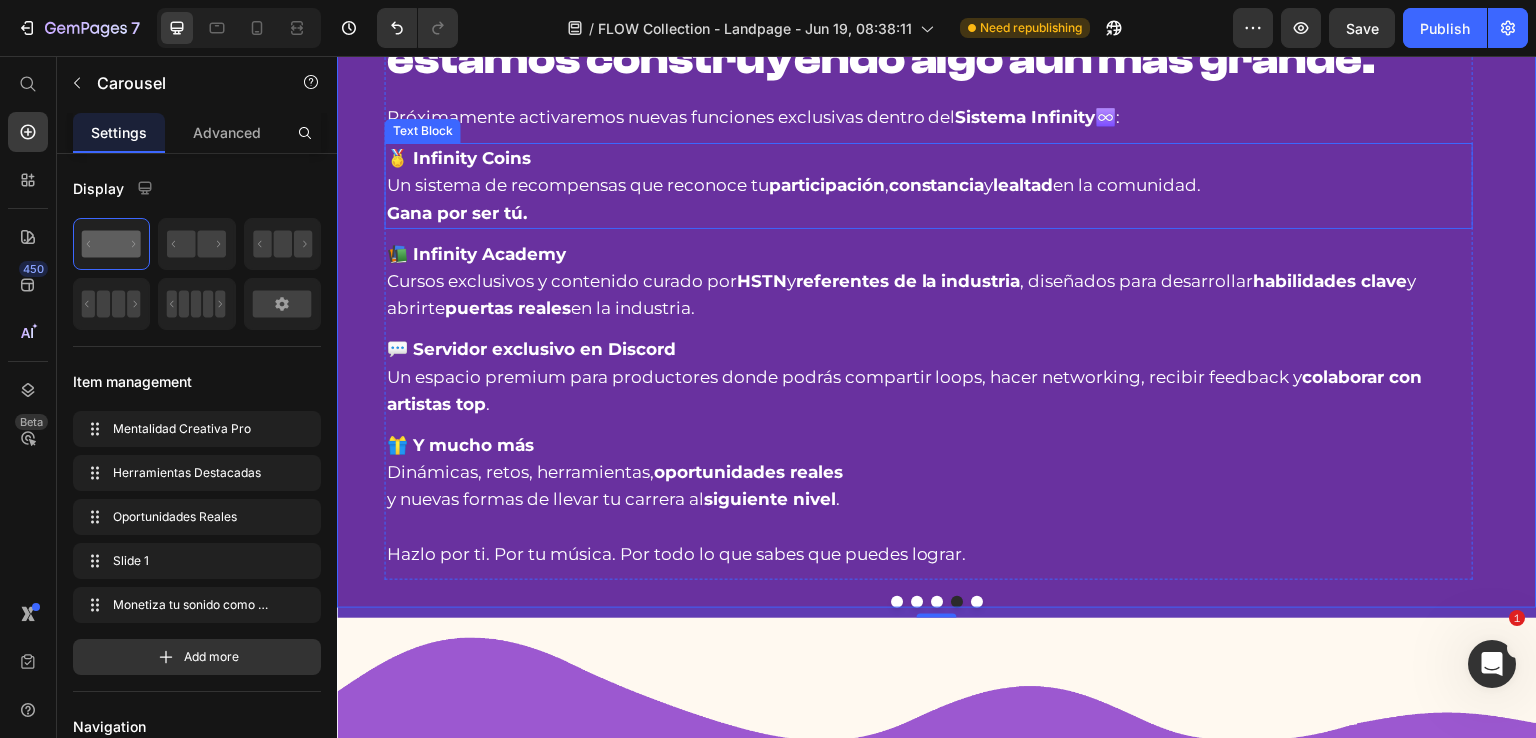 scroll, scrollTop: 1206, scrollLeft: 0, axis: vertical 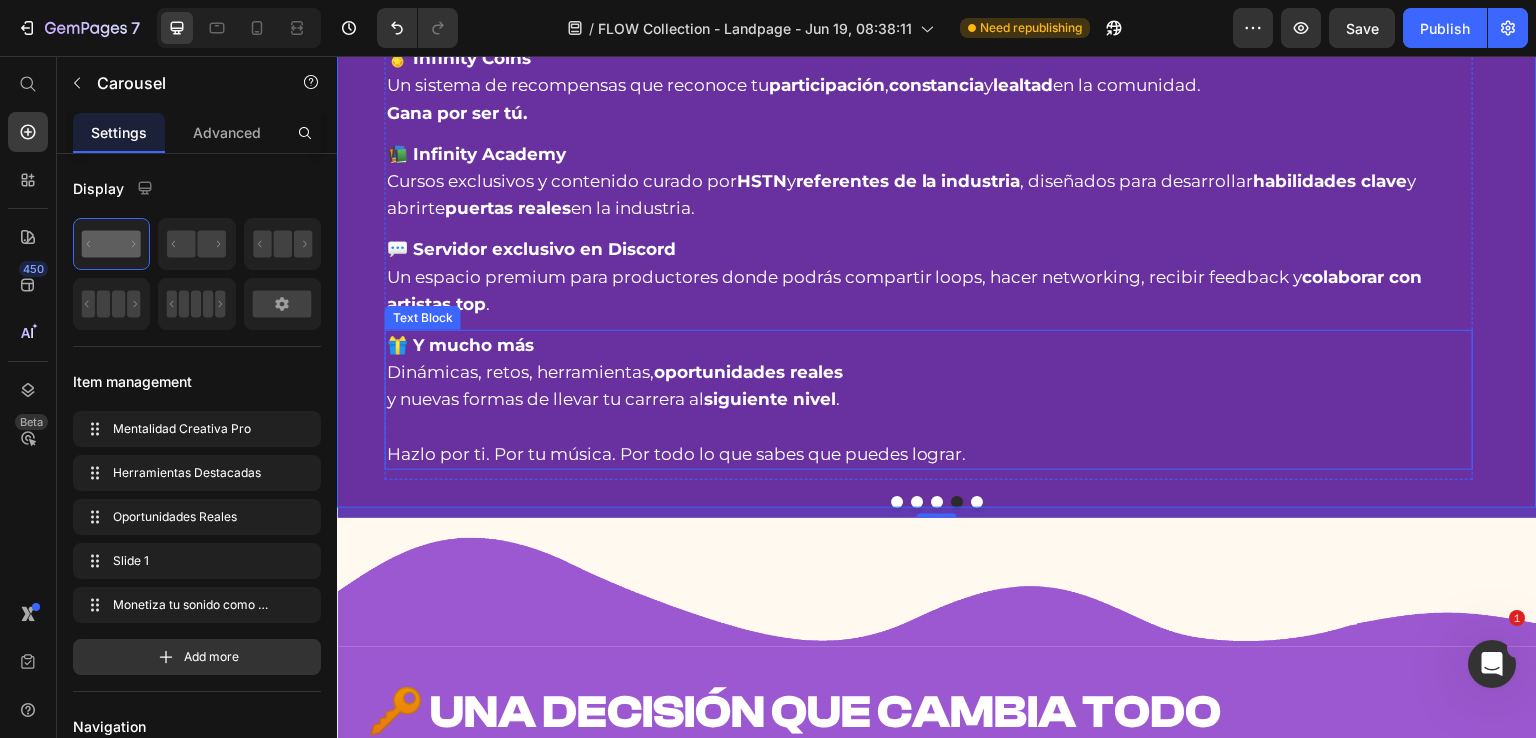 click at bounding box center (929, 427) 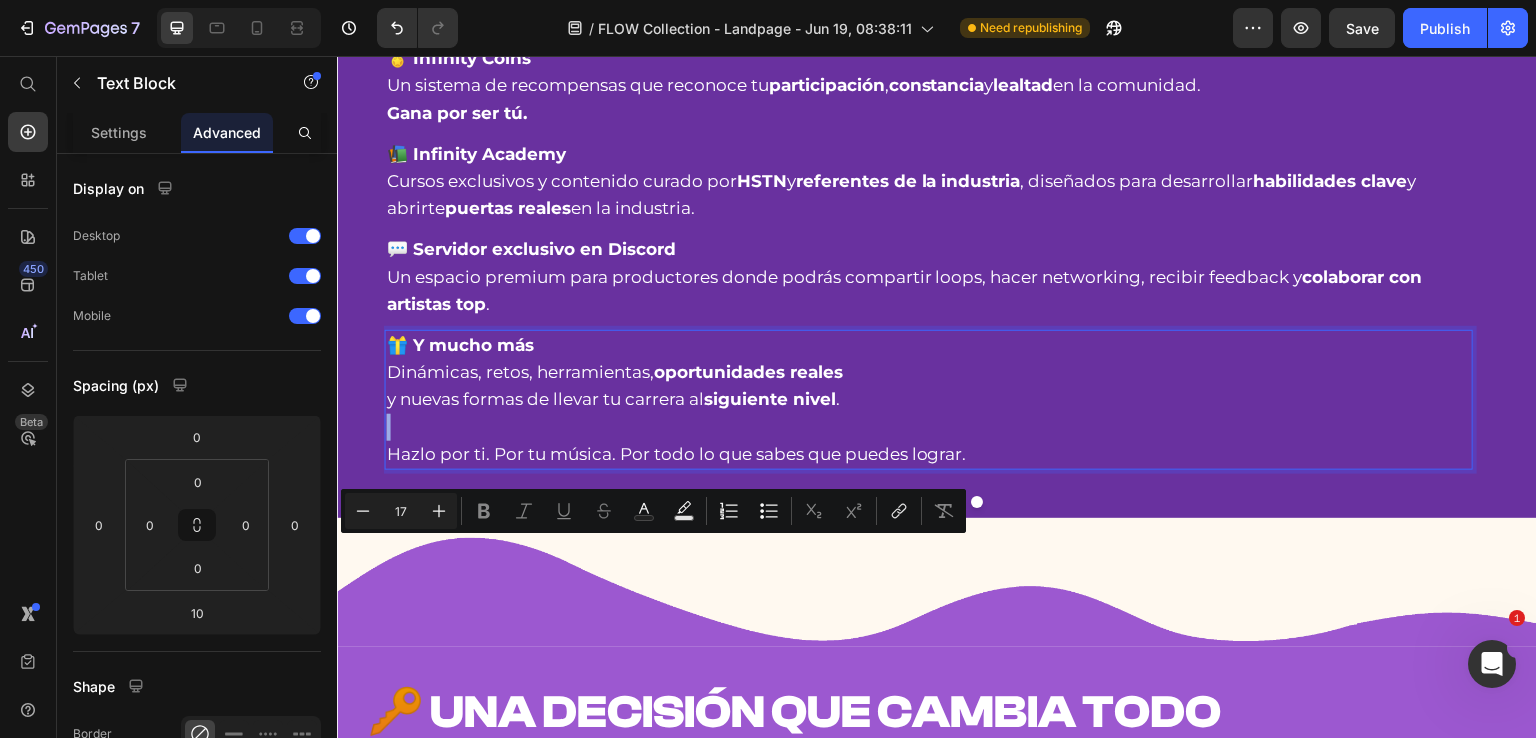 click at bounding box center [929, 427] 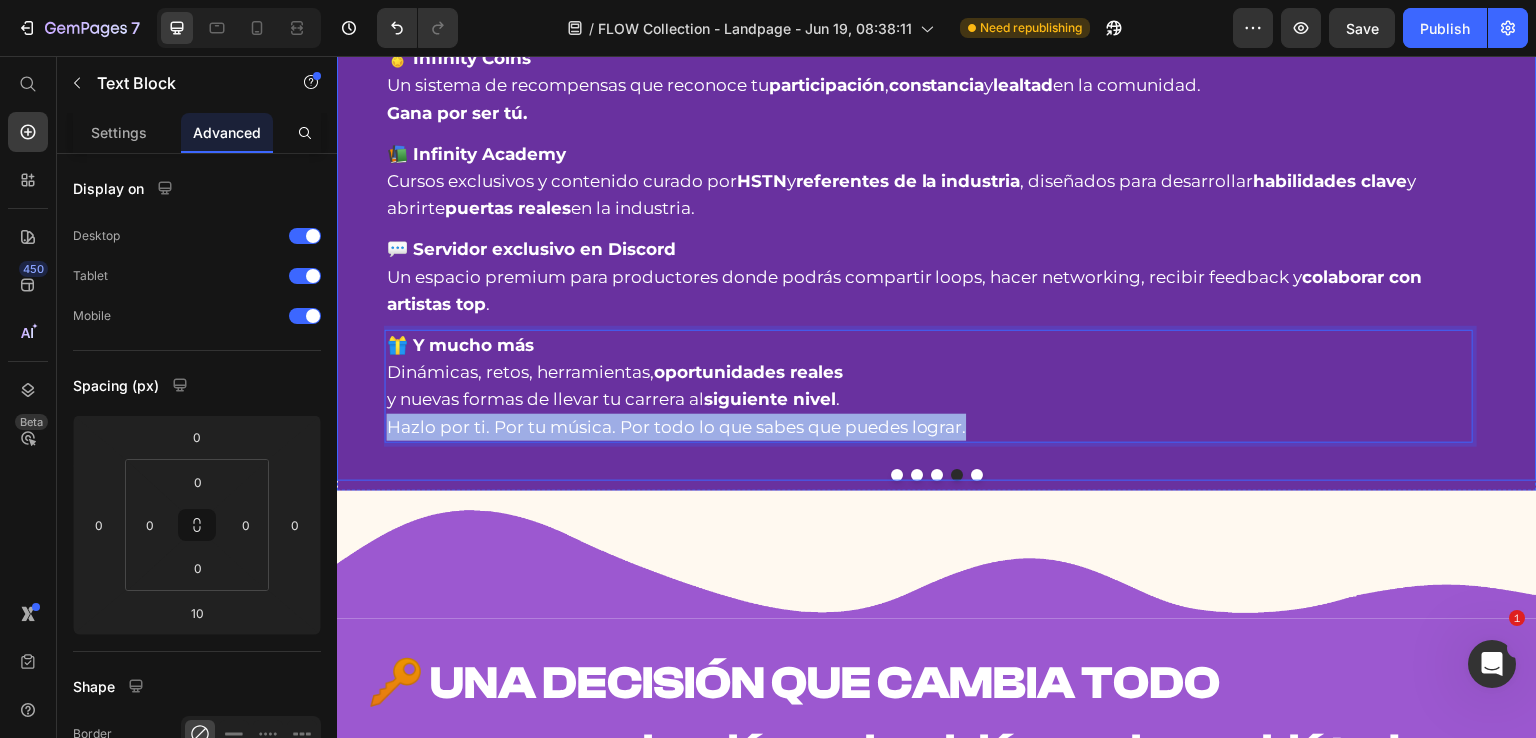drag, startPoint x: 983, startPoint y: 551, endPoint x: 365, endPoint y: 558, distance: 618.0397 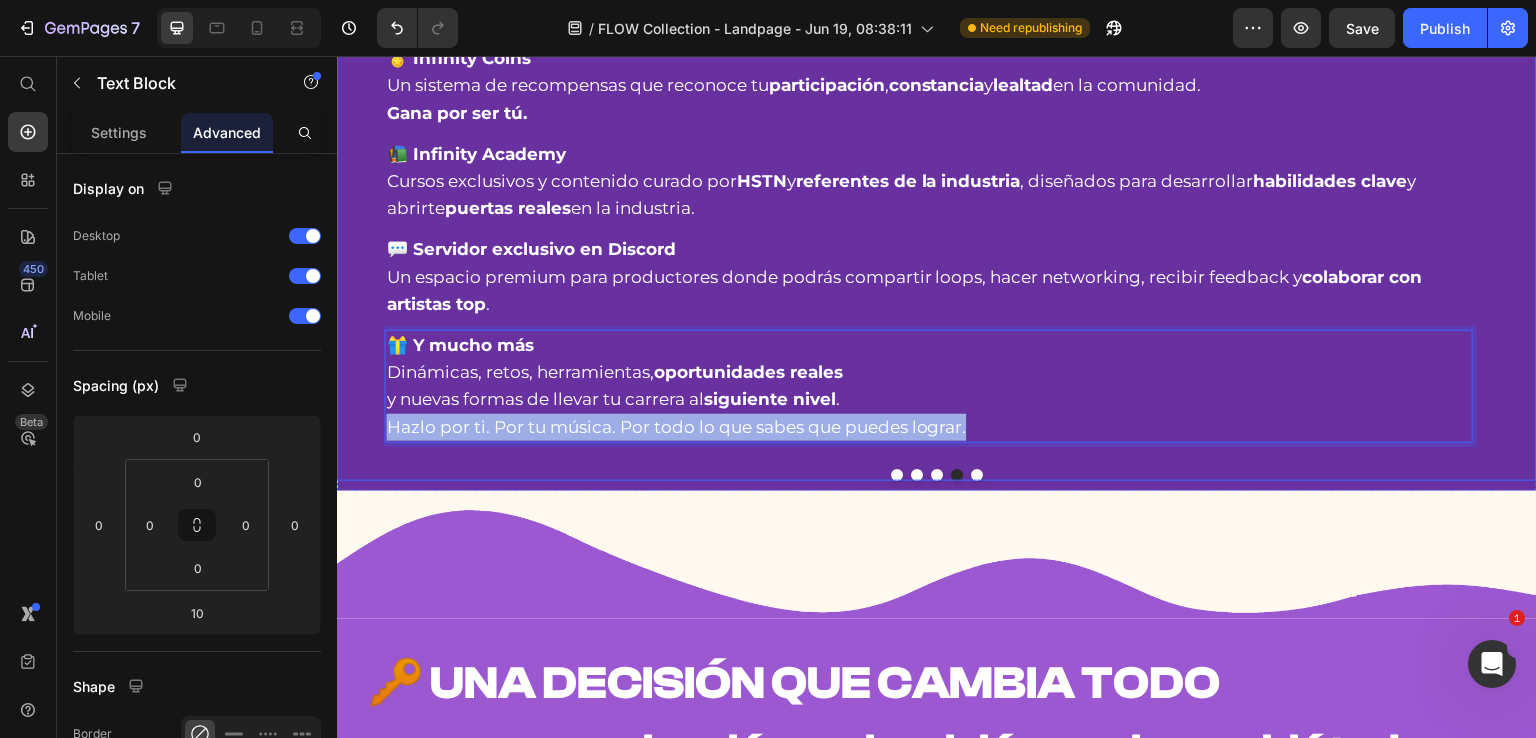 click on "♾️ SISTEMA INFINITY™ transforma tu creatividad en resultados Heading Infinity Loops® nació para romper el molde. 🔧 Creamos herramientas reales para productores que sueñan con vivir de su música. 🚀 Cada colección tiene una misión: activar tu potencial. Cada sonido, loop, preset y textura está diseñado para impulsarte a sonar más profesional, encontrar tu estilo propio y transformar tu talento en resultados reales: Text Block
🎵  Vende beats  con más impacto
🎯  Consigue placements  y oportunidades
💻  Monetiza tu música  en plataformas
💸  Convierte tu creatividad  en ingresos
🌍  Haz que tu música  suene global
🤝  Colabora con artistas  y productores Item List Row 🌊  ESTO ES FLOW inspira tu sonido, impulsa tu camino Heading FLOW está hecho con propósito. Y aquí está el por qué: Text Block 🎯  Dirección clara. 🔓  Libertad creativa. 💸  🧩  🧬" at bounding box center (937, 157) 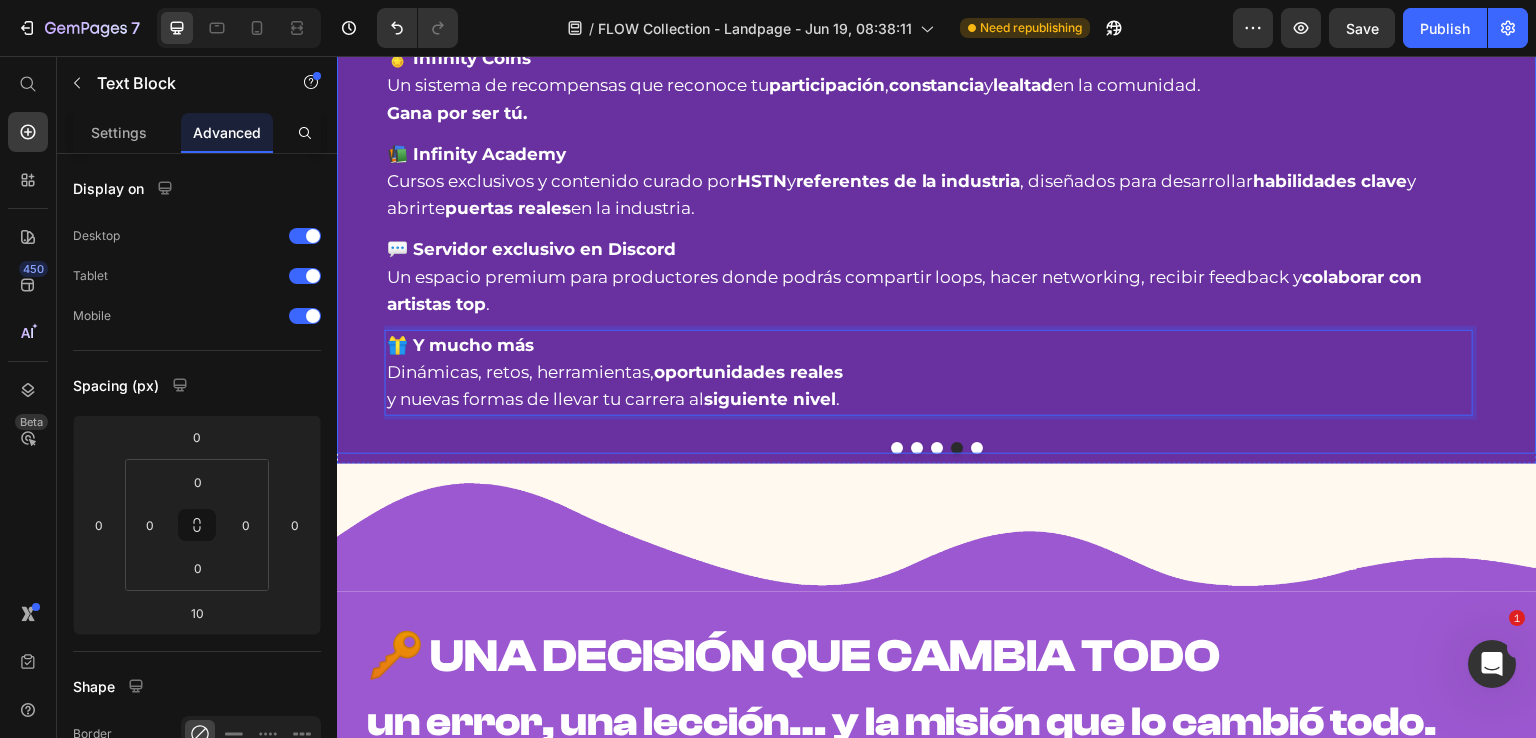 drag, startPoint x: 805, startPoint y: 559, endPoint x: 738, endPoint y: 530, distance: 73.00685 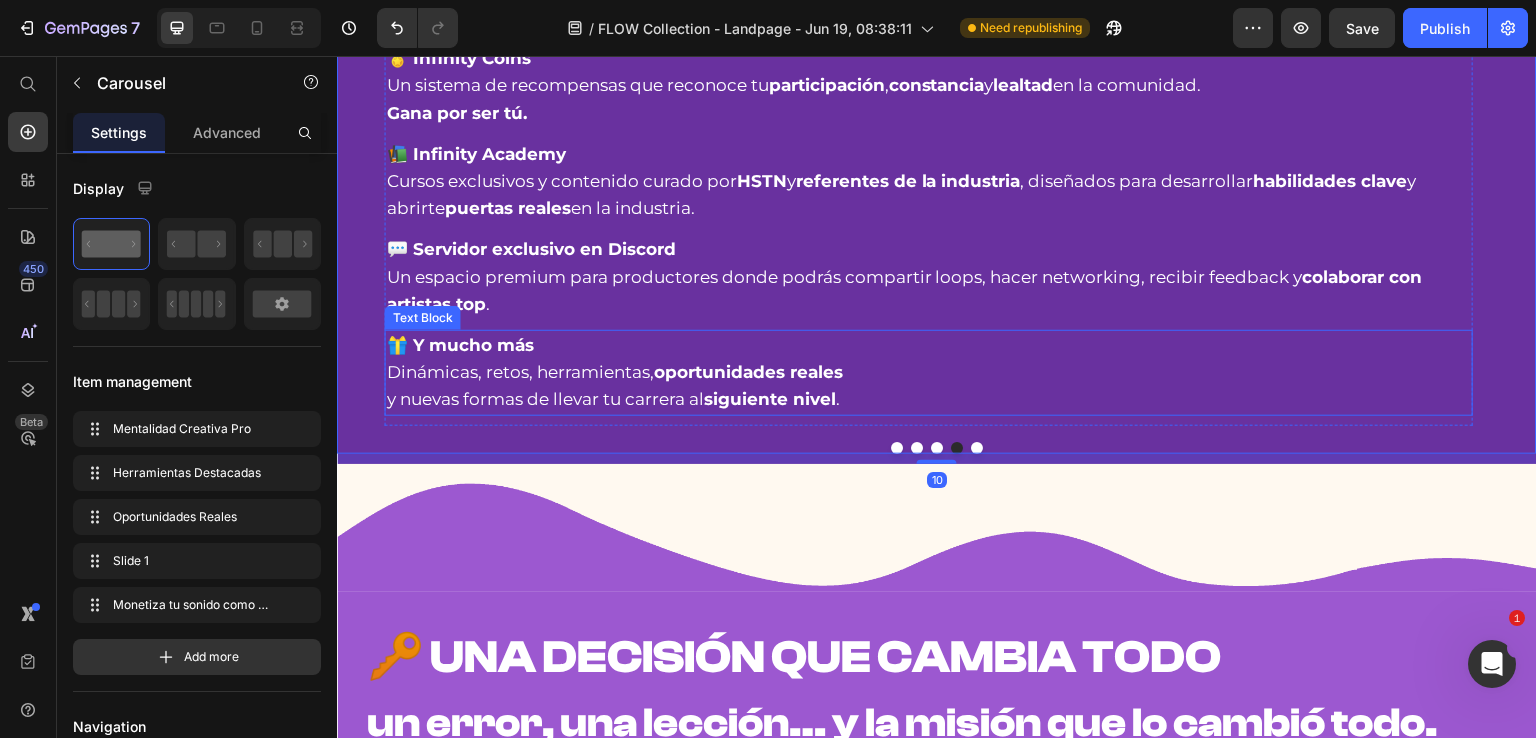 click on "oportunidades reales" at bounding box center [748, 372] 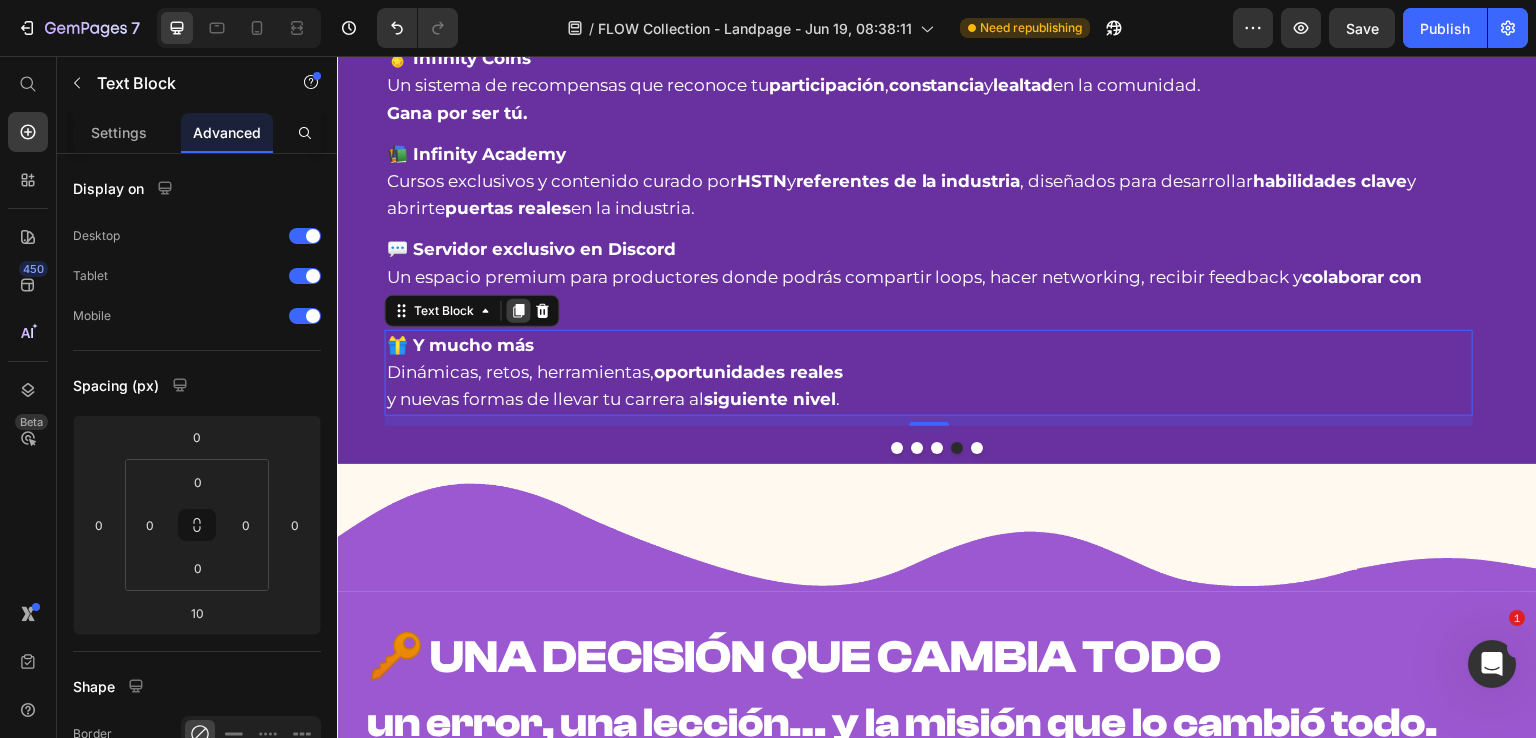 click 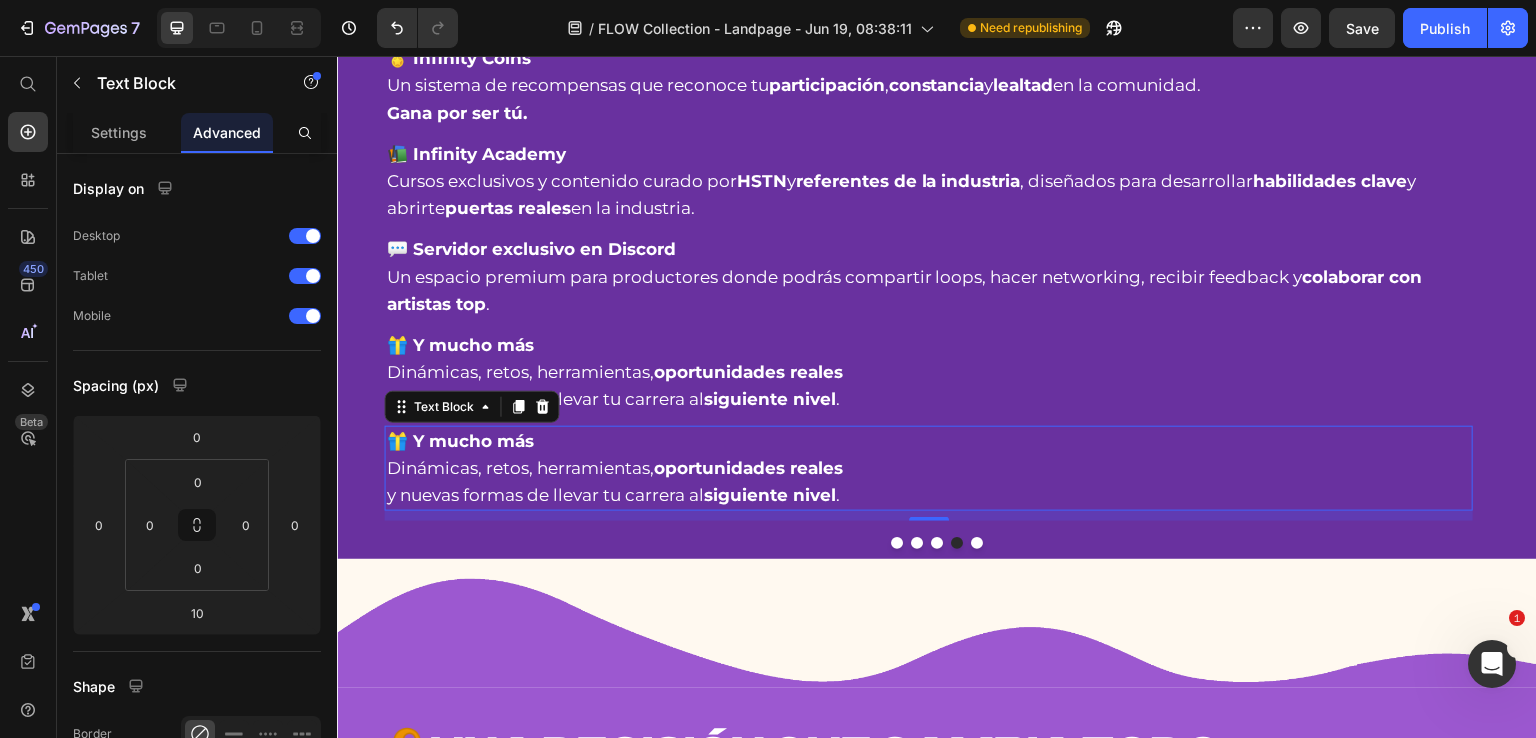 scroll, scrollTop: 1254, scrollLeft: 0, axis: vertical 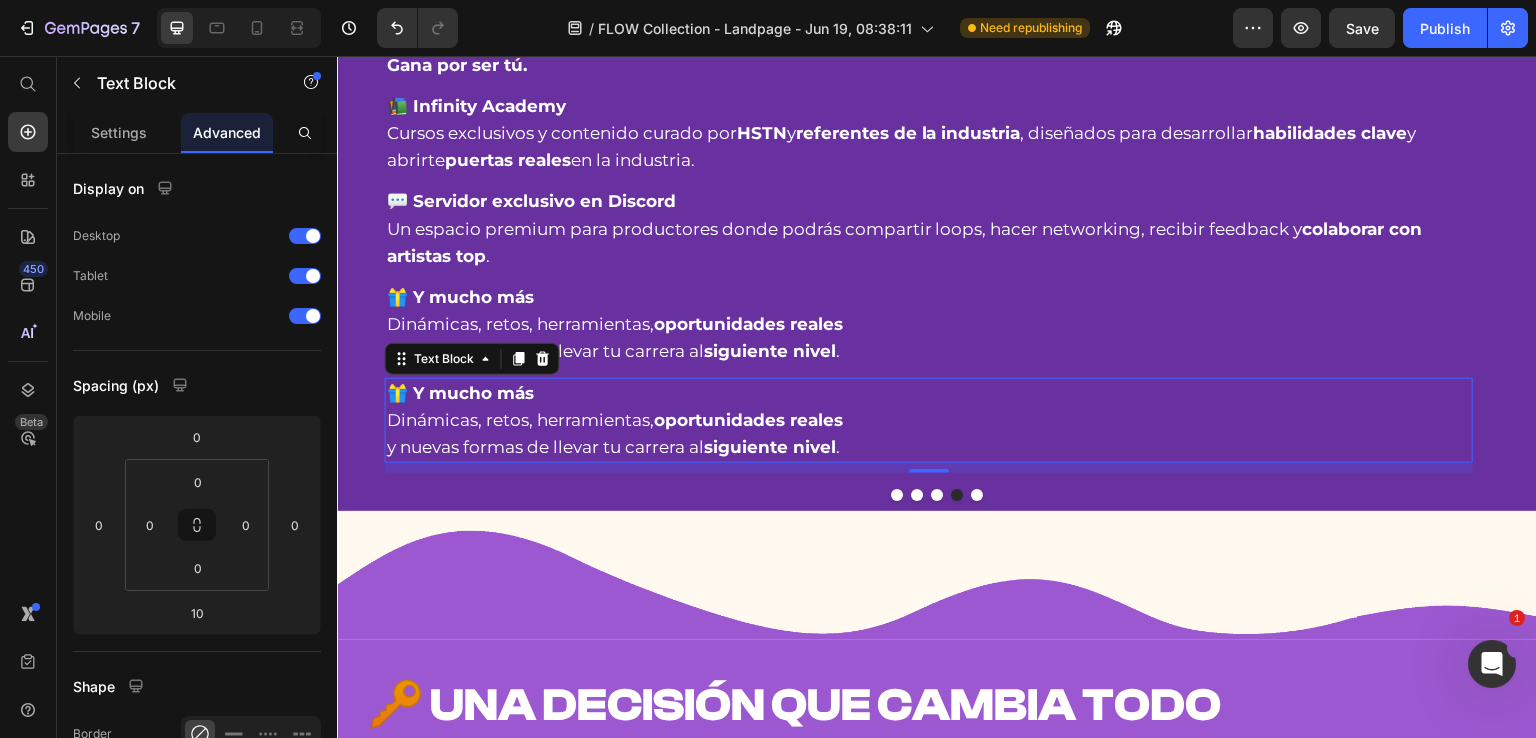 drag, startPoint x: 509, startPoint y: 459, endPoint x: 481, endPoint y: 551, distance: 96.16652 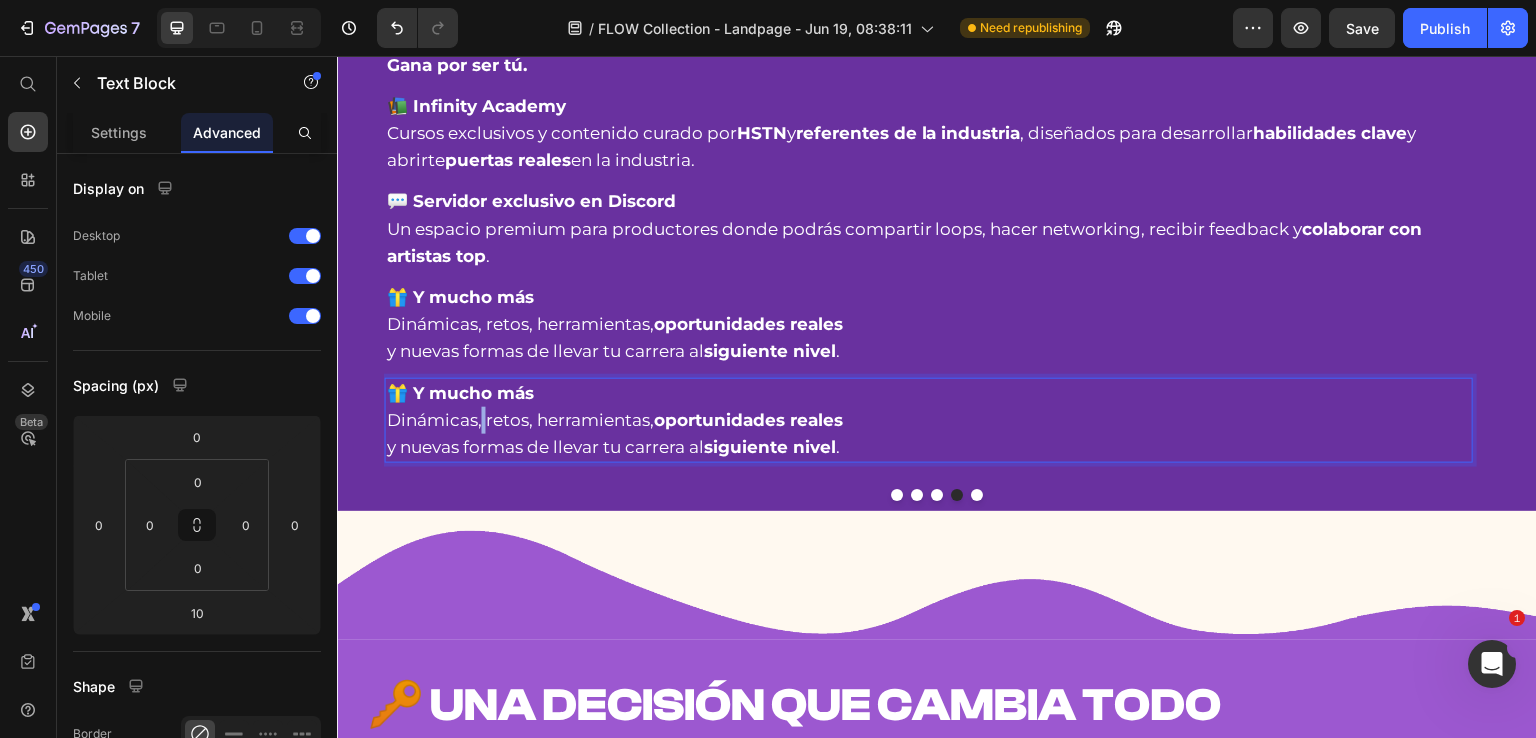 click on "🎁 Y mucho más Dinámicas, retos, herramientas,  oportunidades reales y nuevas formas de llevar tu carrera al  siguiente nivel ." at bounding box center (929, 421) 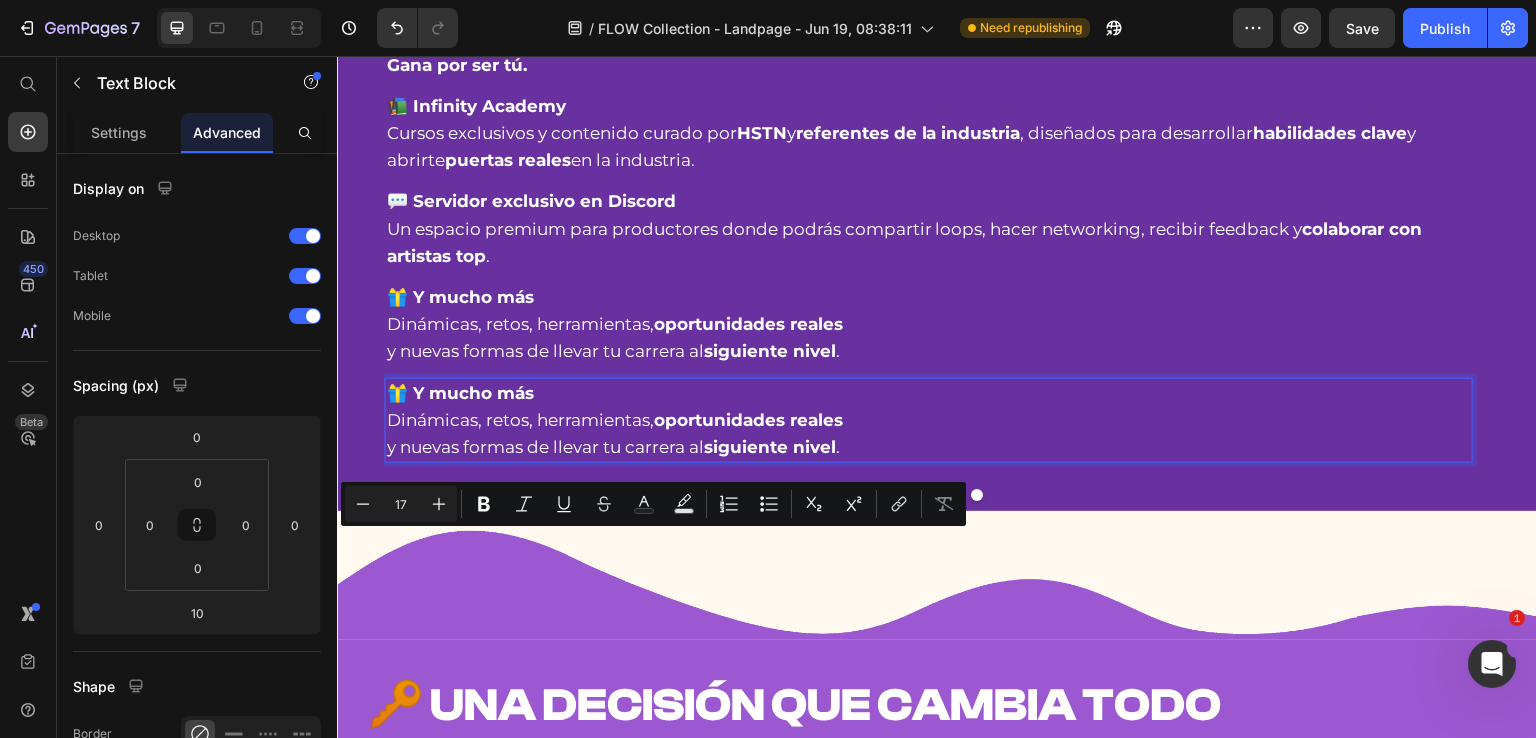 click on "🎁 Y mucho más Dinámicas, retos, herramientas,  oportunidades reales y nuevas formas de llevar tu carrera al  siguiente nivel ." at bounding box center (929, 421) 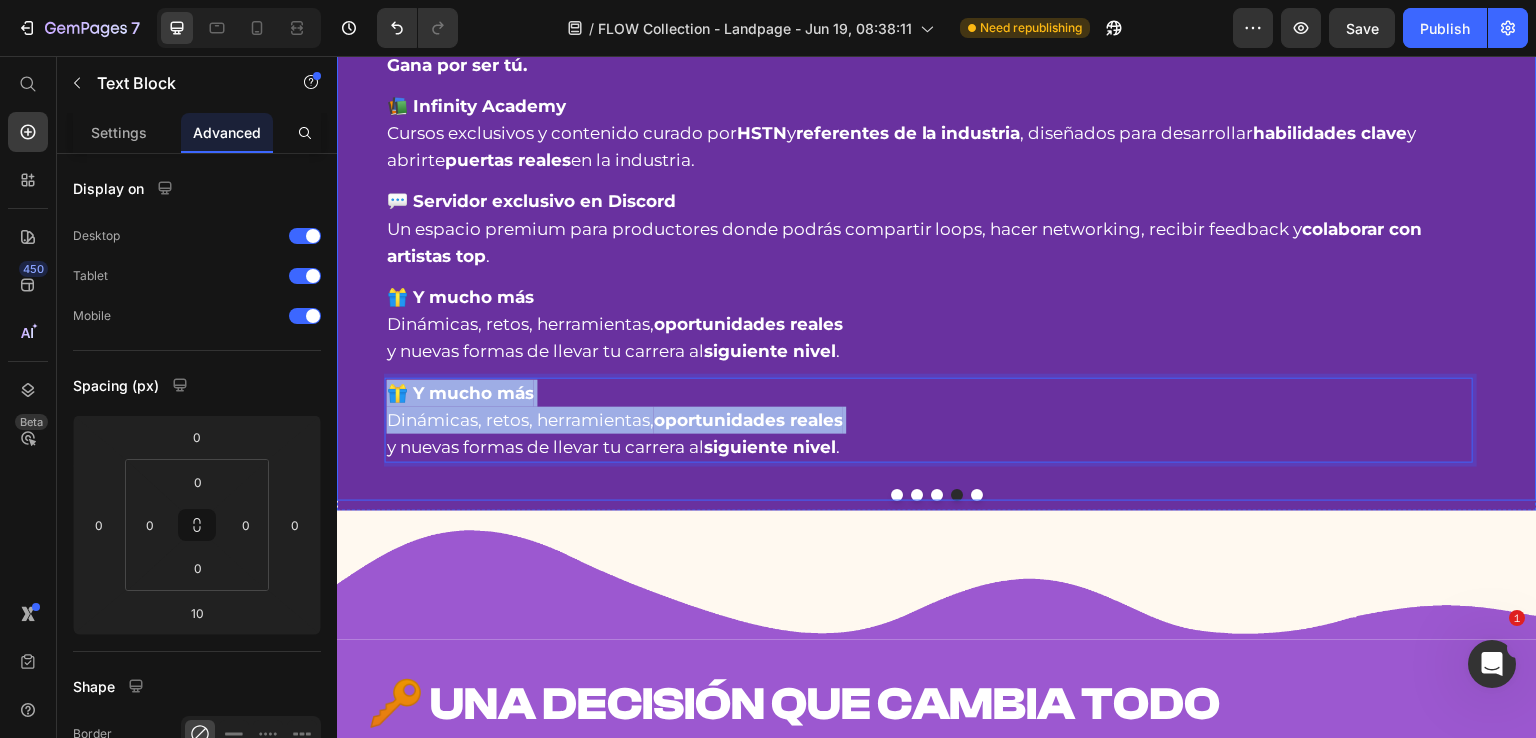 drag, startPoint x: 412, startPoint y: 526, endPoint x: 944, endPoint y: 601, distance: 537.2606 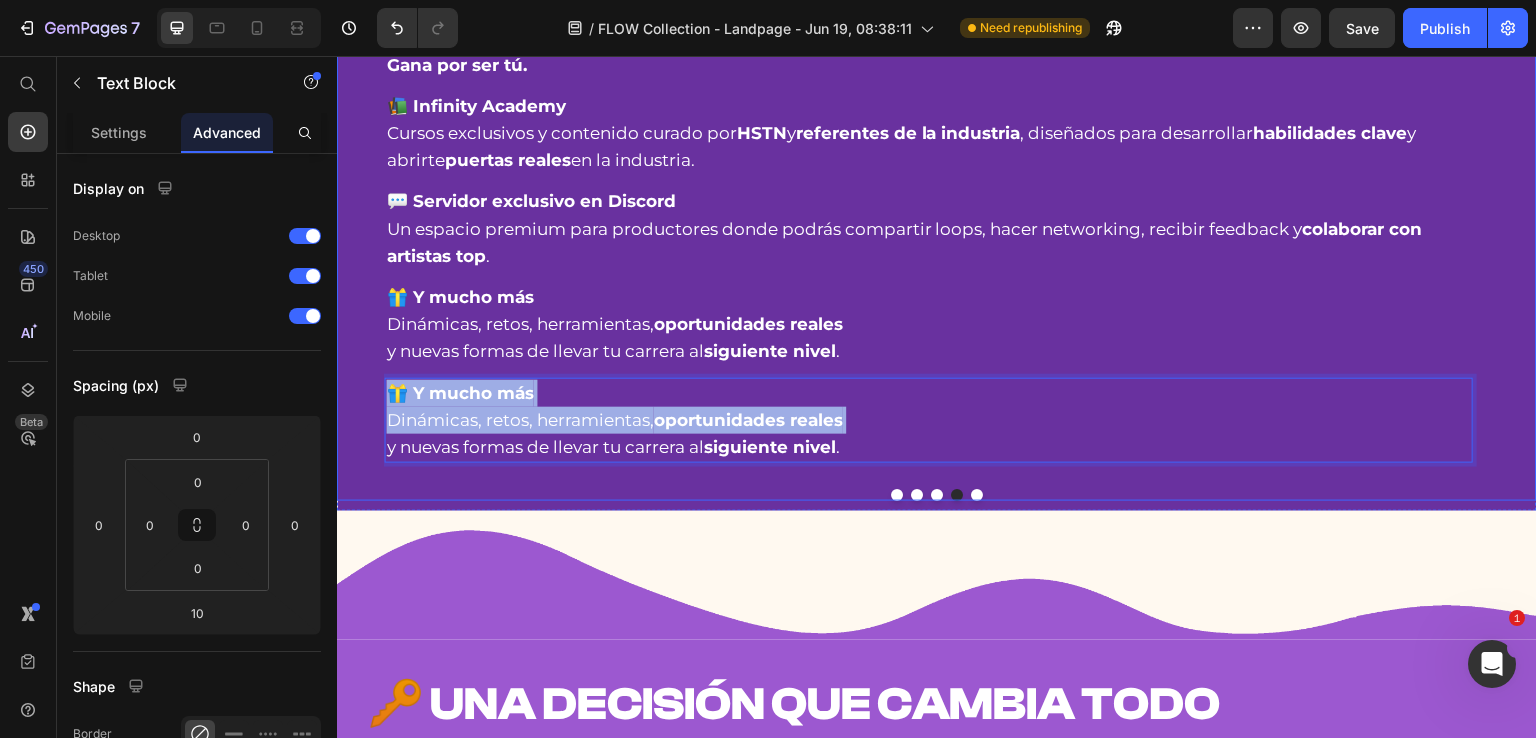 click on "♾️ SISTEMA INFINITY™ transforma tu creatividad en resultados Heading Infinity Loops® nació para romper el molde. 🔧 Creamos herramientas reales para productores que sueñan con vivir de su música. 🚀 Cada colección tiene una misión: activar tu potencial. Cada sonido, loop, preset y textura está diseñado para impulsarte a sonar más profesional, encontrar tu estilo propio y transformar tu talento en resultados reales: Text Block
🎵  Vende beats  con más impacto
🎯  Consigue placements  y oportunidades
💻  Monetiza tu música  en plataformas
💸  Convierte tu creatividad  en ingresos
🌍  Haz que tu música  suene global
🤝  Colabora con artistas  y productores Item List Row 🌊  ESTO ES FLOW inspira tu sonido, impulsa tu camino Heading FLOW está hecho con propósito. Y aquí está el por qué: Text Block 🎯  Dirección clara. 🔓  Libertad creativa. 💸  🧩  🧬" at bounding box center (937, 157) 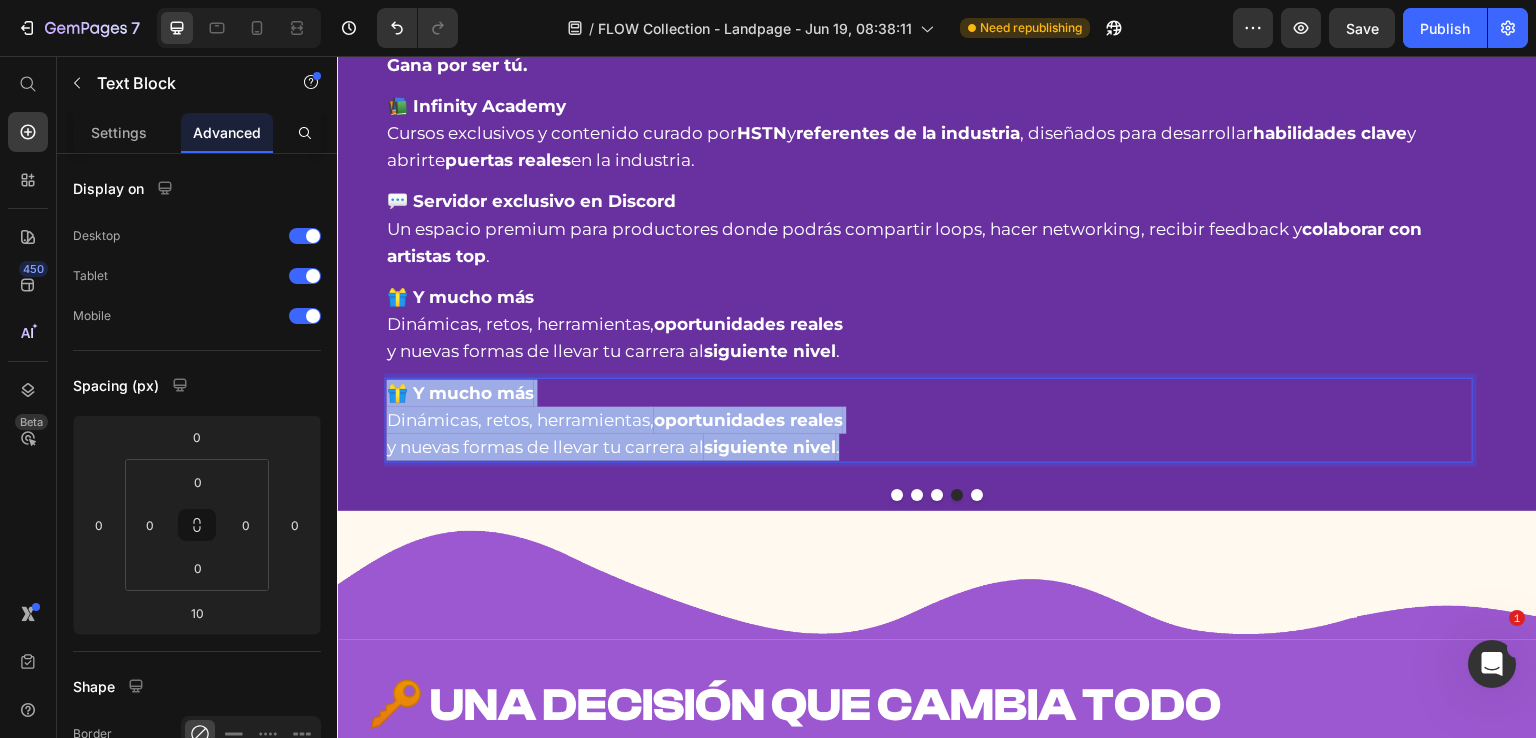 drag, startPoint x: 871, startPoint y: 576, endPoint x: 660, endPoint y: 542, distance: 213.72179 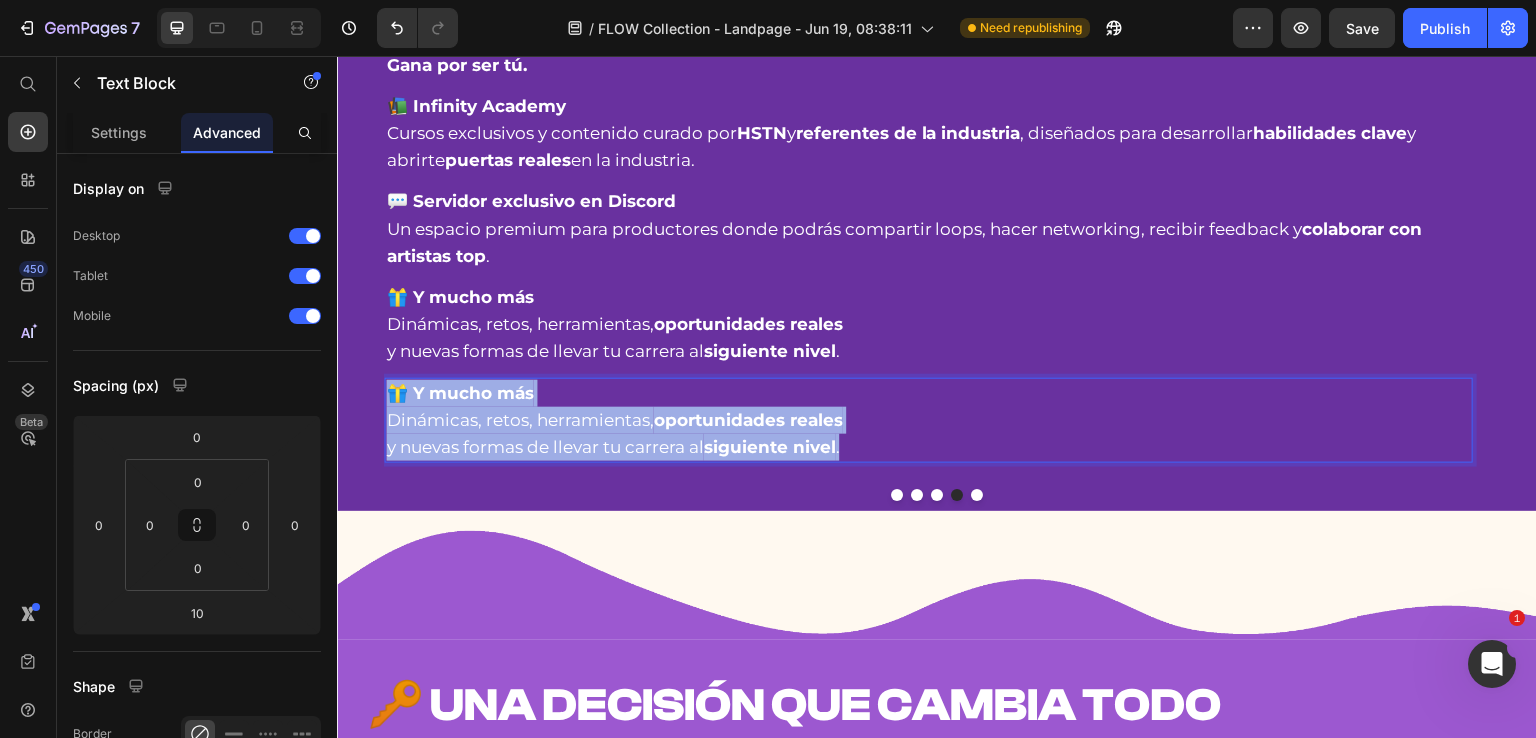 click on "Header DESATA TU FLOW en cada beat Heading FLOW Collection es tu nueva arma secreta. 900 sonidos premium diseñados con  intención artística y visión global:  melodías hipnóticas, drums con peso, presets únicos y herramientas exclusivas que elevan tu sonido. Cada archivo lleva  flow real,  detalle y vibra. Tu nueva era como productor empieza aquí. No hay límites. Solo FLOW. Text Block Row
Arrastra, suelta y transforma  900 sonidos premium para crear ideas infinitas de  reggaeton, perreo, afro y más.
Usa los sonidos sin límites.  Lanza tus beats, súbelos a plataformas y hazlos llegar lejos  (melody loops con licencia incluida)
Compatible con cualquier DAW.  Potenciado para FL Studio  (incluye mixer presets exclusivos)
Diseñado por HSTN, superproductor y pionero del Afroton.  Hecho en México, con visión global. Item List Row Row 🚀 QUIERO DESBLOQUEAR FLOW Add to Cart Product Image Row Section 2 Image Section 3
🎵" at bounding box center [937, 3772] 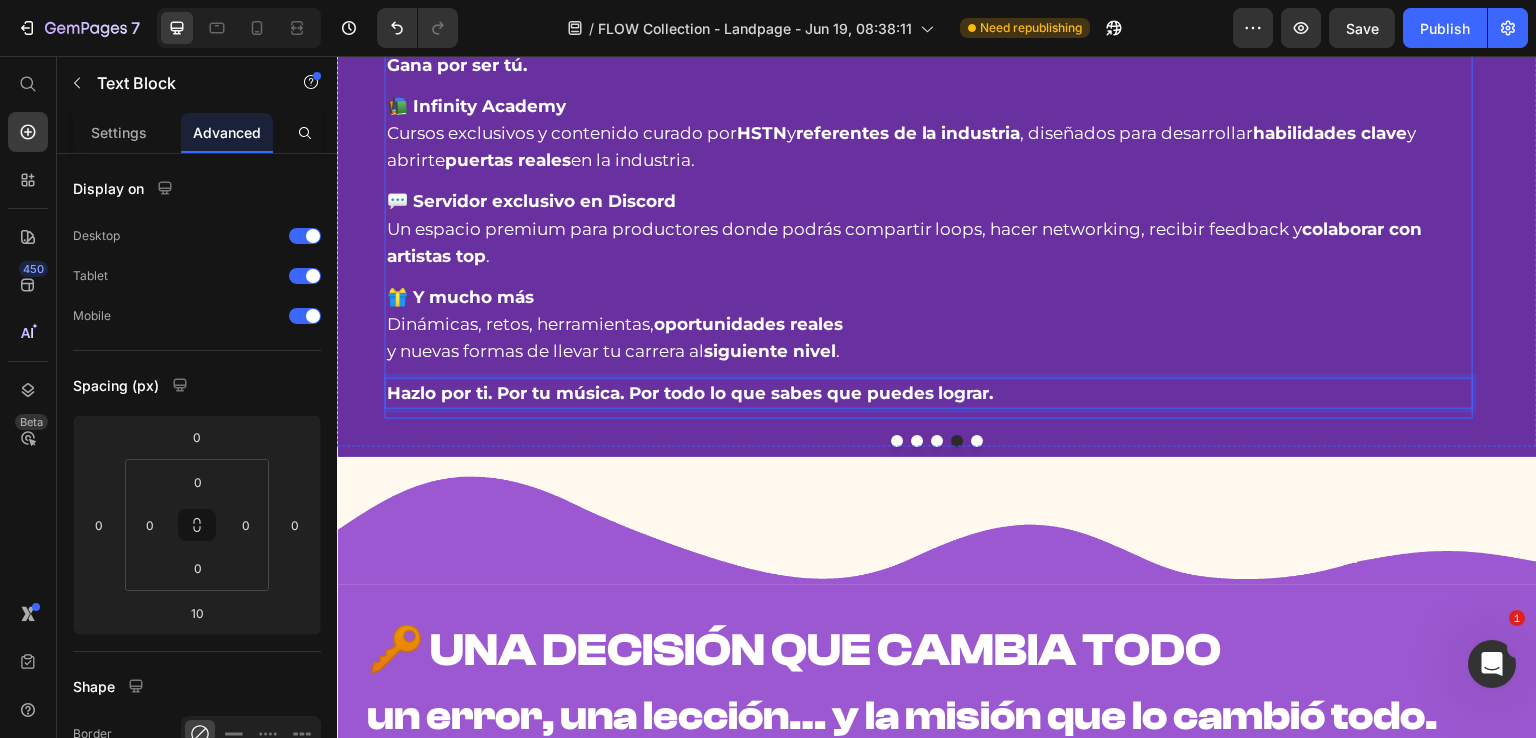 click on "🎁 Y mucho más Dinámicas, retos, herramientas,  oportunidades reales y nuevas formas de llevar tu carrera al  siguiente nivel ." at bounding box center [929, 325] 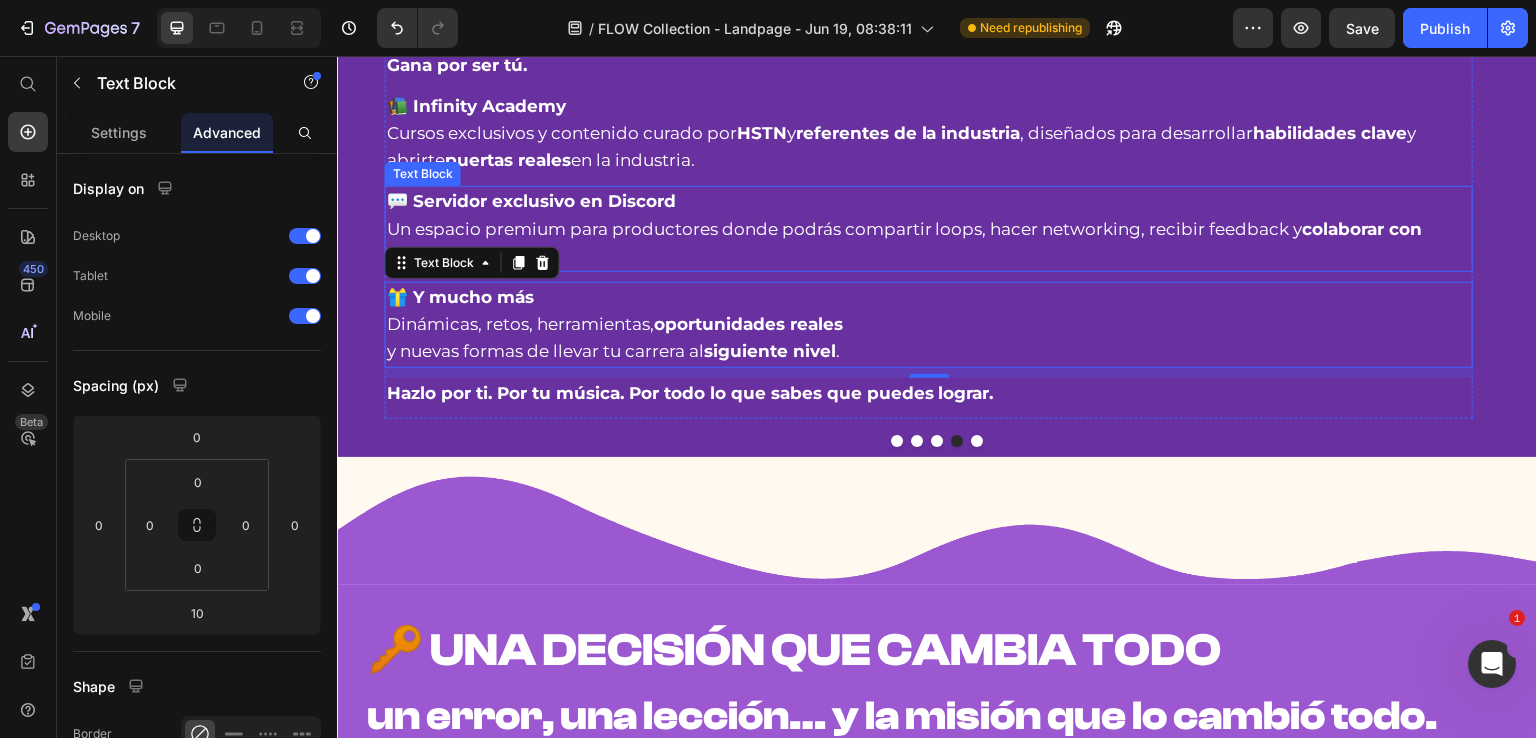 click on "💬 Servidor exclusivo en Discord Un espacio premium para productores donde podrás compartir loops, hacer networking, recibir feedback y  colaborar con artistas top ." at bounding box center [929, 229] 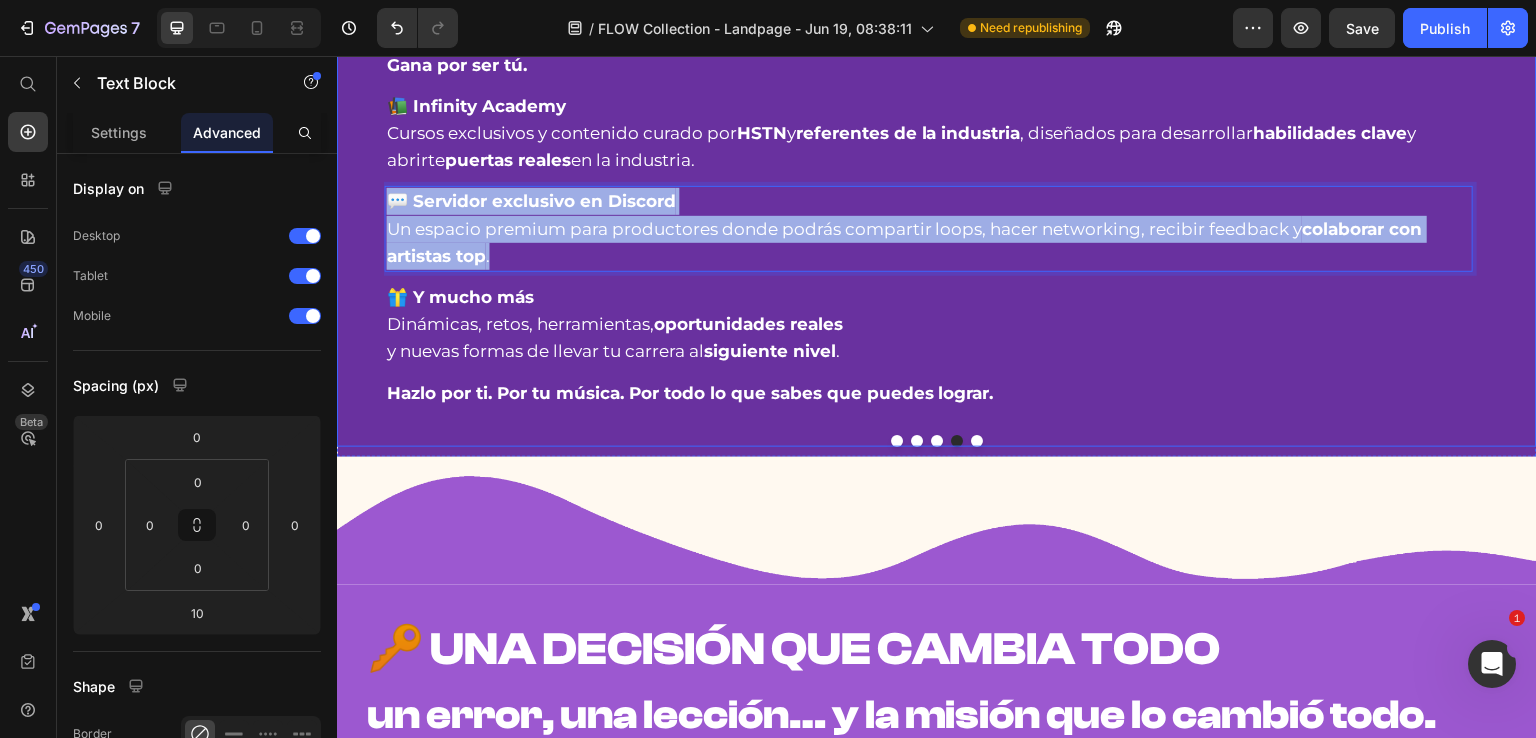 drag, startPoint x: 520, startPoint y: 380, endPoint x: 382, endPoint y: 326, distance: 148.18907 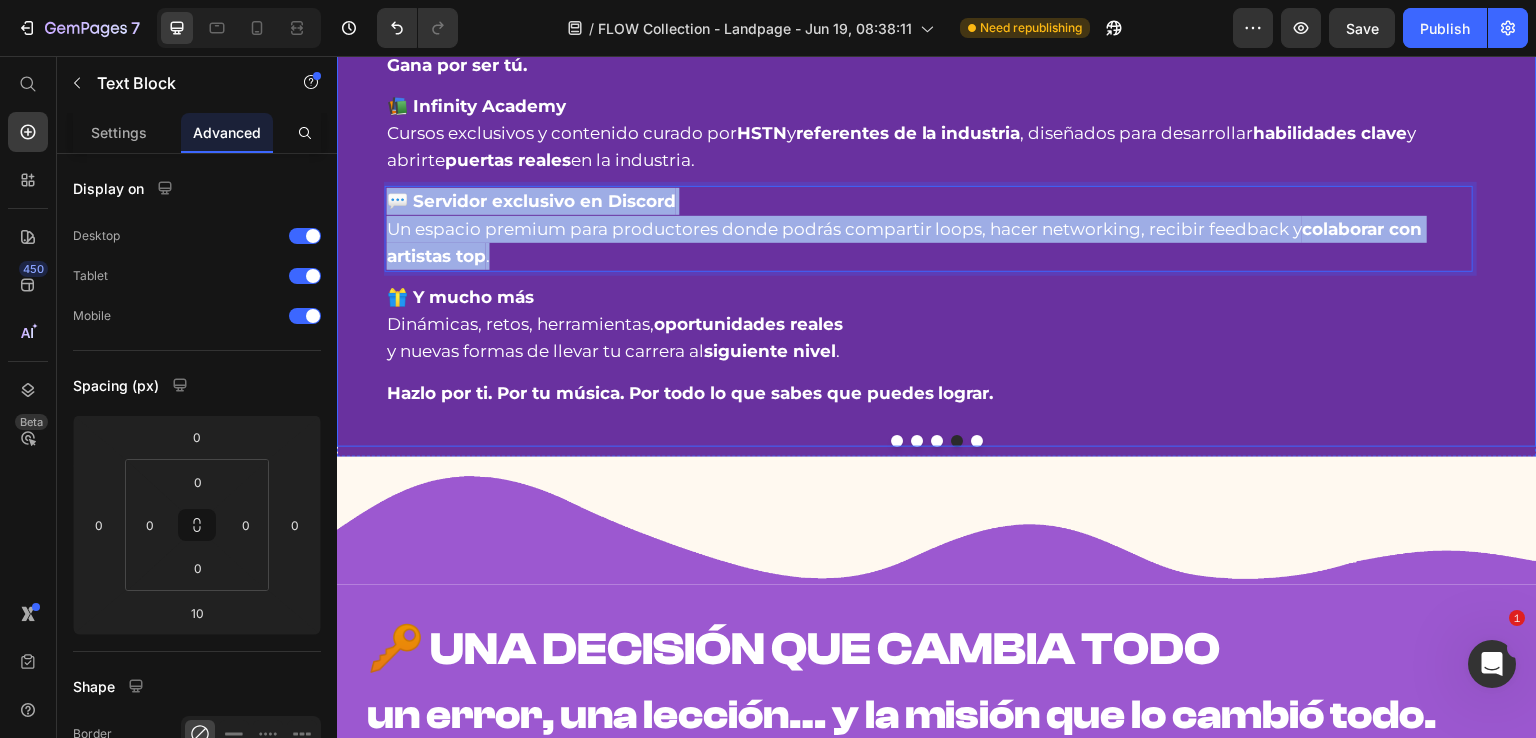 click on "♾️ SISTEMA INFINITY™ transforma tu creatividad en resultados Heading Infinity Loops® nació para romper el molde. 🔧 Creamos herramientas reales para productores que sueñan con vivir de su música. 🚀 Cada colección tiene una misión: activar tu potencial. Cada sonido, loop, preset y textura está diseñado para impulsarte a sonar más profesional, encontrar tu estilo propio y transformar tu talento en resultados reales: Text Block
🎵  Vende beats  con más impacto
🎯  Consigue placements  y oportunidades
💻  Monetiza tu música  en plataformas
💸  Convierte tu creatividad  en ingresos
🌍  Haz que tu música  suene global
🤝  Colabora con artistas  y productores Item List Row 🌊  ESTO ES FLOW inspira tu sonido, impulsa tu camino Heading FLOW está hecho con propósito. Y aquí está el por qué: Text Block 🎯  Dirección clara. 🔓  Libertad creativa. 💸  🧩  🧬" at bounding box center [937, 116] 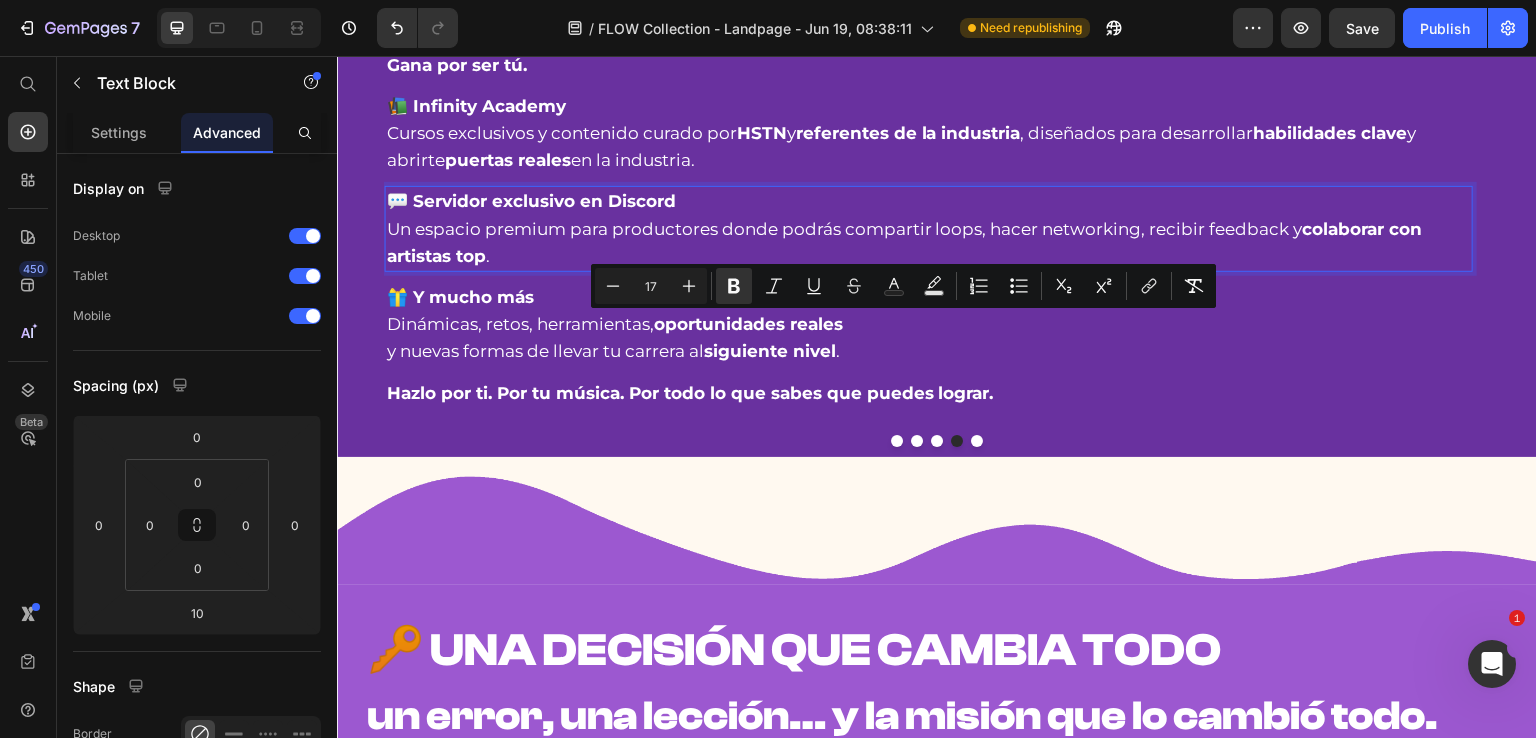 click on "💬 Servidor exclusivo en Discord Un espacio premium para productores donde podrás compartir loops, hacer networking, recibir feedback y  colaborar con artistas top ." at bounding box center (929, 229) 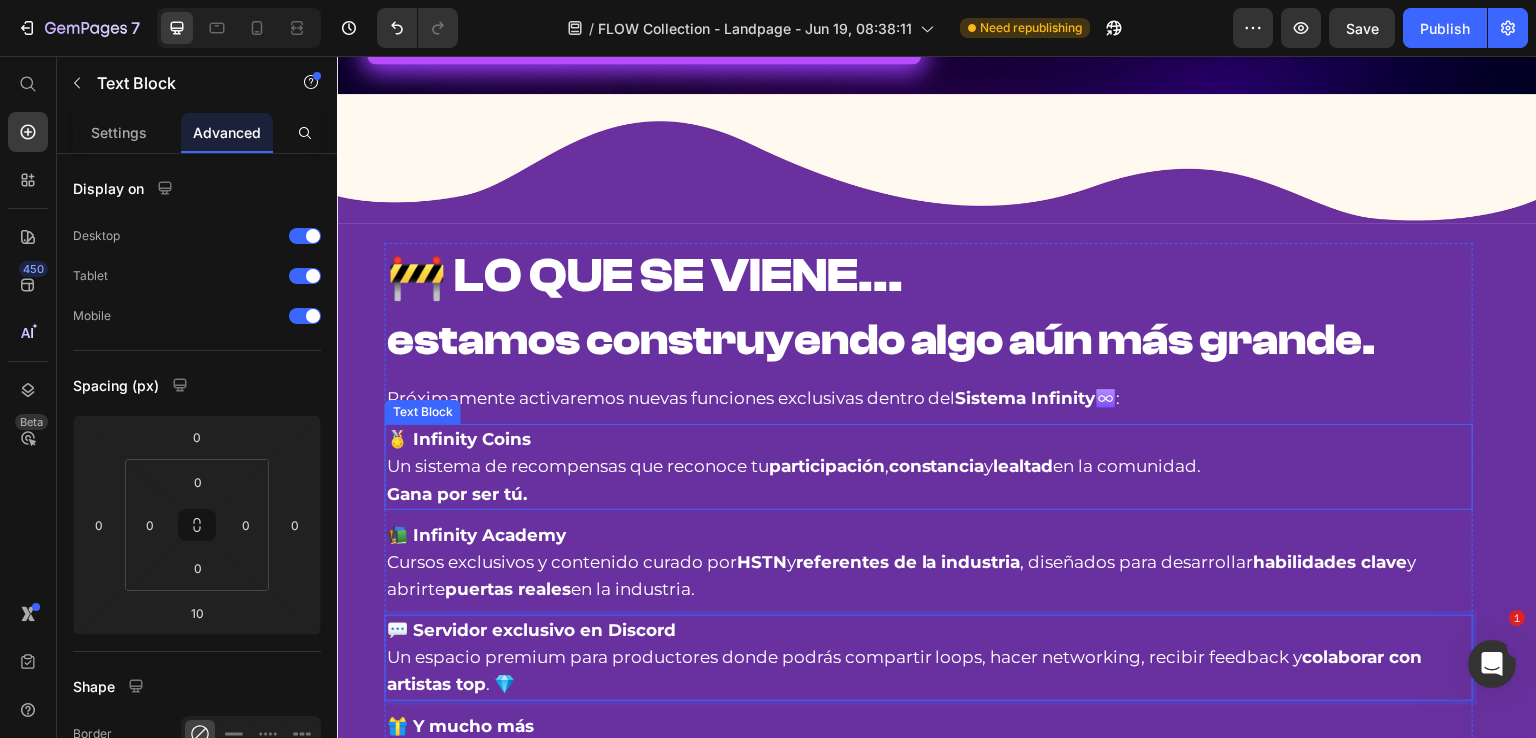 scroll, scrollTop: 1054, scrollLeft: 0, axis: vertical 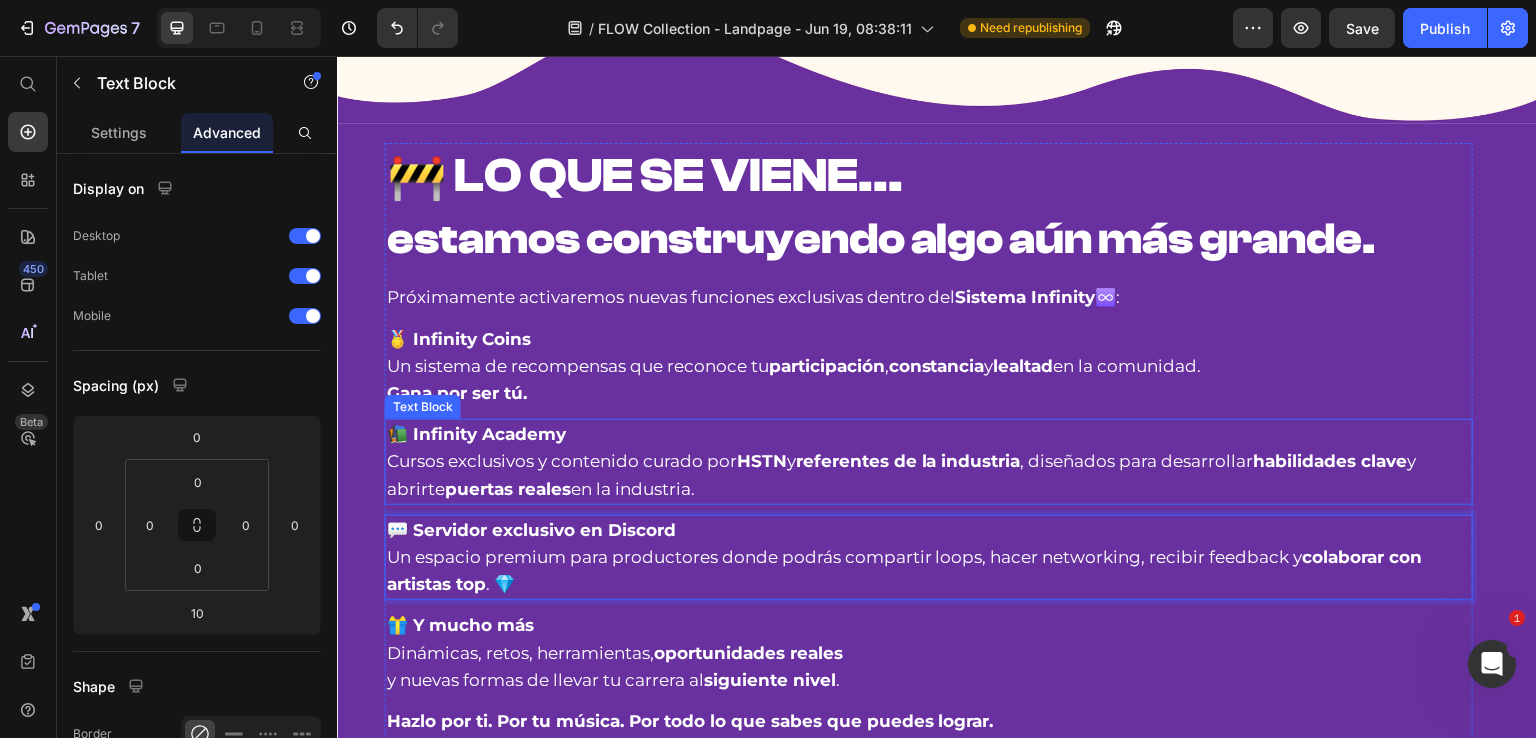click on "📚 Infinity Academy Cursos exclusivos y contenido curado por  HSTN  y  referentes de la industria , diseñados para desarrollar  habilidades clave  y abrirte  puertas reales  en la industria." at bounding box center [929, 462] 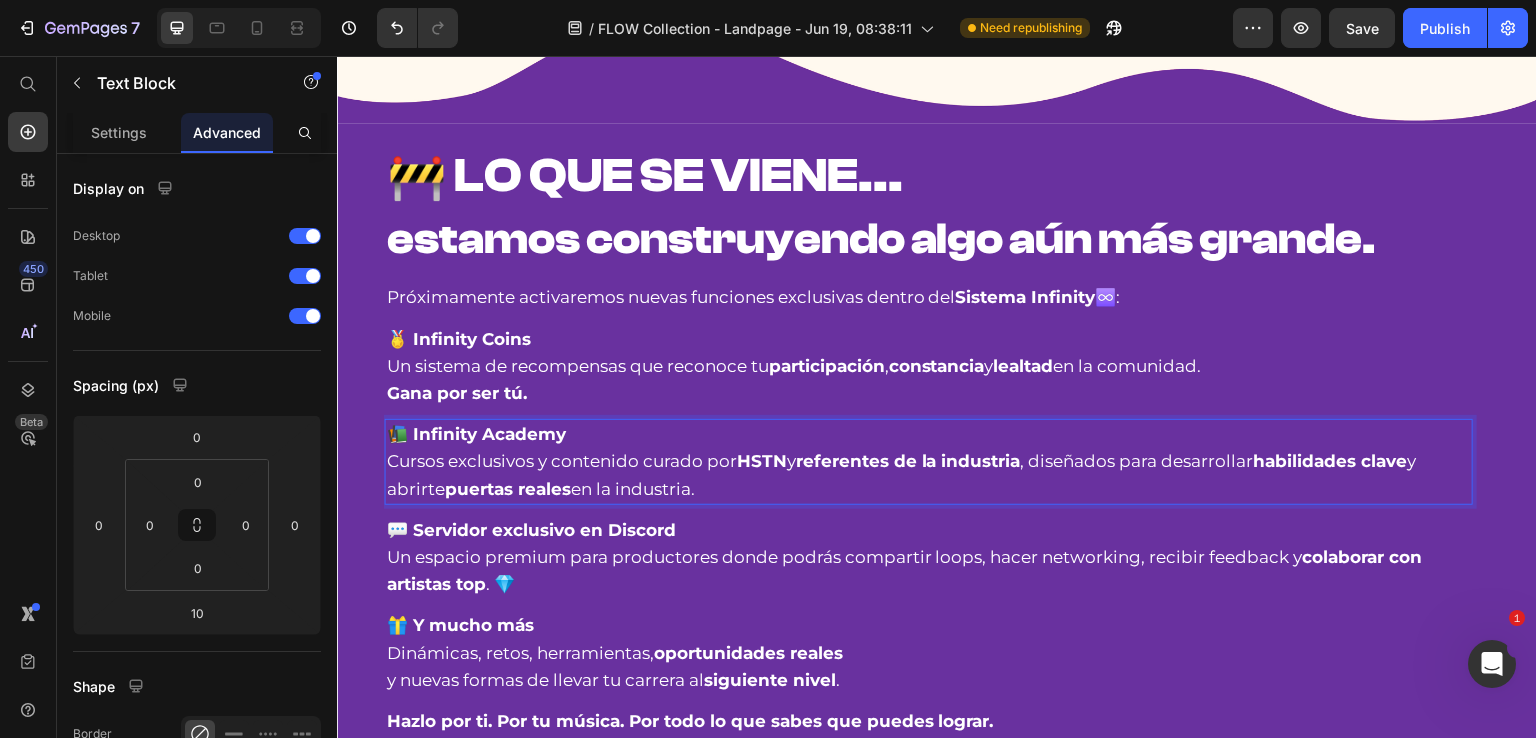 drag, startPoint x: 392, startPoint y: 461, endPoint x: 728, endPoint y: 495, distance: 337.71585 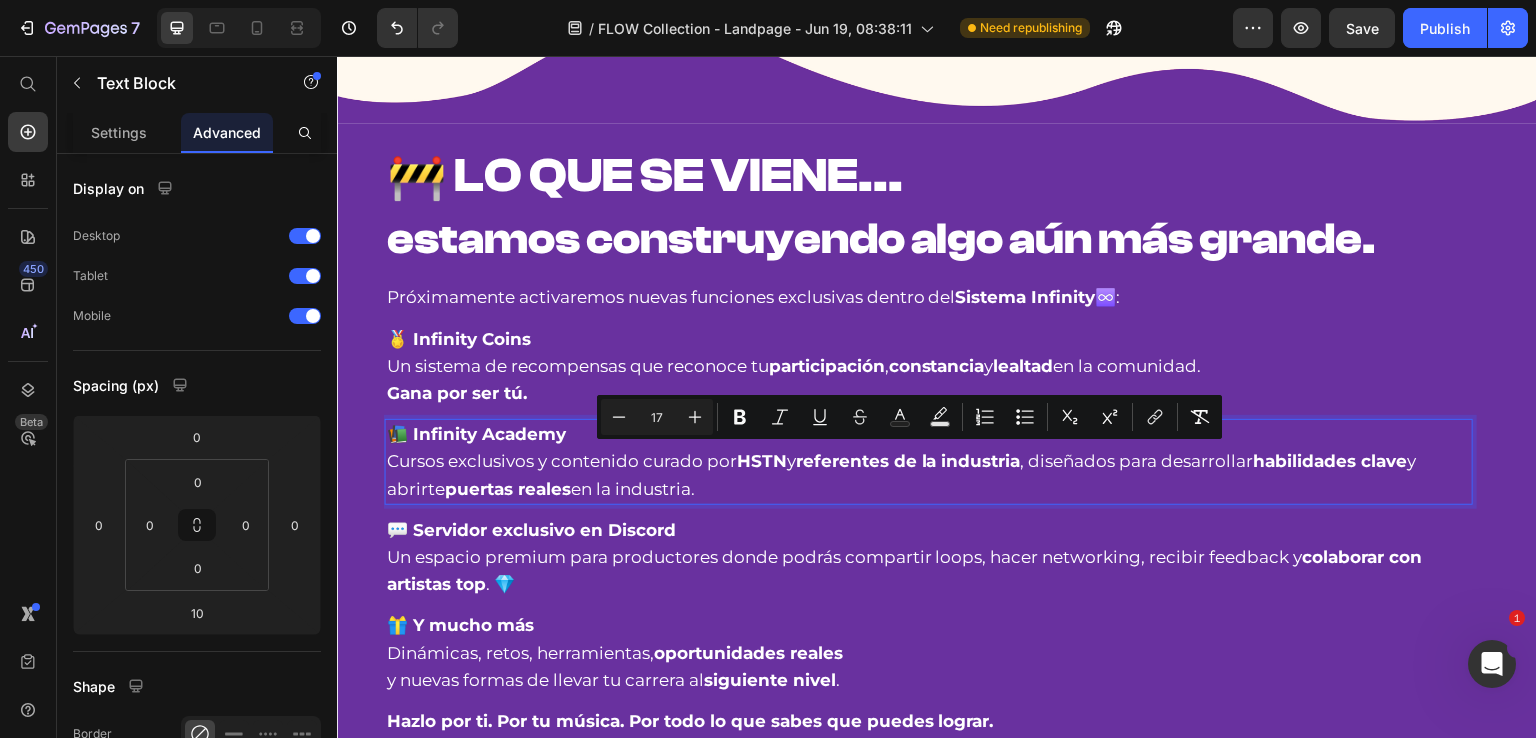 click on "📚 Infinity Academy Cursos exclusivos y contenido curado por  HSTN  y  referentes de la industria , diseñados para desarrollar  habilidades clave  y abrirte  puertas reales  en la industria." at bounding box center [929, 462] 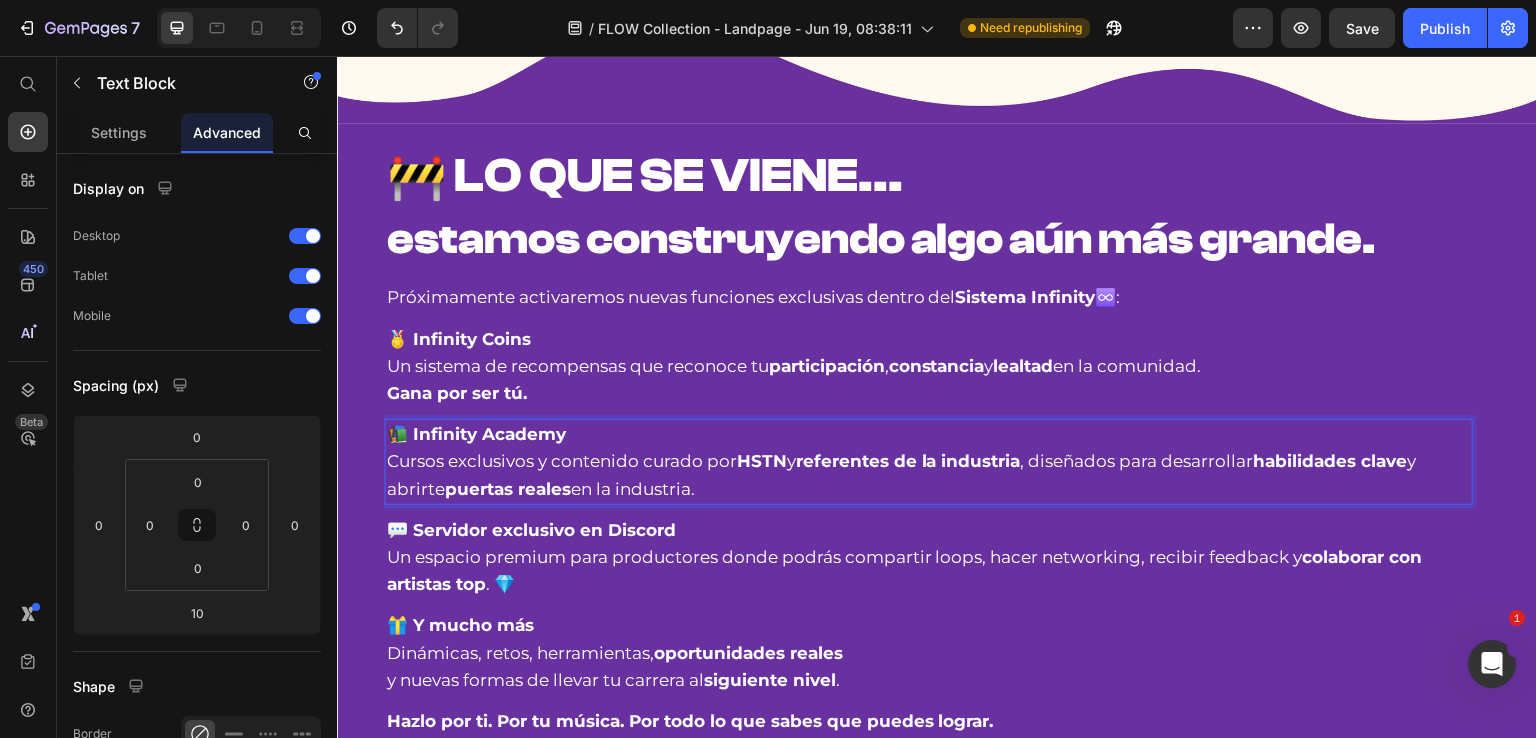 drag, startPoint x: 721, startPoint y: 491, endPoint x: 381, endPoint y: 433, distance: 344.9116 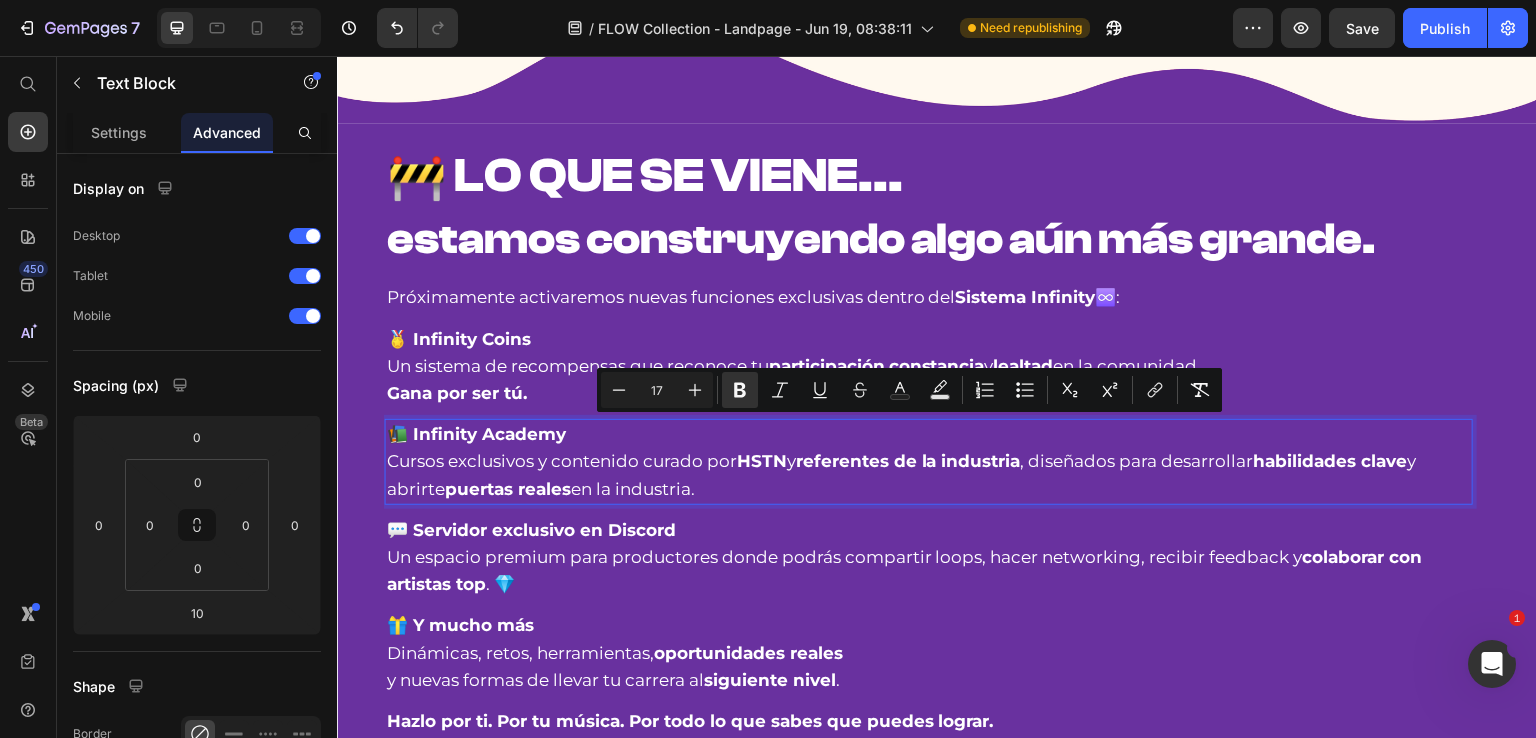 copy on "📚 Infinity Academy Cursos exclusivos y contenido curado por  HSTN  y  referentes de la industria , diseñados para desarrollar  habilidades clave  y abrirte  puertas reales  en la industria." 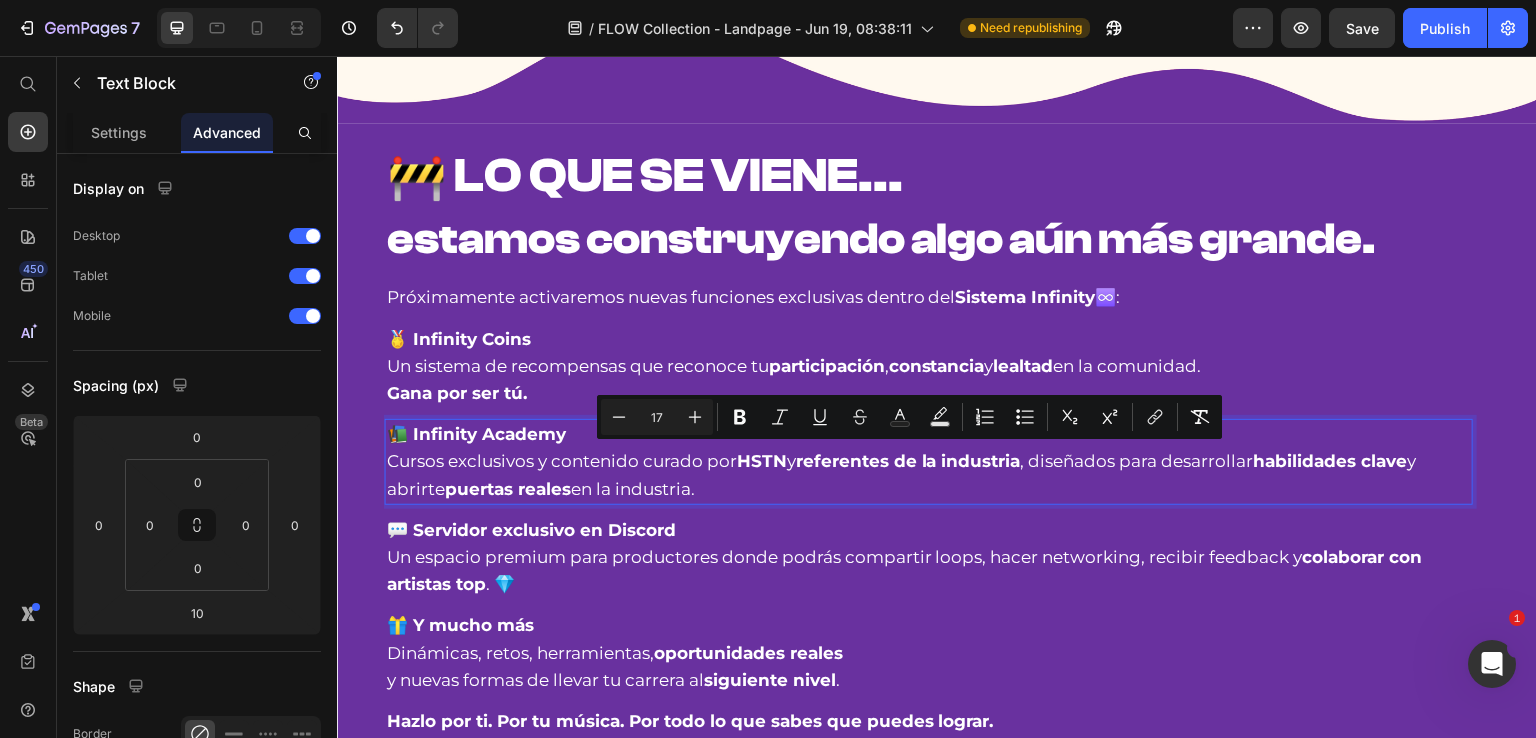 drag, startPoint x: 766, startPoint y: 487, endPoint x: 1042, endPoint y: 459, distance: 277.41666 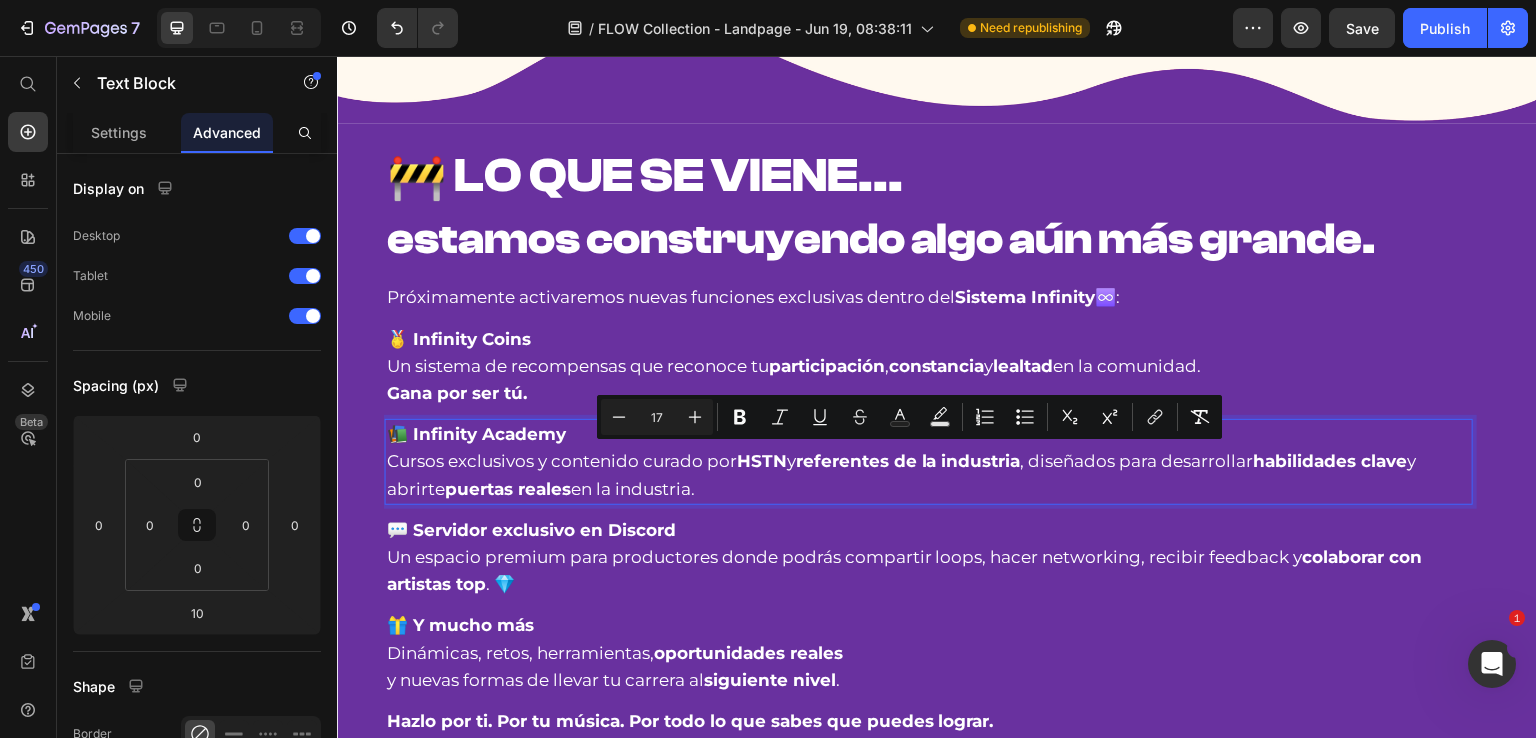 click on "📚 Infinity Academy Cursos exclusivos y contenido curado por  HSTN  y  referentes de la industria , diseñados para desarrollar  habilidades clave  y abrirte  puertas reales  en la industria." at bounding box center (929, 462) 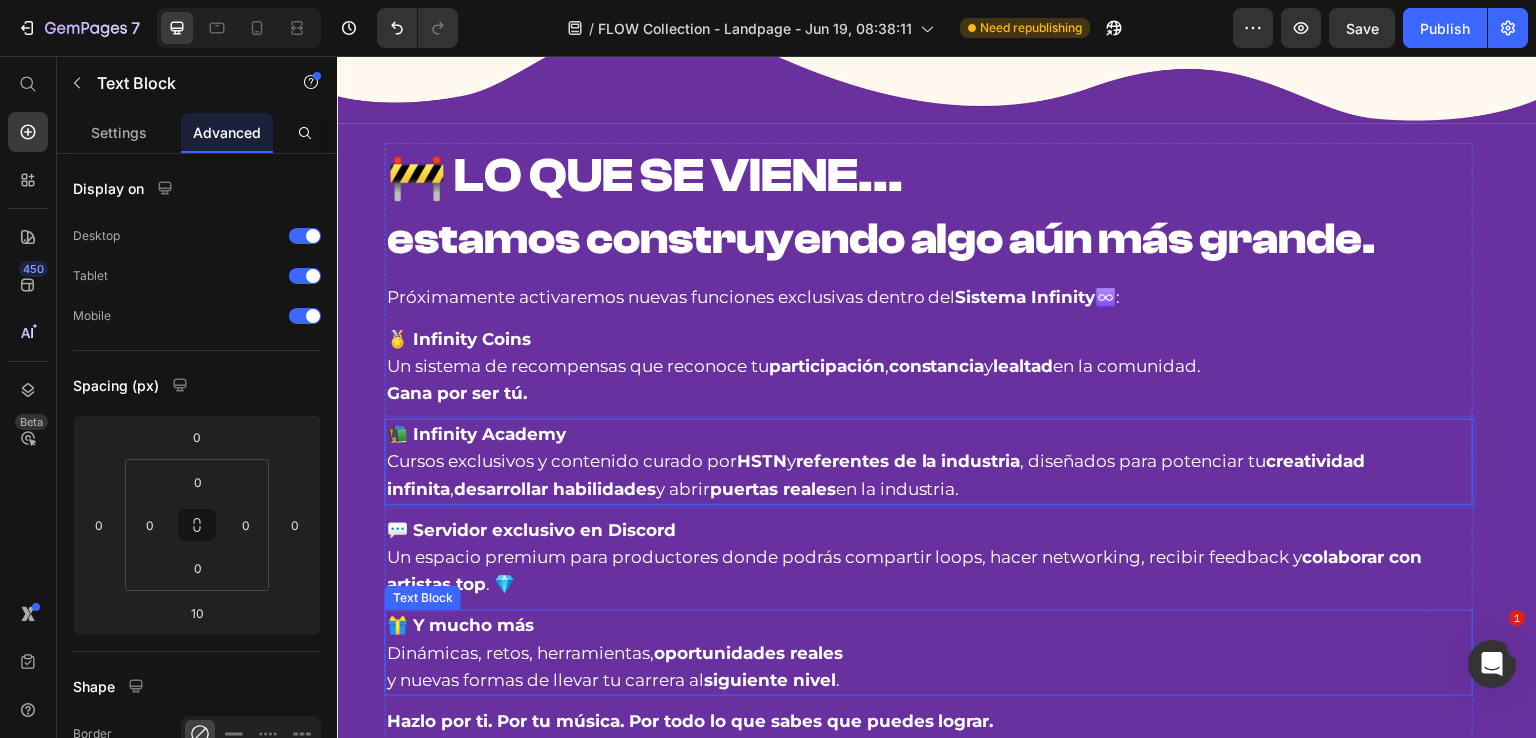 scroll, scrollTop: 1154, scrollLeft: 0, axis: vertical 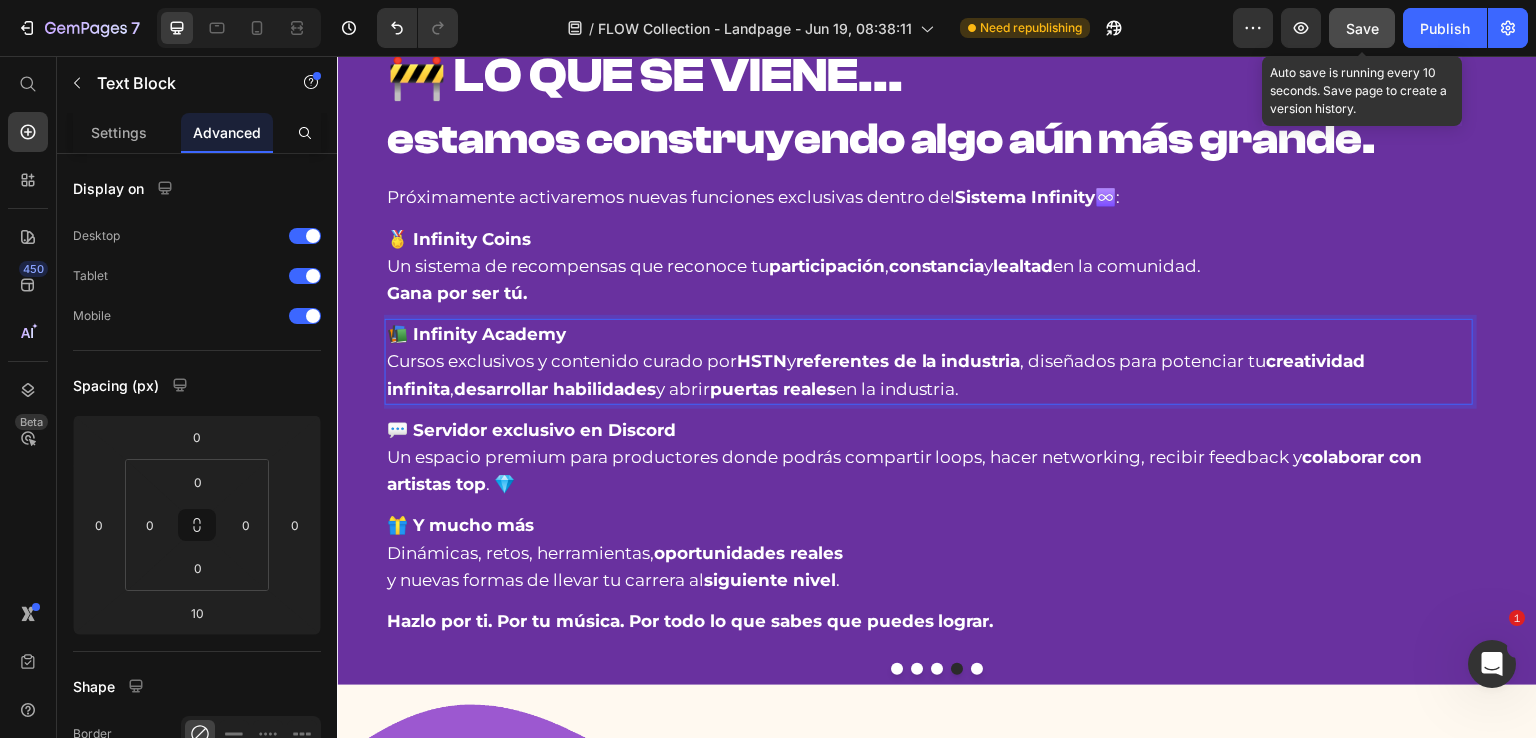 click on "Save" at bounding box center (1362, 28) 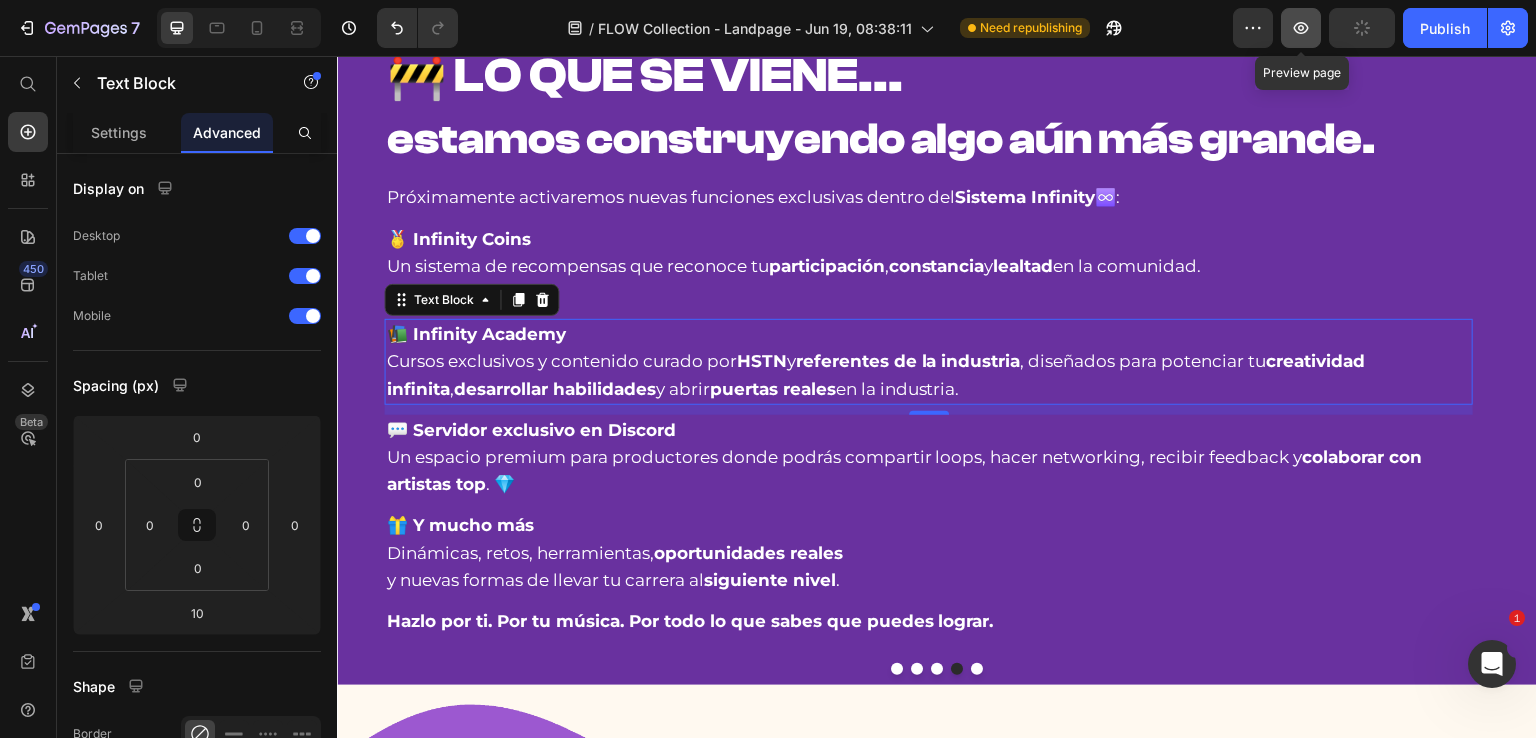 click 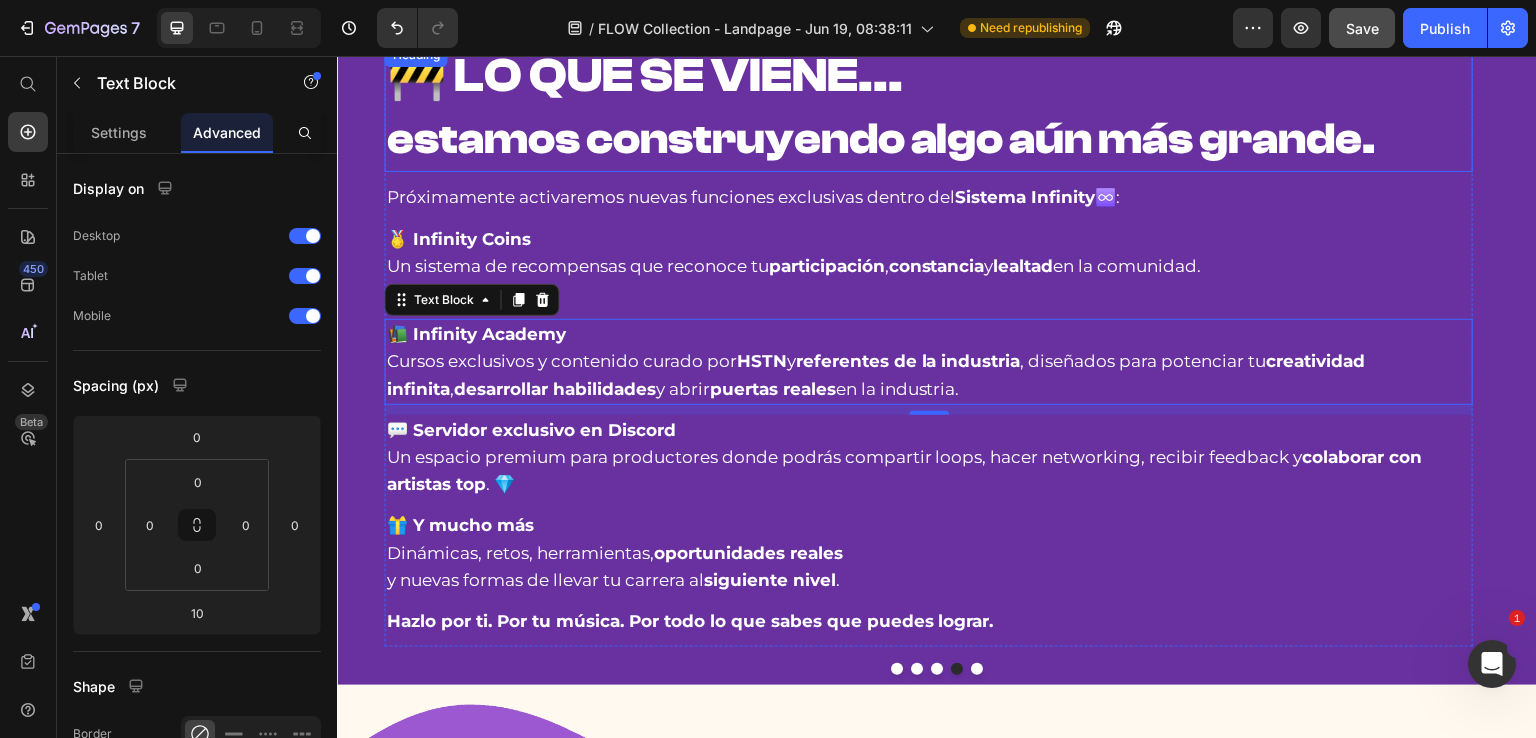 scroll, scrollTop: 1054, scrollLeft: 0, axis: vertical 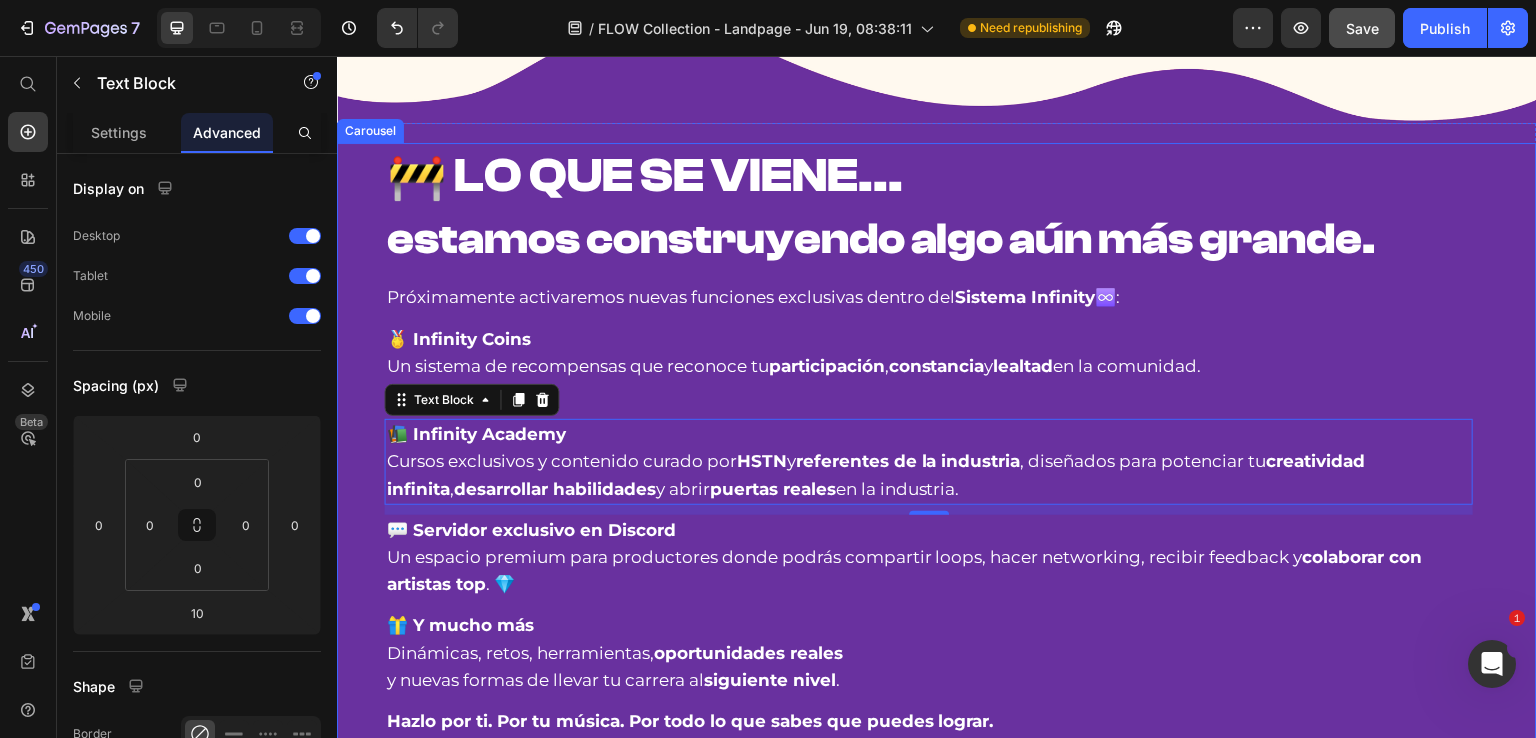 click on "♾️ SISTEMA INFINITY™ transforma tu creatividad en resultados Heading Infinity Loops® nació para romper el molde. 🔧 Creamos herramientas reales para productores que sueñan con vivir de su música. 🚀 Cada colección tiene una misión: activar tu potencial. Cada sonido, loop, preset y textura está diseñado para impulsarte a sonar más profesional, encontrar tu estilo propio y transformar tu talento en resultados reales: Text Block
🎵  Vende beats  con más impacto
🎯  Consigue placements  y oportunidades
💻  Monetiza tu música  en plataformas
💸  Convierte tu creatividad  en ingresos
🌍  Haz que tu música  suene global
🤝  Colabora con artistas  y productores Item List Row 🌊  ESTO ES FLOW inspira tu sonido, impulsa tu camino Heading FLOW está hecho con propósito. Y aquí está el por qué: Text Block 🎯  Dirección clara. 🔓  Libertad creativa. 💸  🧩  🧬" at bounding box center (937, 445) 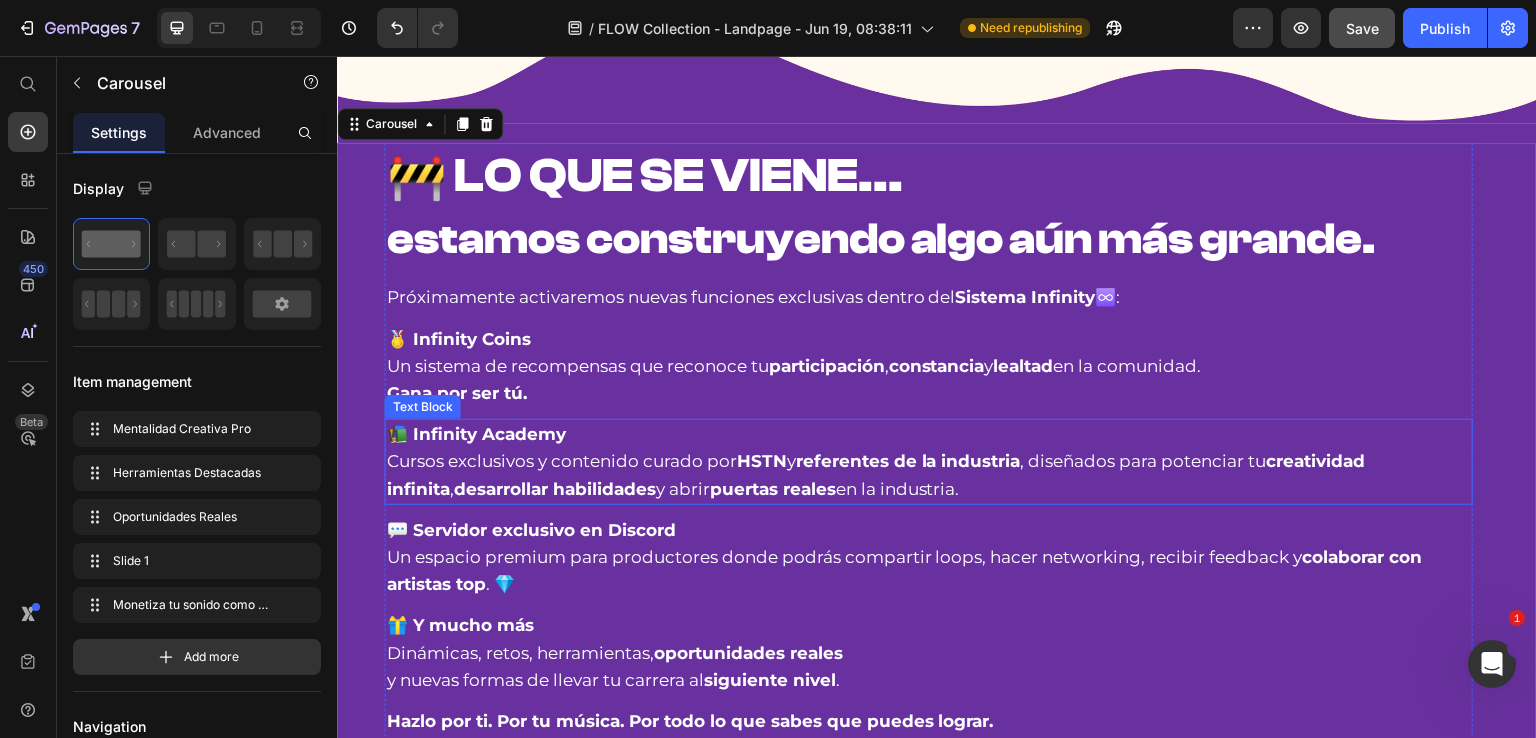 scroll, scrollTop: 1254, scrollLeft: 0, axis: vertical 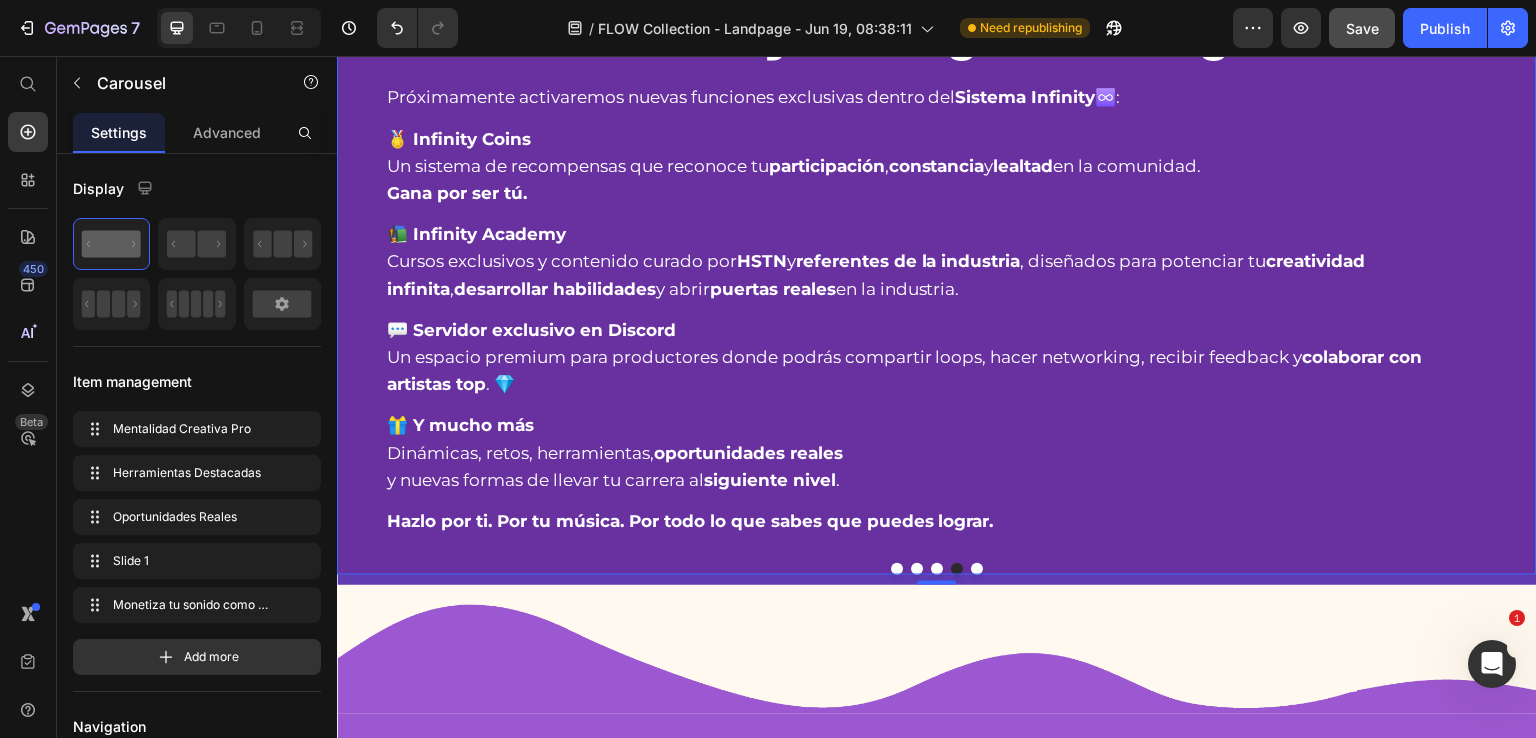 click on "♾️ SISTEMA INFINITY™ transforma tu creatividad en resultados Heading Infinity Loops® nació para romper el molde. 🔧 Creamos herramientas reales para productores que sueñan con vivir de su música. 🚀 Cada colección tiene una misión: activar tu potencial. Cada sonido, loop, preset y textura está diseñado para impulsarte a sonar más profesional, encontrar tu estilo propio y transformar tu talento en resultados reales: Text Block
🎵  Vende beats  con más impacto
🎯  Consigue placements  y oportunidades
💻  Monetiza tu música  en plataformas
💸  Convierte tu creatividad  en ingresos
🌍  Haz que tu música  suene global
🤝  Colabora con artistas  y productores Item List Row 🌊  ESTO ES FLOW inspira tu sonido, impulsa tu camino Heading FLOW está hecho con propósito. Y aquí está el por qué: Text Block 🎯  Dirección clara. 🔓  Libertad creativa. 💸  🧩  🧬" at bounding box center (937, 245) 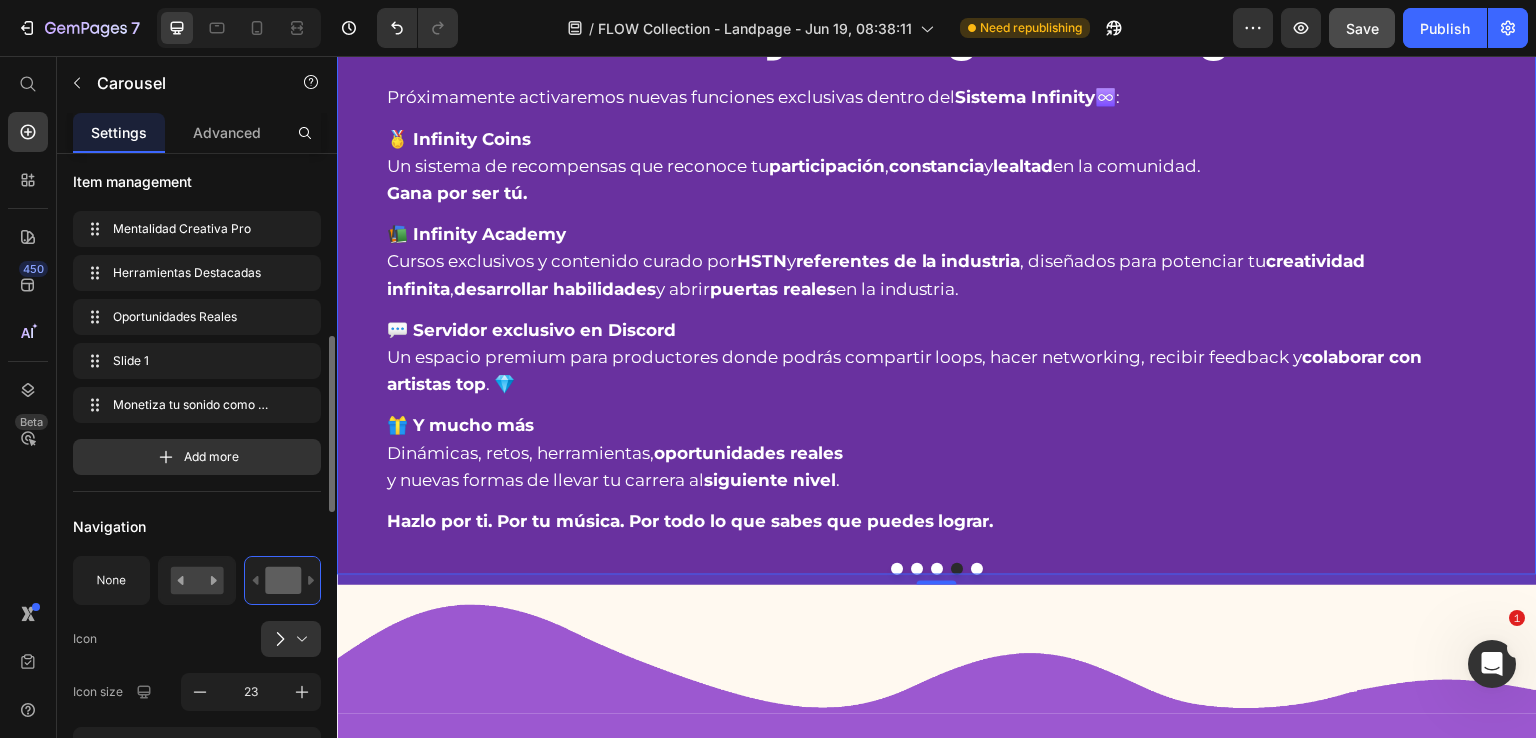 scroll, scrollTop: 300, scrollLeft: 0, axis: vertical 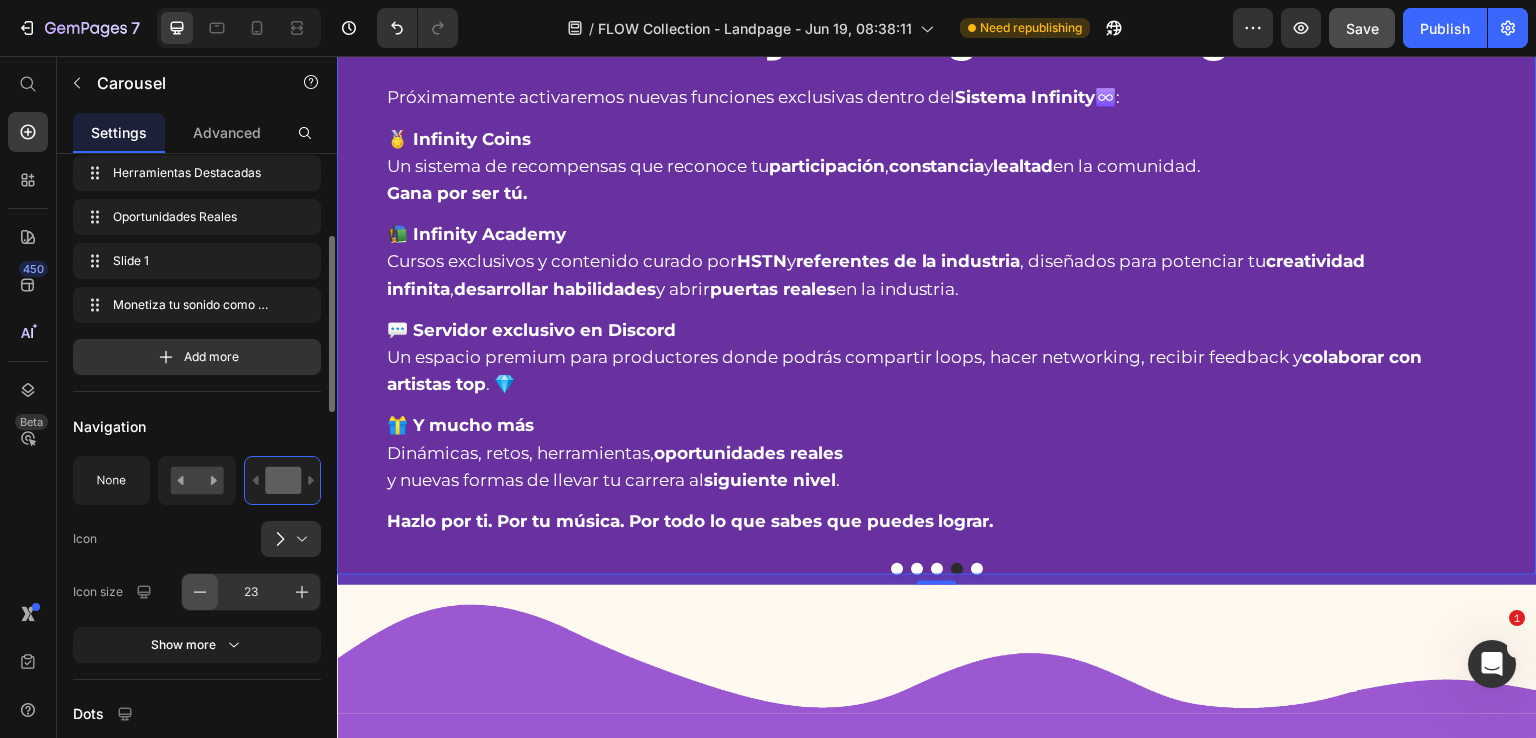 click 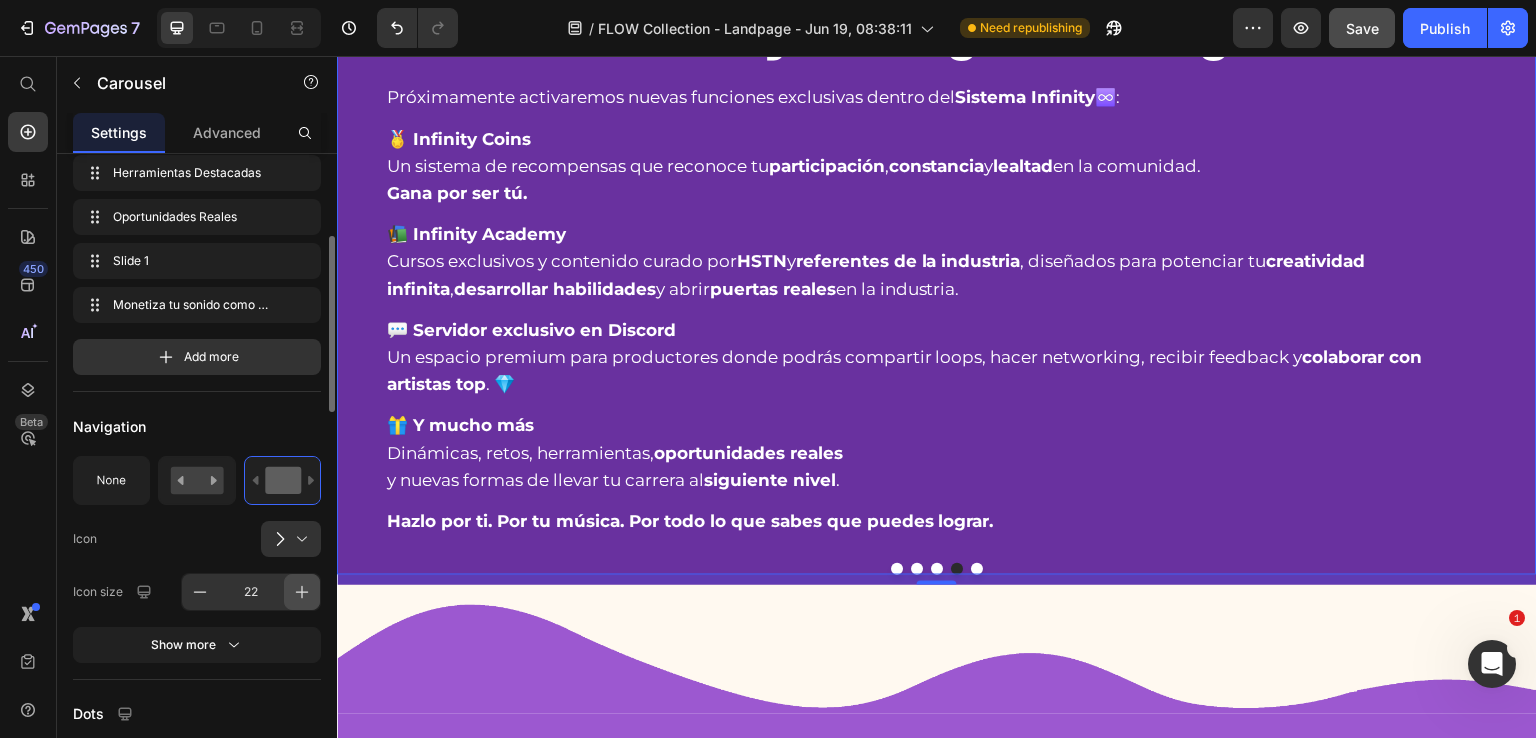 click 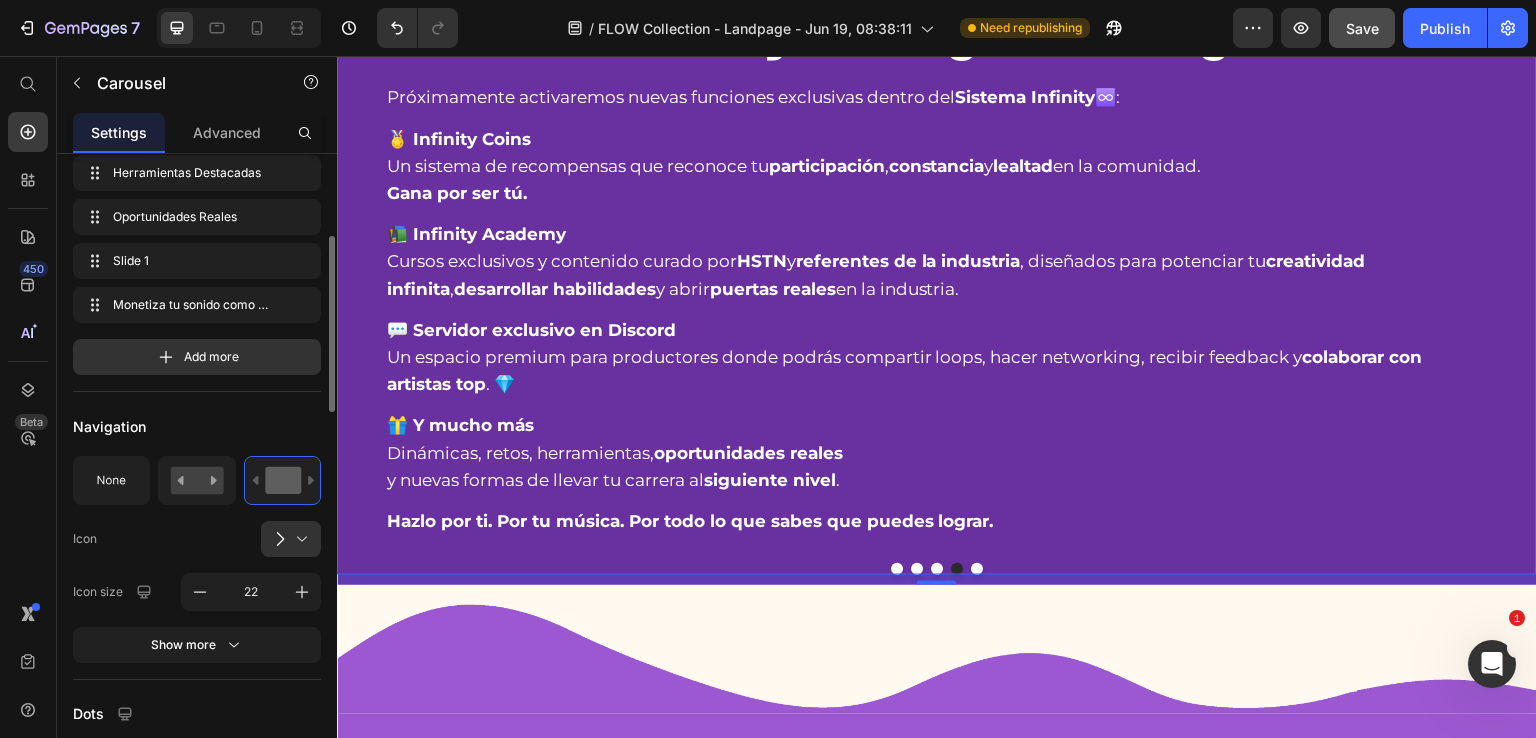 type on "23" 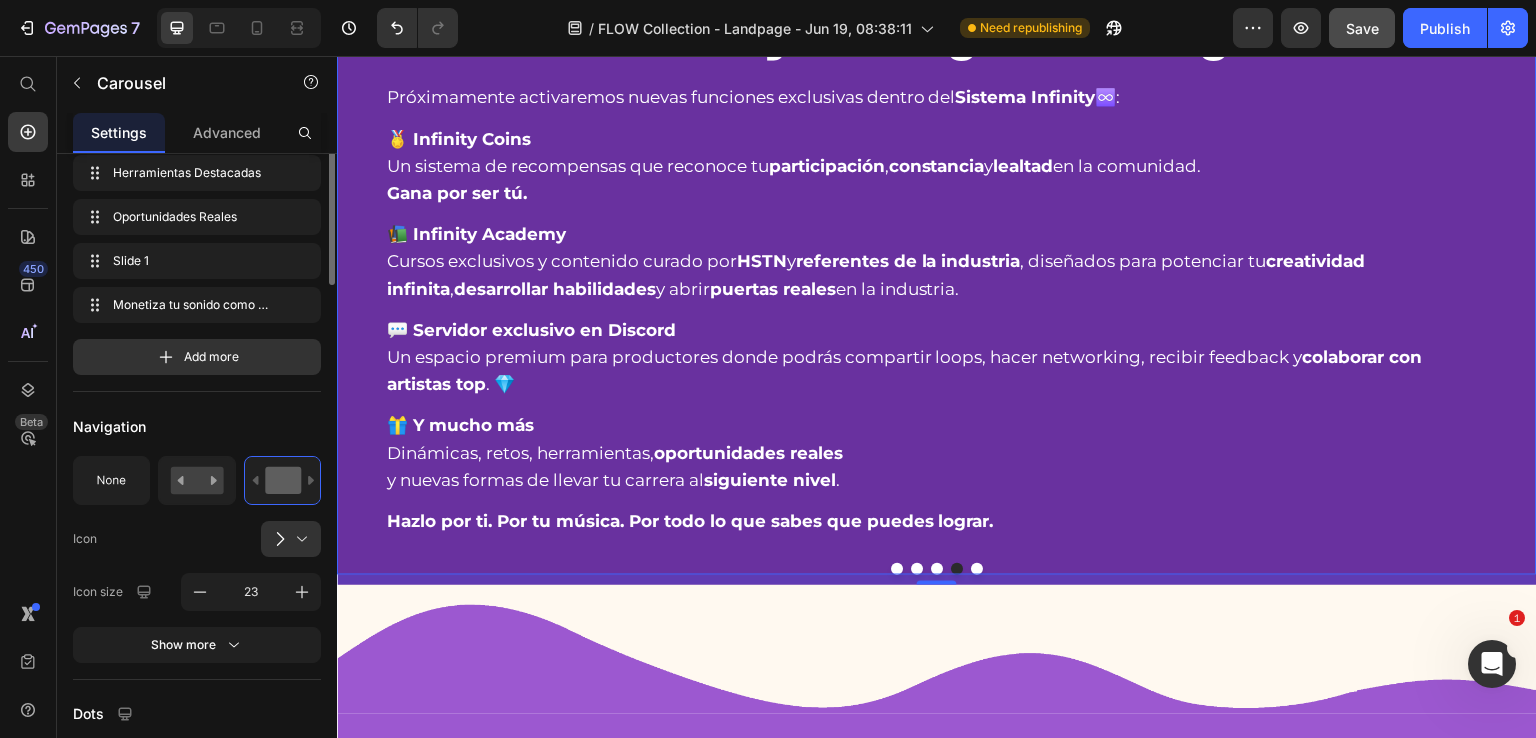 scroll, scrollTop: 200, scrollLeft: 0, axis: vertical 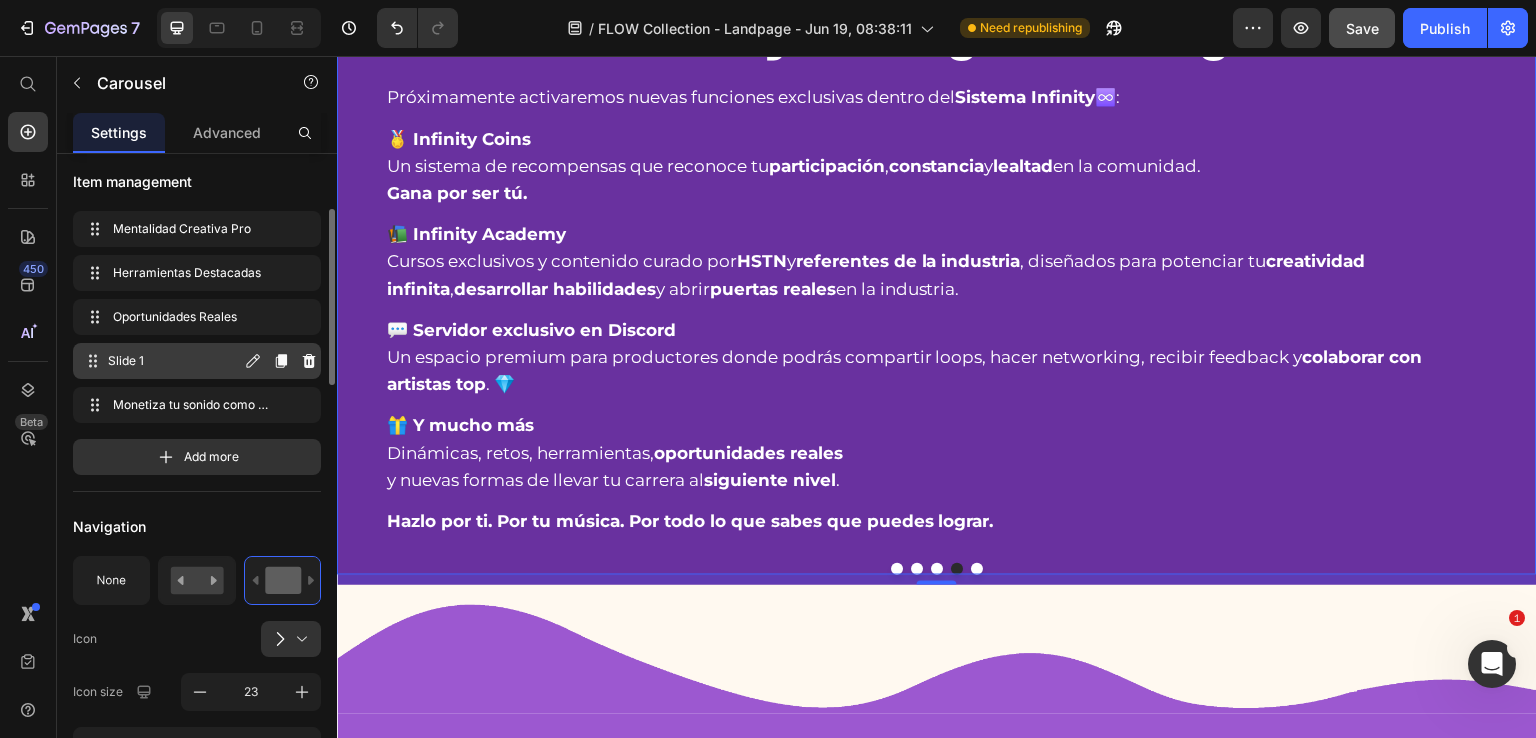 click on "Slide 1" at bounding box center [174, 361] 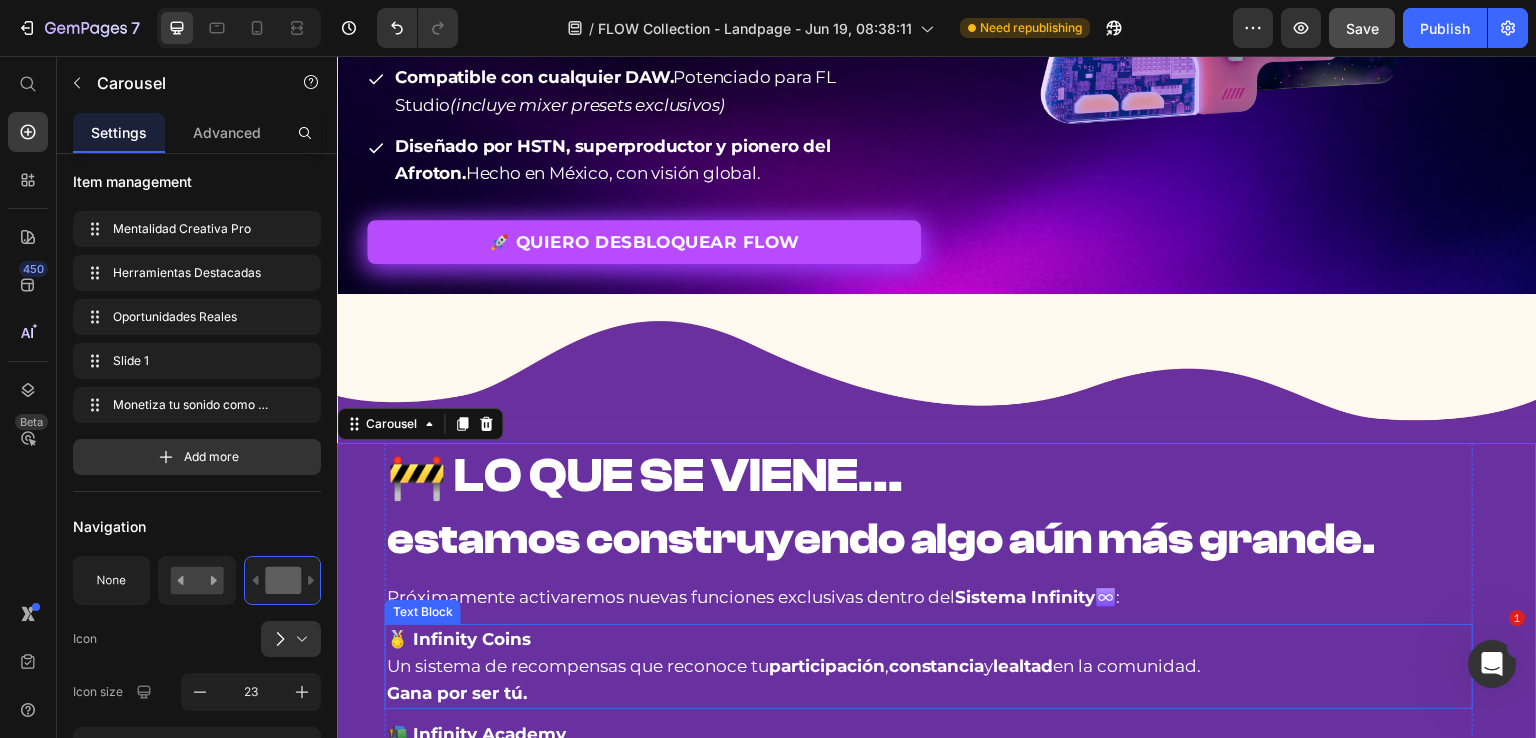 scroll, scrollTop: 854, scrollLeft: 0, axis: vertical 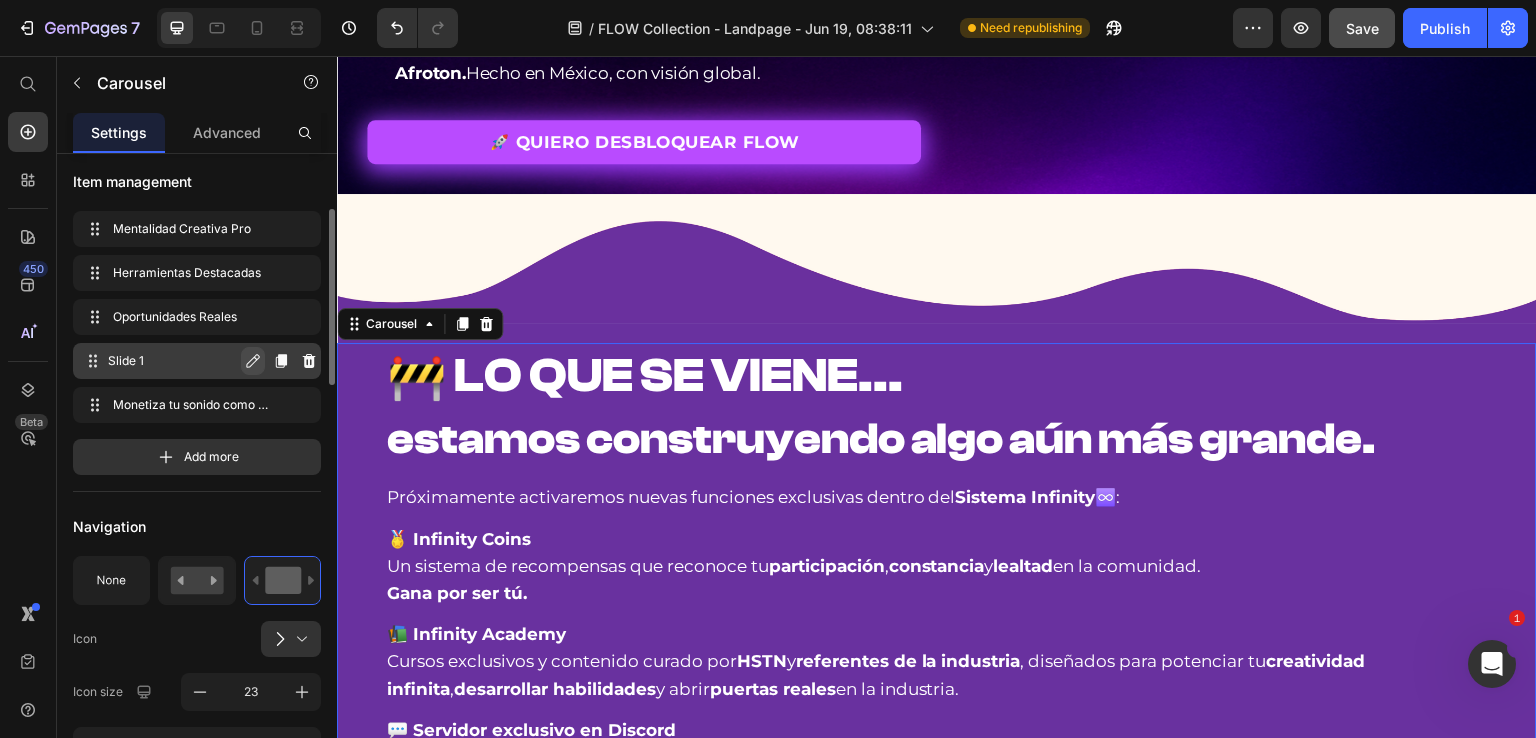 click 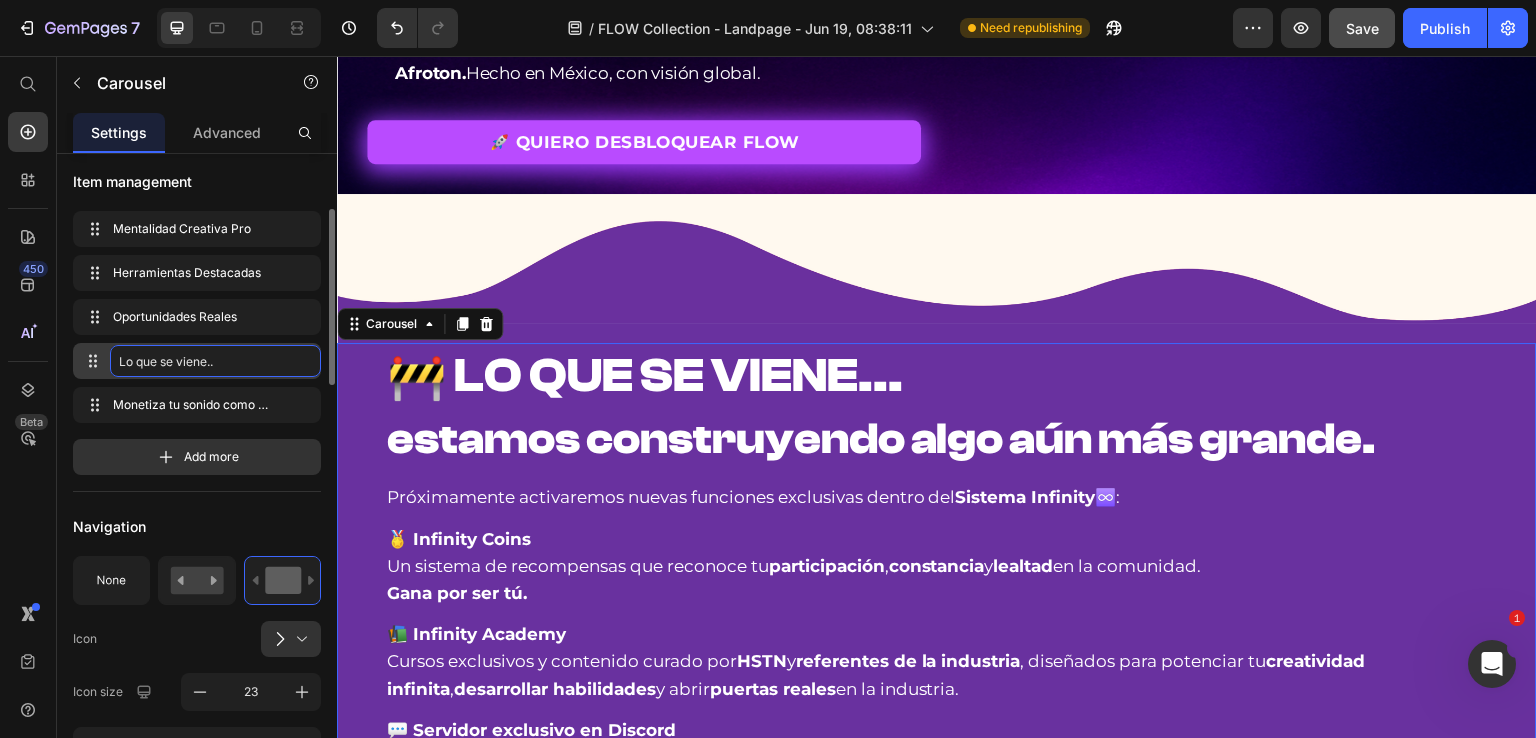 type on "Lo que se viene..." 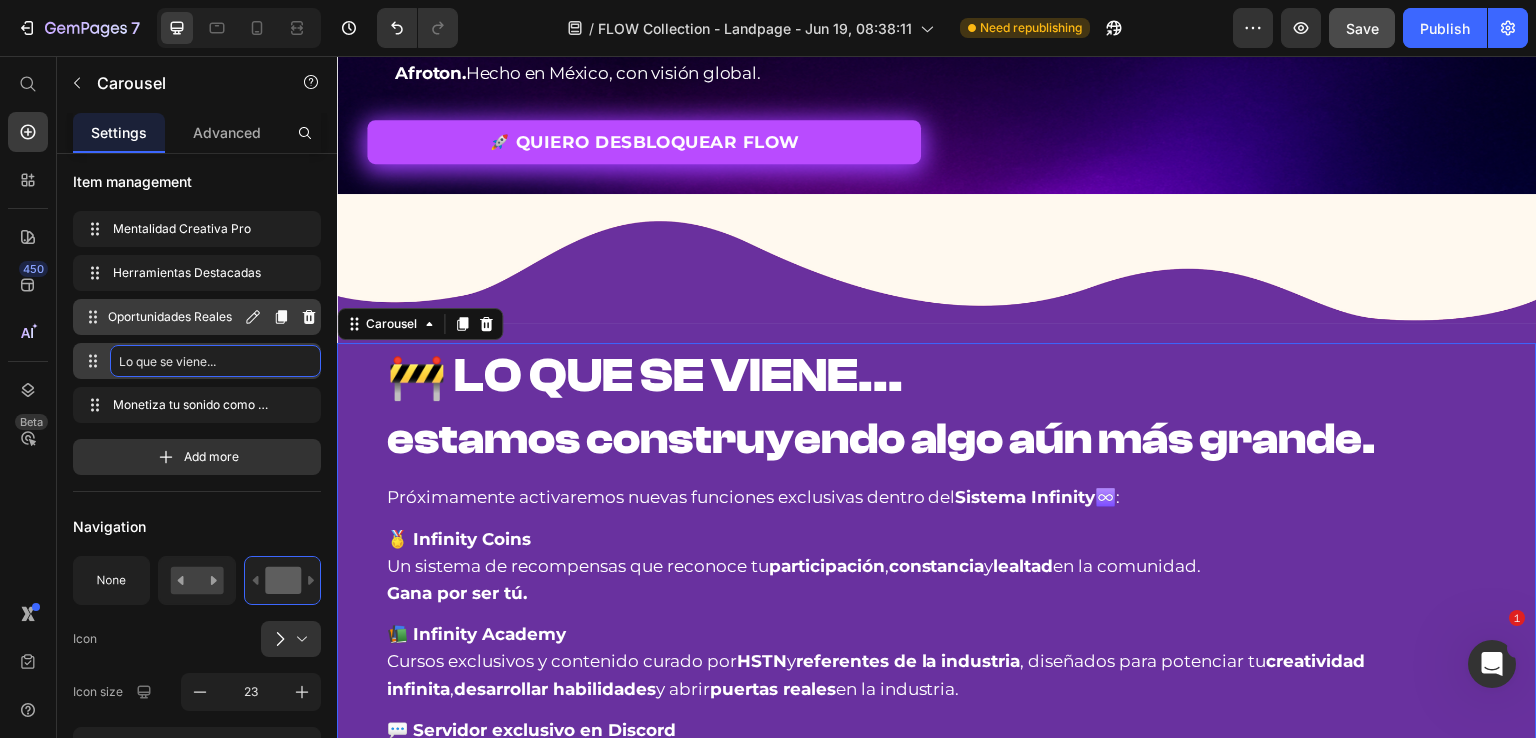 click 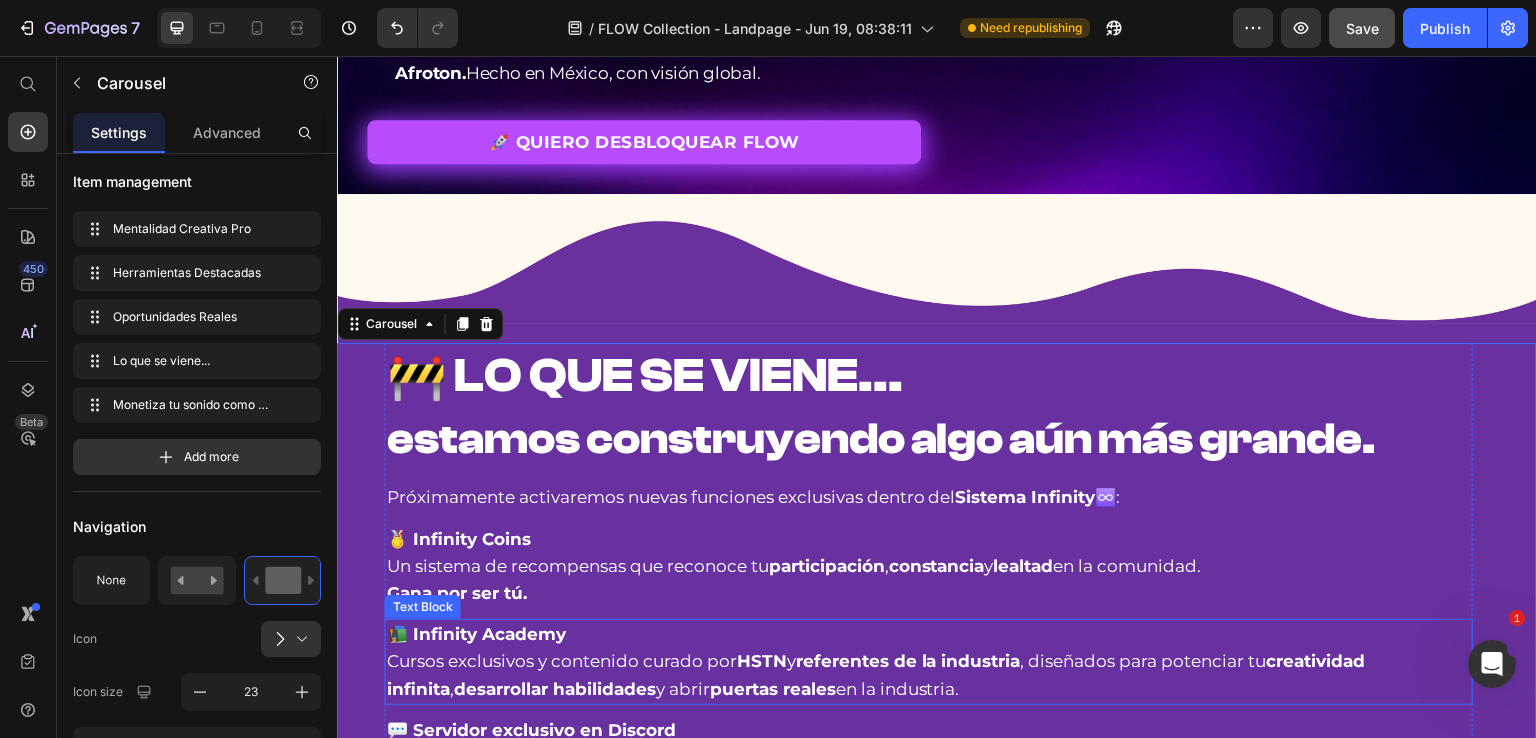 scroll, scrollTop: 1054, scrollLeft: 0, axis: vertical 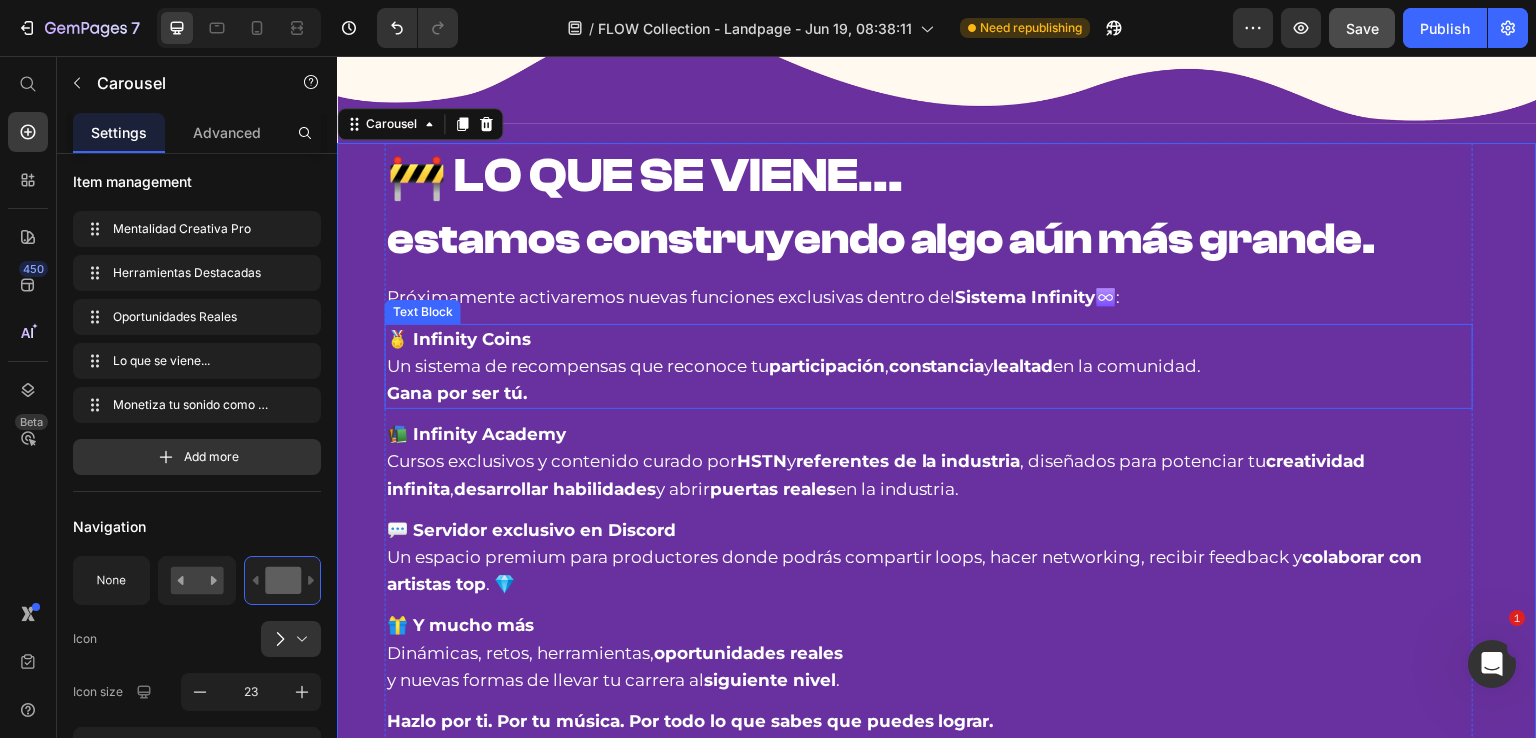 click on "🏅 Infinity Coins" at bounding box center [459, 339] 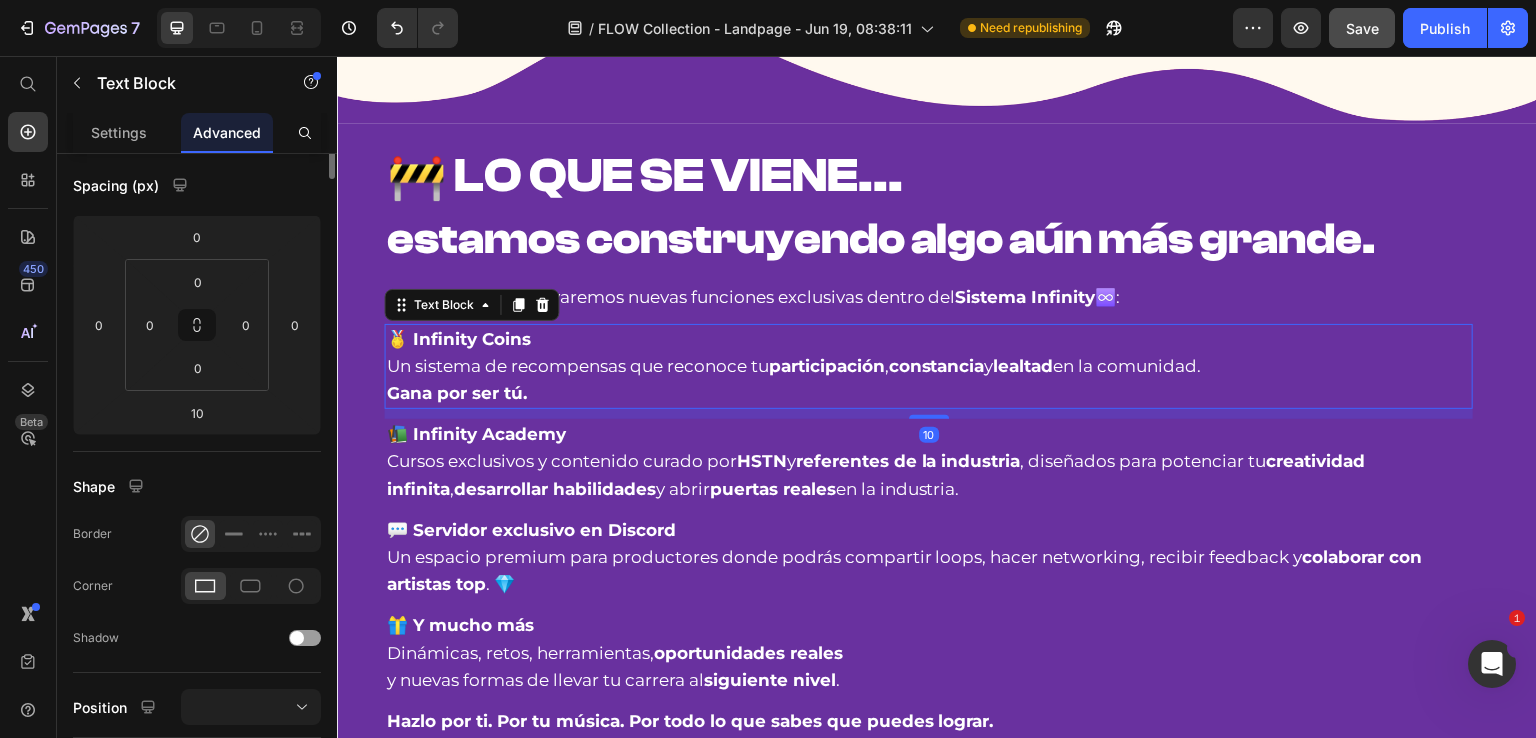 scroll, scrollTop: 0, scrollLeft: 0, axis: both 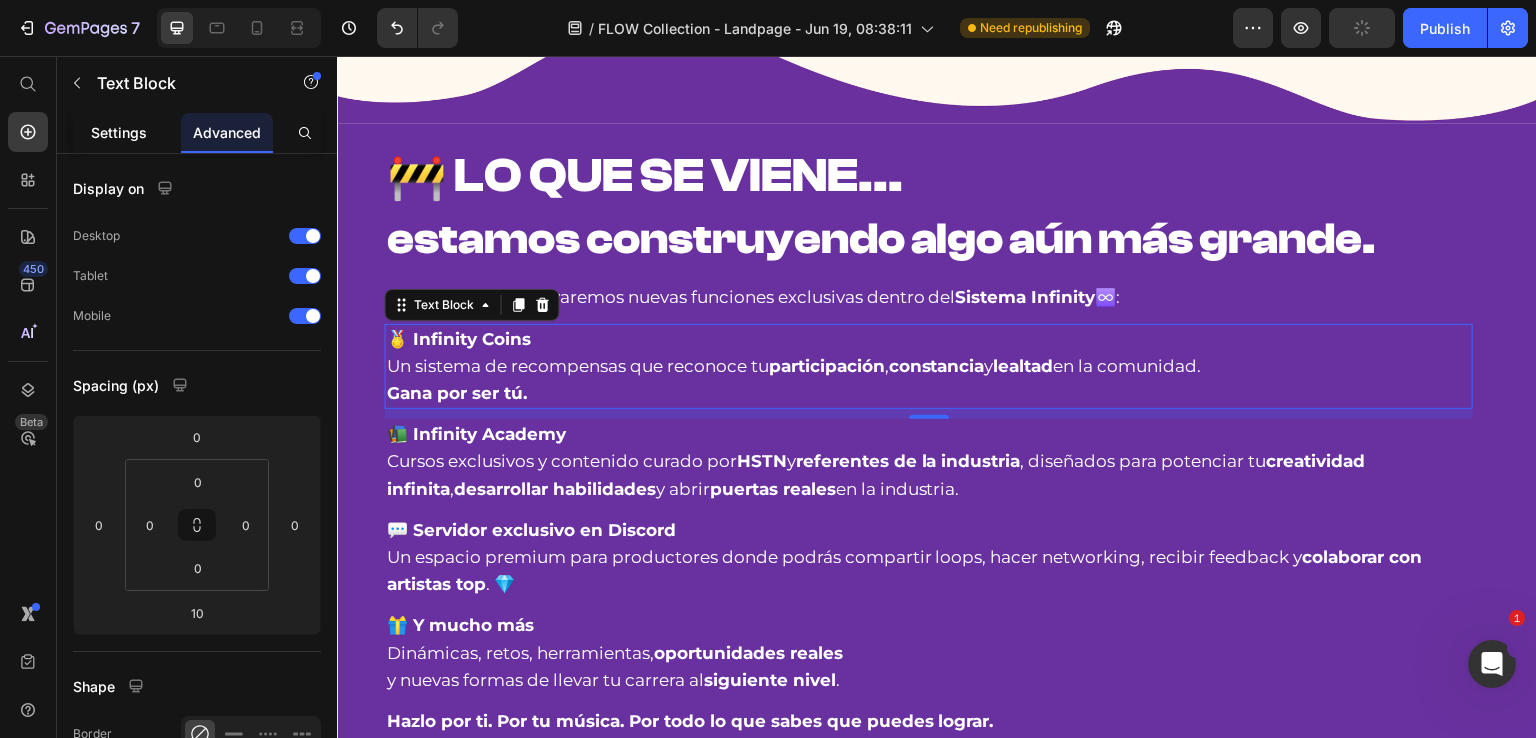 click on "Settings" 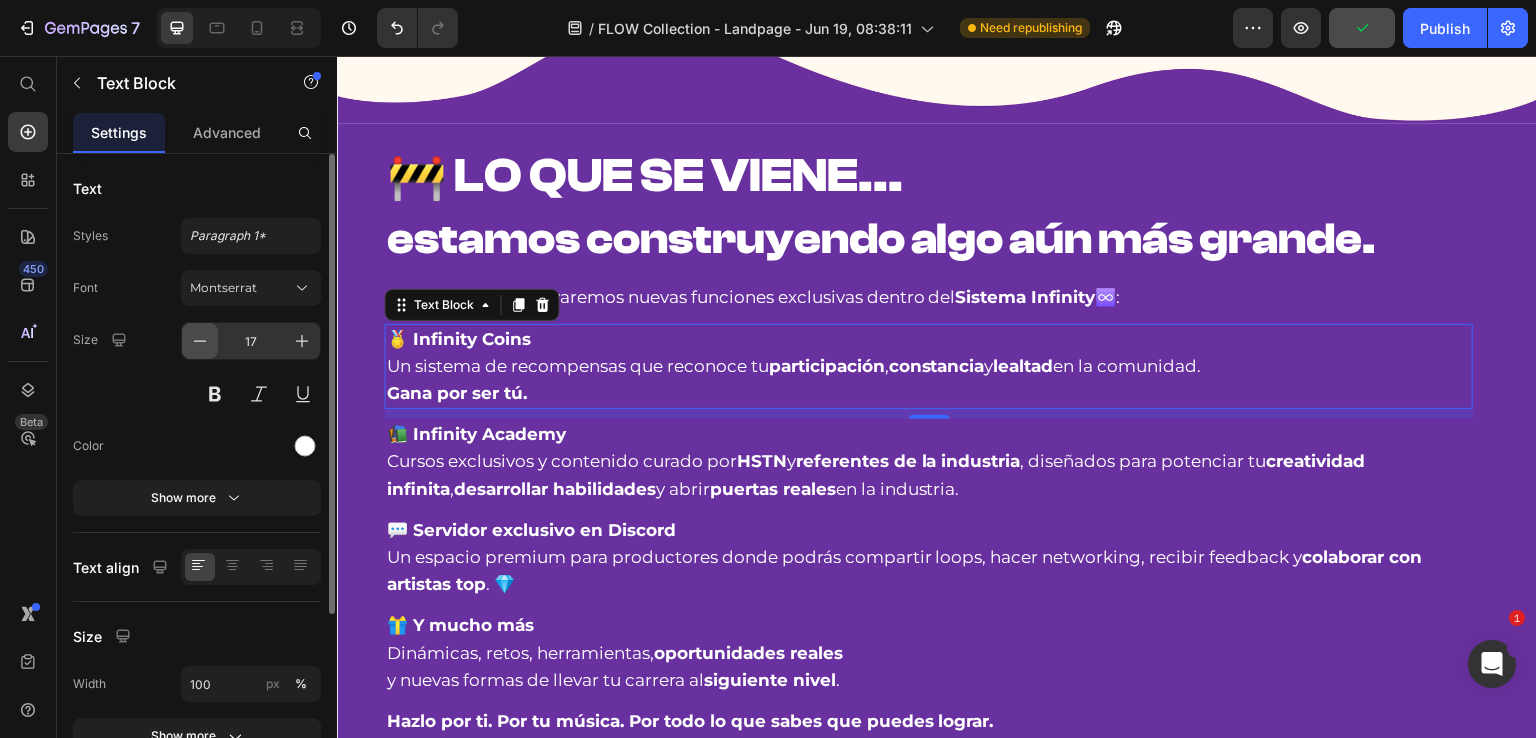 click at bounding box center (200, 341) 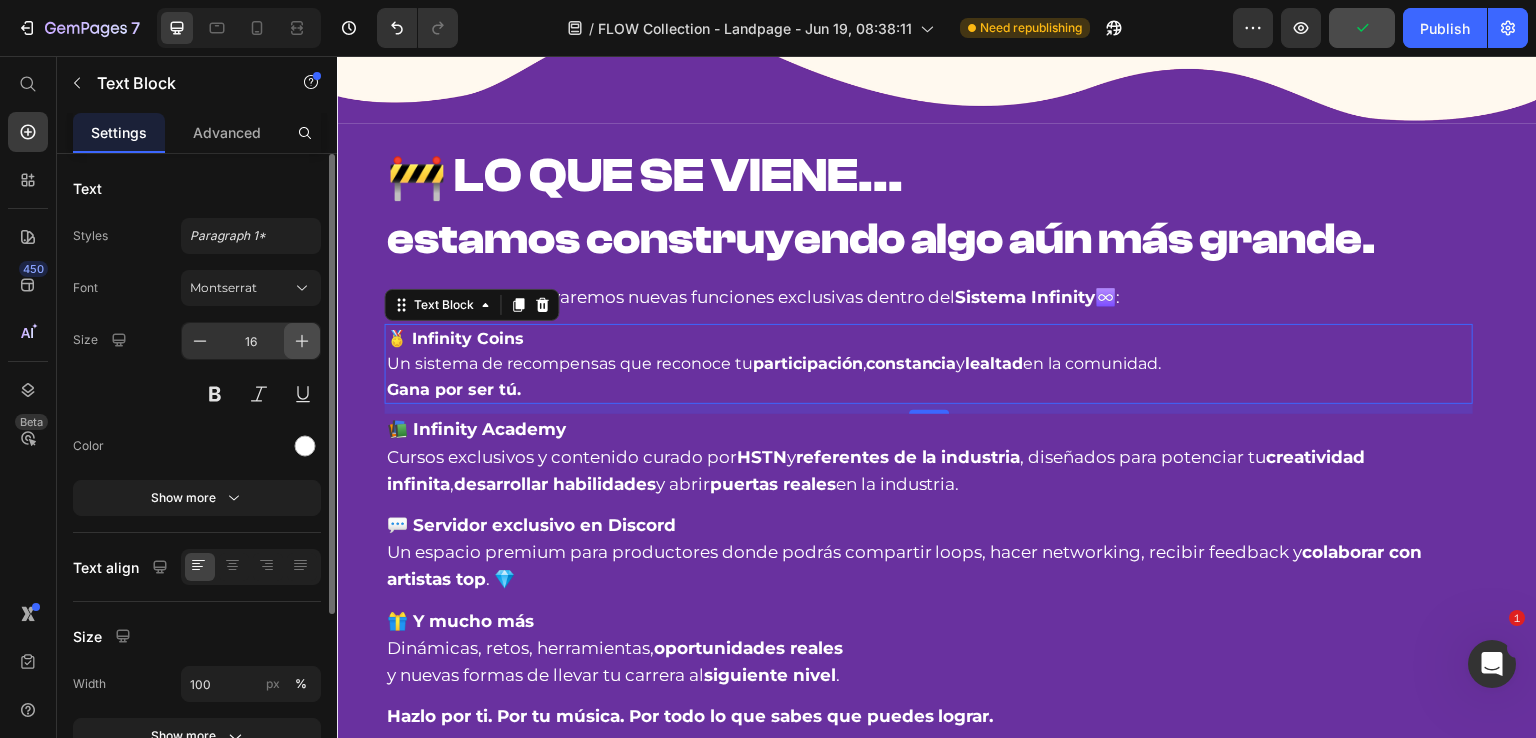 click 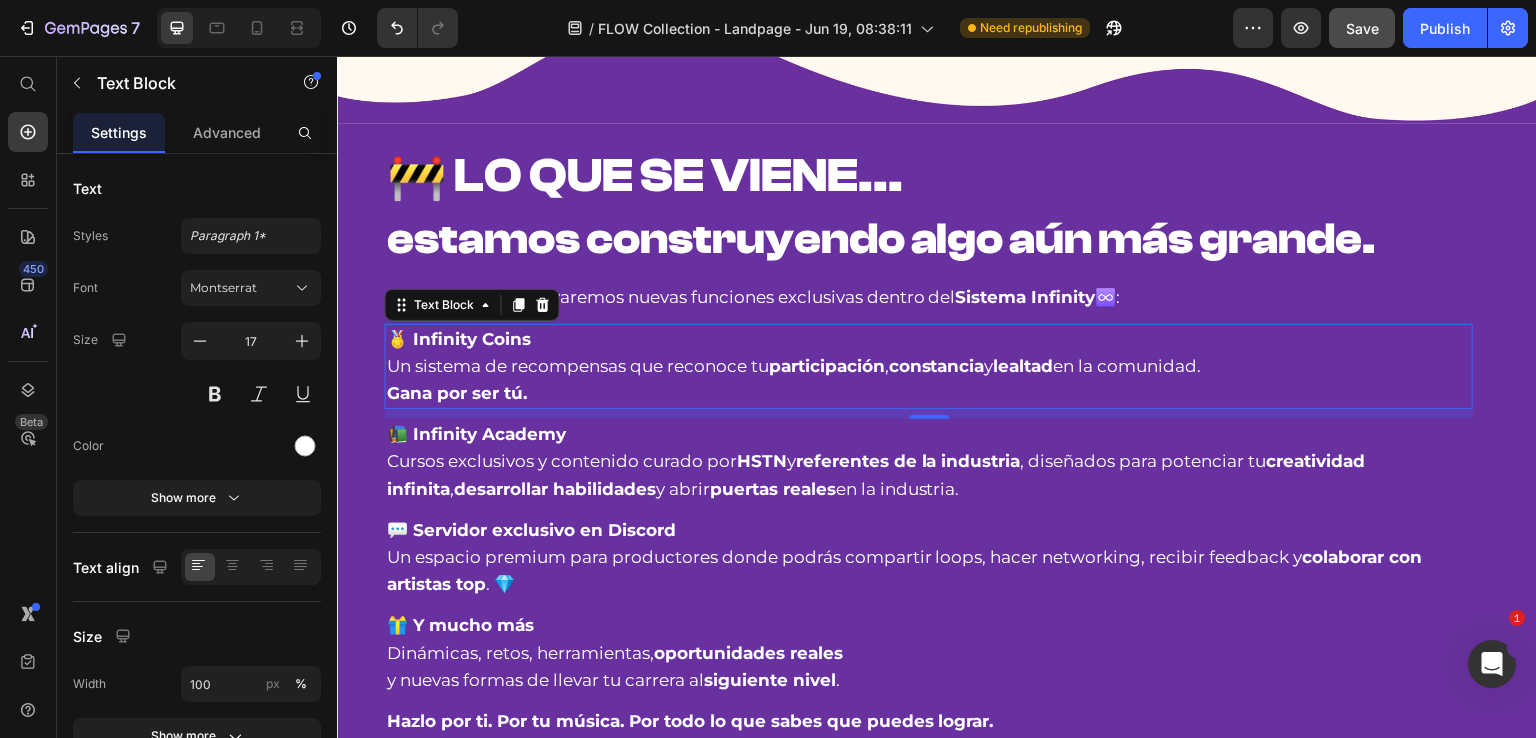 scroll, scrollTop: 1154, scrollLeft: 0, axis: vertical 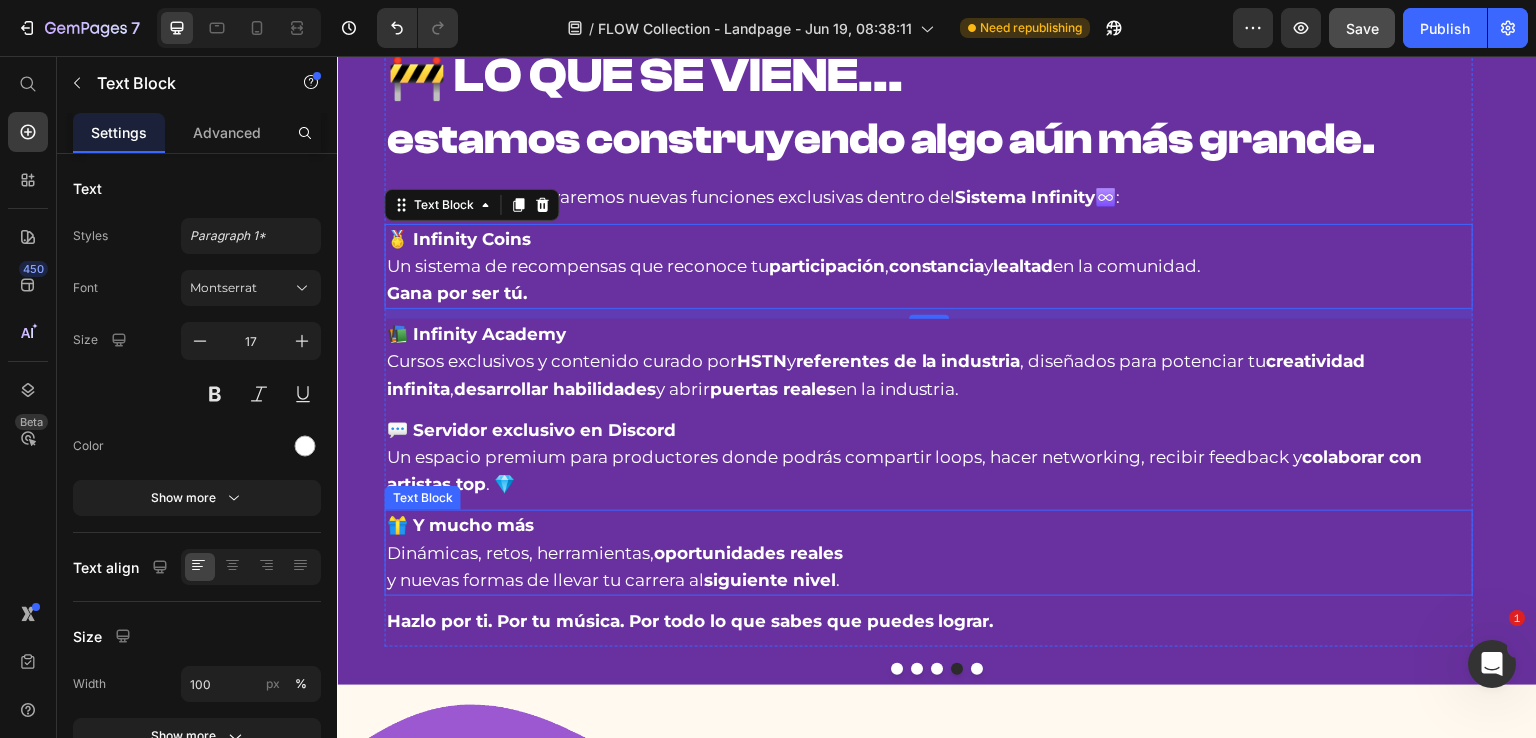 click on "🎁 Y mucho más Dinámicas, retos, herramientas,  oportunidades reales y nuevas formas de llevar tu carrera al  siguiente nivel ." at bounding box center [929, 553] 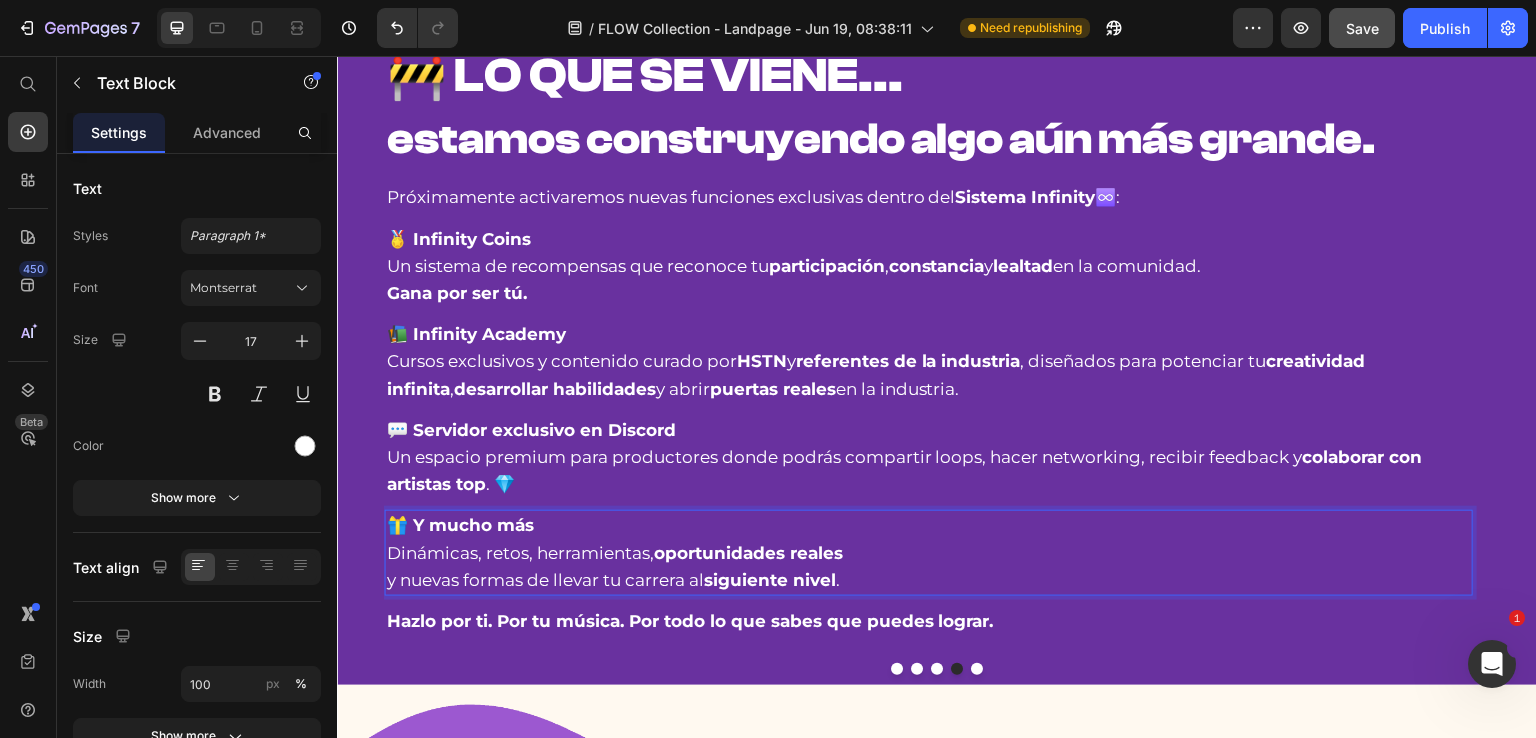 click on "🎁 Y mucho más Dinámicas, retos, herramientas,  oportunidades reales y nuevas formas de llevar tu carrera al  siguiente nivel ." at bounding box center [929, 553] 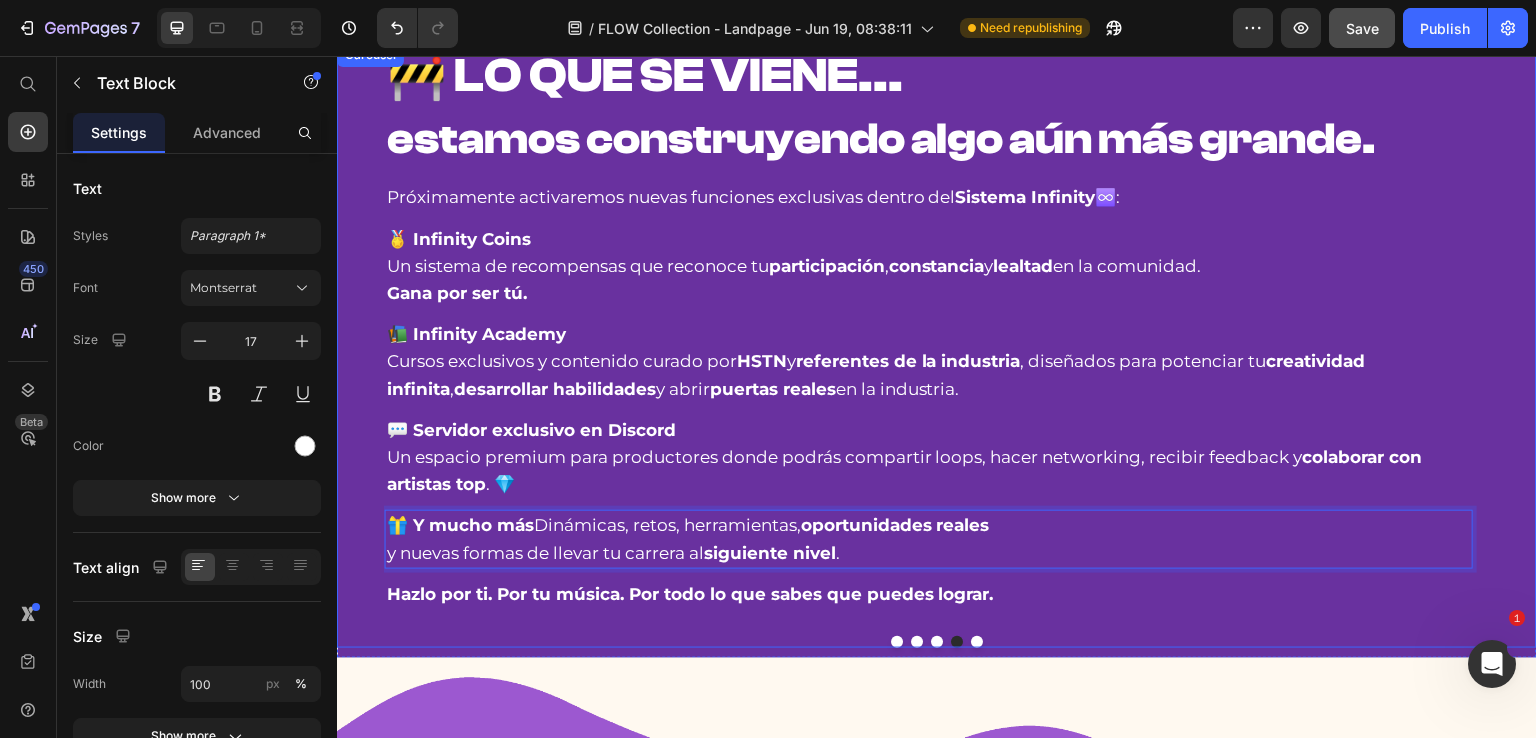 click at bounding box center [937, 642] 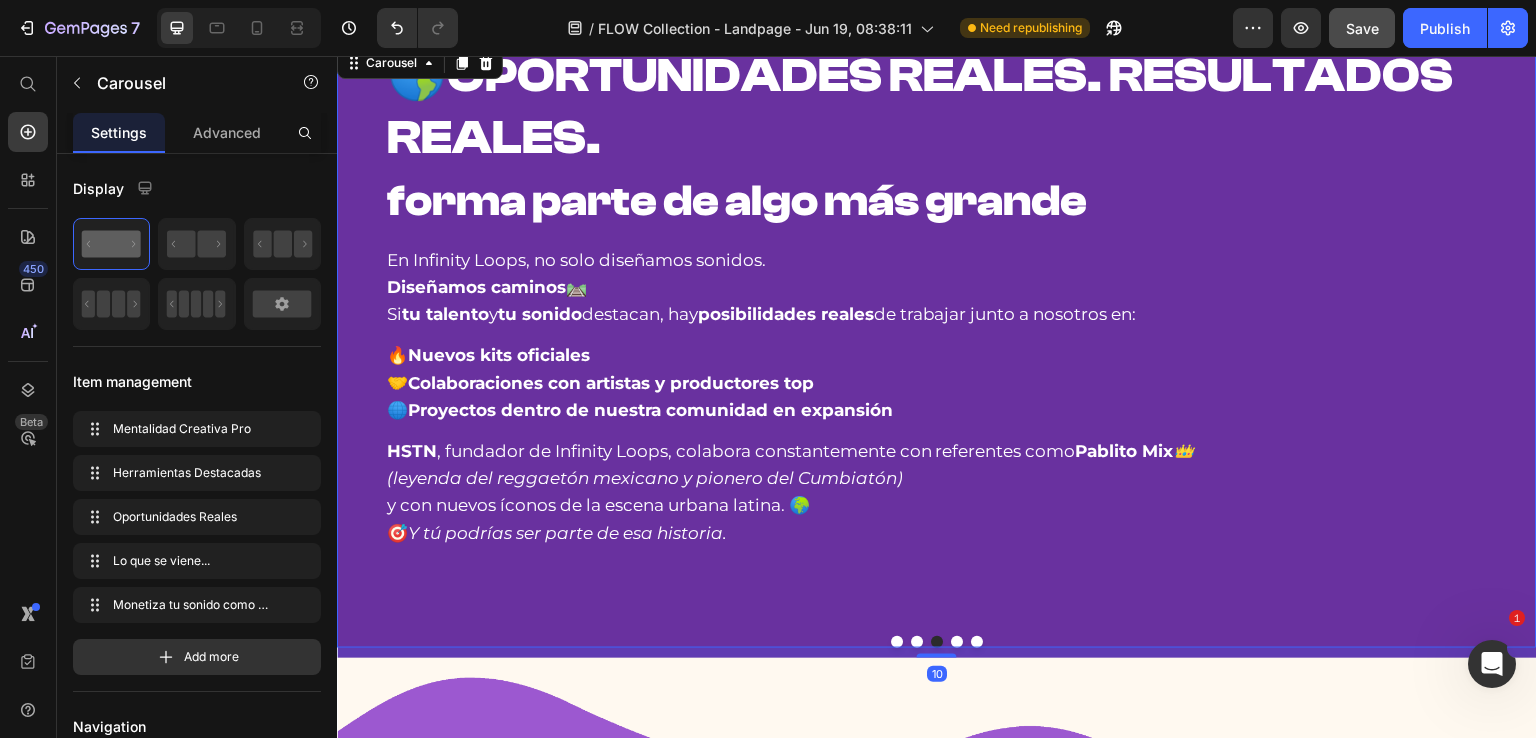 click at bounding box center [917, 642] 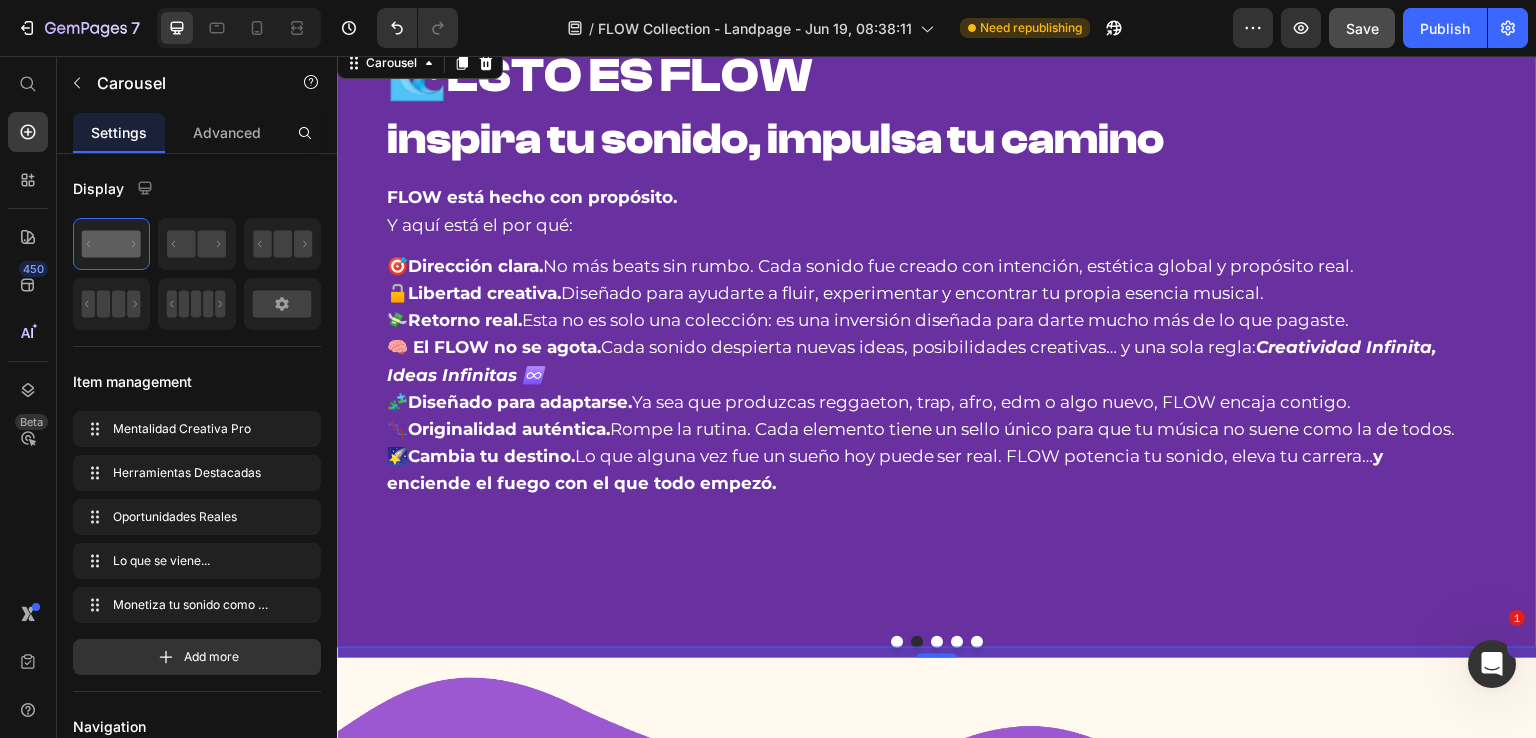 click at bounding box center (897, 642) 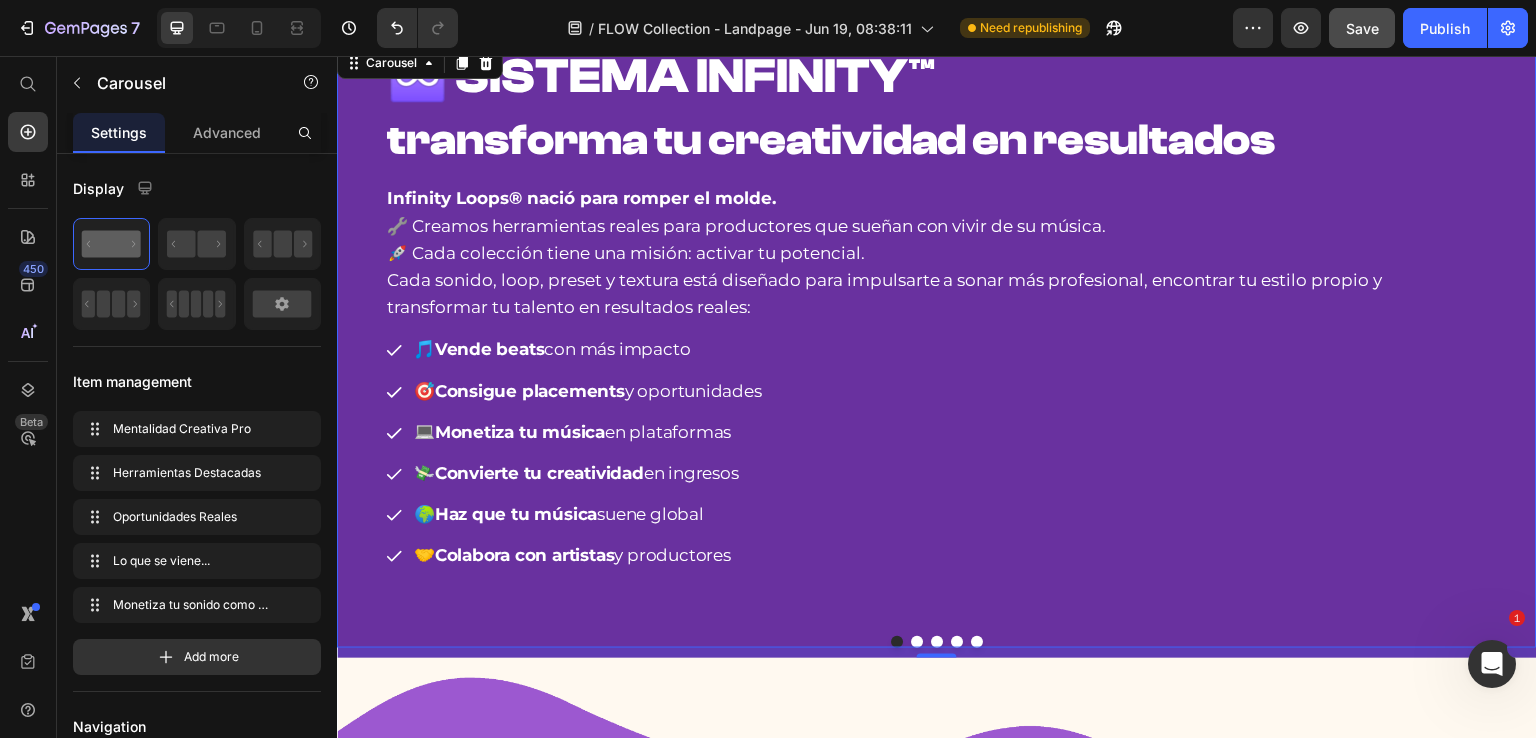 click at bounding box center (957, 642) 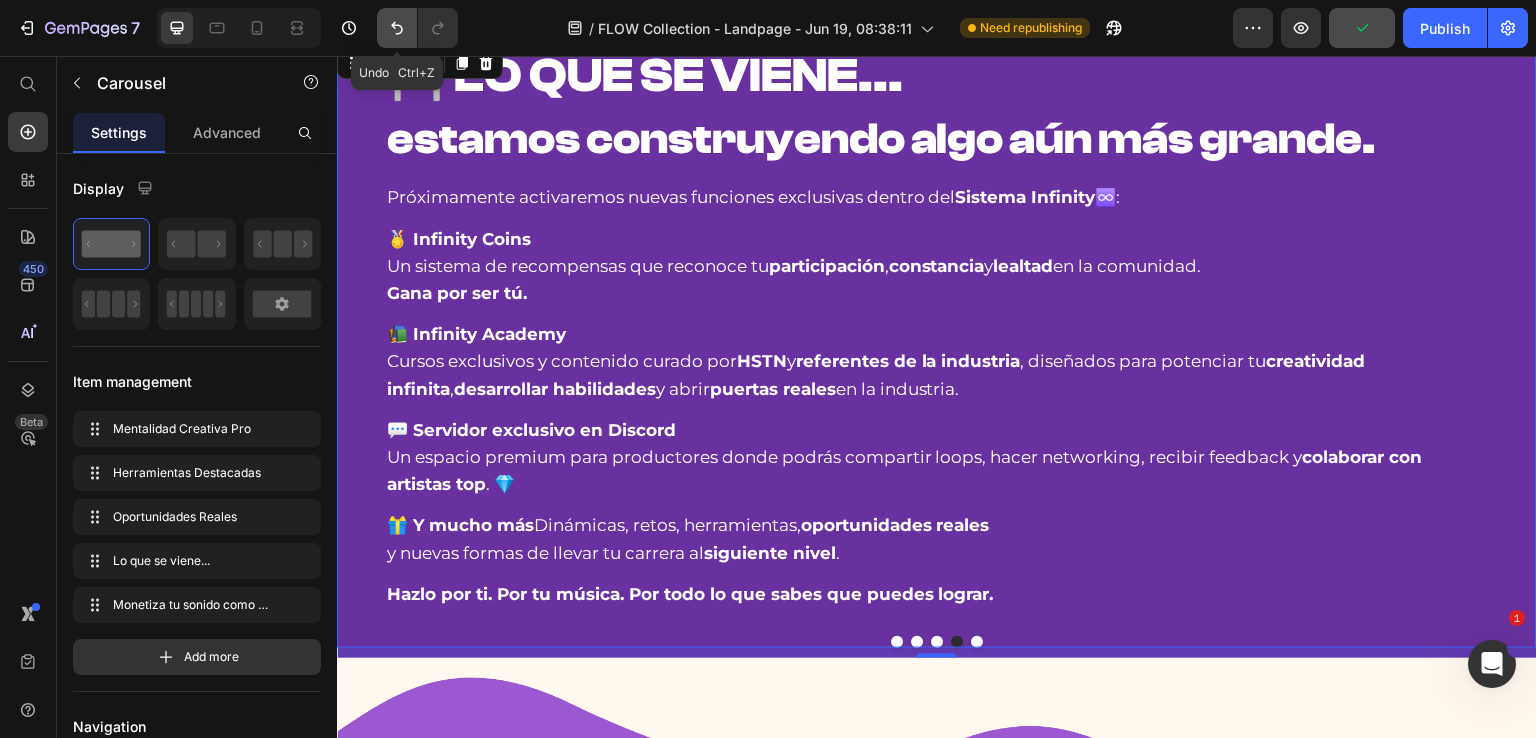 click 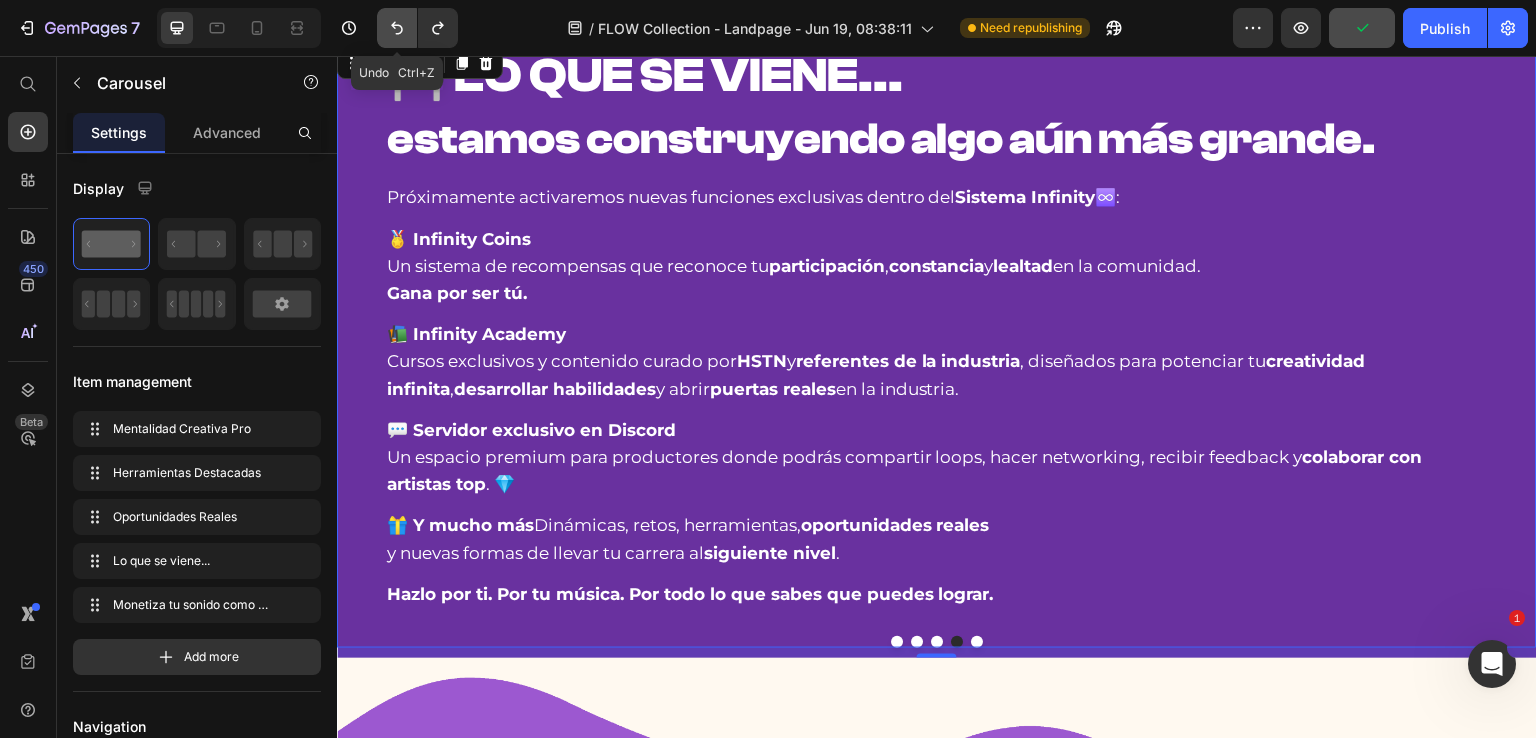 click 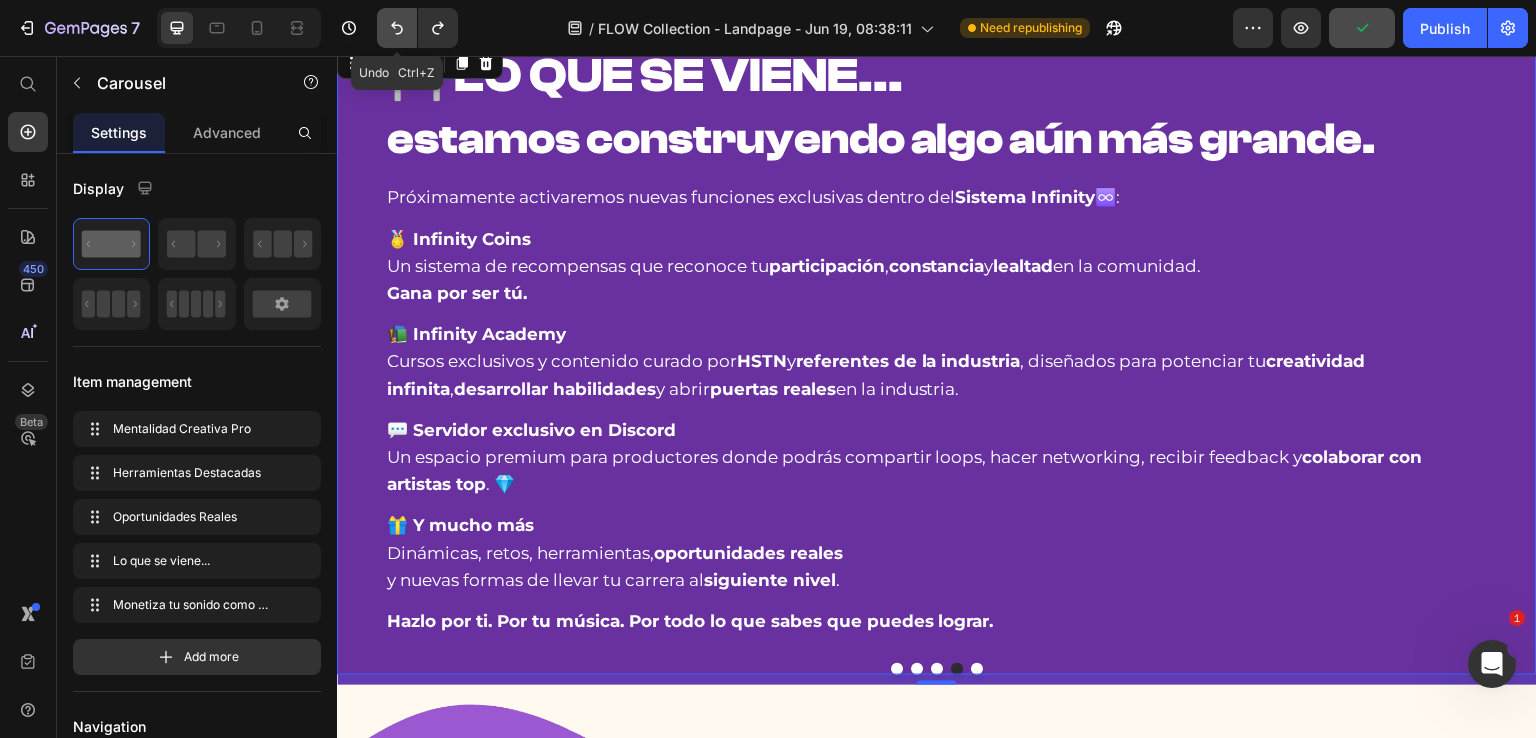 scroll, scrollTop: 1168, scrollLeft: 0, axis: vertical 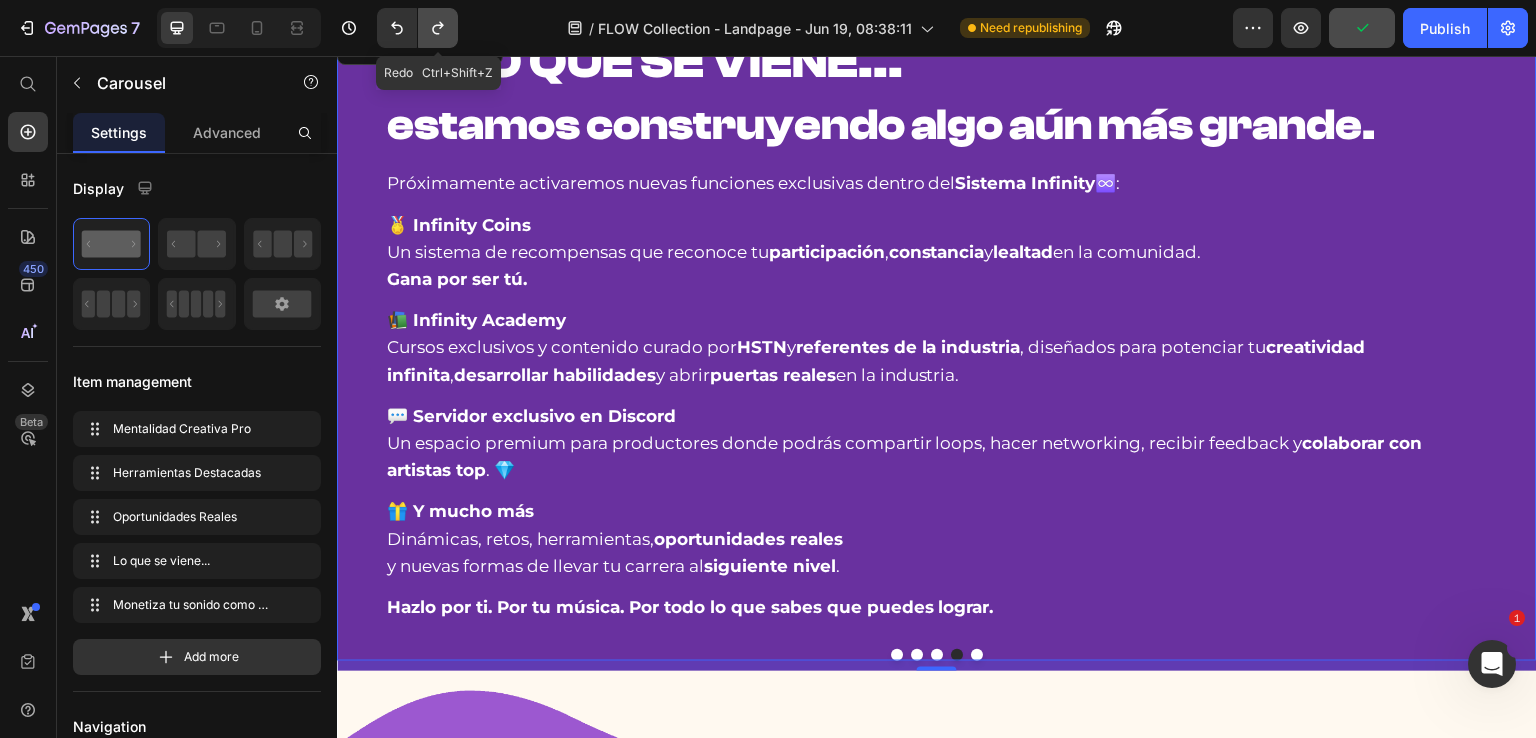 click 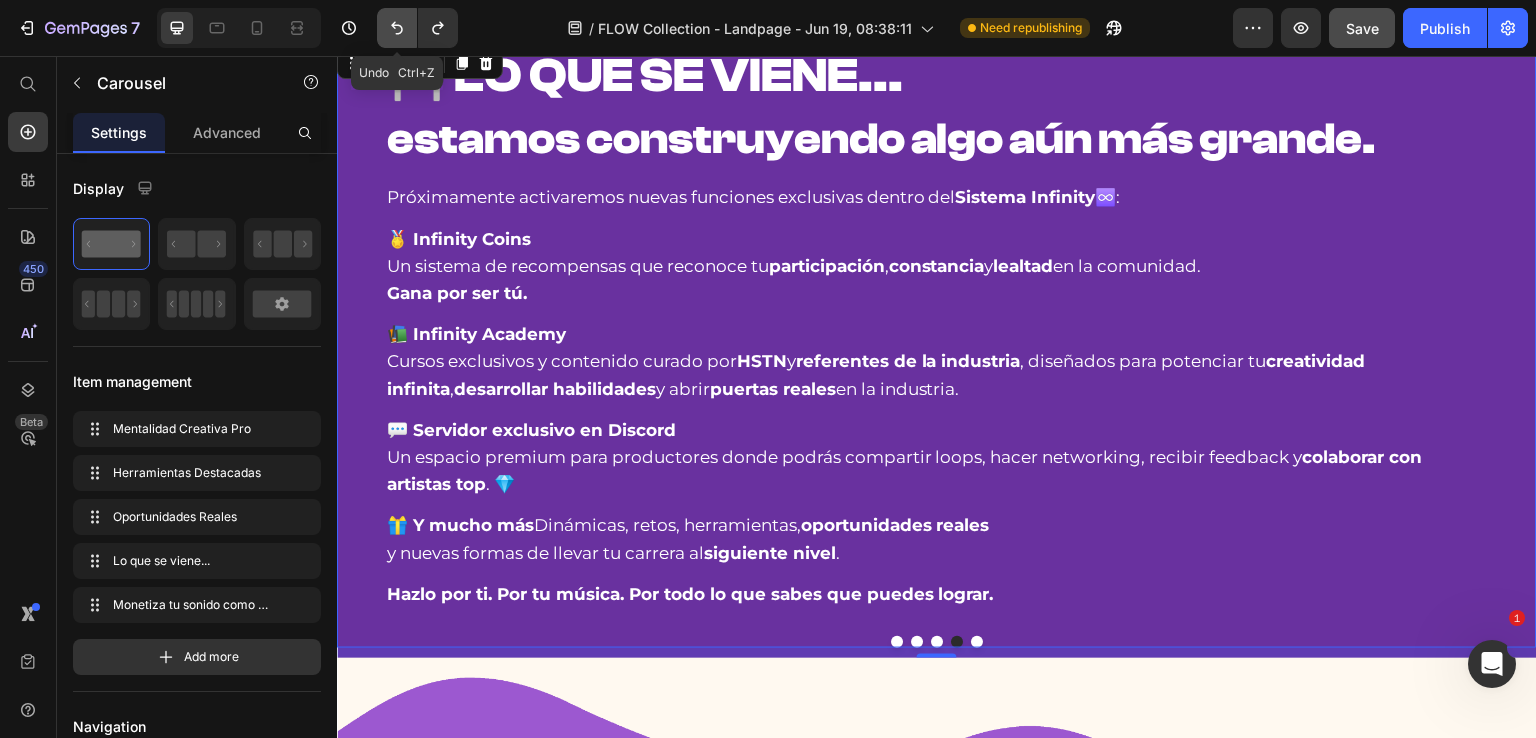 click 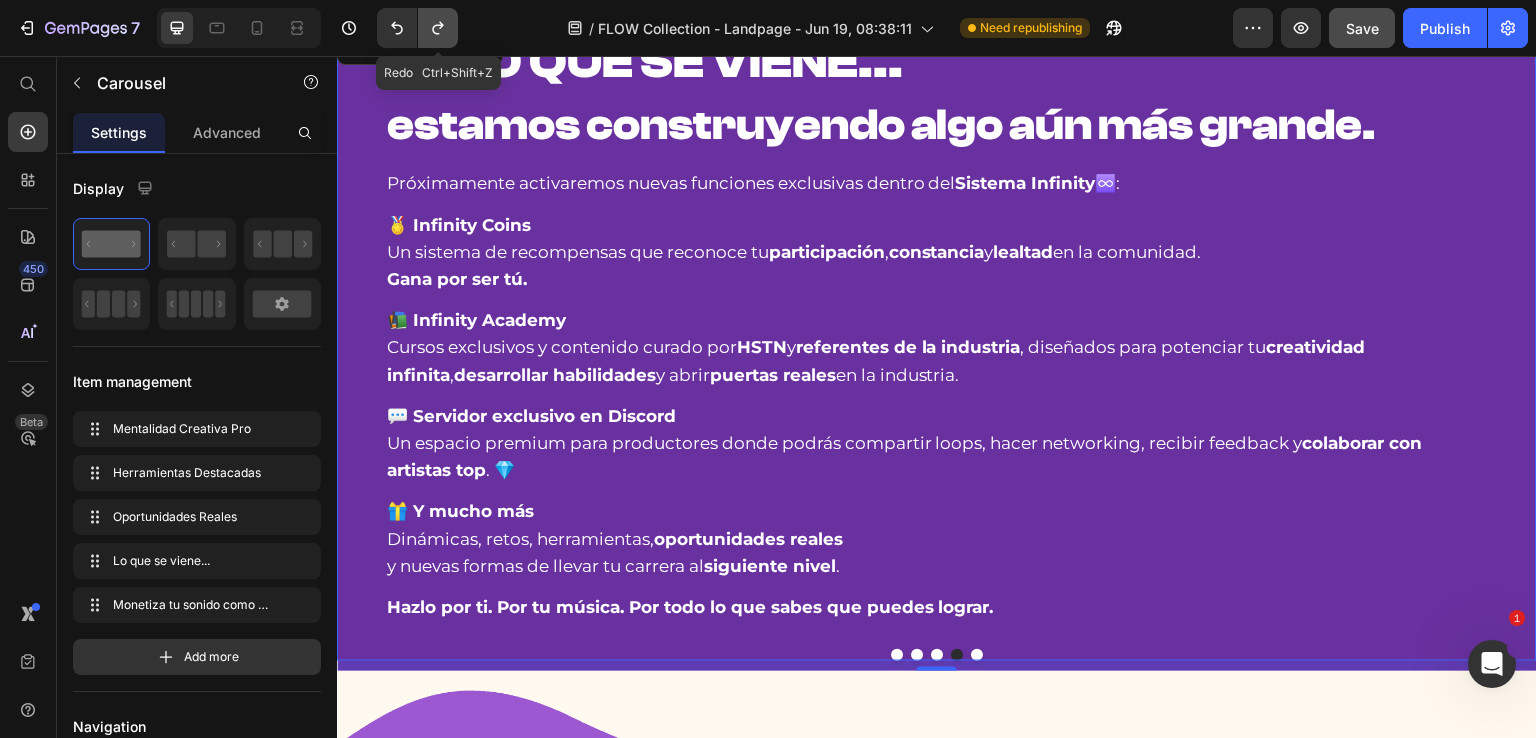 click 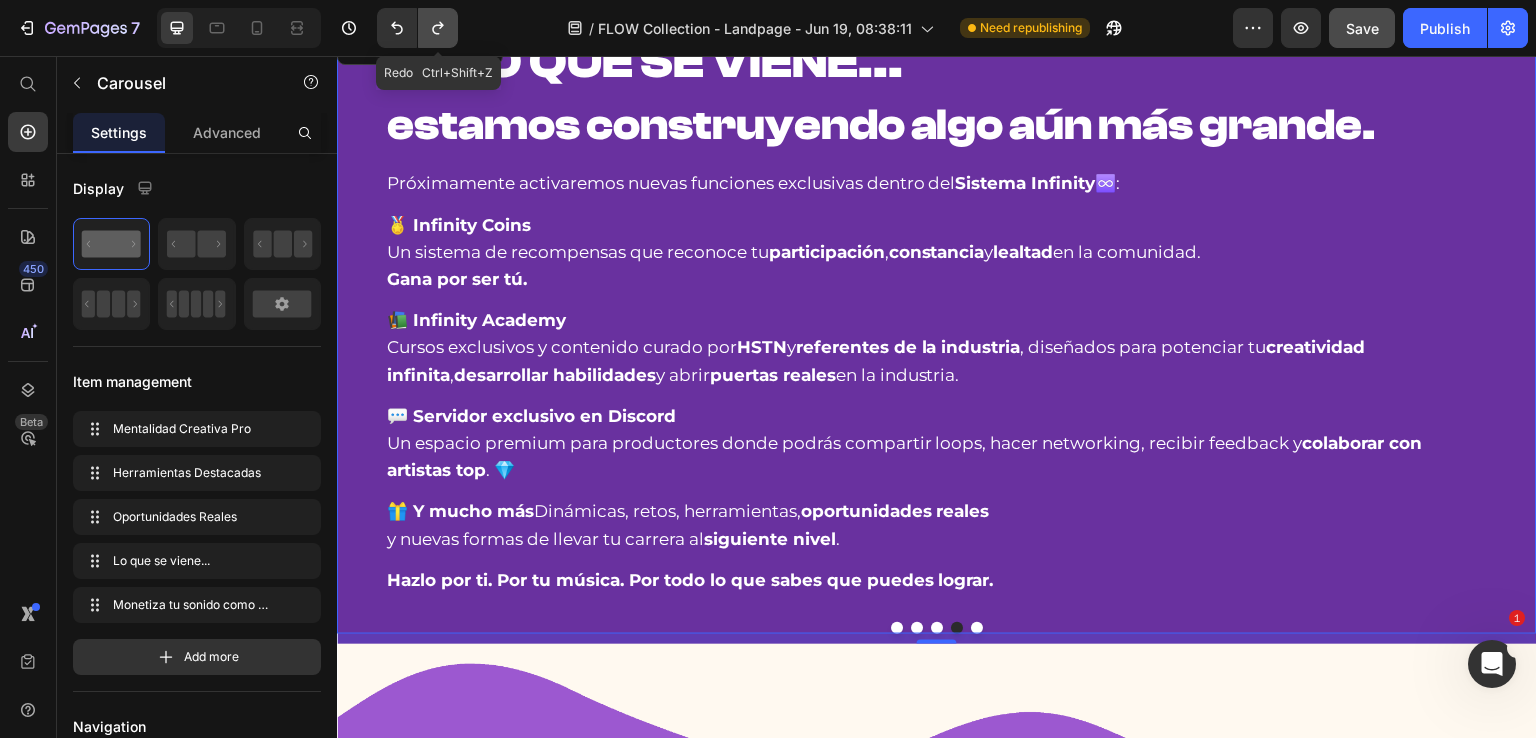 scroll, scrollTop: 1154, scrollLeft: 0, axis: vertical 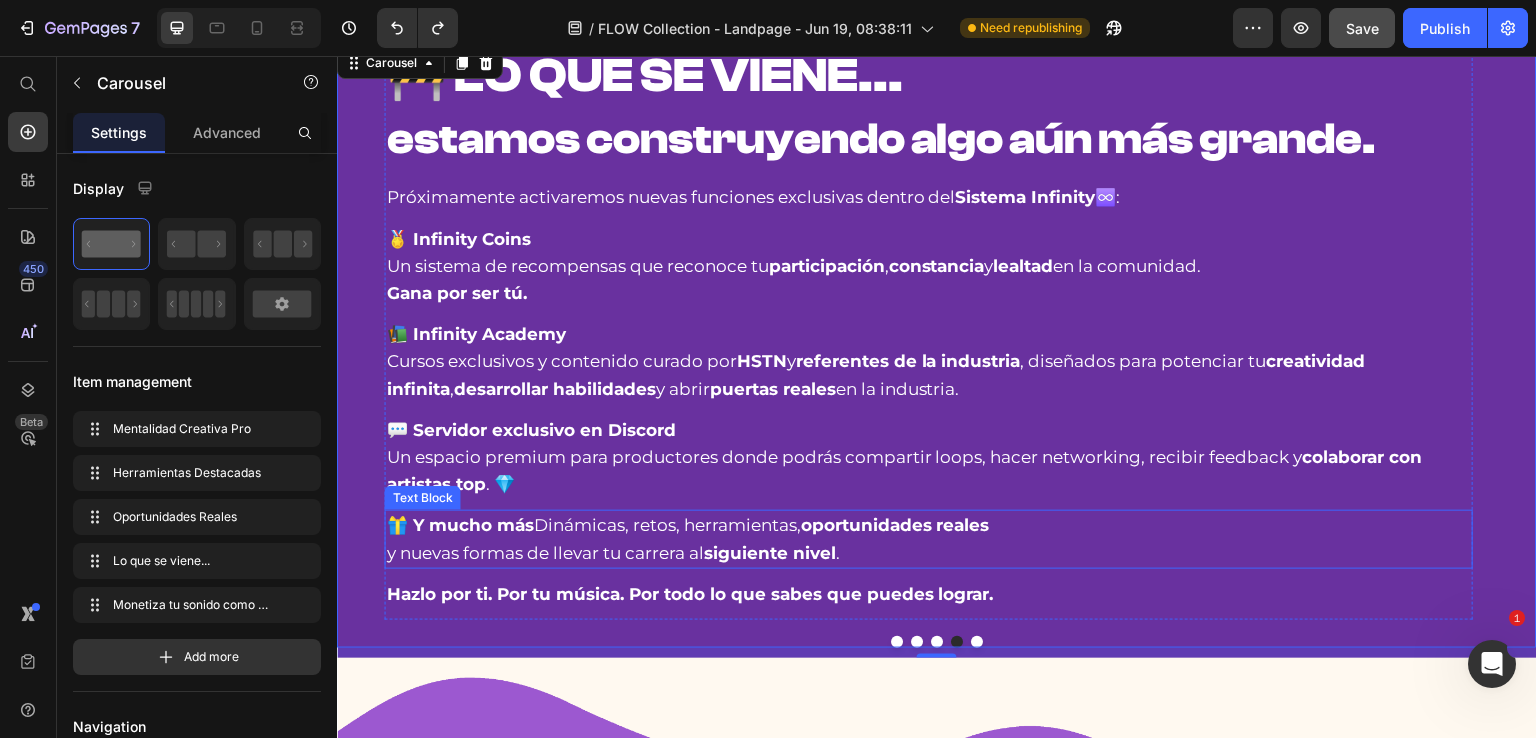 click on "🎁 Y mucho más Dinámicas, retos, herramientas,  oportunidades reales y nuevas formas de llevar tu carrera al  siguiente nivel ." at bounding box center [929, 539] 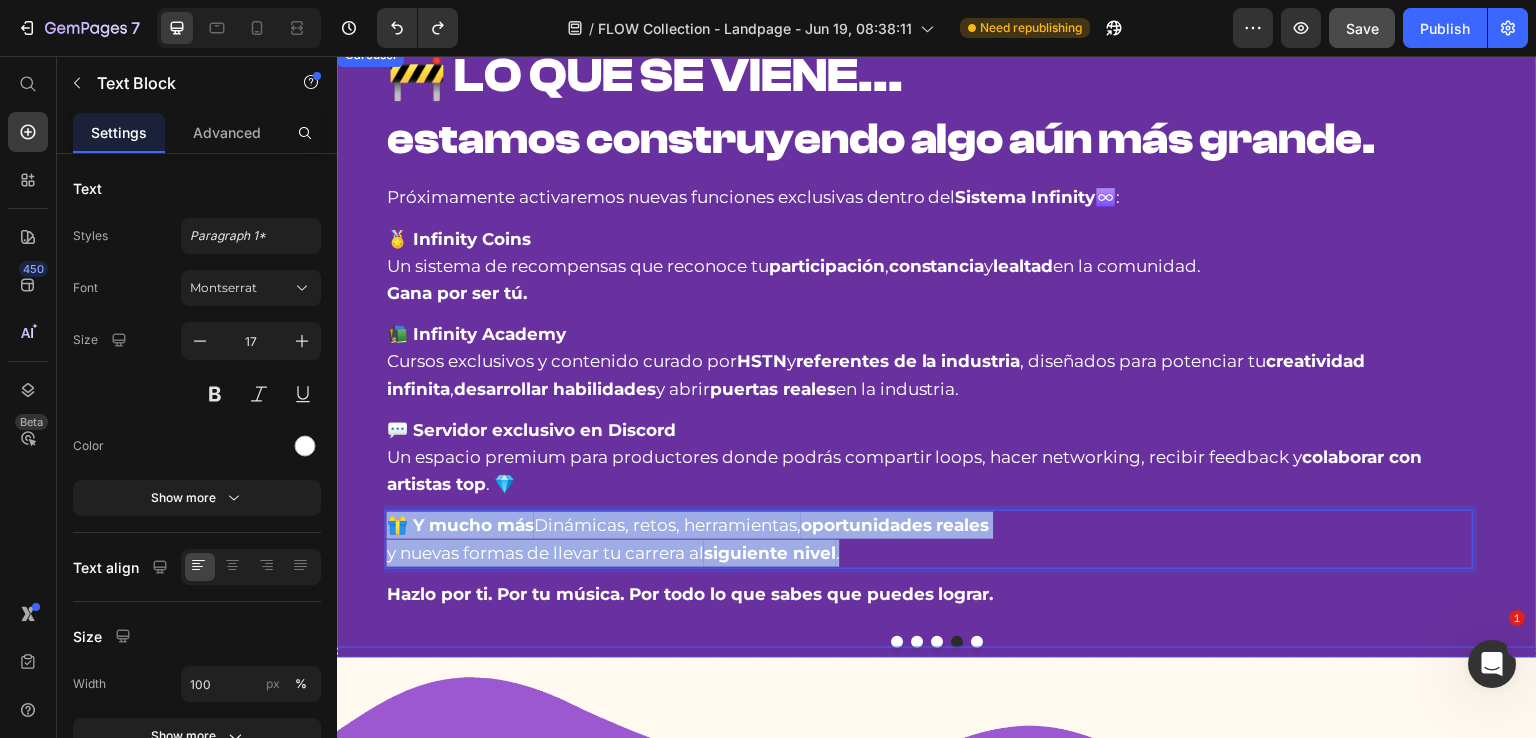 drag, startPoint x: 857, startPoint y: 550, endPoint x: 344, endPoint y: 522, distance: 513.76355 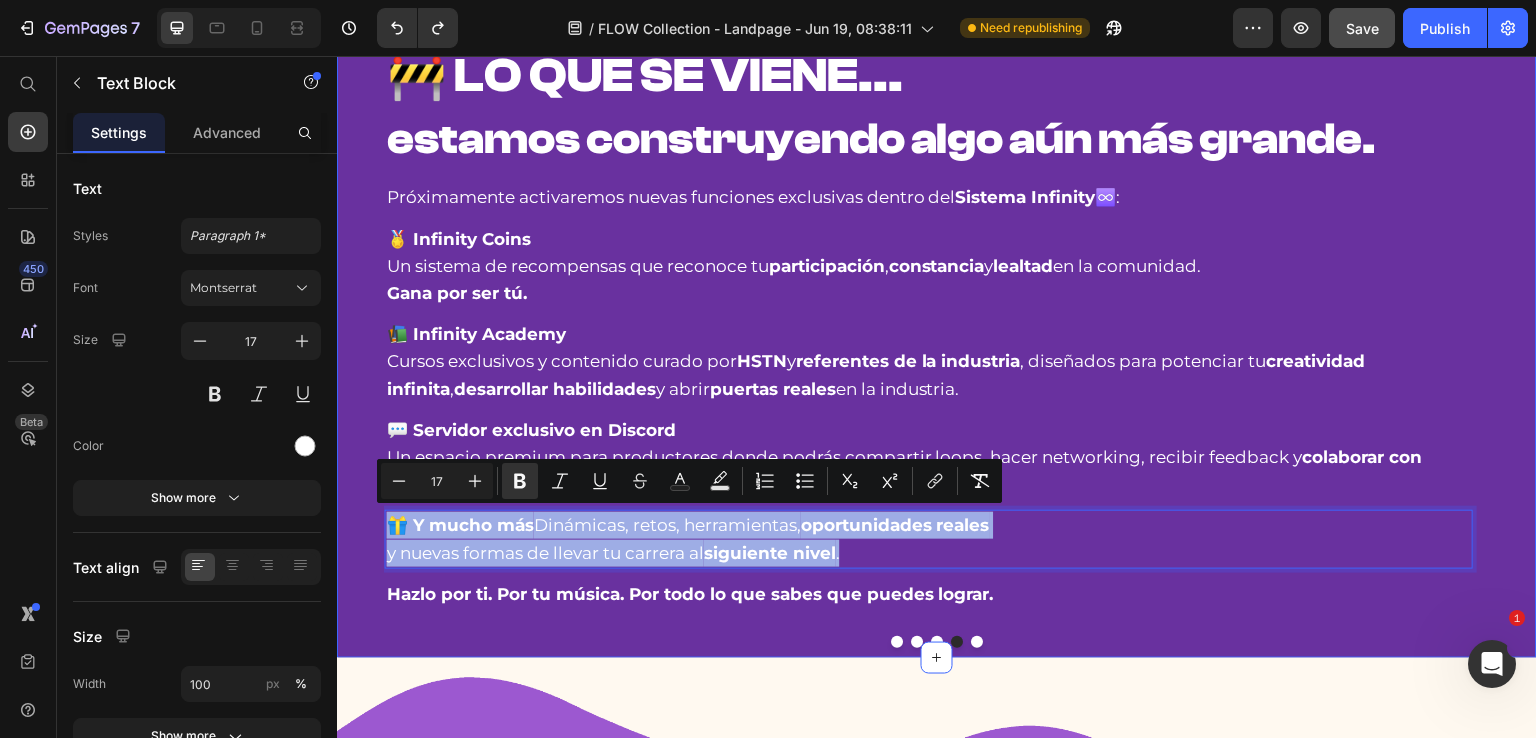 copy on "🎁 Y mucho más Dinámicas, retos, herramientas,  oportunidades reales y nuevas formas de llevar tu carrera al  siguiente nivel ." 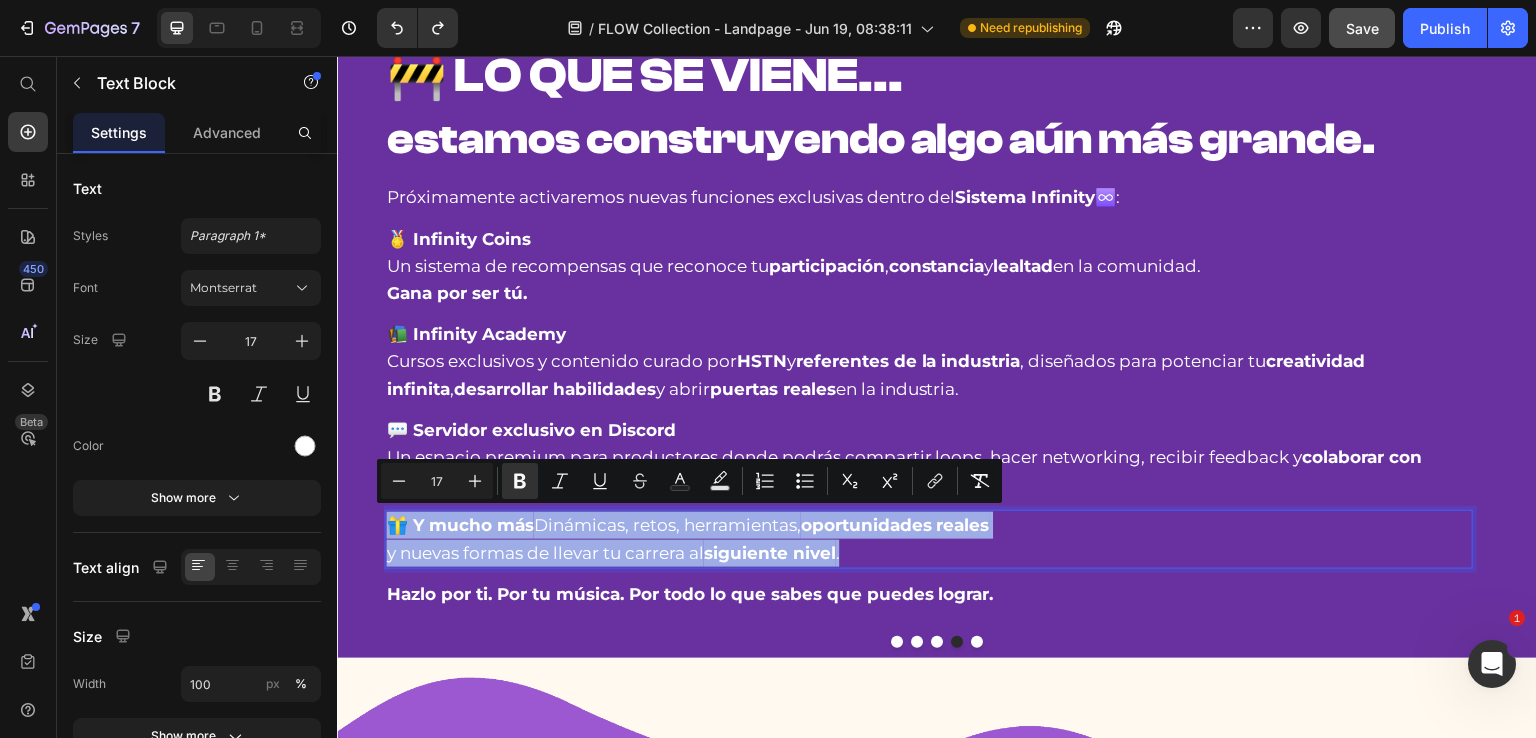 click on "🎁 Y mucho más Dinámicas, retos, herramientas,  oportunidades reales y nuevas formas de llevar tu carrera al  siguiente nivel ." at bounding box center (929, 539) 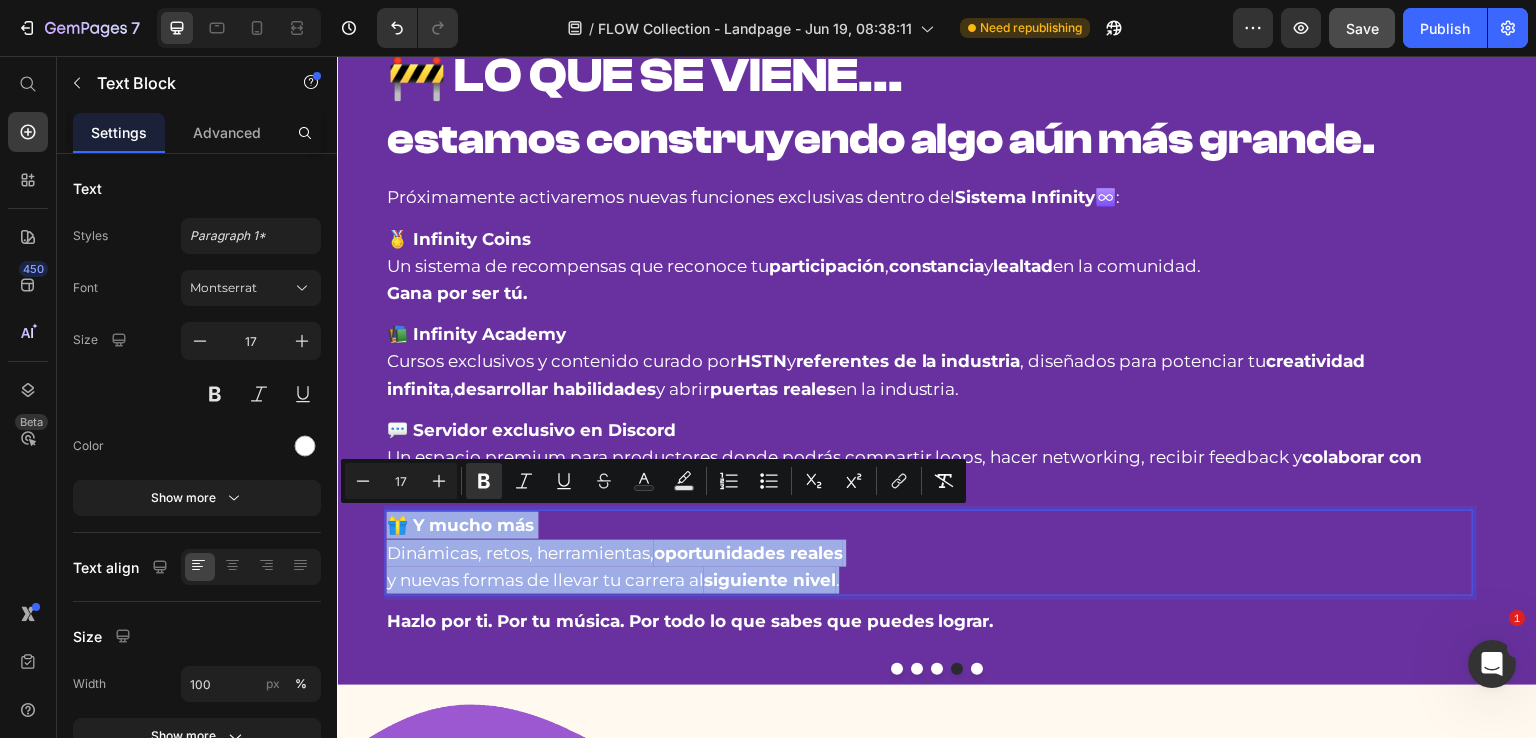 drag, startPoint x: 392, startPoint y: 528, endPoint x: 929, endPoint y: 585, distance: 540.01666 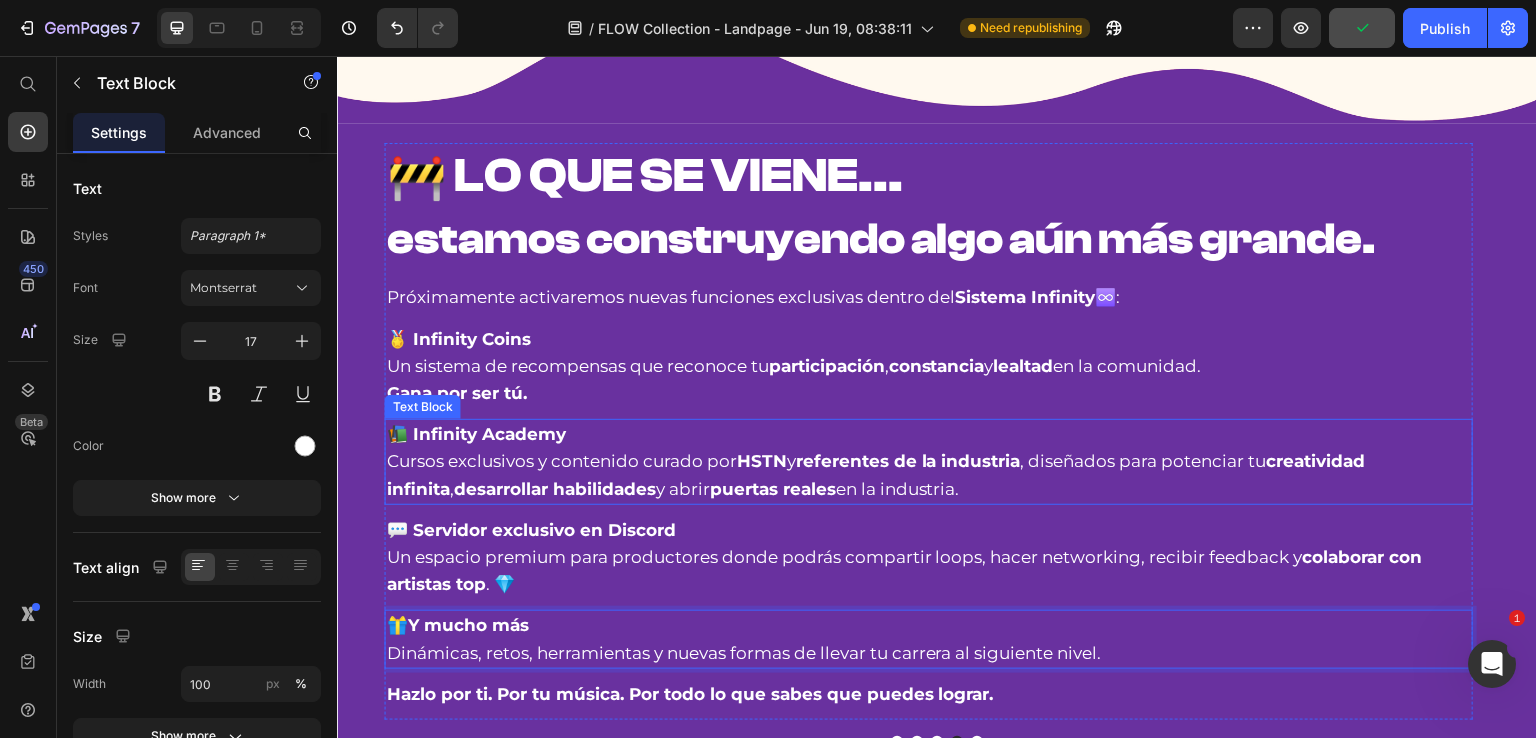 scroll, scrollTop: 1154, scrollLeft: 0, axis: vertical 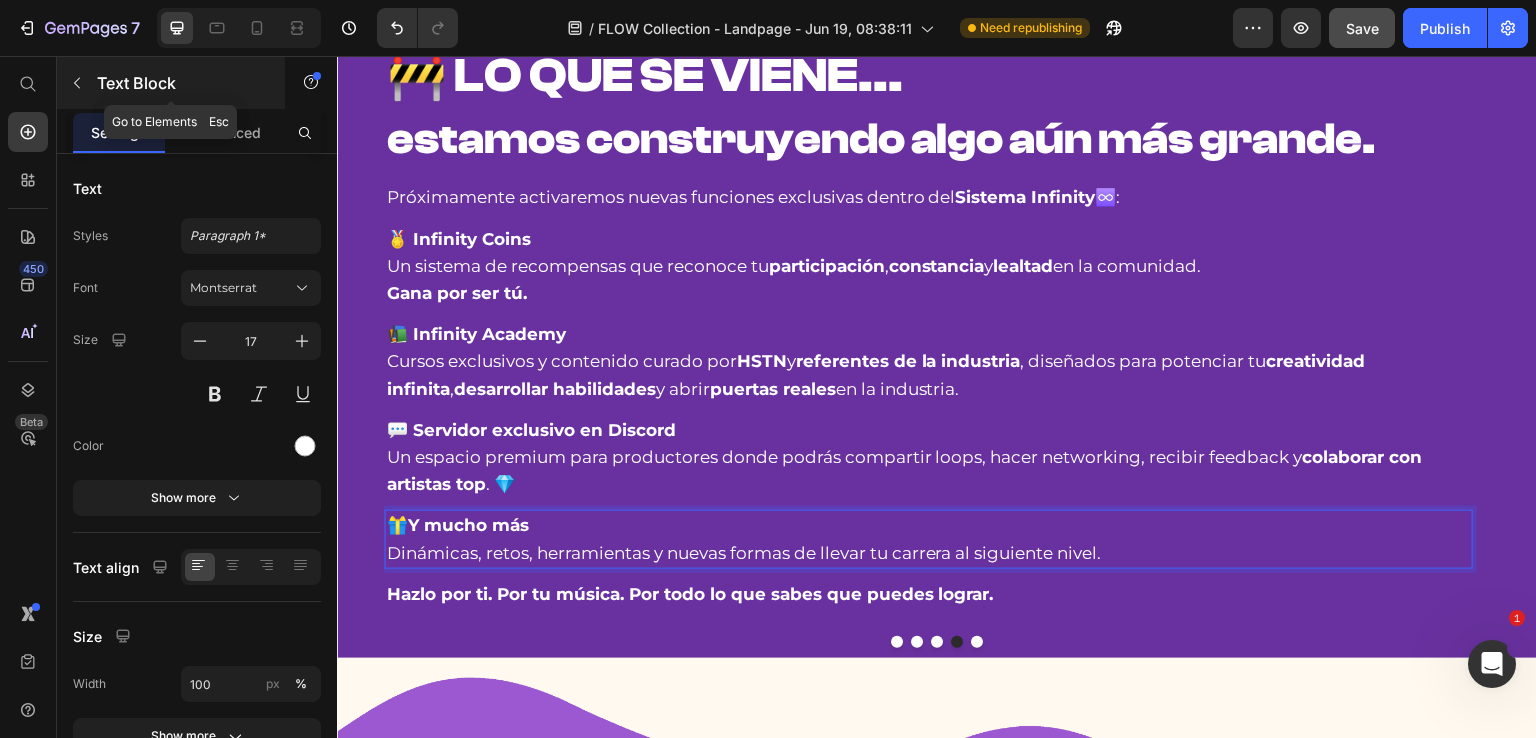 click 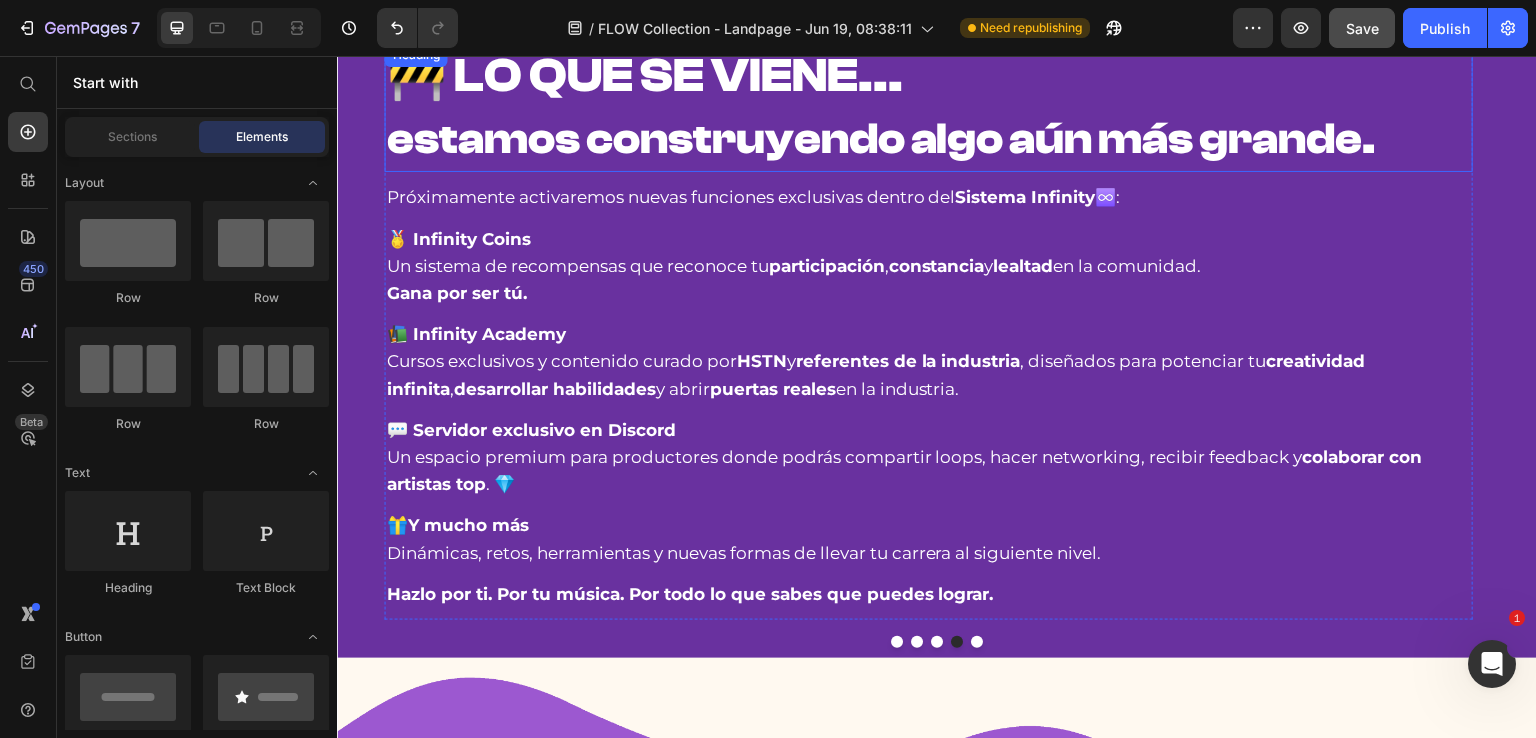 scroll, scrollTop: 954, scrollLeft: 0, axis: vertical 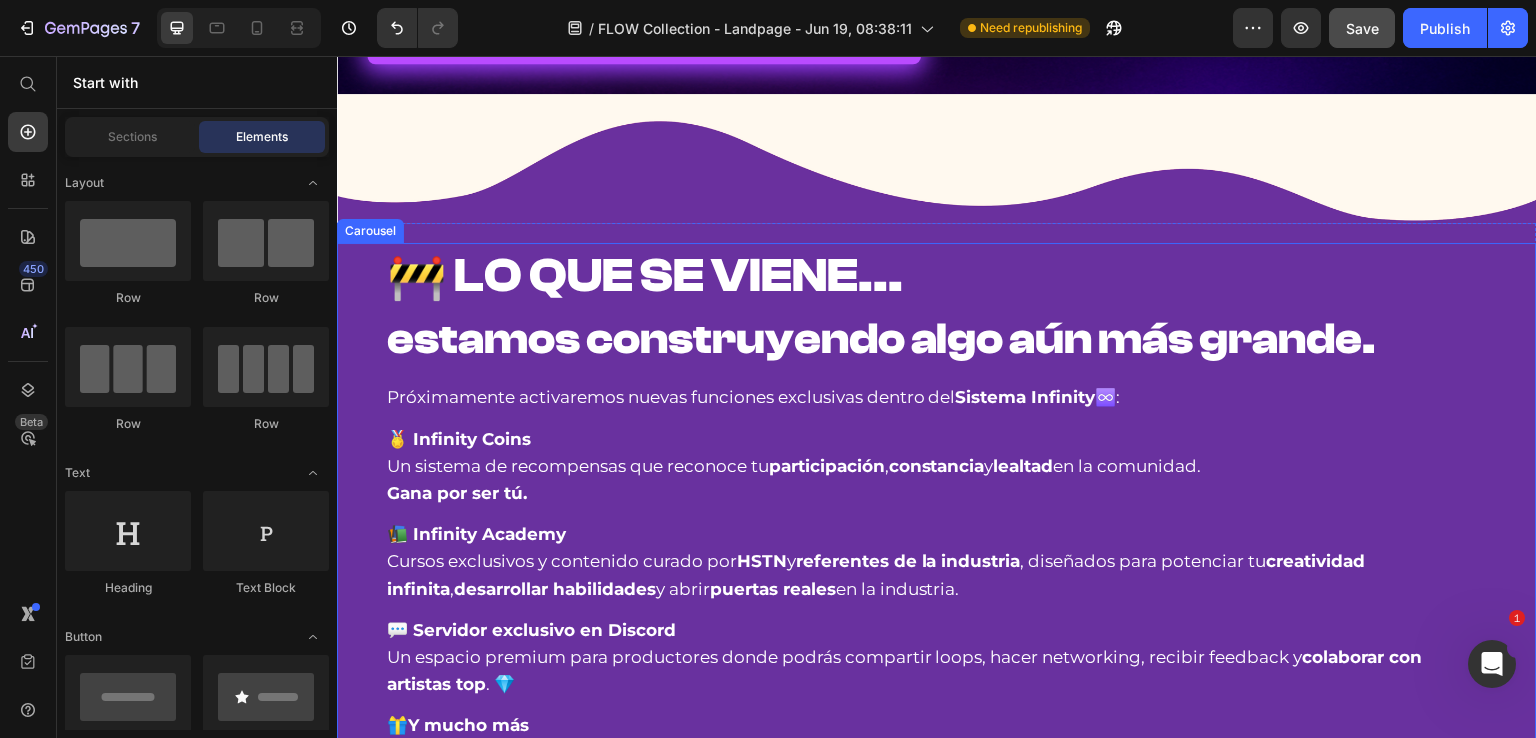 click on "Carousel" at bounding box center (370, 231) 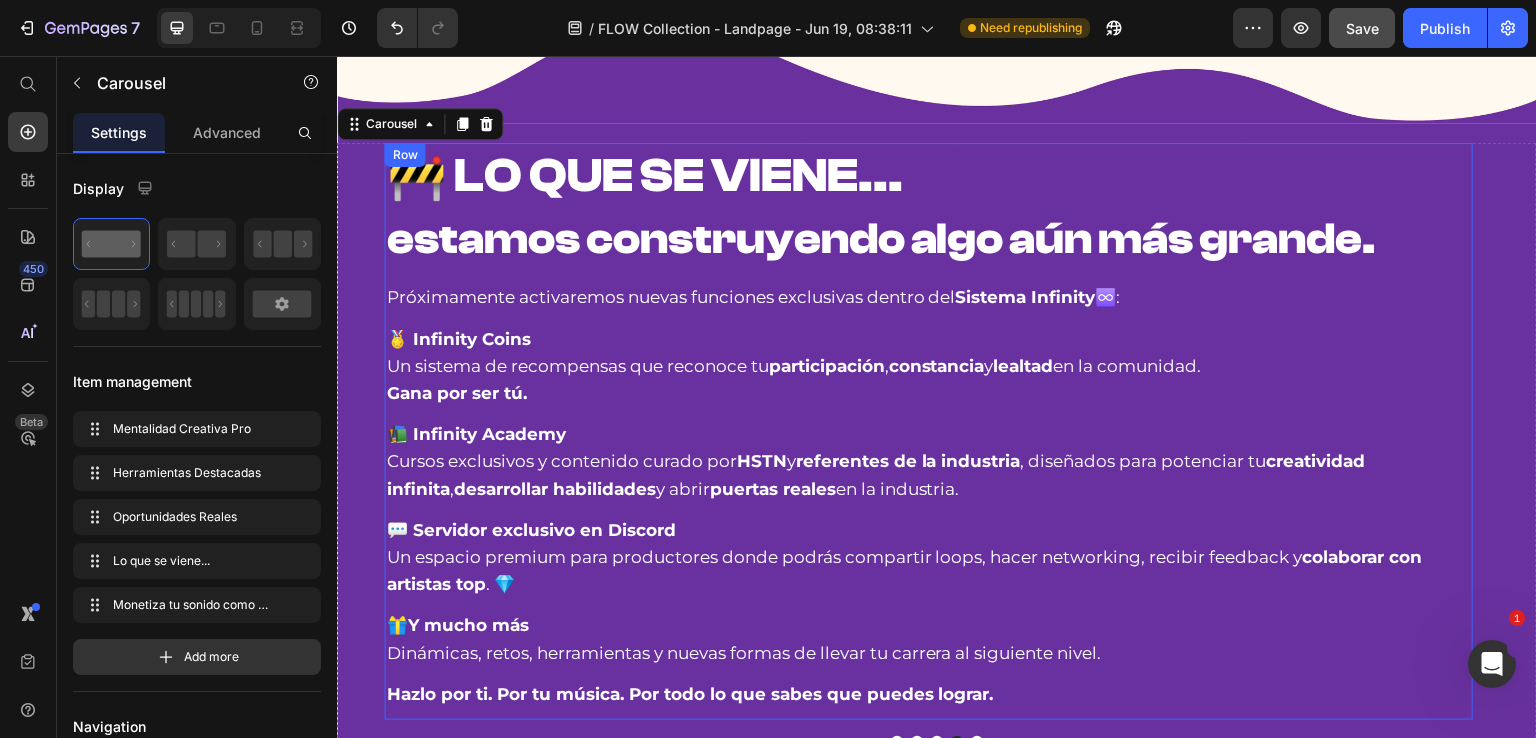 scroll, scrollTop: 1154, scrollLeft: 0, axis: vertical 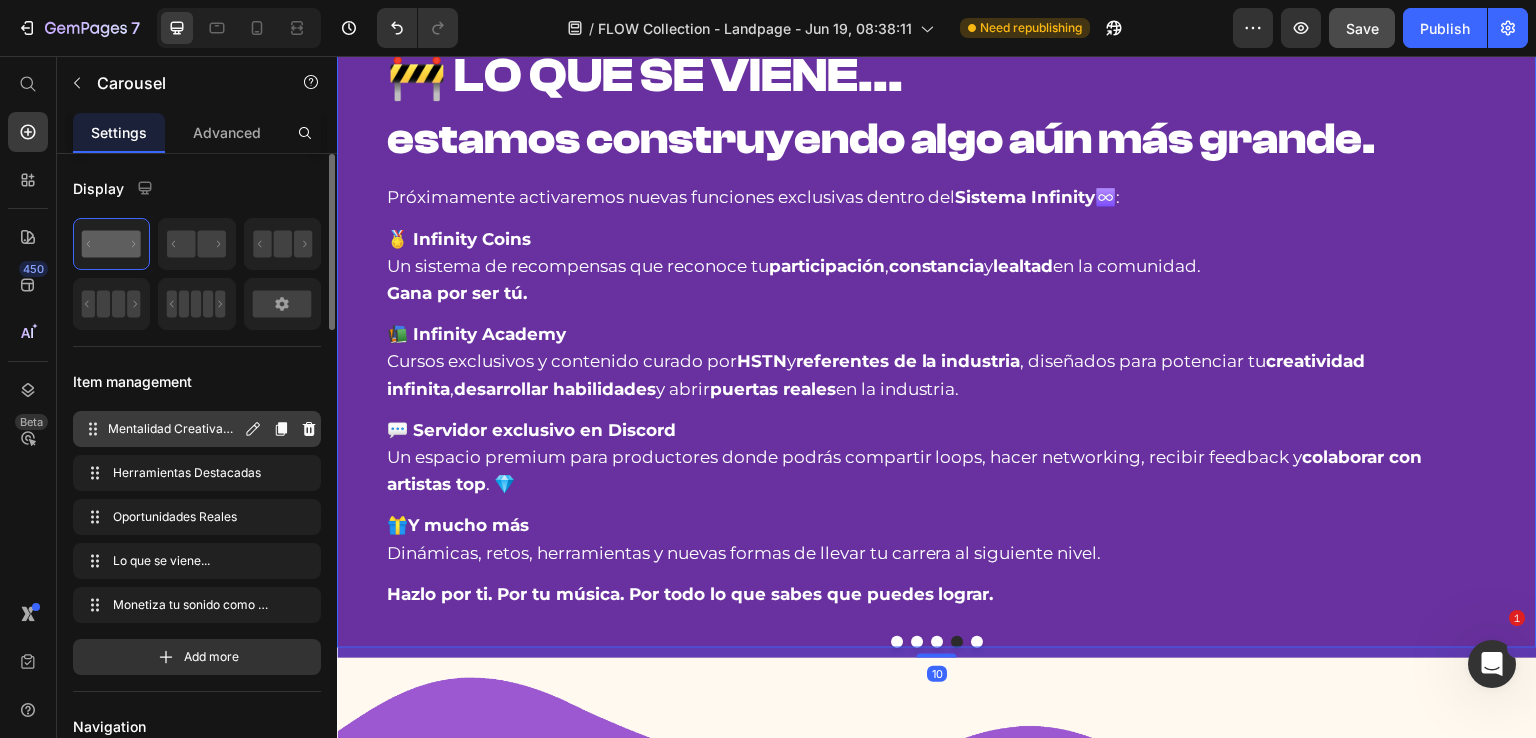 click on "Mentalidad Creativa Pro" at bounding box center (174, 429) 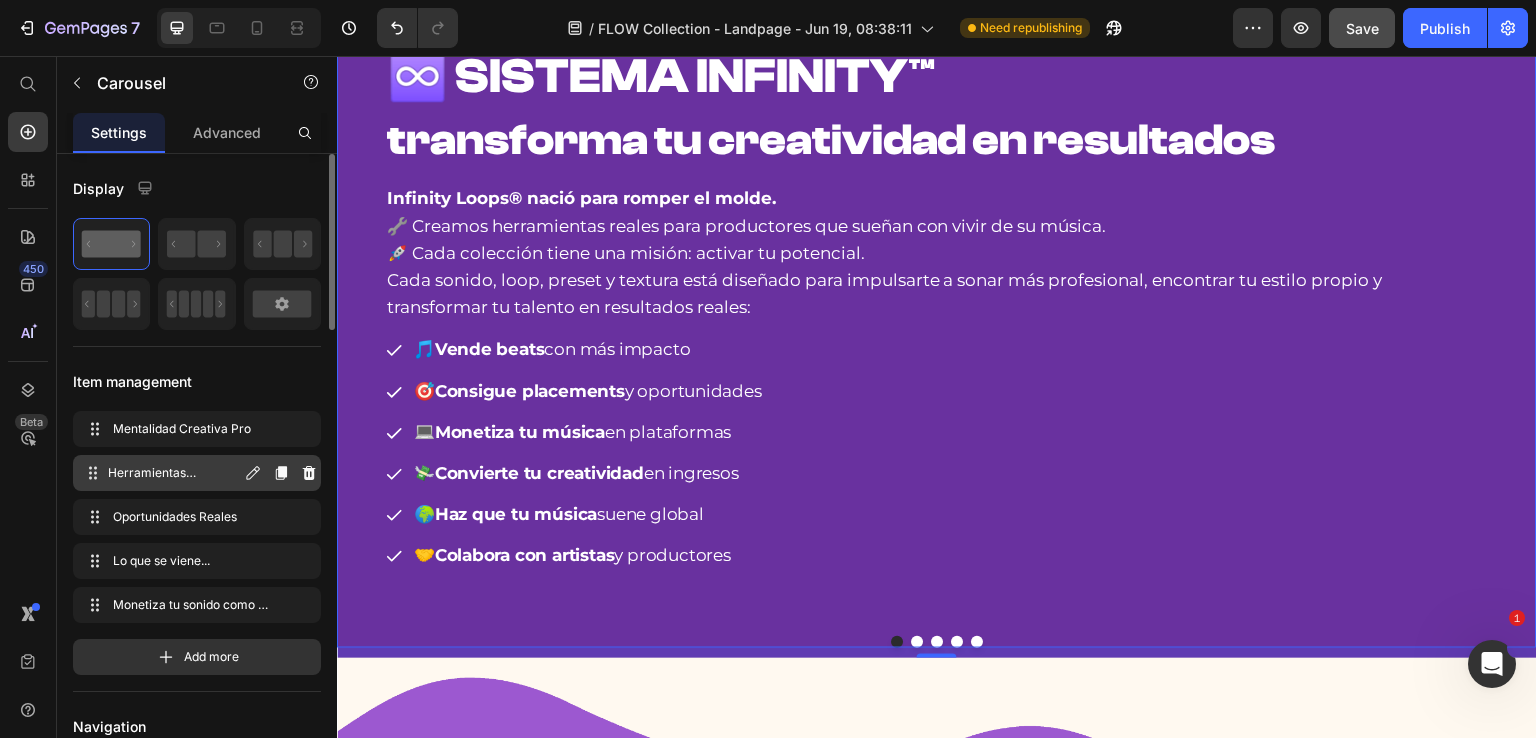 click on "Herramientas Destacadas Herramientas Destacadas" at bounding box center (197, 473) 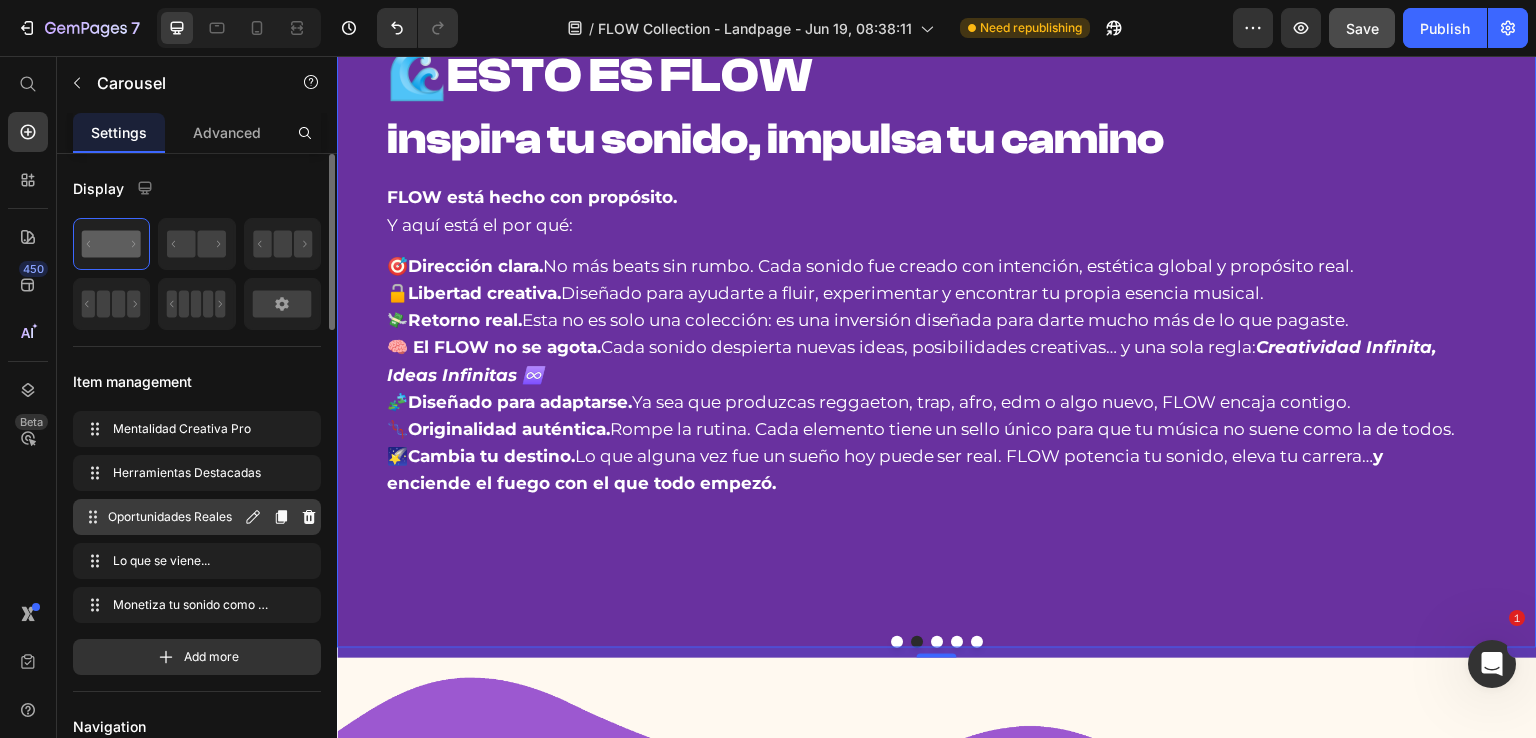 click on "Oportunidades Reales Oportunidades Reales" at bounding box center (197, 517) 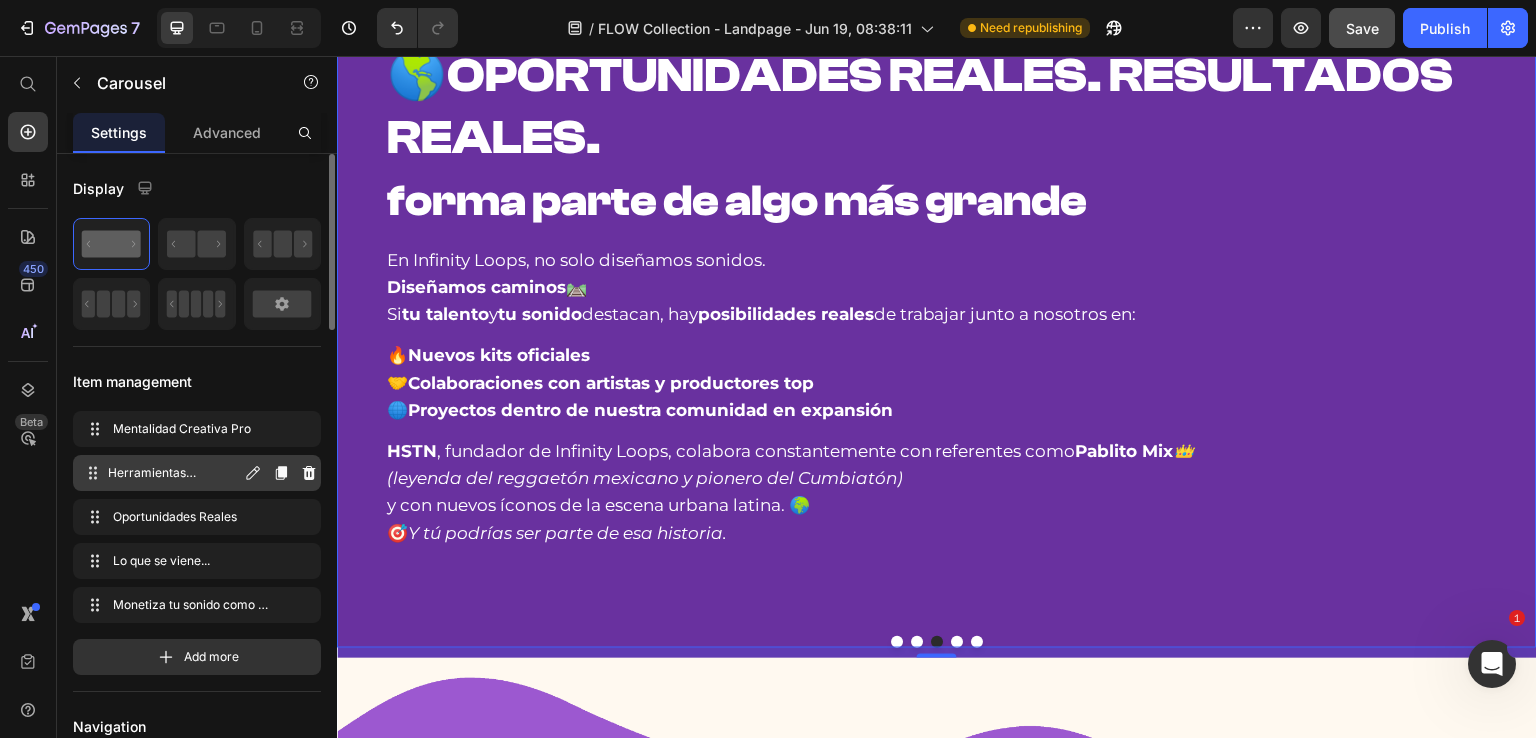 click on "Herramientas Destacadas" at bounding box center (174, 473) 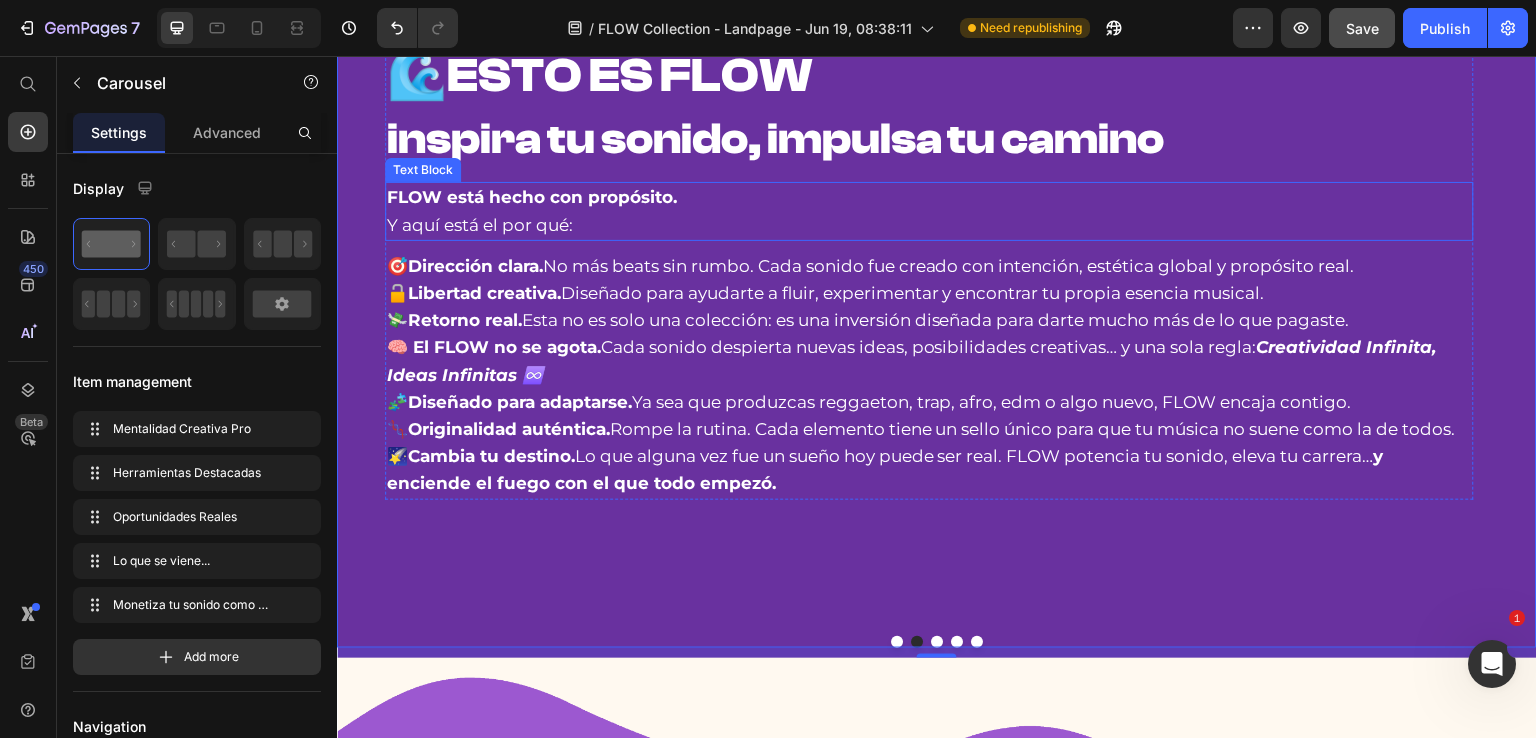 click on "Y aquí está el por qué:" at bounding box center (480, 225) 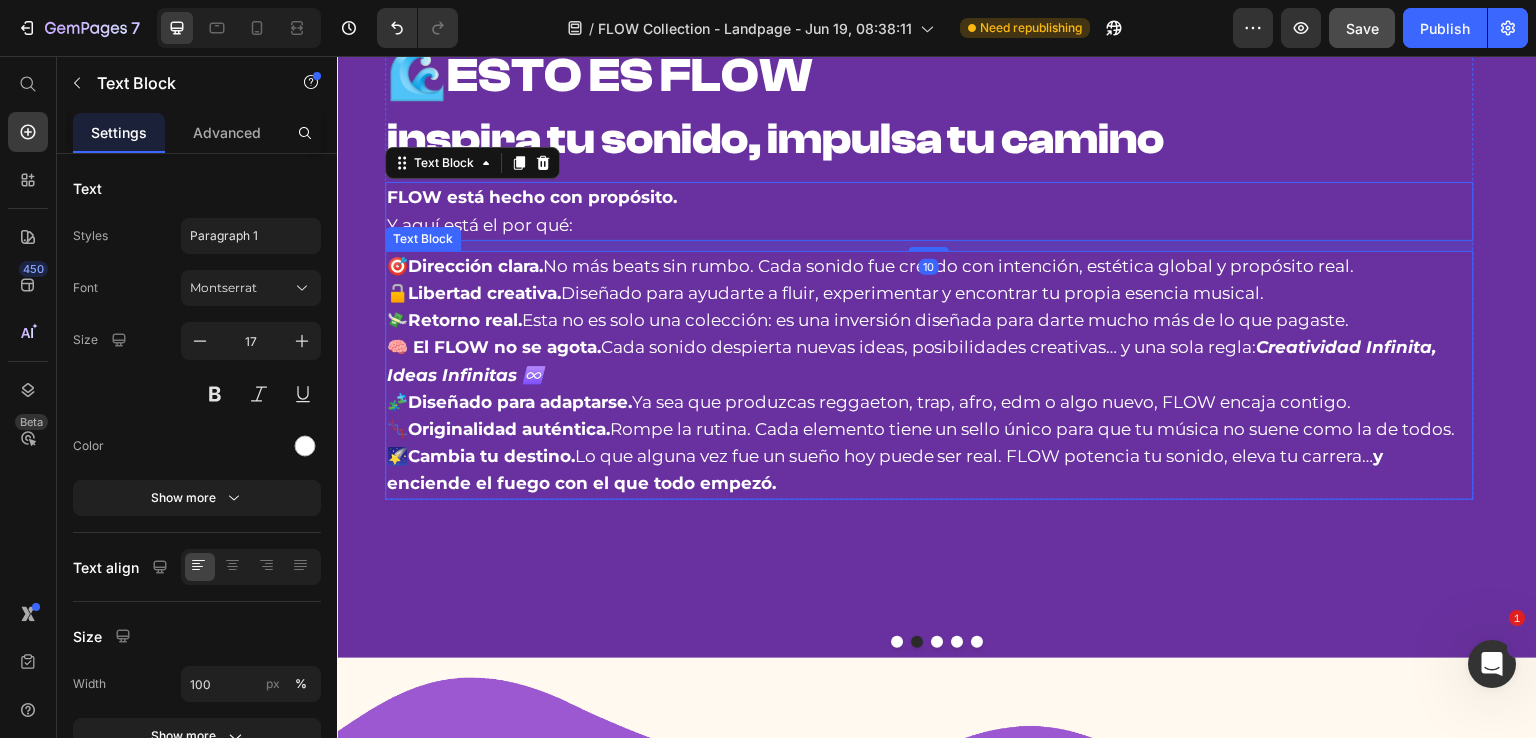 click on "🎯  Dirección clara.  No más beats sin rumbo. Cada sonido fue creado con intención, estética global y propósito real." at bounding box center [871, 266] 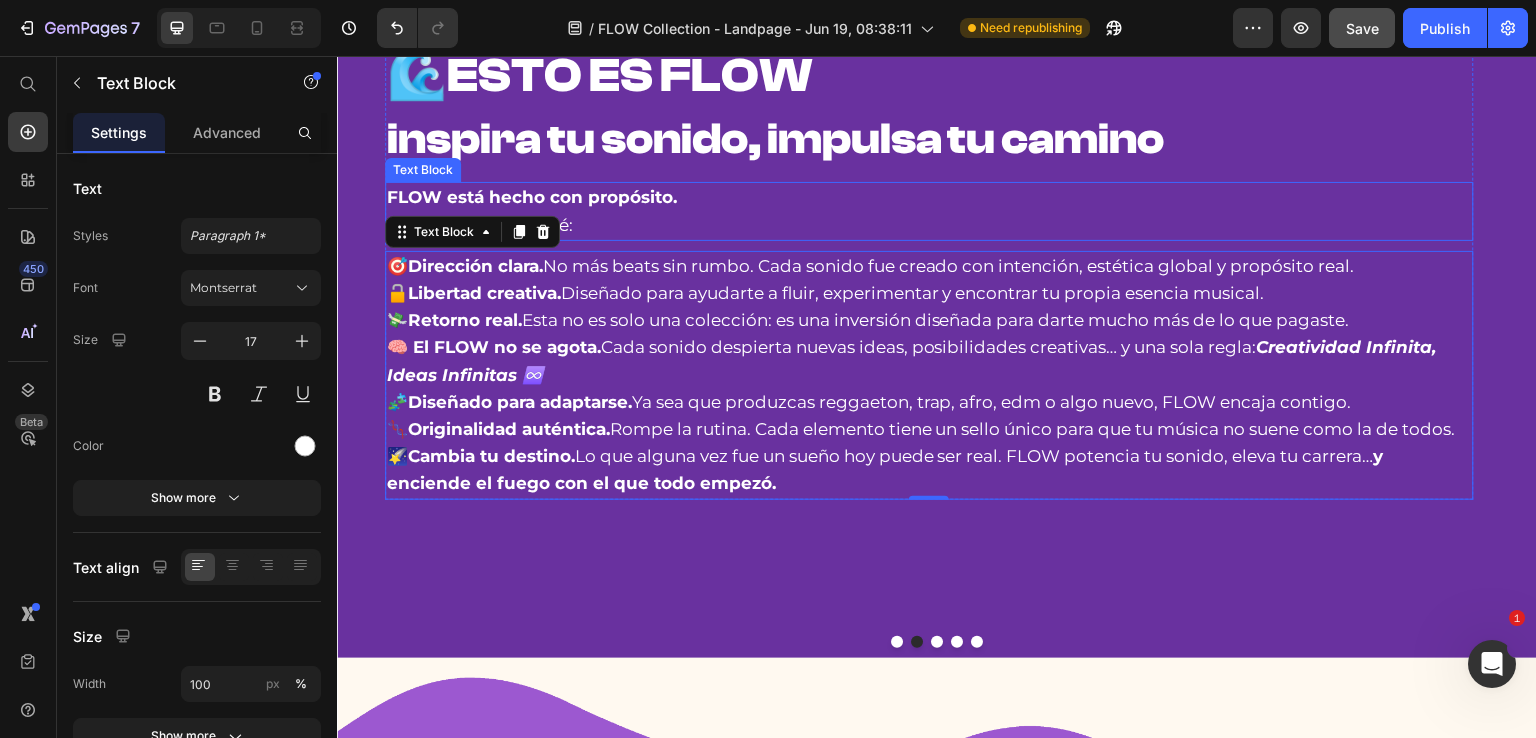 click on "FLOW está hecho con propósito." at bounding box center (532, 197) 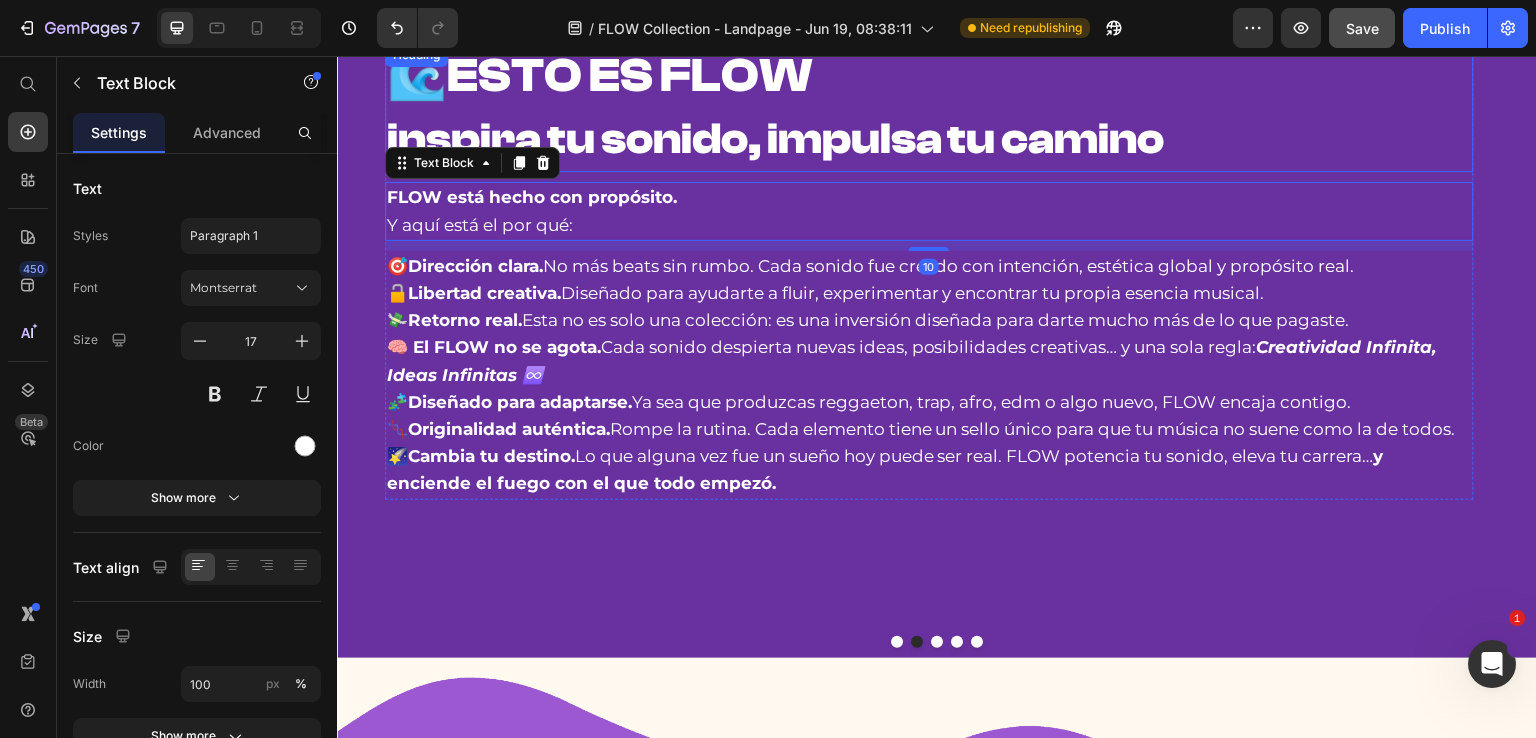 click on "inspira tu sonido, impulsa tu camino" at bounding box center [776, 139] 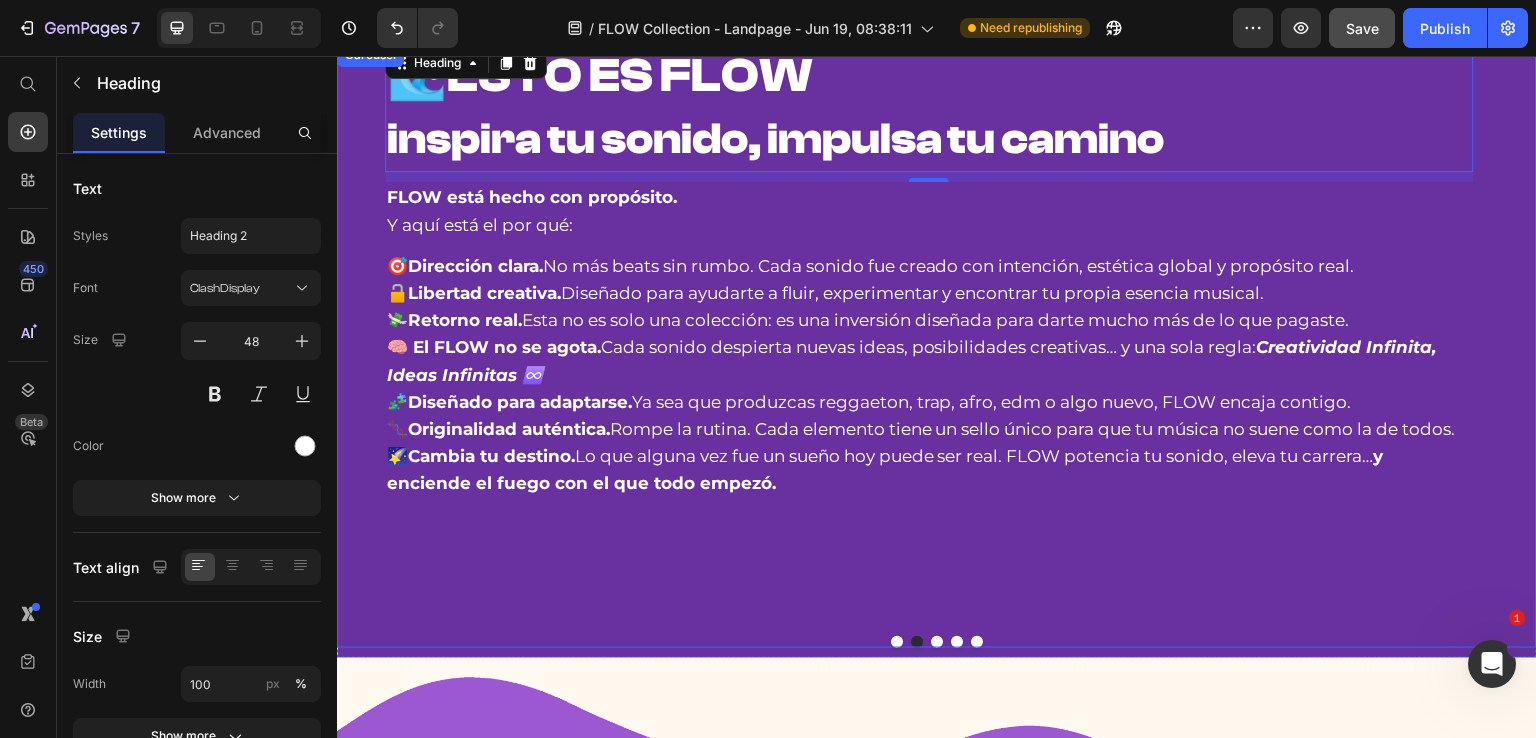 click at bounding box center (937, 642) 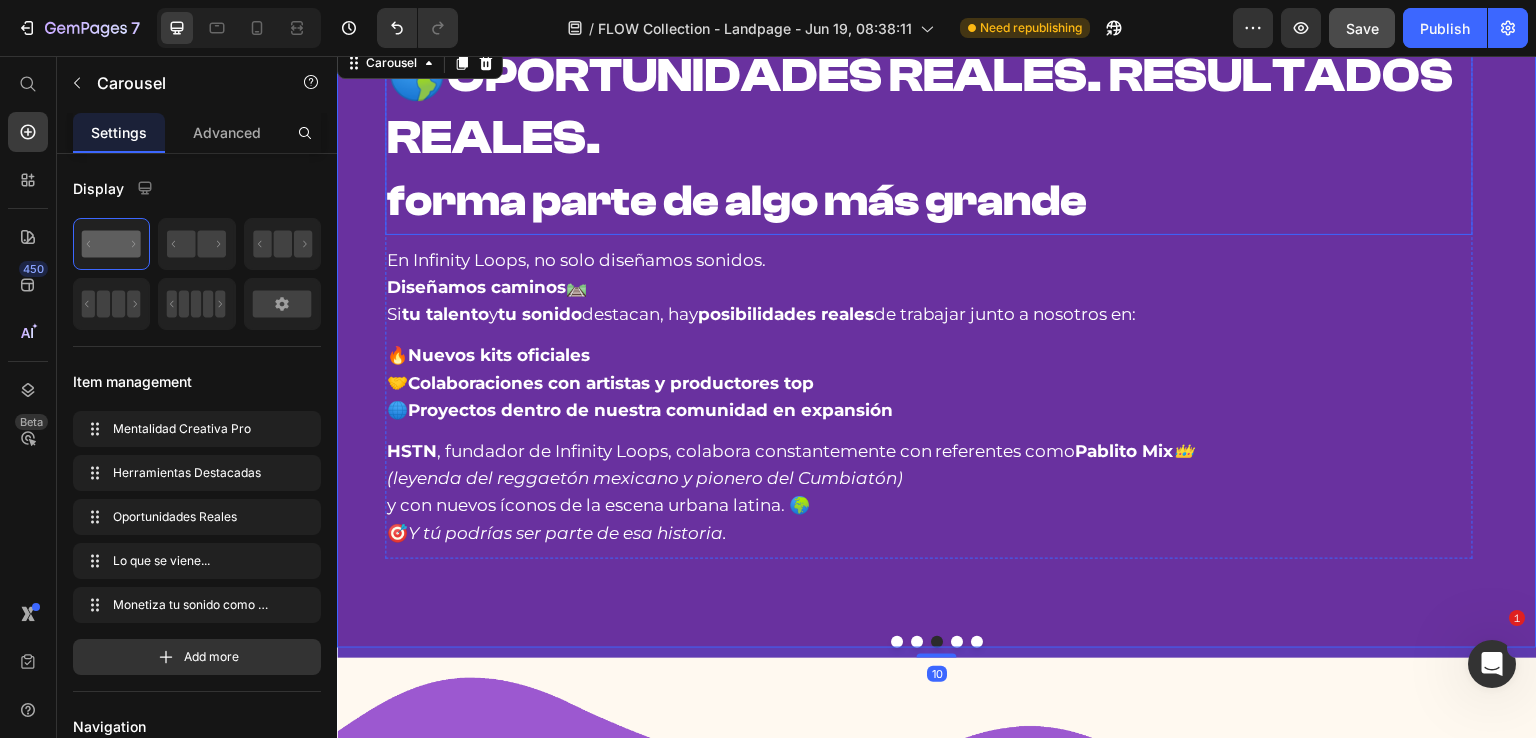 click on "forma parte de algo más grande" at bounding box center [737, 201] 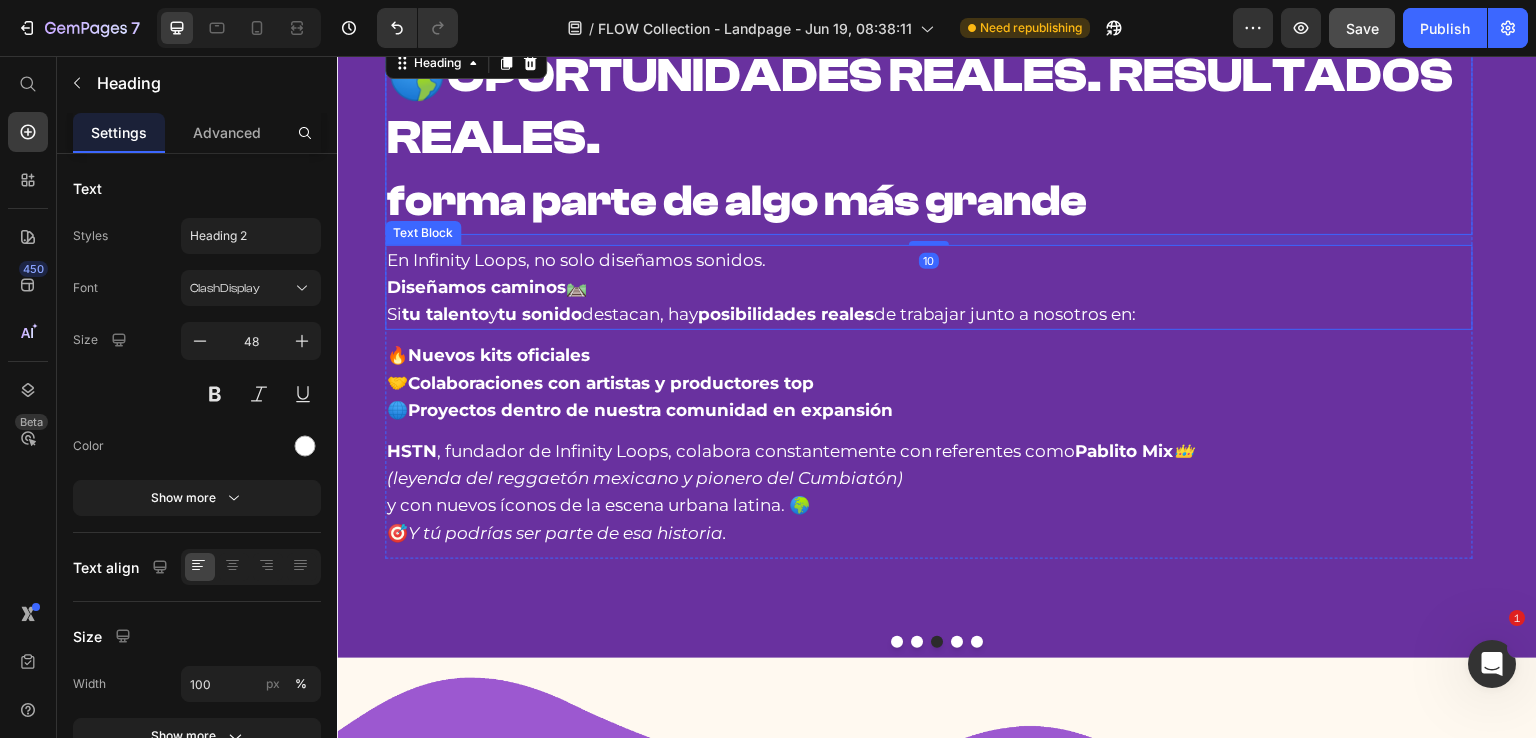 click on "En Infinity Loops, no solo diseñamos sonidos. Diseñamos caminos  🛤️" at bounding box center [929, 274] 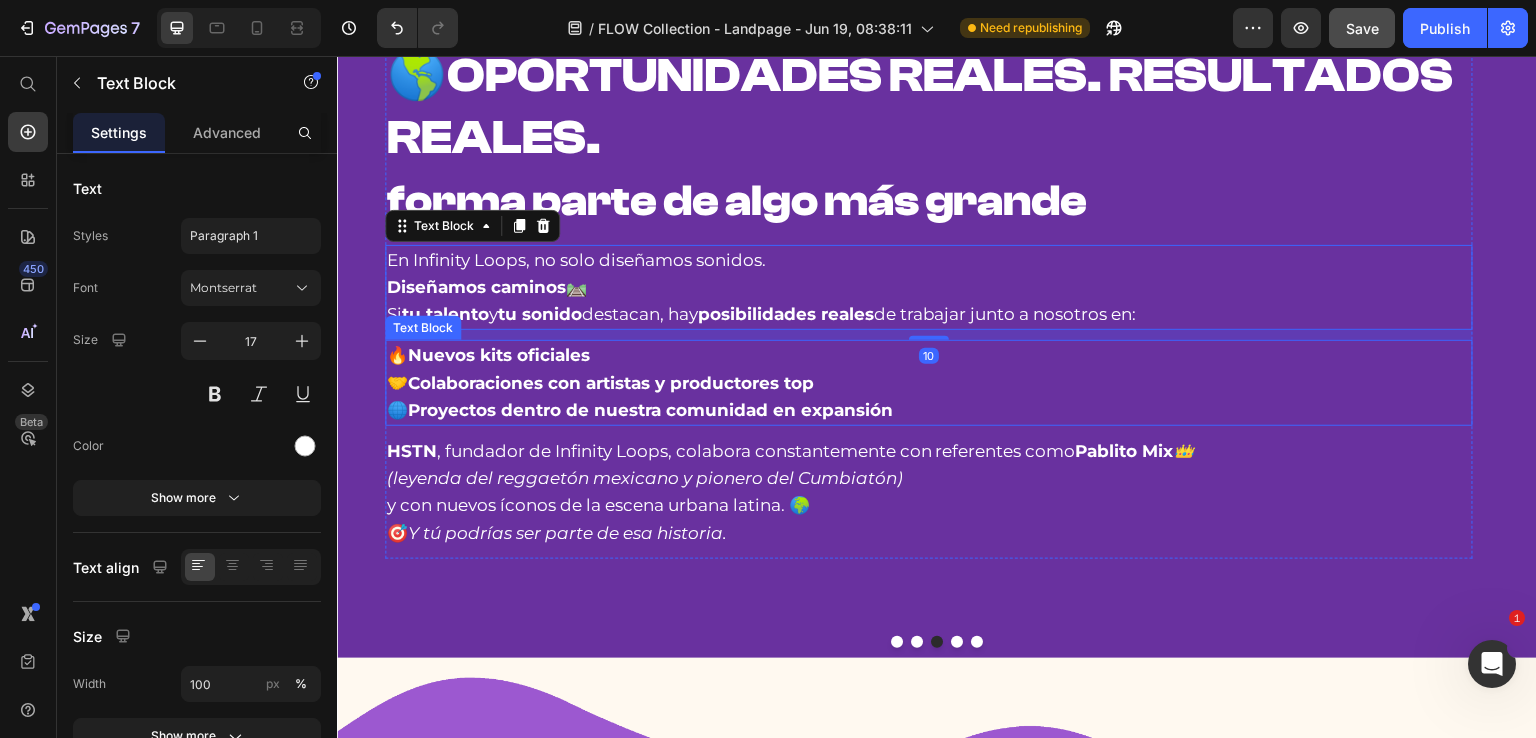 click on "Proyectos dentro de nuestra comunidad en expansión" at bounding box center (650, 410) 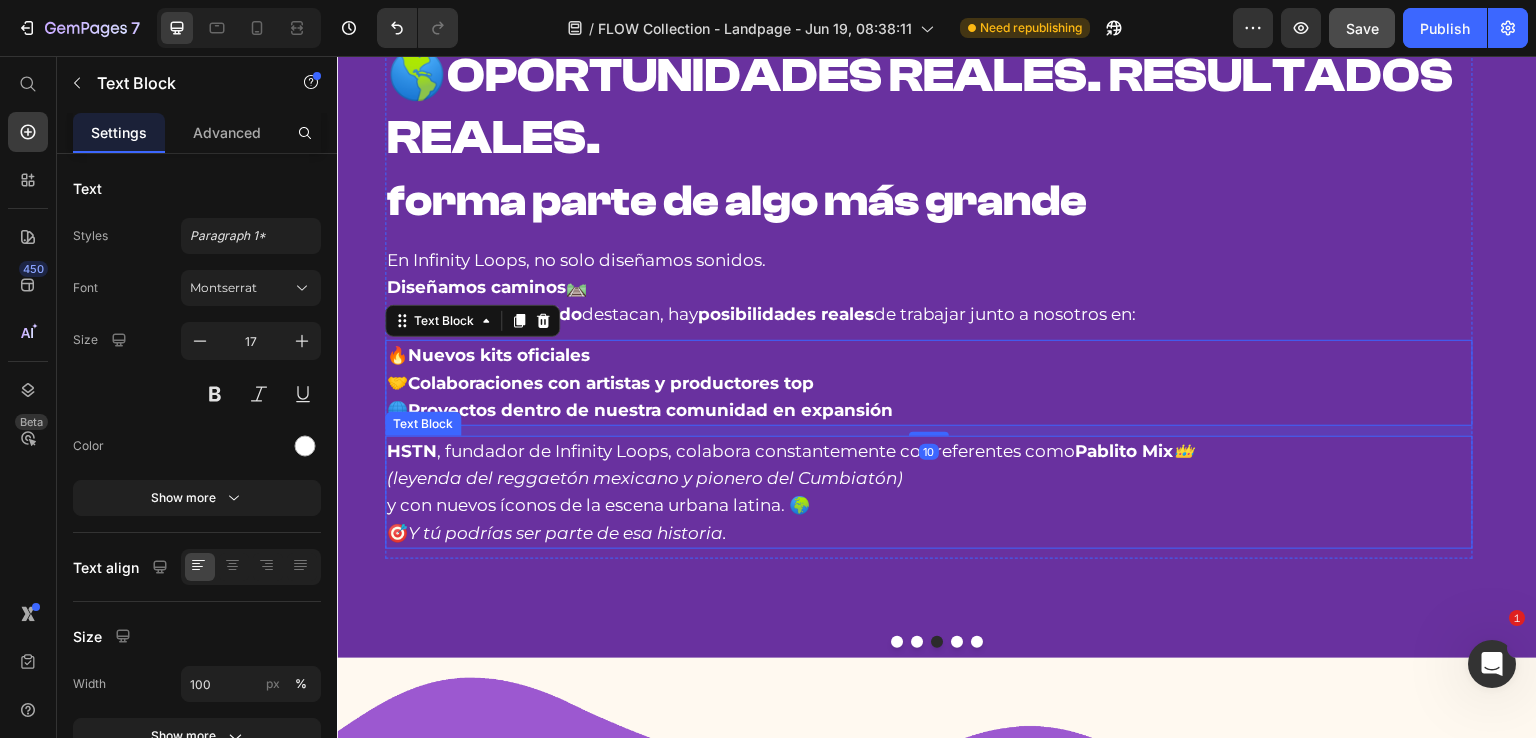 click on "HSTN , fundador de Infinity Loops, colabora constantemente con referentes como  [PERSON]  👑 (leyenda del reggaetón mexicano y pionero del Cumbiatón) y con nuevos íconos de la escena urbana latina. 🌍 🎯  Y tú podrías ser parte de esa historia." at bounding box center (929, 492) 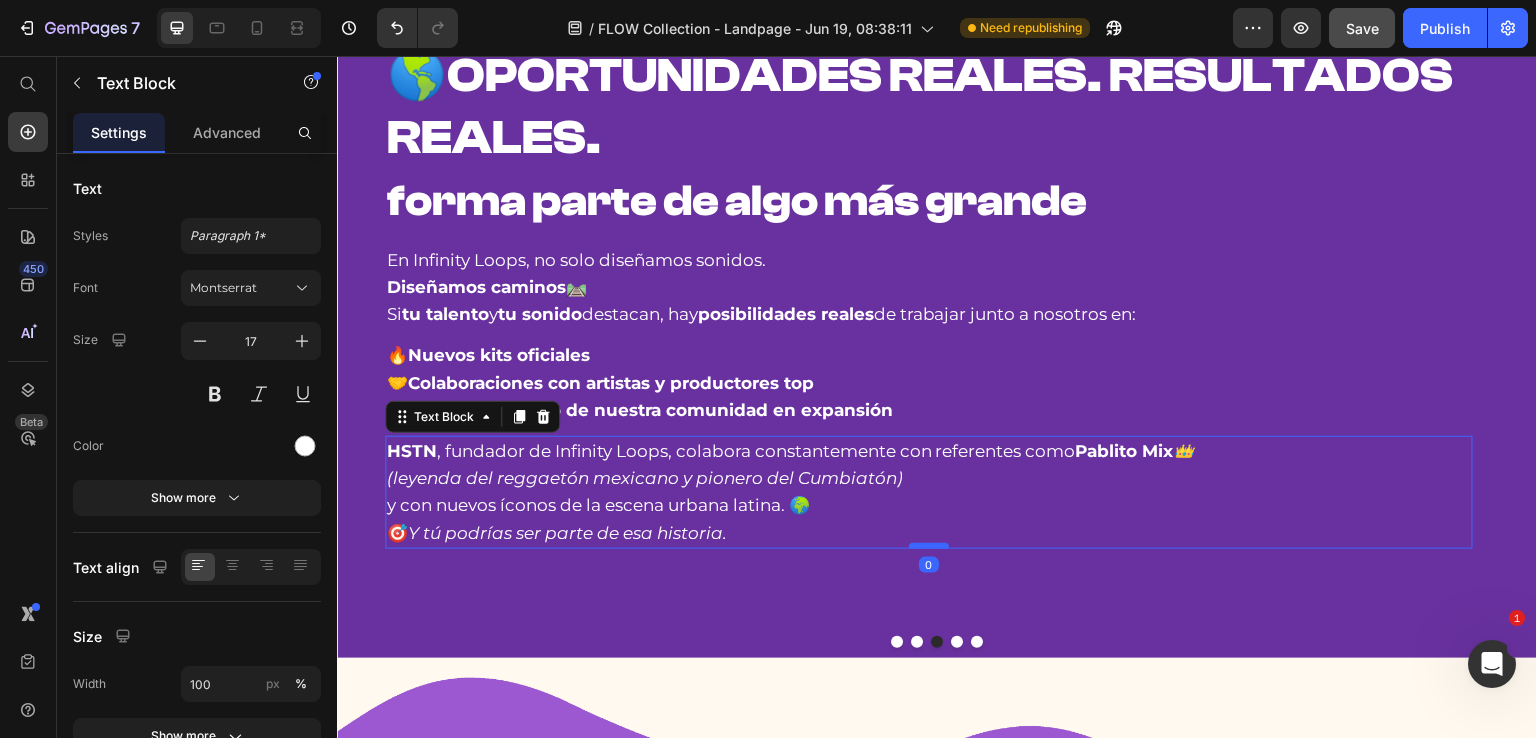 drag, startPoint x: 931, startPoint y: 555, endPoint x: 933, endPoint y: 543, distance: 12.165525 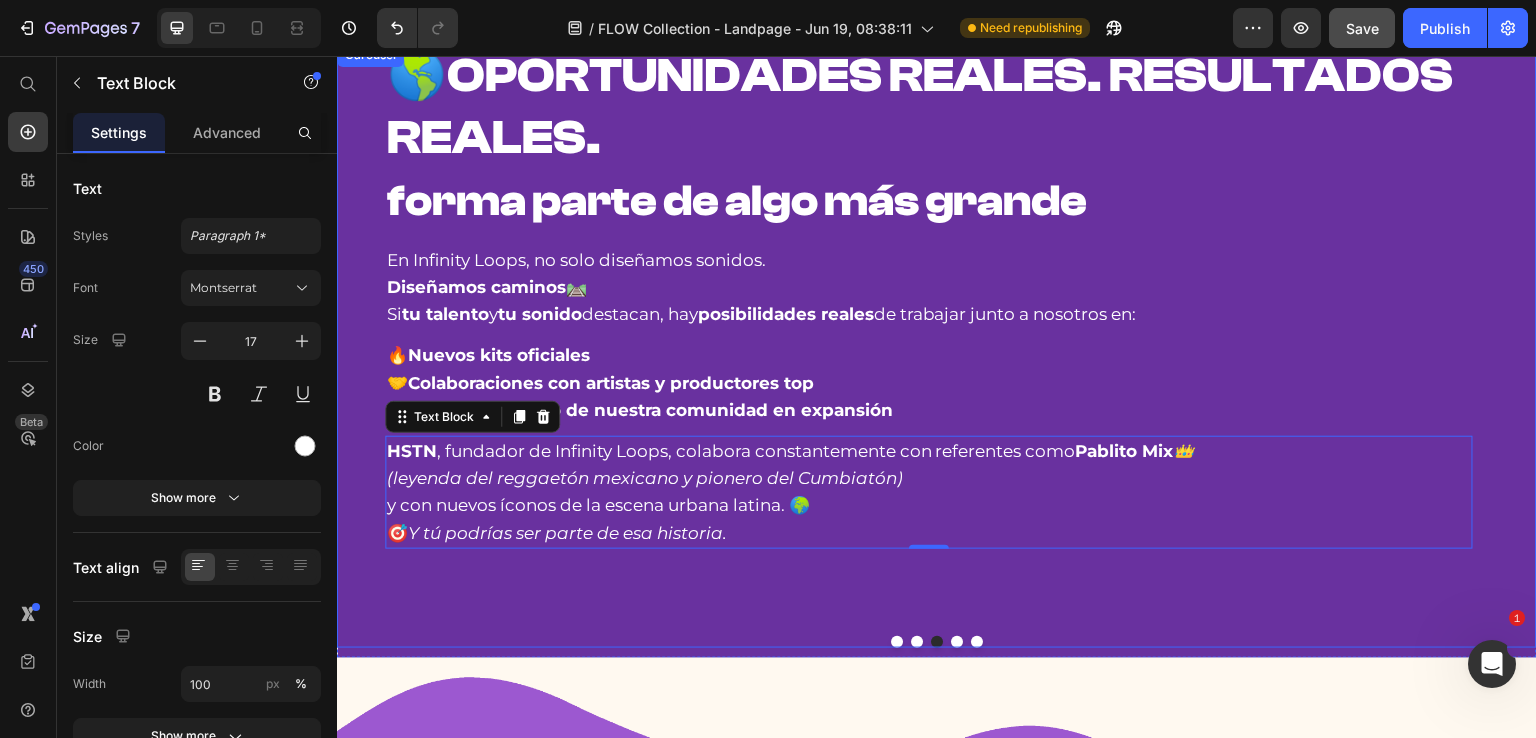 click at bounding box center (957, 642) 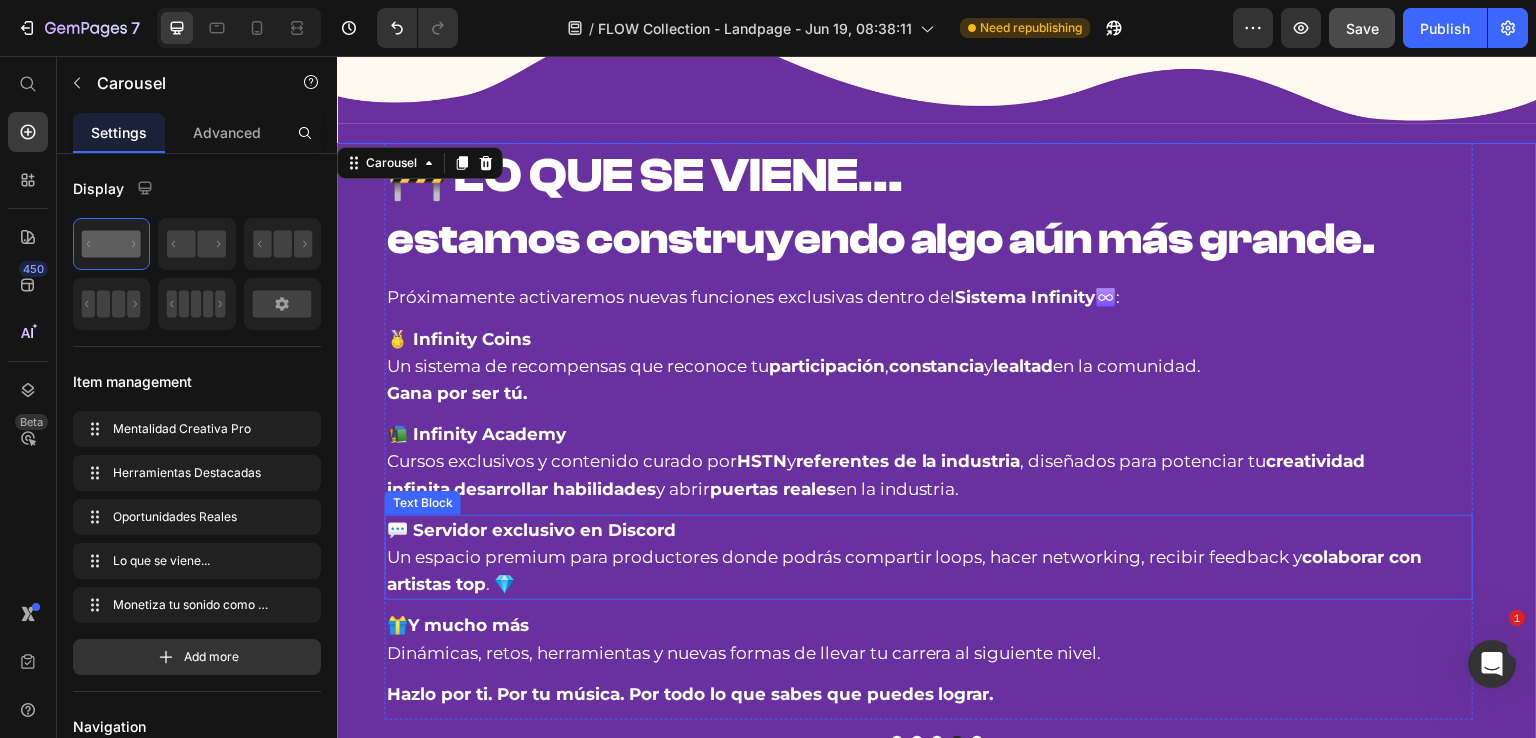 scroll, scrollTop: 1154, scrollLeft: 0, axis: vertical 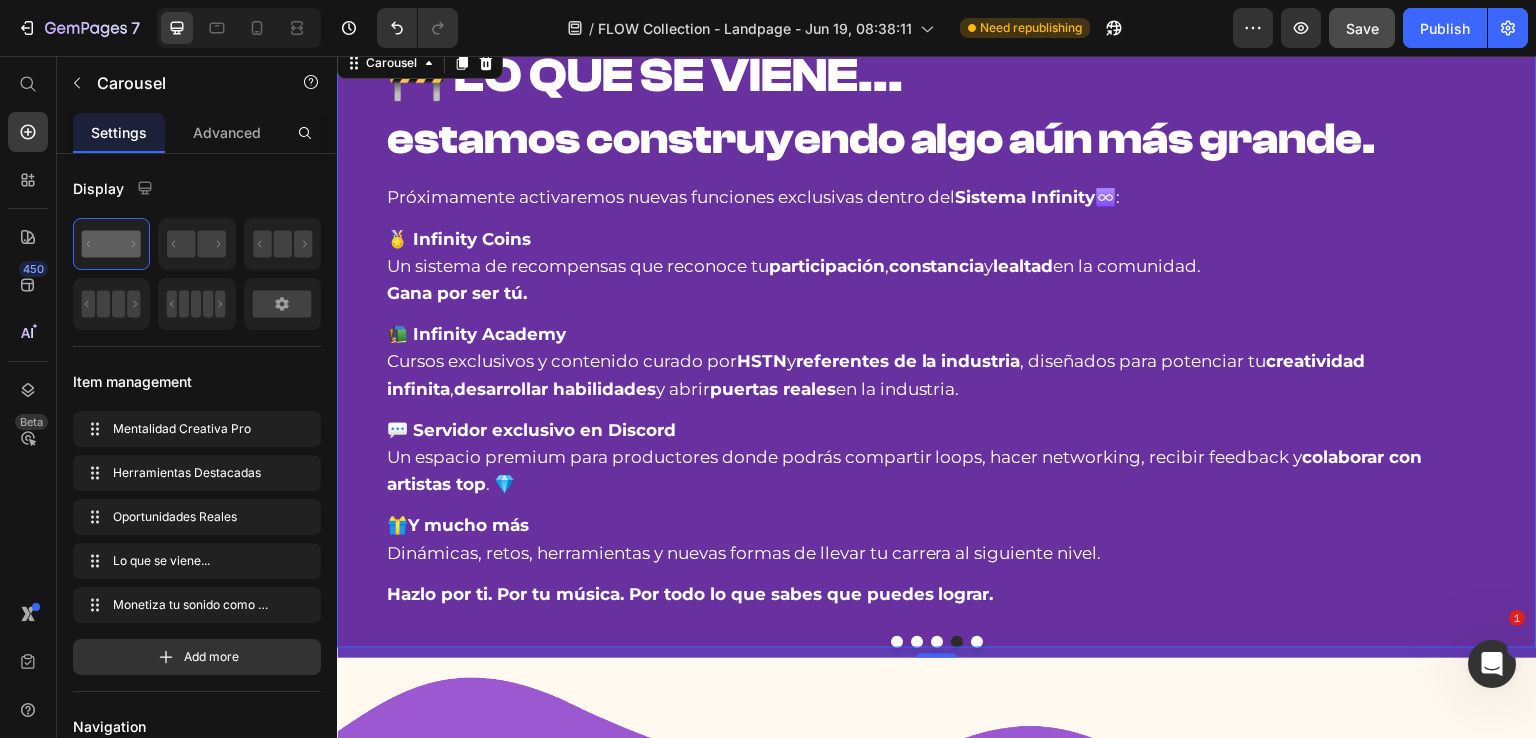 click at bounding box center (977, 642) 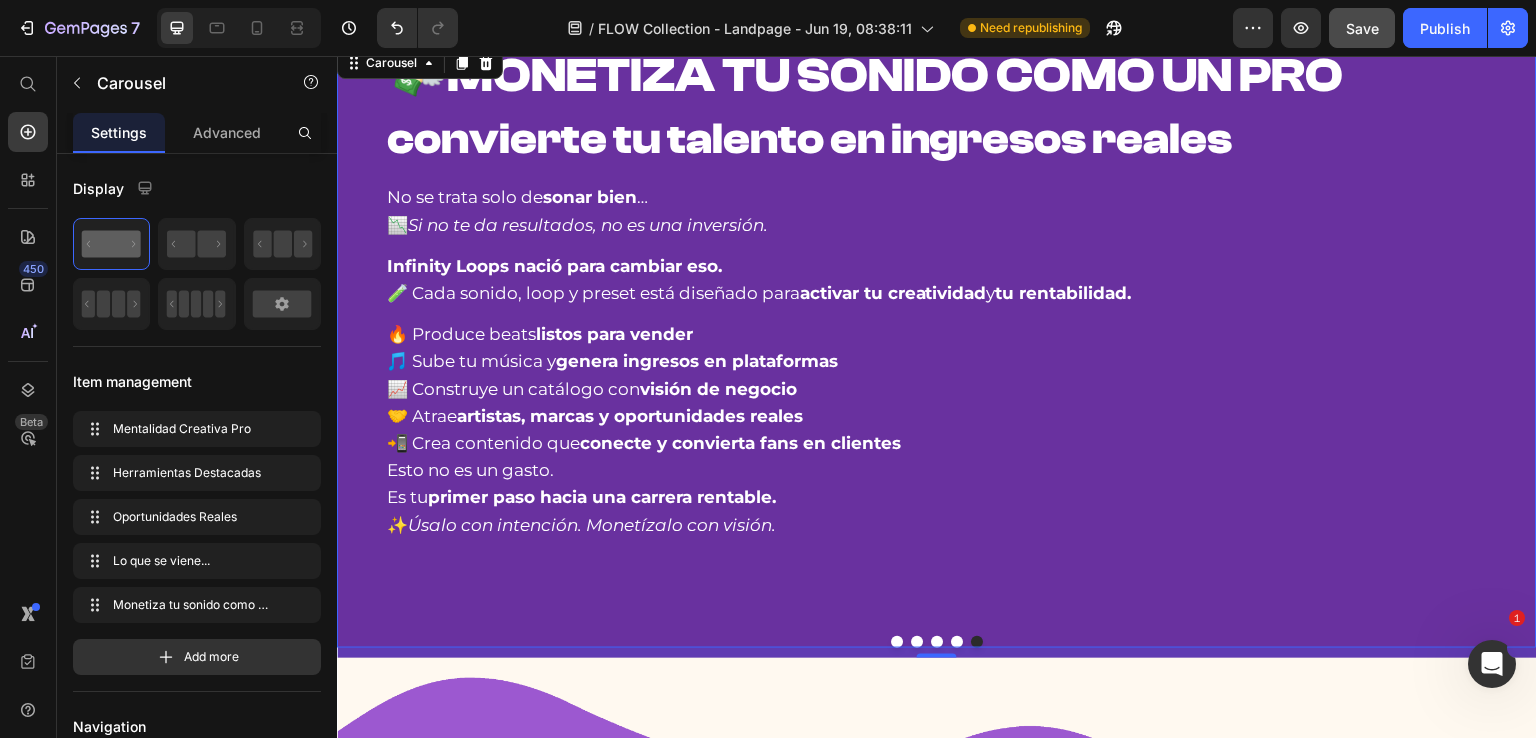 click at bounding box center [957, 642] 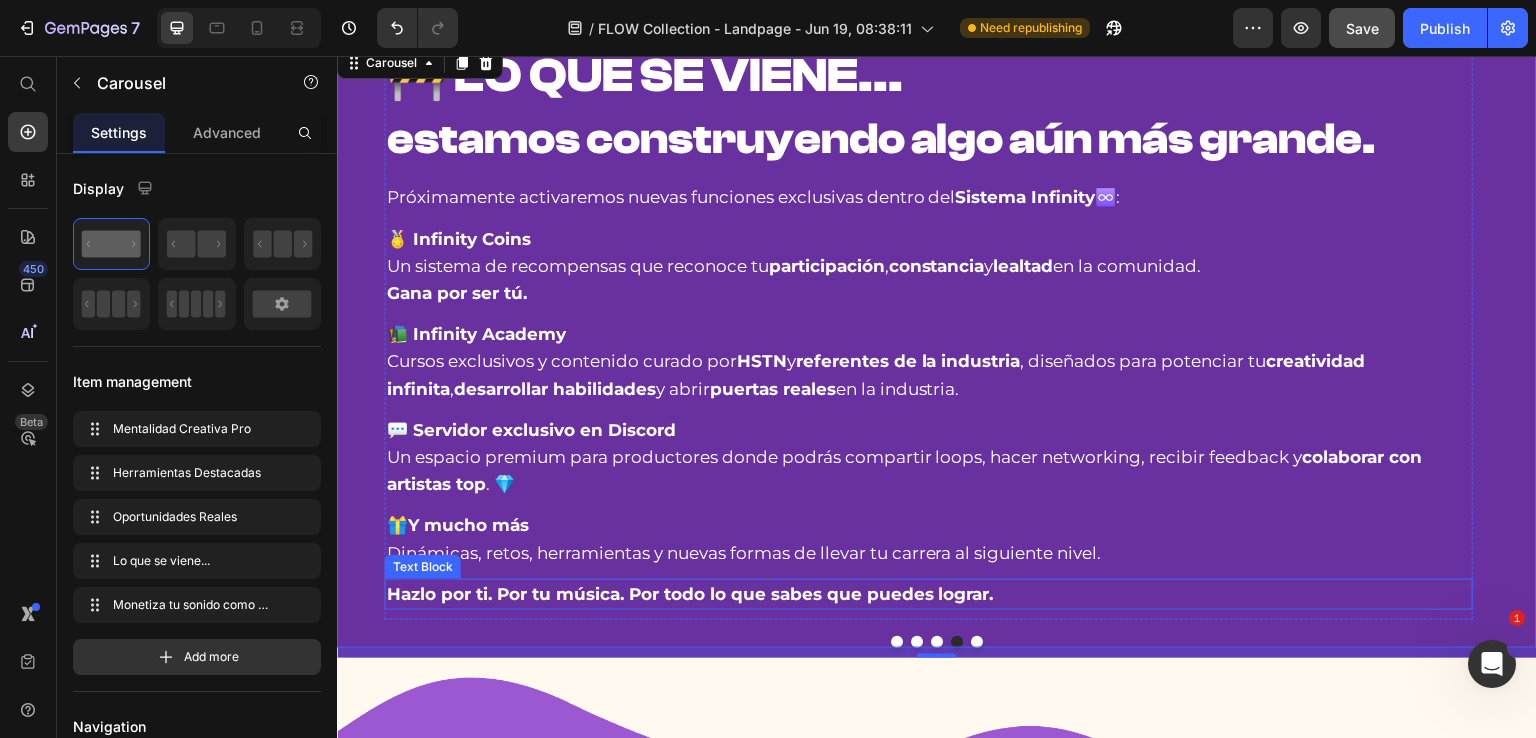 click on "Hazlo por ti. Por tu música. Por todo lo que sabes que puedes lograr." at bounding box center (929, 594) 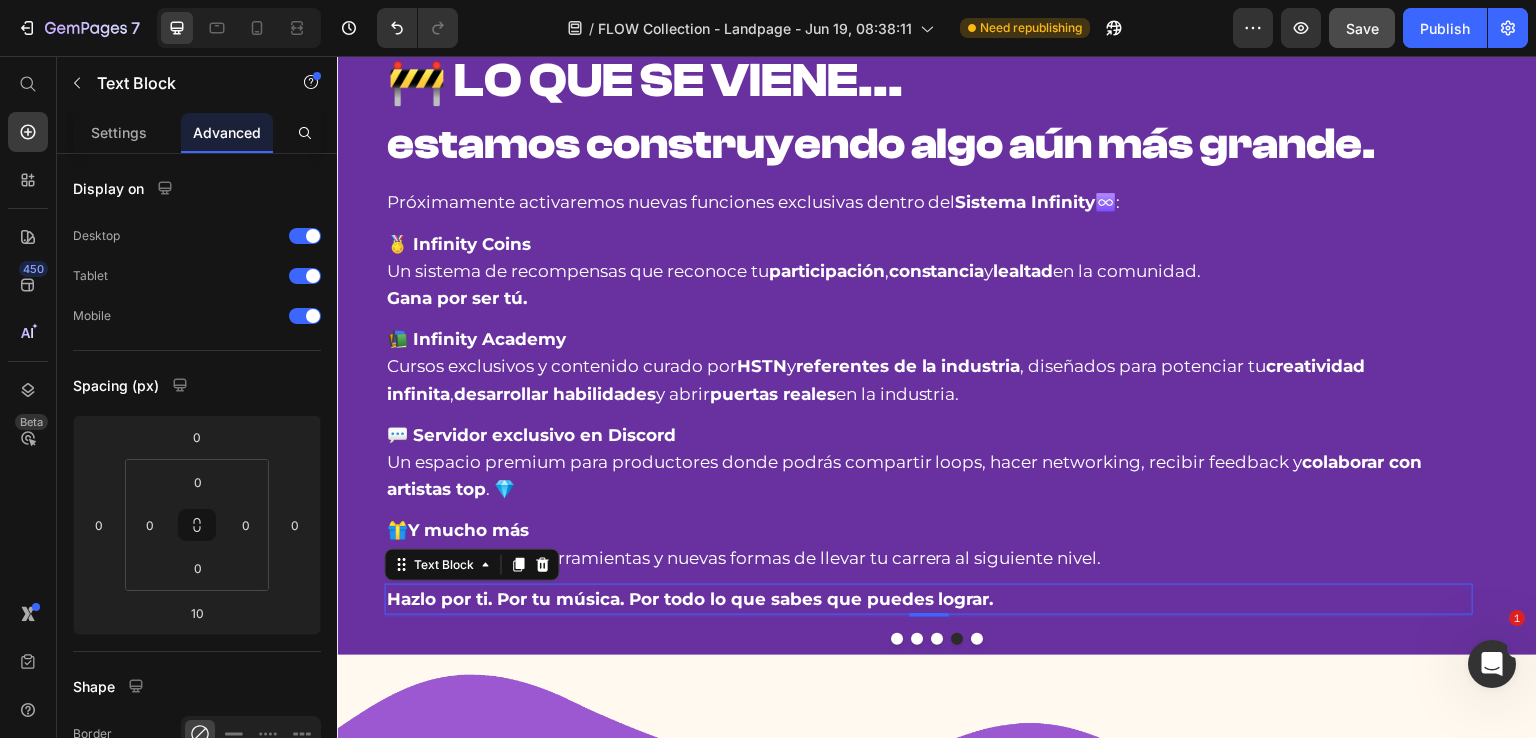 scroll, scrollTop: 1148, scrollLeft: 0, axis: vertical 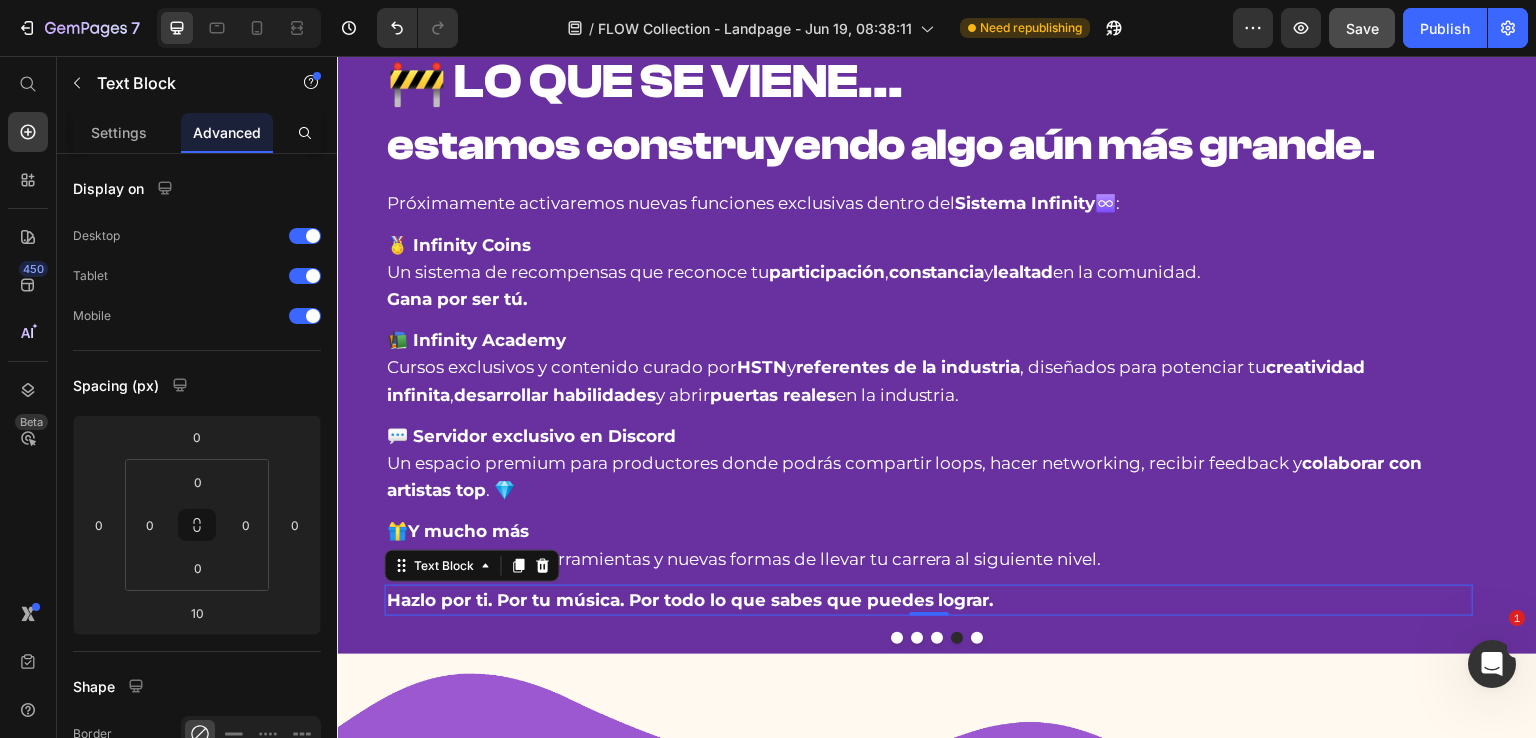 drag, startPoint x: 941, startPoint y: 615, endPoint x: 940, endPoint y: 602, distance: 13.038404 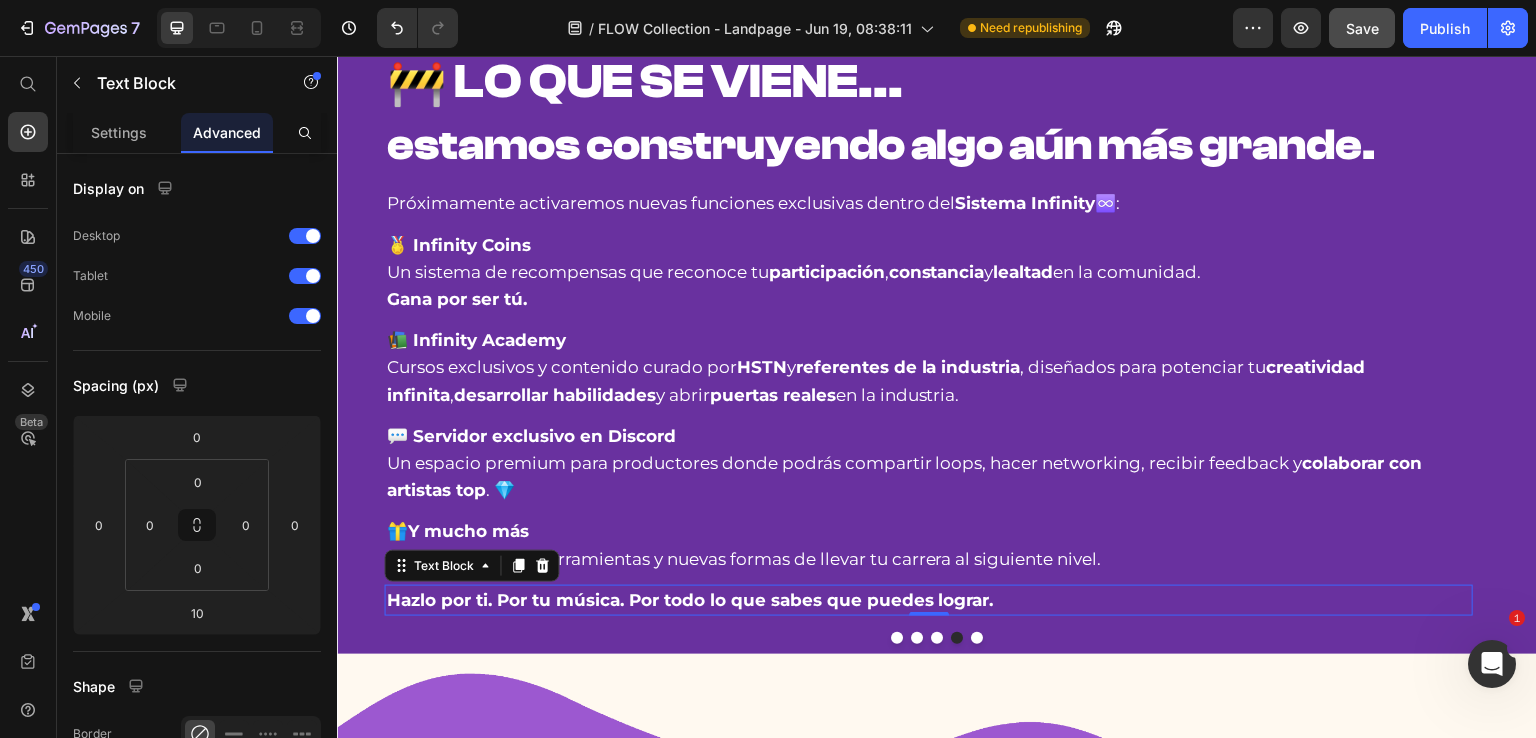click on "Hazlo por ti. Por tu música. Por todo lo que sabes que puedes lograr. Text Block   0" at bounding box center [929, 600] 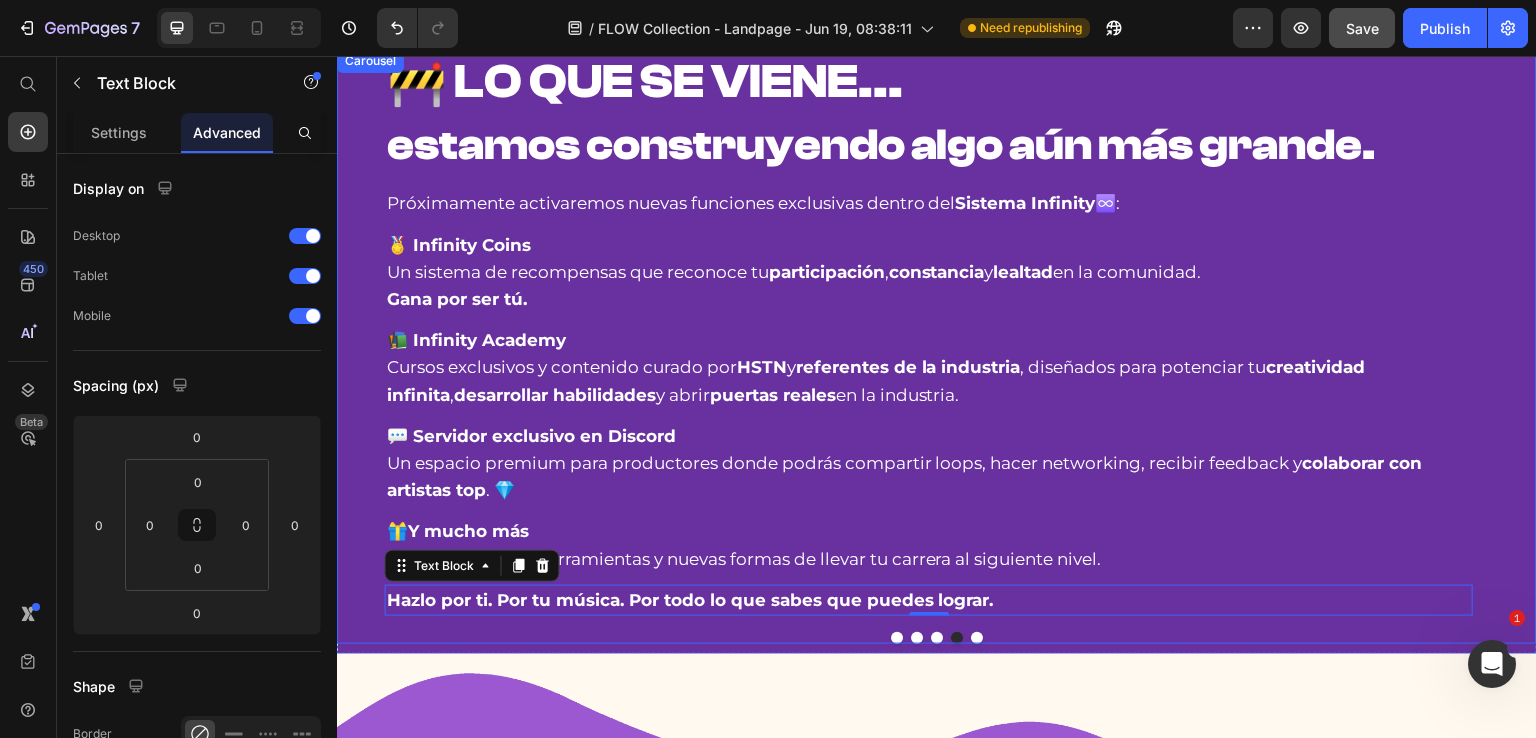 click 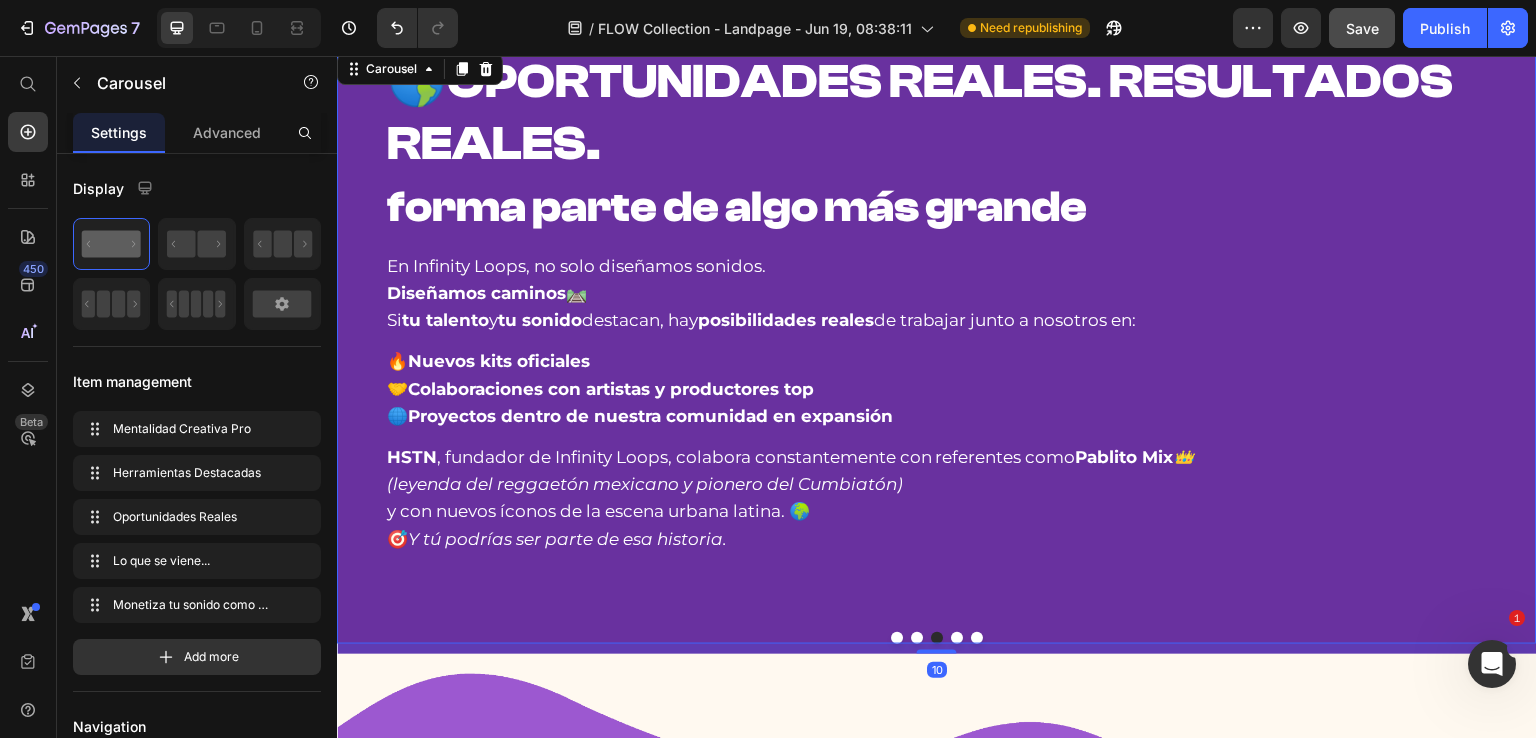 click 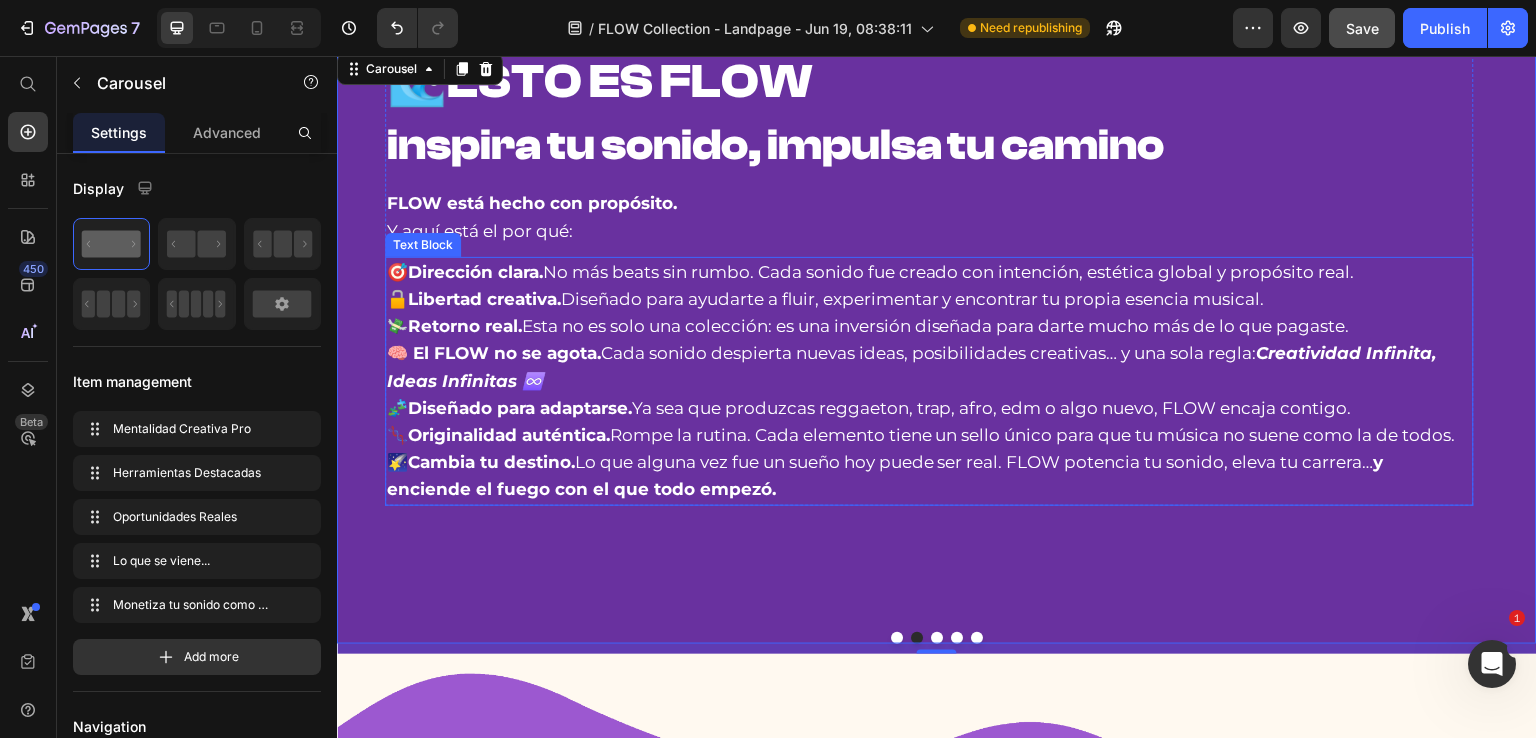 scroll, scrollTop: 1048, scrollLeft: 0, axis: vertical 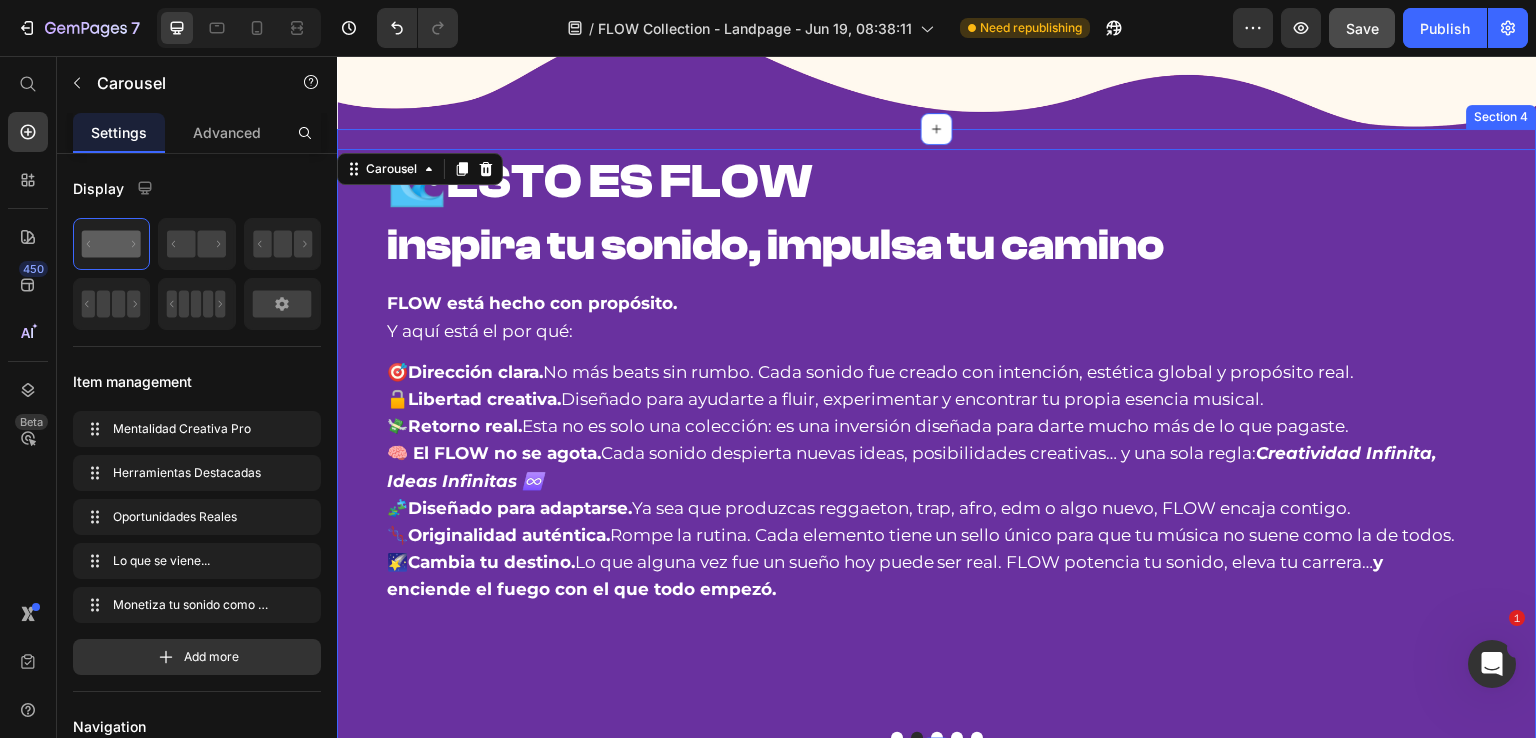 click on "♾️ SISTEMA INFINITY™ transforma tu creatividad en resultados Heading Infinity Loops® nació para romper el molde. 🔧 Creamos herramientas reales para productores que sueñan con vivir de su música. 🚀 Cada colección tiene una misión: activar tu potencial. Cada sonido, loop, preset y textura está diseñado para impulsarte a sonar más profesional, encontrar tu estilo propio y transformar tu talento en resultados reales: Text Block
🎵  Vende beats  con más impacto
🎯  Consigue placements  y oportunidades
💻  Monetiza tu música  en plataformas
💸  Convierte tu creatividad  en ingresos
🌍  Haz que tu música  suene global
🤝  Colabora con artistas  y productores Item List Row 🌊  ESTO ES FLOW inspira tu sonido, impulsa tu camino Heading FLOW está hecho con propósito. Y aquí está el por qué: Text Block 🎯  Dirección clara. 🔓  Libertad creativa. 💸  🧩  🧬" at bounding box center (937, 441) 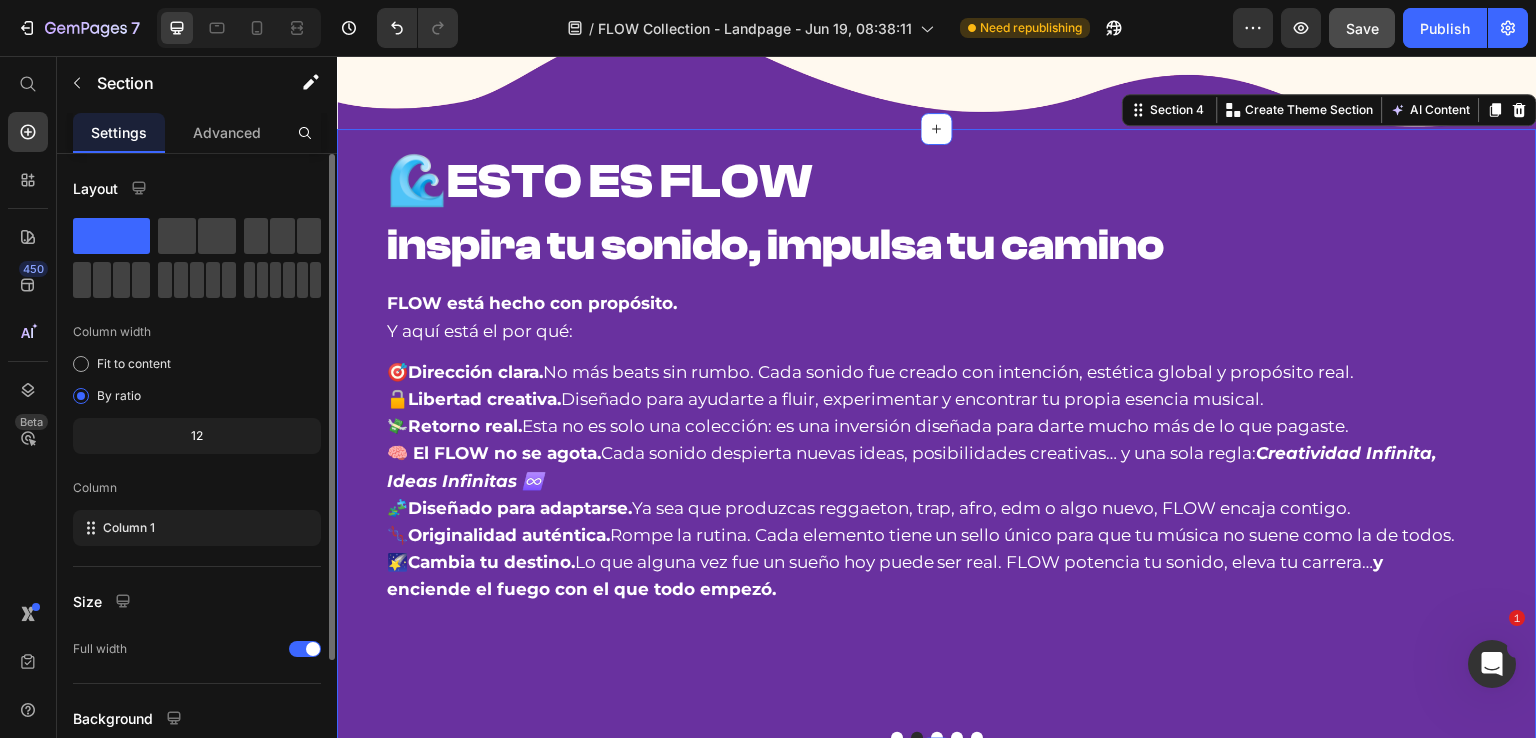 click on "Advanced" 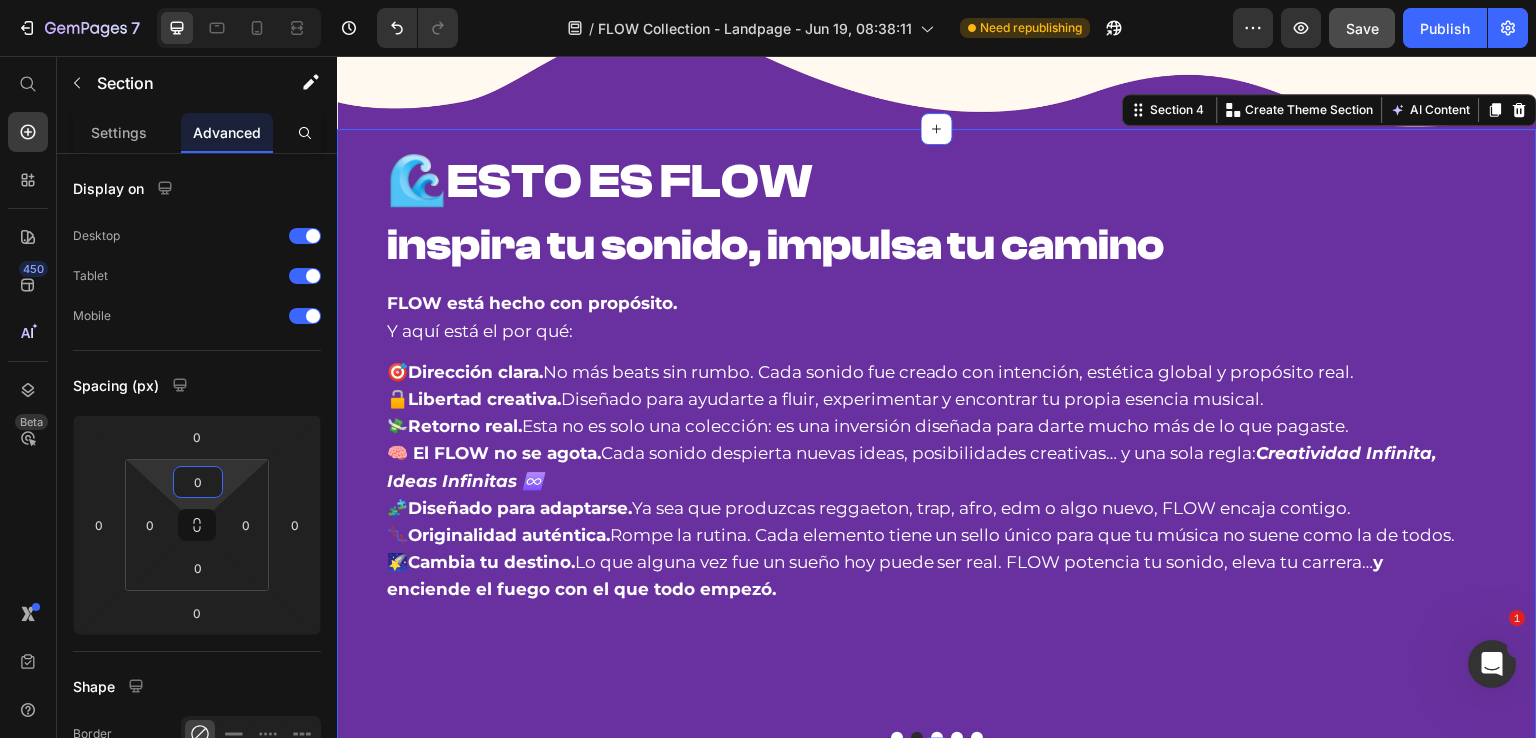 drag, startPoint x: 233, startPoint y: 467, endPoint x: 231, endPoint y: 485, distance: 18.110771 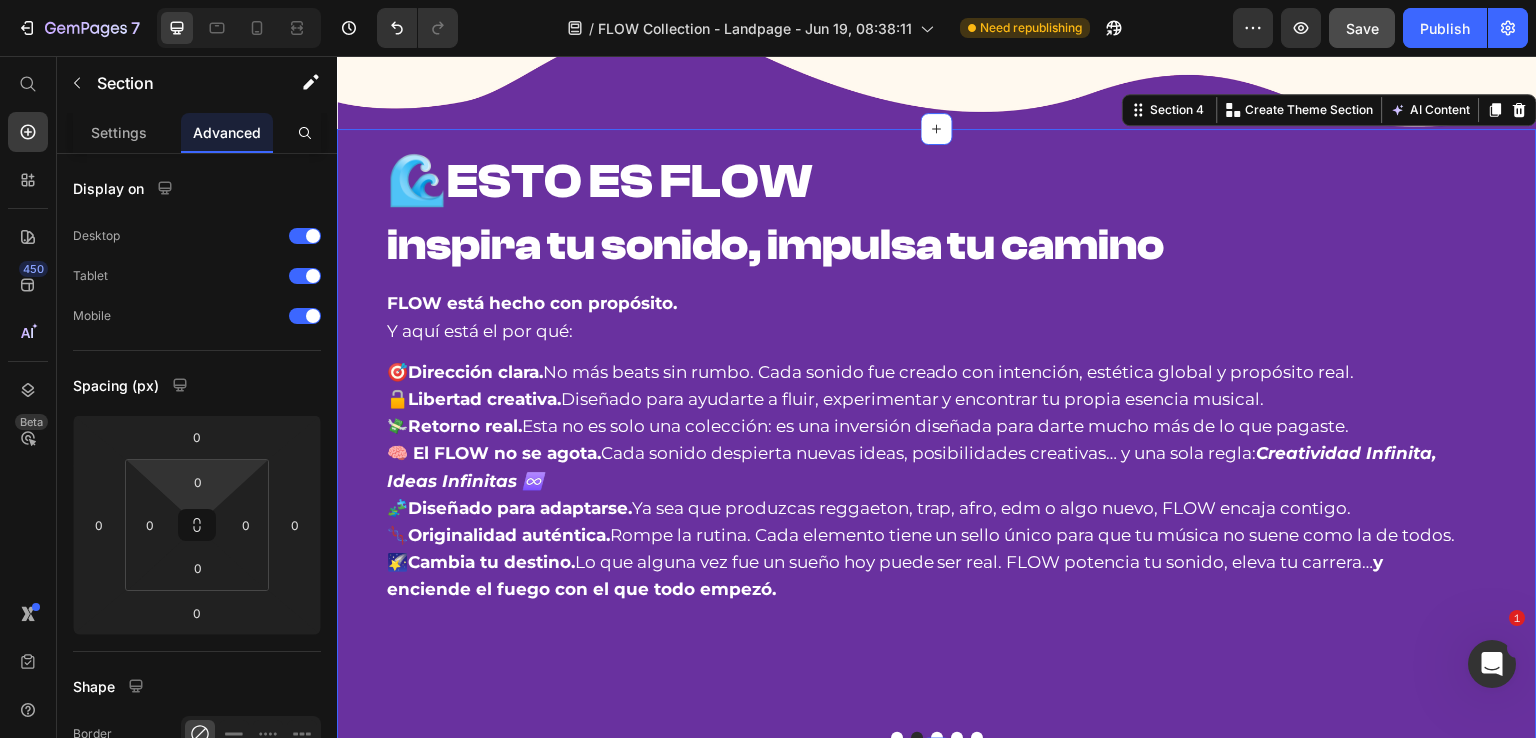 click on "7  Version history  /  FLOW Collection - Landpage - Jun 19, 08:38:11 Need republishing Preview  Save   Publish  450 Beta Start with Sections Elements Hero Section Product Detail Brands Trusted Badges Guarantee Product Breakdown How to use Testimonials Compare Bundle FAQs Social Proof Brand Story Product List Collection Blog List Contact Sticky Add to Cart Custom Footer Browse Library 450 Layout
Row
Row
Row
Row Text
Heading
Text Block Button
Button
Button
Sticky Back to top Media
Image" at bounding box center (768, 0) 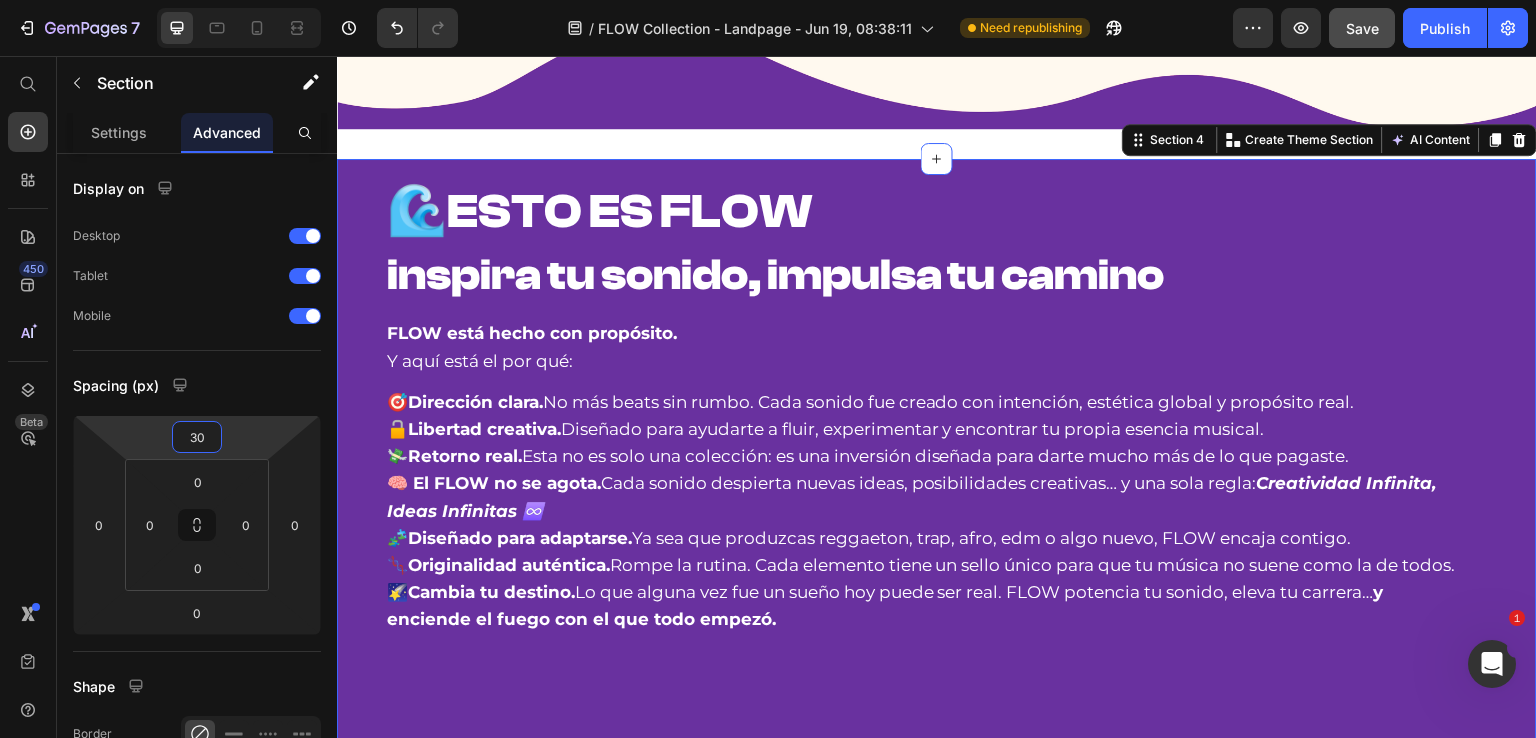 drag, startPoint x: 236, startPoint y: 433, endPoint x: 236, endPoint y: 418, distance: 15 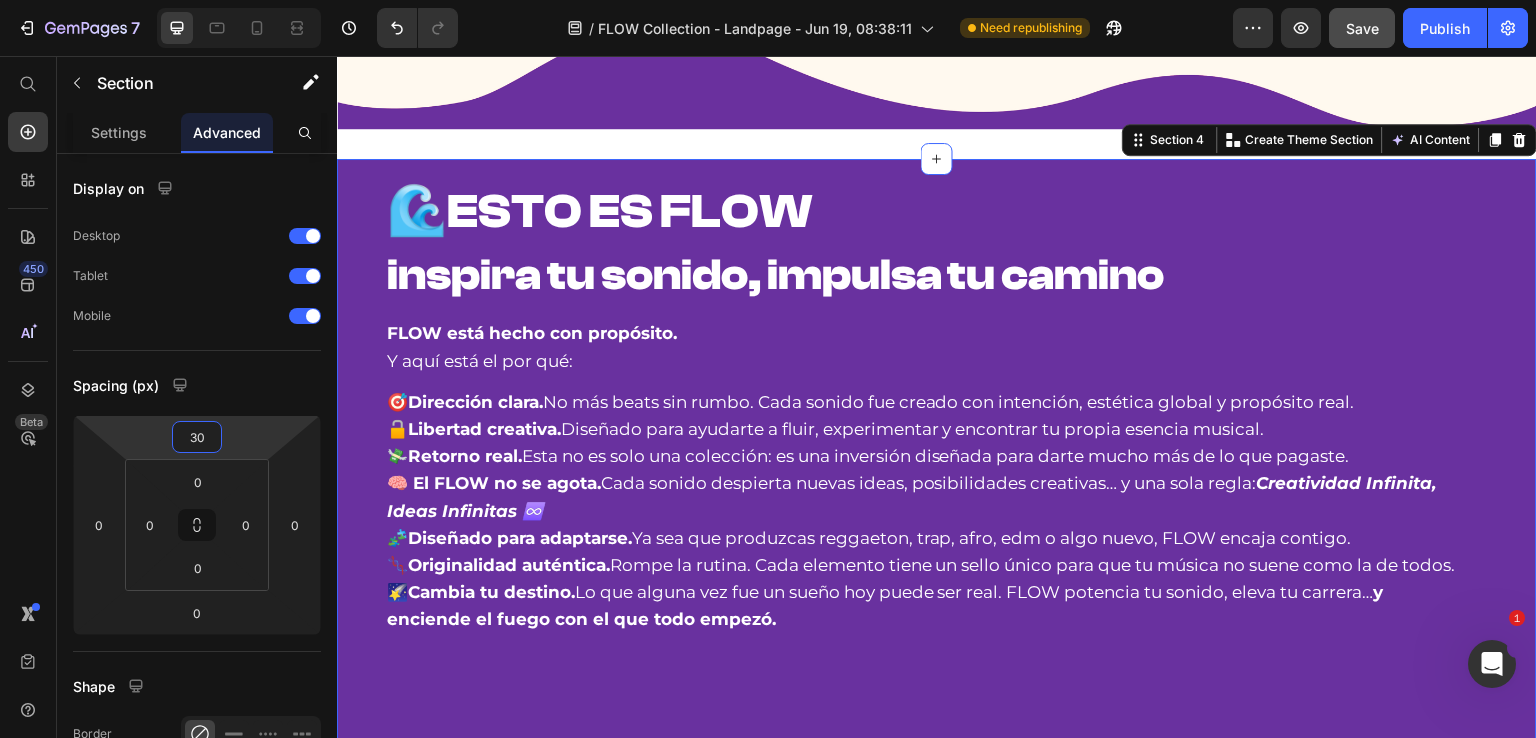 click on "7  Version history  /  FLOW Collection - Landpage - Jun 19, 08:38:11 Need republishing Preview  Save   Publish  450 Beta Start with Sections Elements Hero Section Product Detail Brands Trusted Badges Guarantee Product Breakdown How to use Testimonials Compare Bundle FAQs Social Proof Brand Story Product List Collection Blog List Contact Sticky Add to Cart Custom Footer Browse Library 450 Layout
Row
Row
Row
Row Text
Heading
Text Block Button
Button
Button
Sticky Back to top Media
Image" at bounding box center (768, 0) 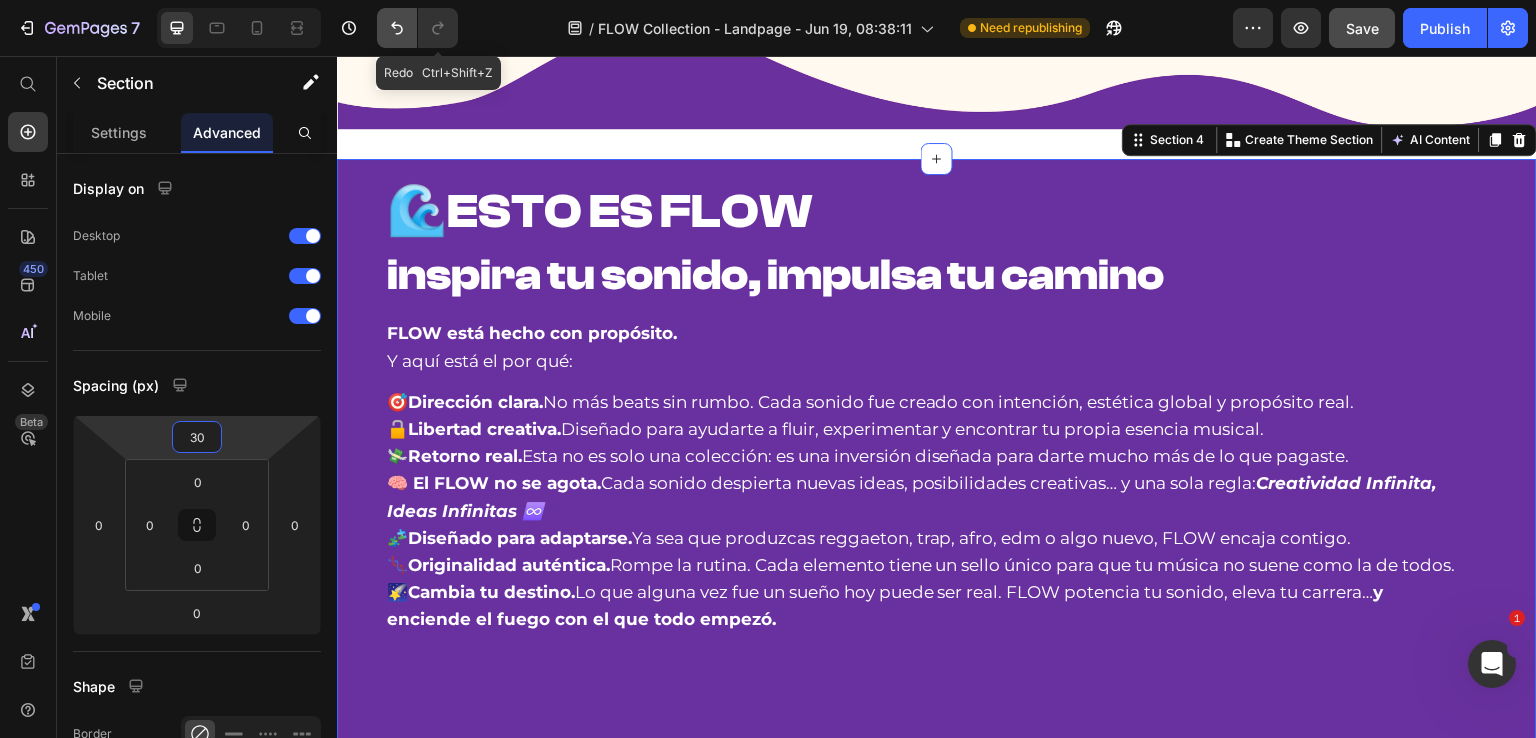 click on "Redo   Ctrl+Shift+Z" 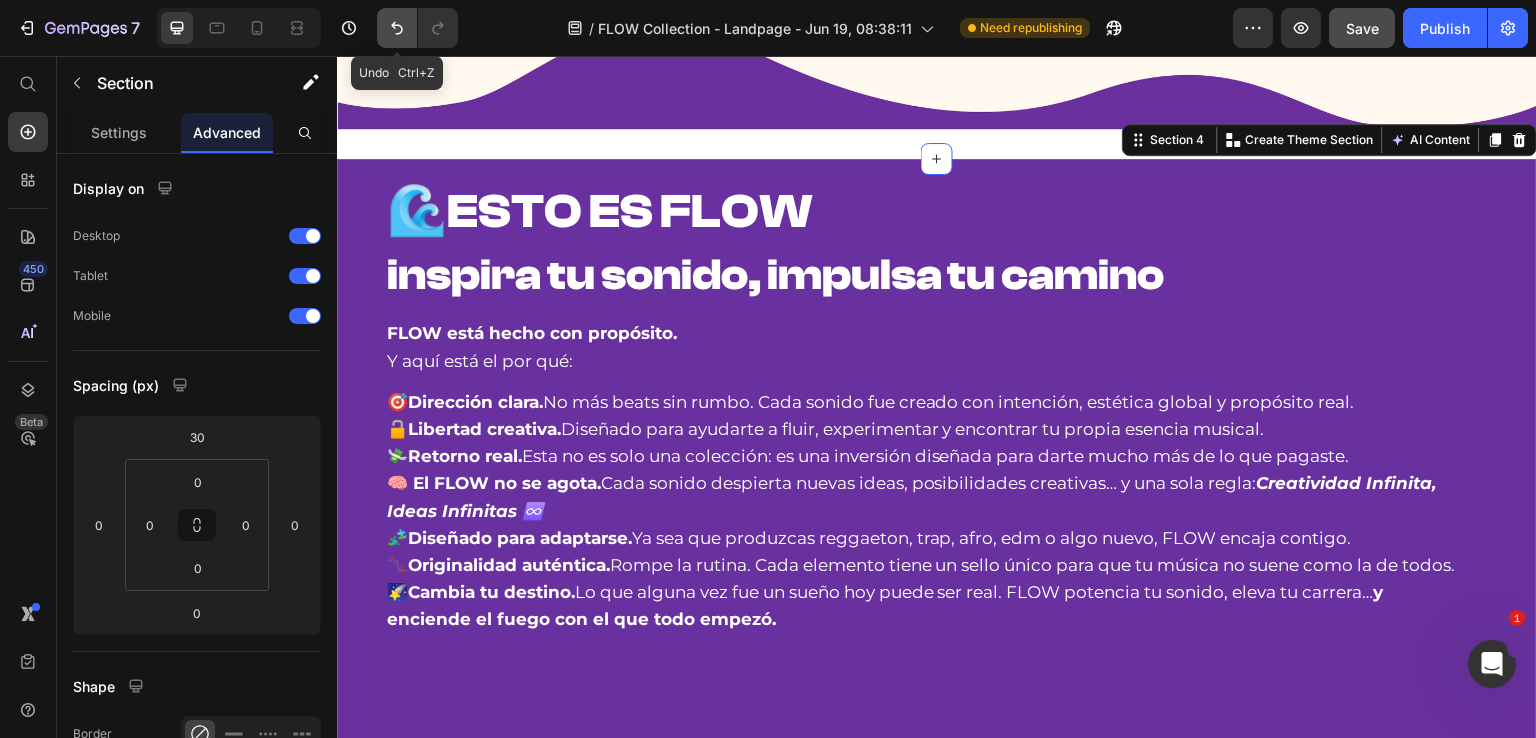 click 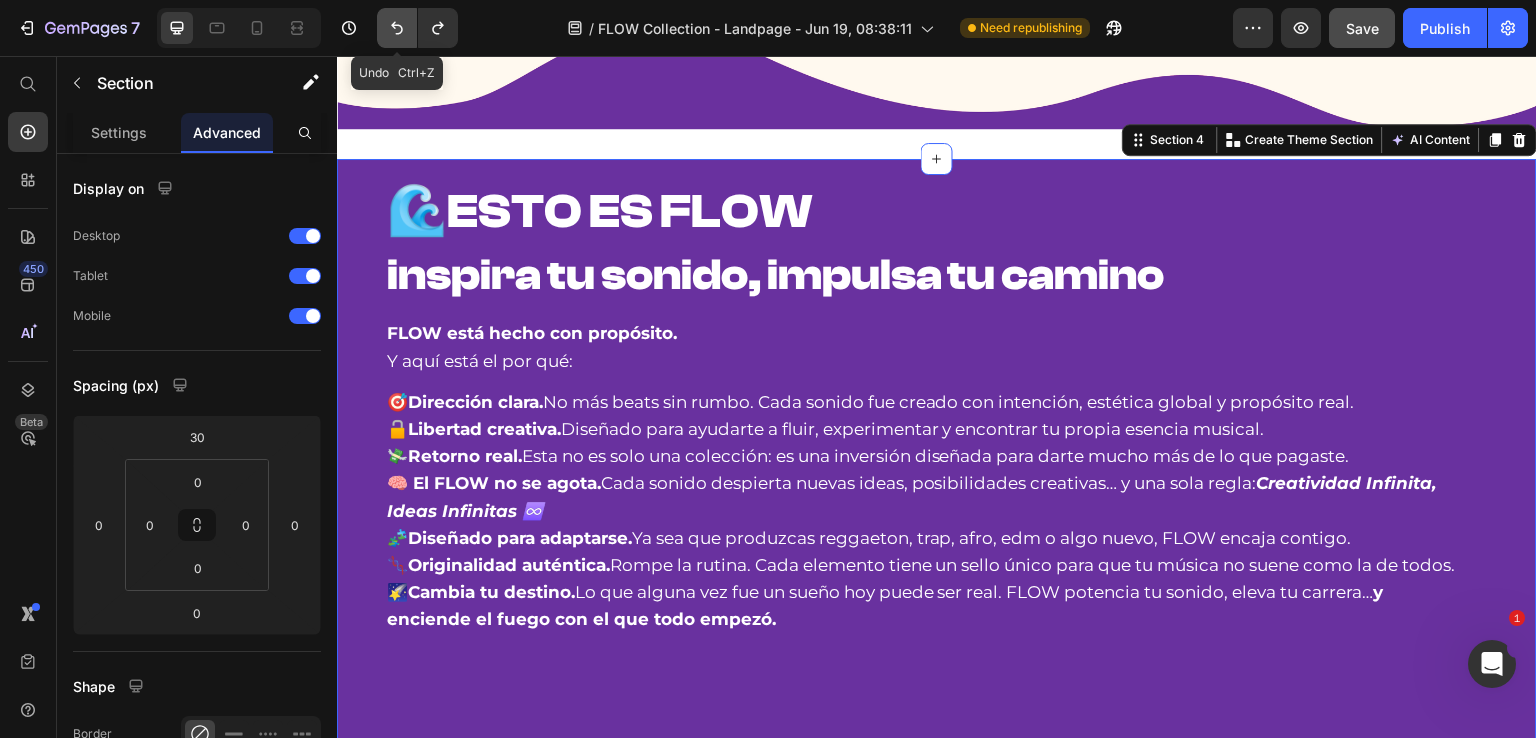 click 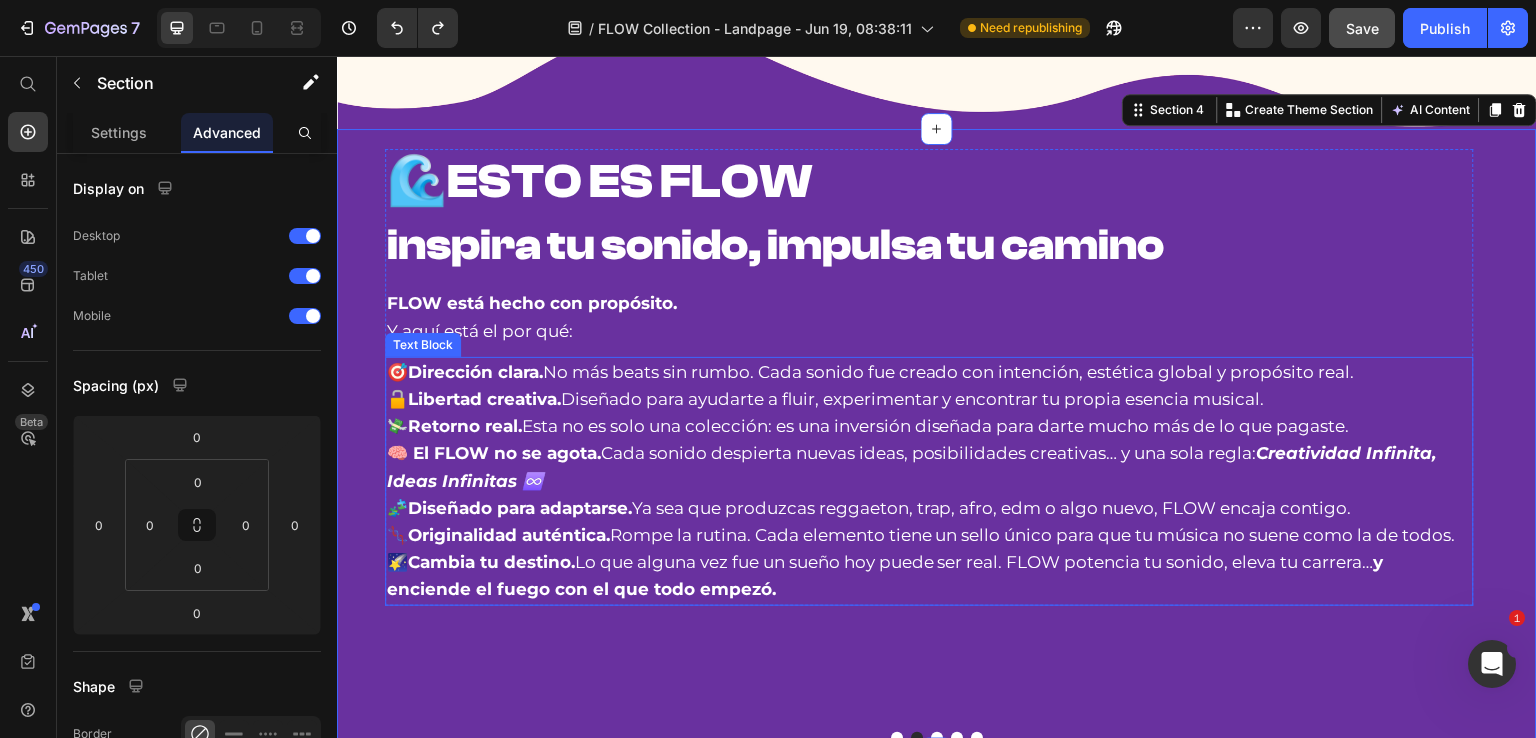 scroll, scrollTop: 1148, scrollLeft: 0, axis: vertical 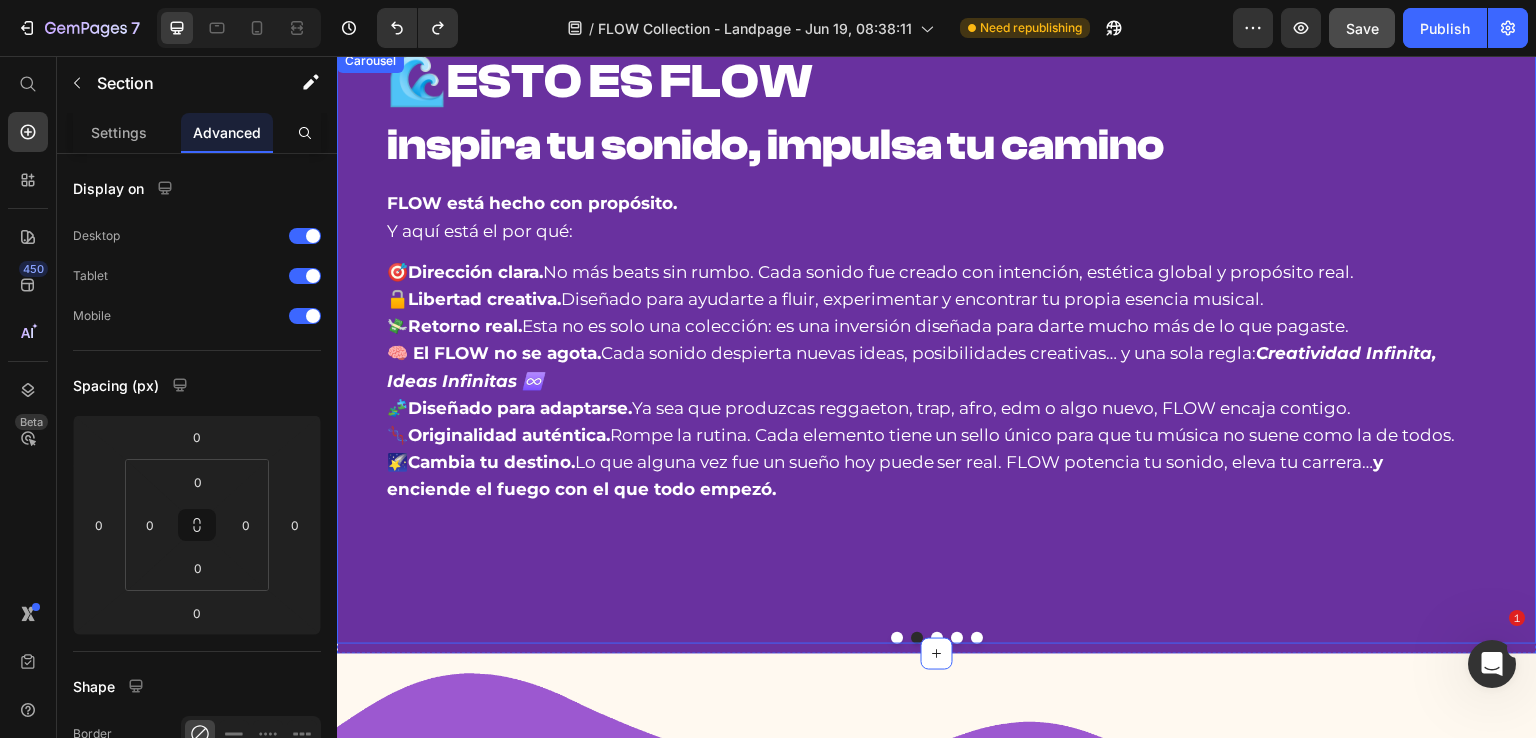 click at bounding box center [897, 638] 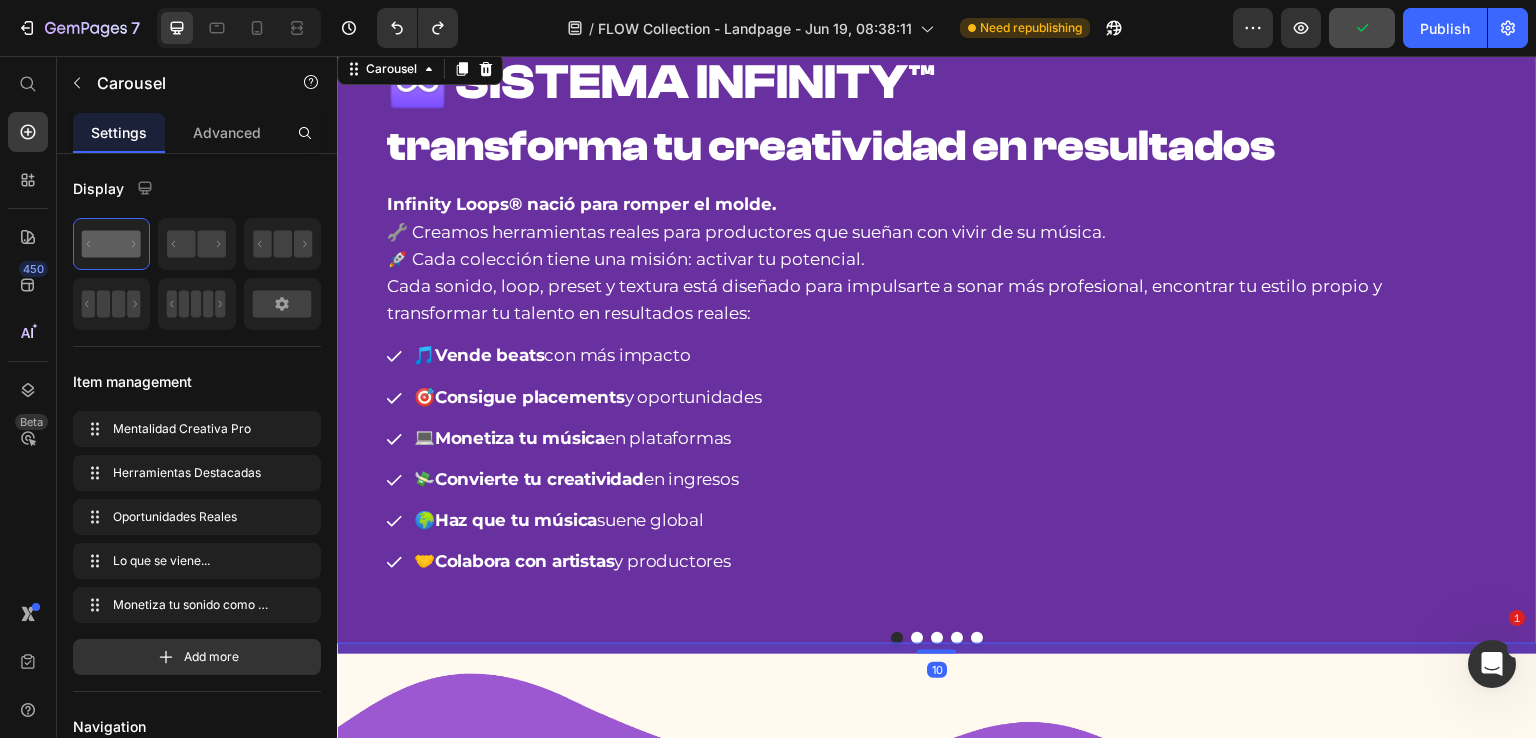 click at bounding box center (937, 638) 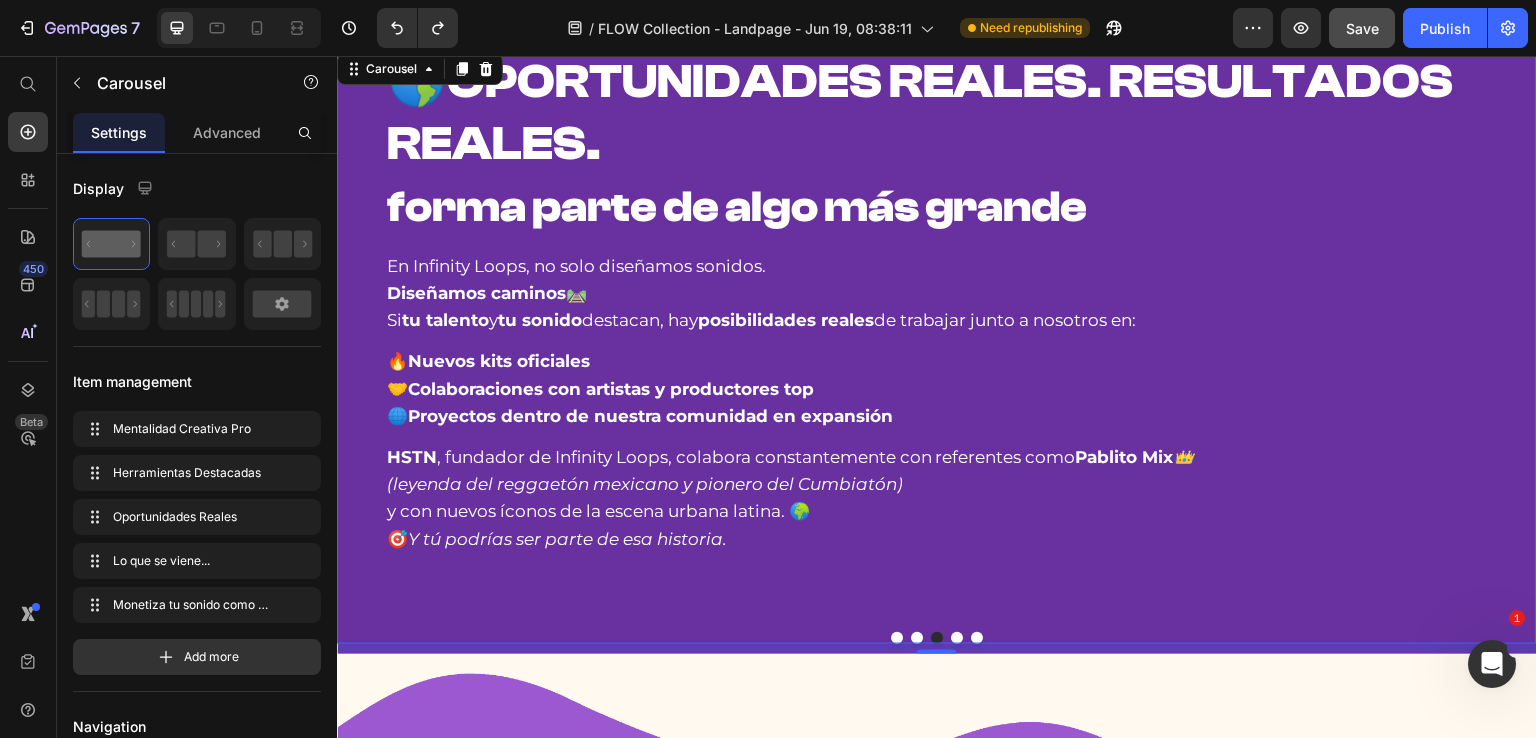 click at bounding box center [957, 638] 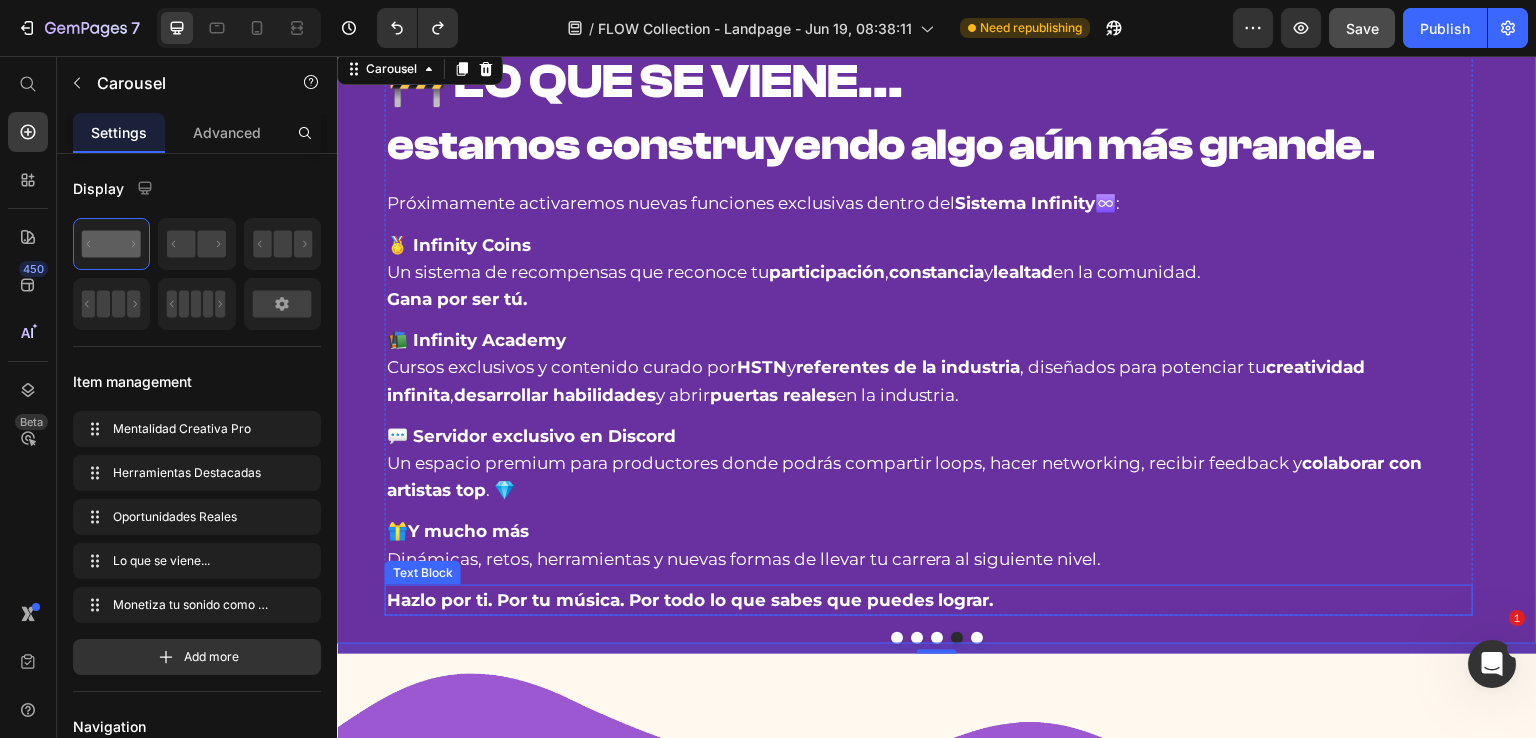 click on "Hazlo por ti. Por tu música. Por todo lo que sabes que puedes lograr." at bounding box center [690, 600] 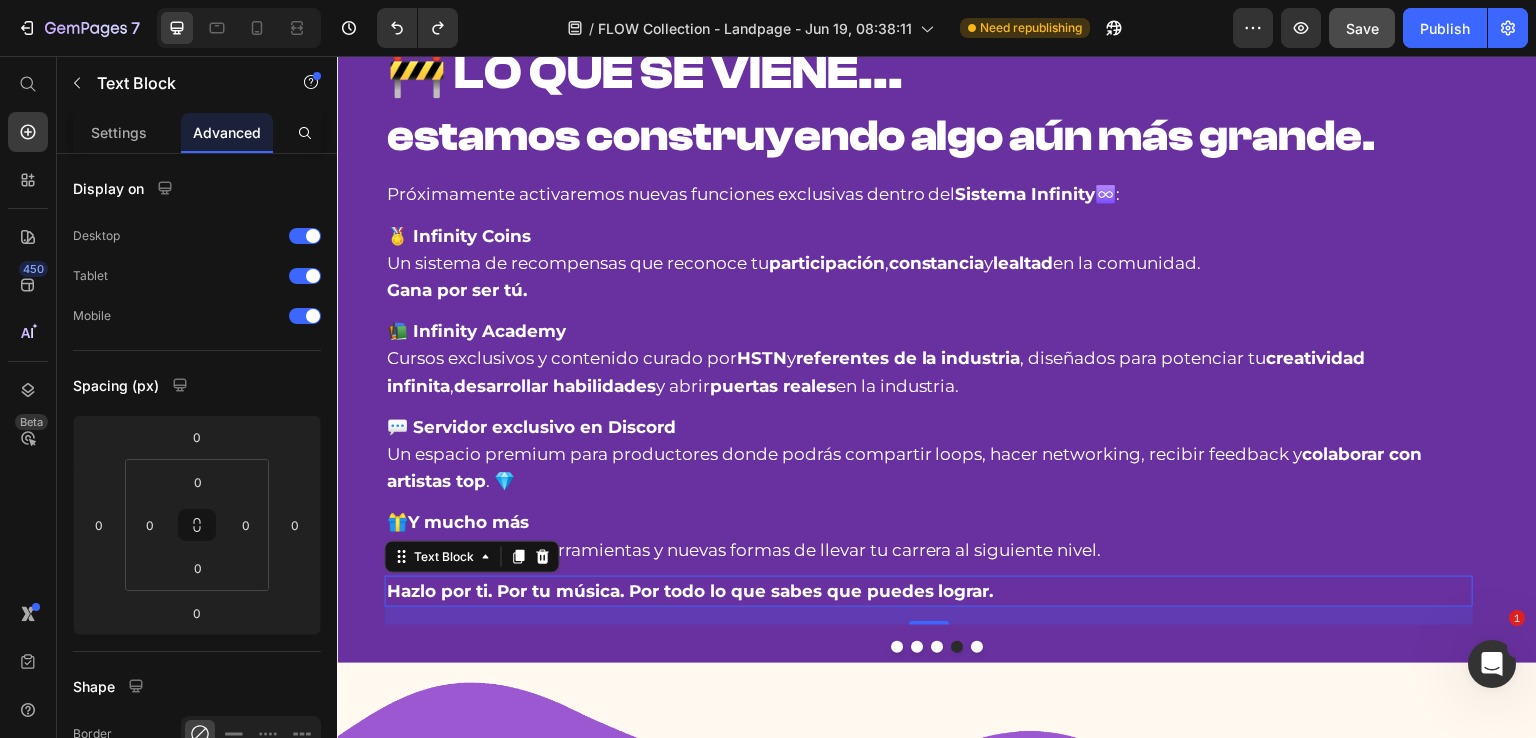 scroll, scrollTop: 1158, scrollLeft: 0, axis: vertical 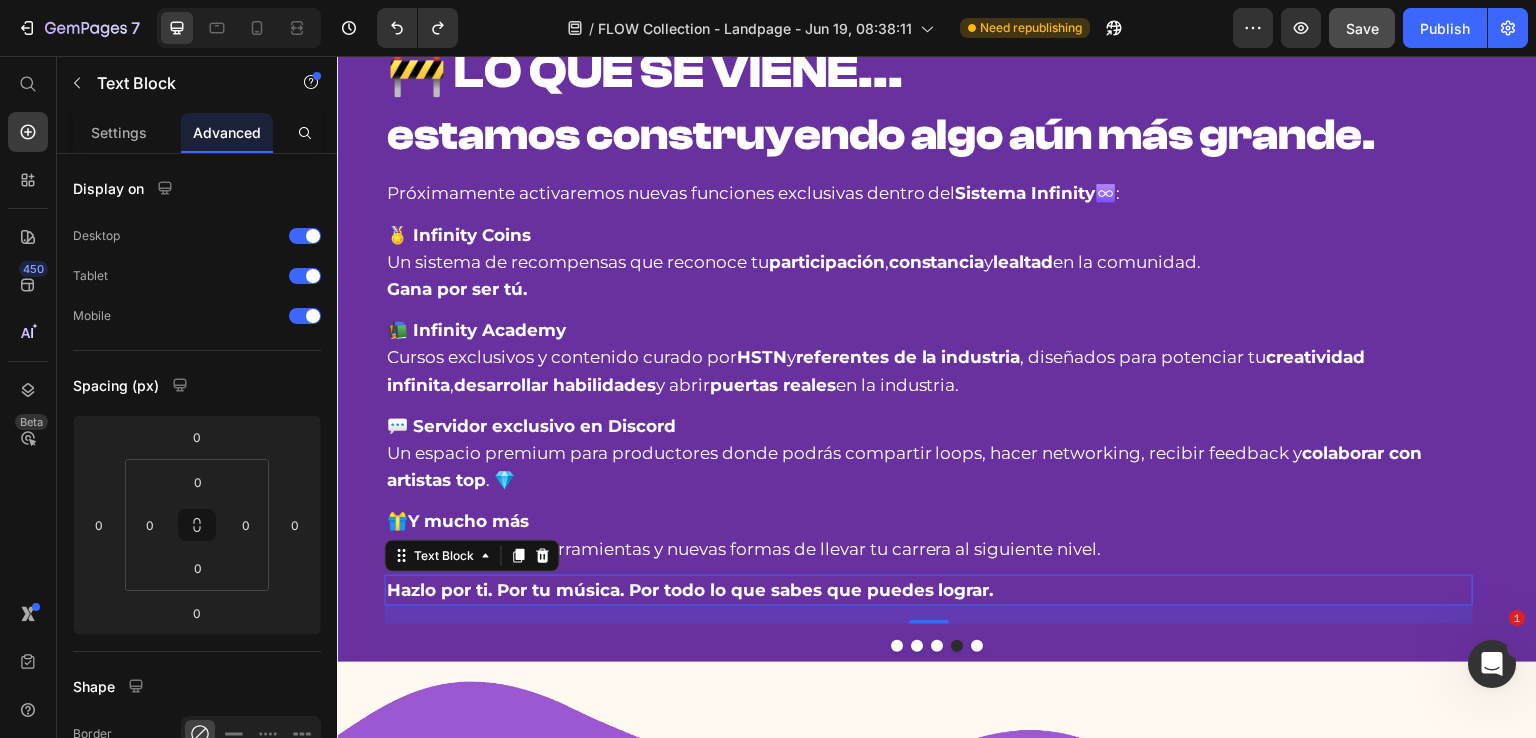 drag, startPoint x: 925, startPoint y: 610, endPoint x: 920, endPoint y: 628, distance: 18.681541 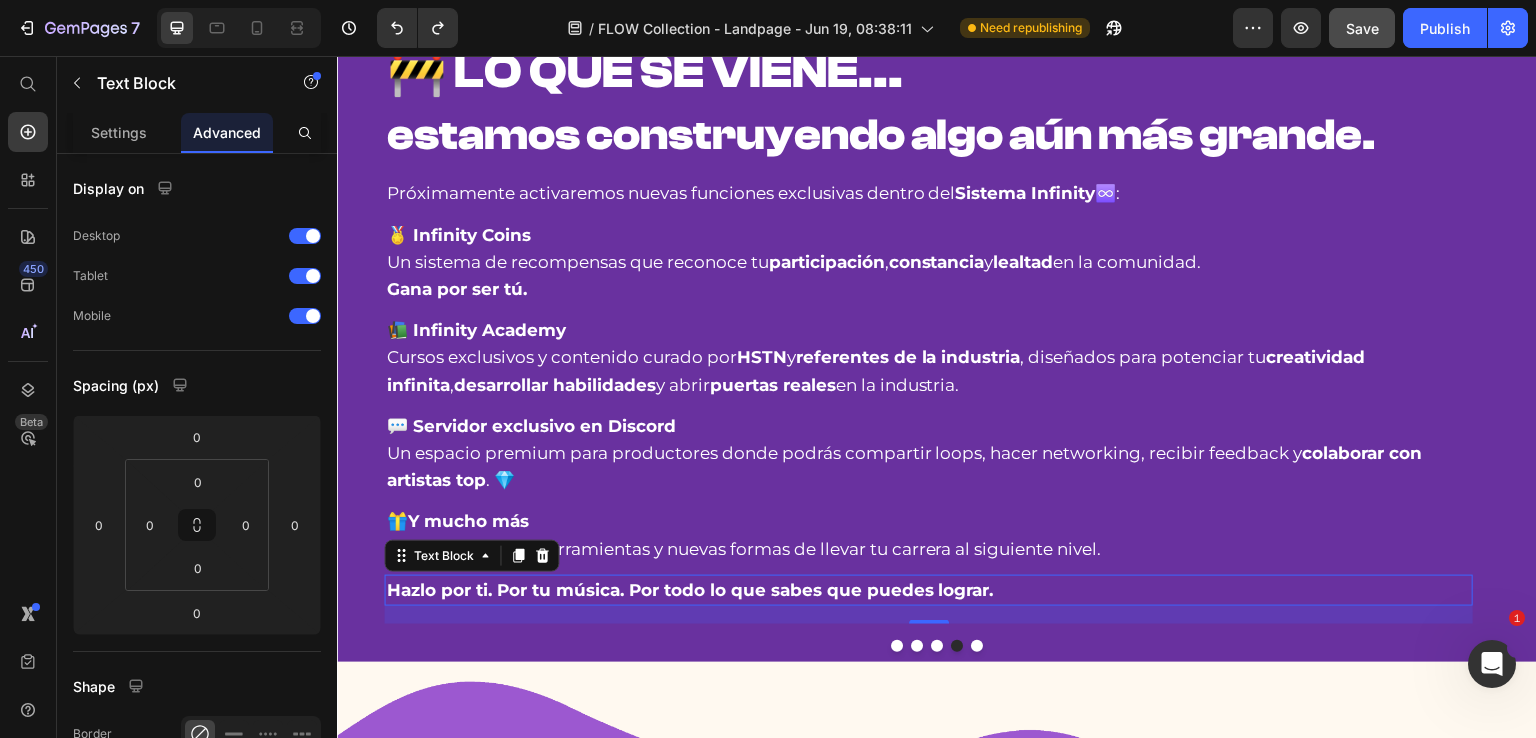 click on "♾️ SISTEMA INFINITY™ transforma tu creatividad en resultados Heading Infinity Loops® nació para romper el molde. 🔧 Creamos herramientas reales para productores que sueñan con vivir de su música. 🚀 Cada colección tiene una misión: activar tu potencial. Cada sonido, loop, preset y textura está diseñado para impulsarte a sonar más profesional, encontrar tu estilo propio y transformar tu talento en resultados reales: Text Block
🎵  Vende beats  con más impacto
🎯  Consigue placements  y oportunidades
💻  Monetiza tu música  en plataformas
💸  Convierte tu creatividad  en ingresos
🌍  Haz que tu música  suene global
🤝  Colabora con artistas  y productores Item List Row 🌊  ESTO ES FLOW inspira tu sonido, impulsa tu camino Heading FLOW está hecho con propósito. Y aquí está el por qué: Text Block 🎯  Dirección clara. 🔓  Libertad creativa. 💸  🧩  🧬" at bounding box center [937, 345] 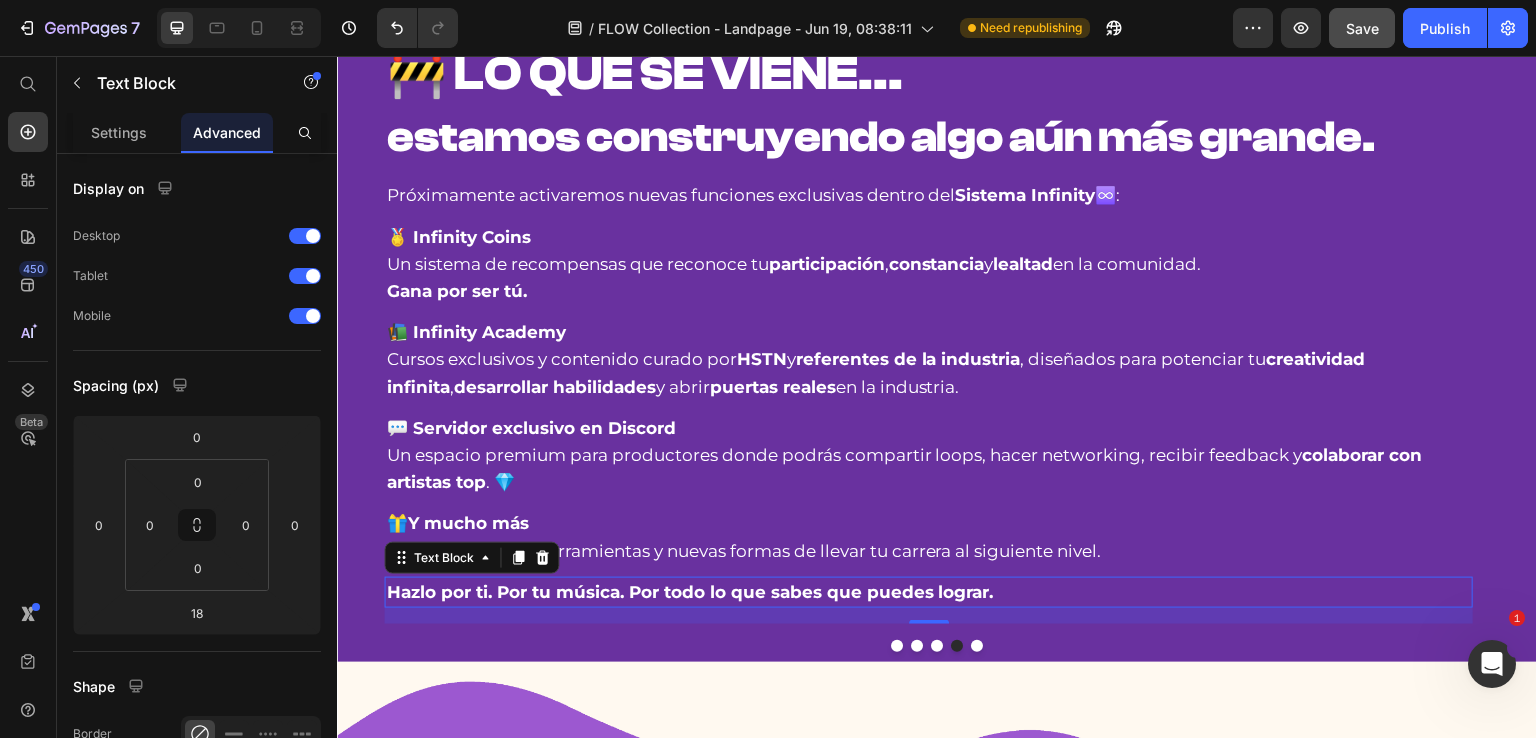 scroll, scrollTop: 1160, scrollLeft: 0, axis: vertical 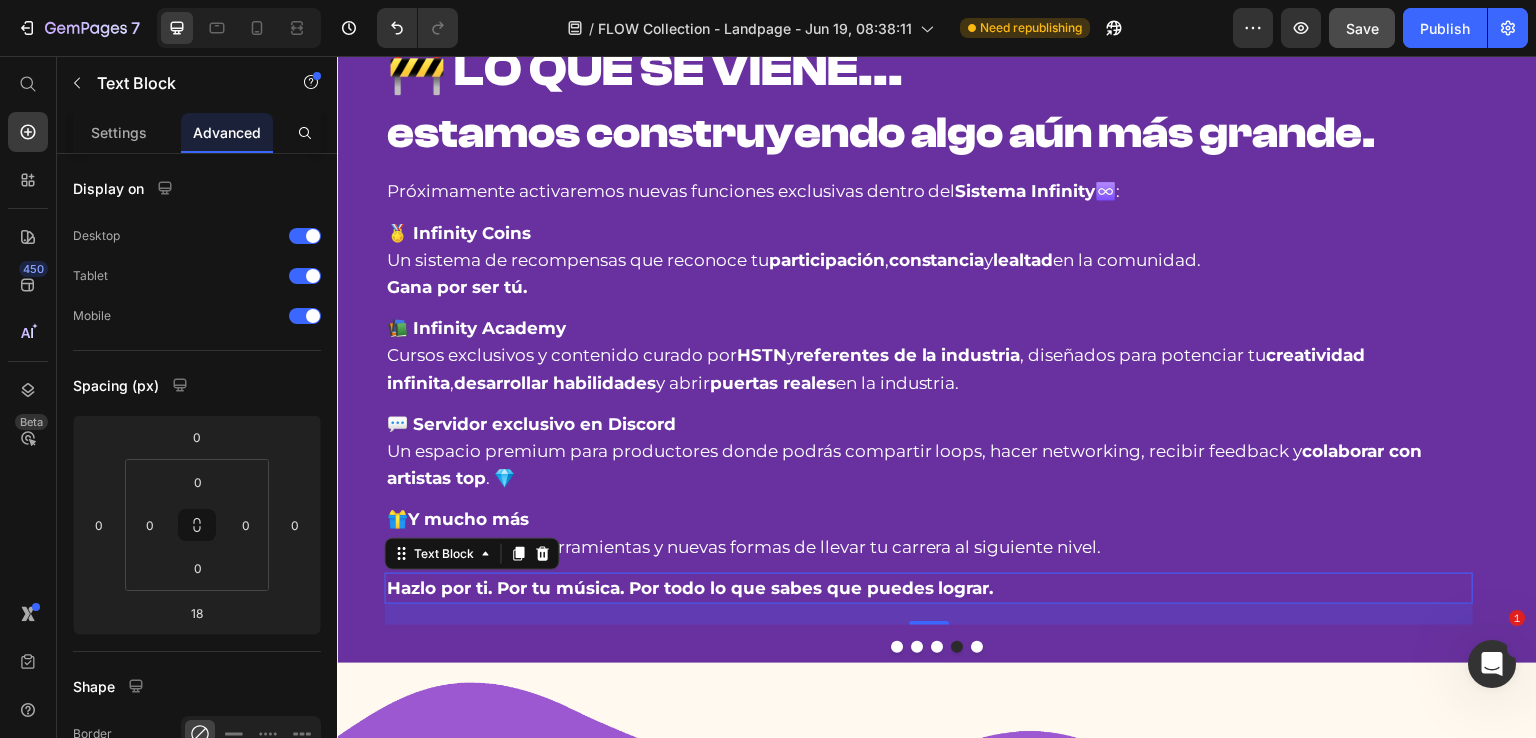 click on "♾️ SISTEMA INFINITY™ transforma tu creatividad en resultados Heading Infinity Loops® nació para romper el molde. 🔧 Creamos herramientas reales para productores que sueñan con vivir de su música. 🚀 Cada colección tiene una misión: activar tu potencial. Cada sonido, loop, preset y textura está diseñado para impulsarte a sonar más profesional, encontrar tu estilo propio y transformar tu talento en resultados reales: Text Block
🎵  Vende beats  con más impacto
🎯  Consigue placements  y oportunidades
💻  Monetiza tu música  en plataformas
💸  Convierte tu creatividad  en ingresos
🌍  Haz que tu música  suene global
🤝  Colabora con artistas  y productores Item List Row 🌊  ESTO ES FLOW inspira tu sonido, impulsa tu camino Heading FLOW está hecho con propósito. Y aquí está el por qué: Text Block 🎯  Dirección clara. 🔓  Libertad creativa. 💸  🧩  🧬" at bounding box center [937, 345] 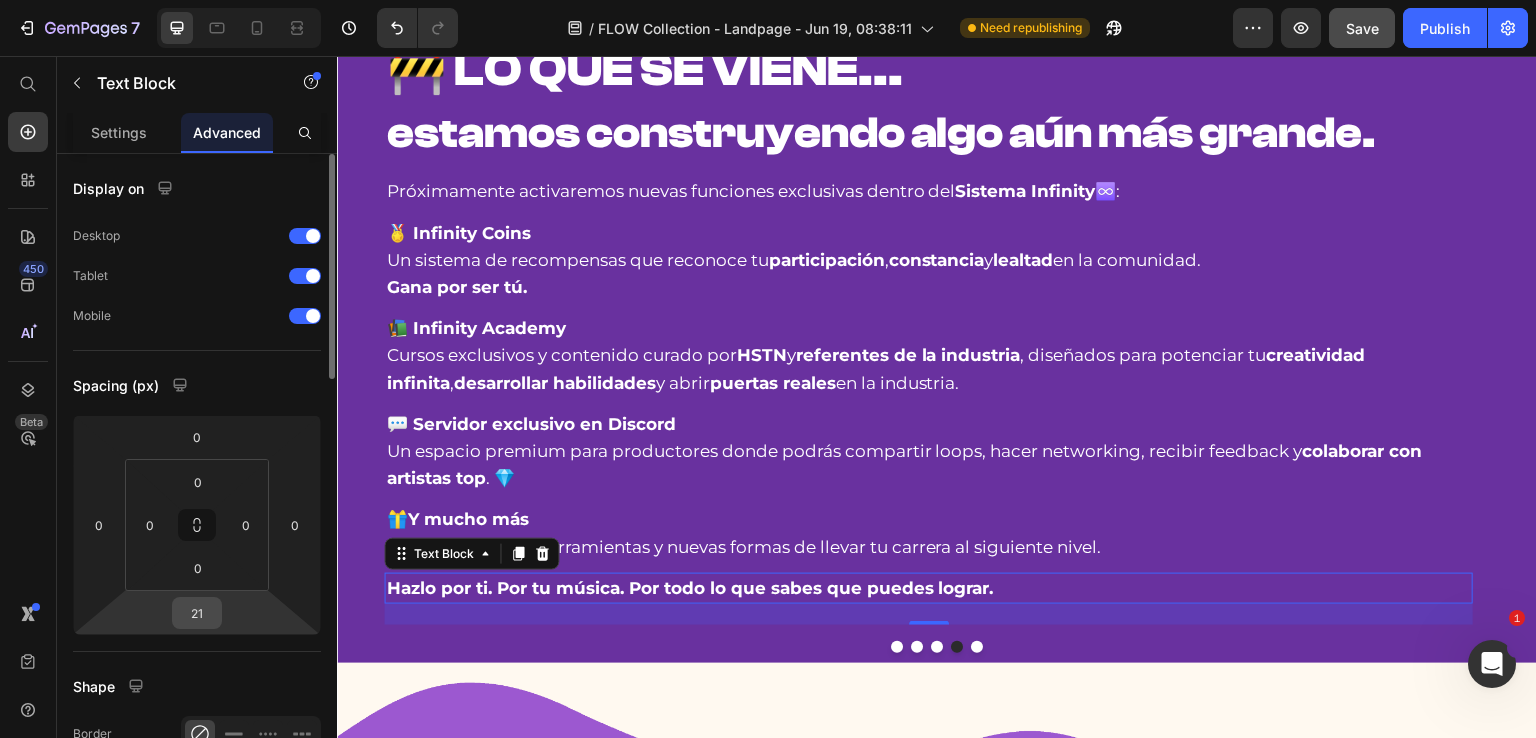 click on "21" at bounding box center [197, 613] 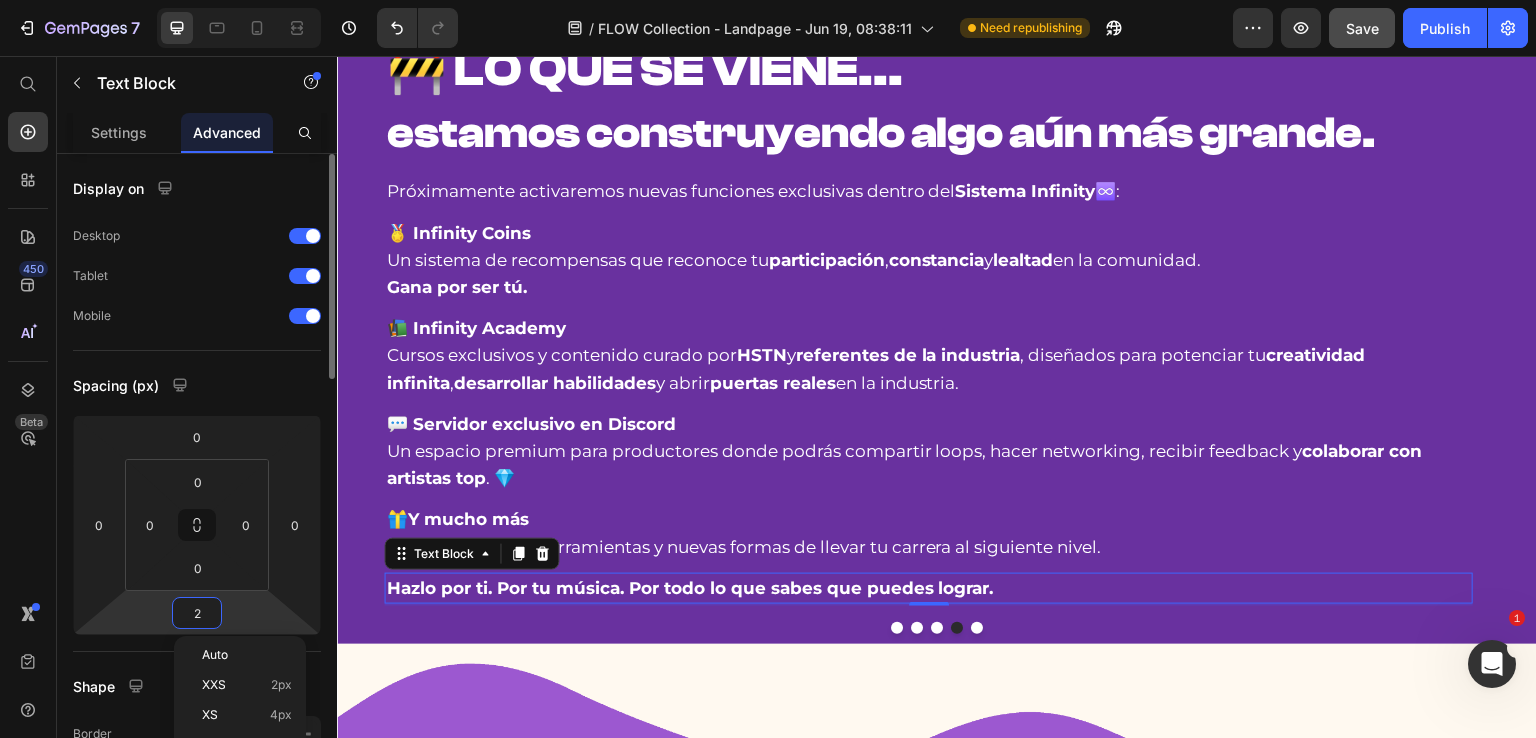 scroll, scrollTop: 1159, scrollLeft: 0, axis: vertical 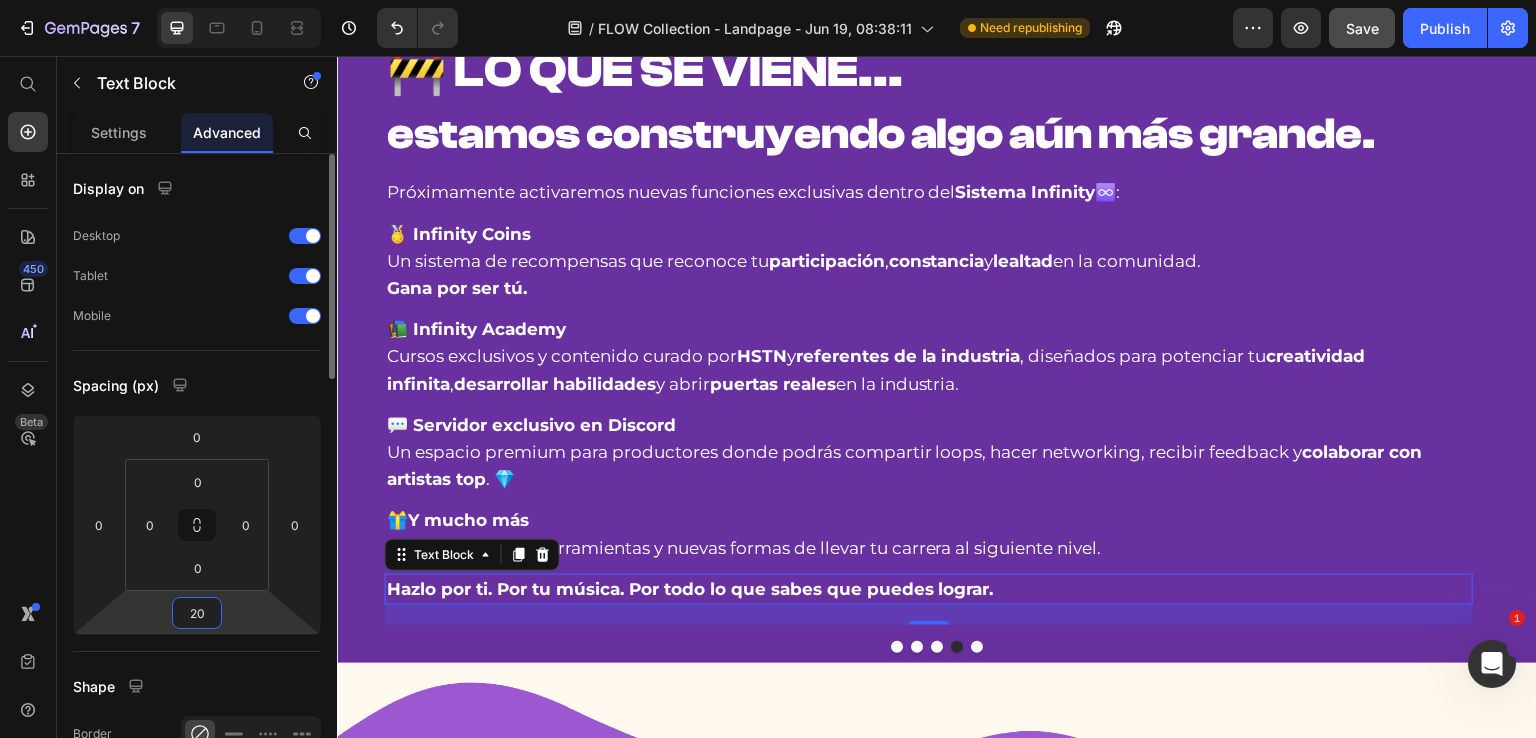 type on "20" 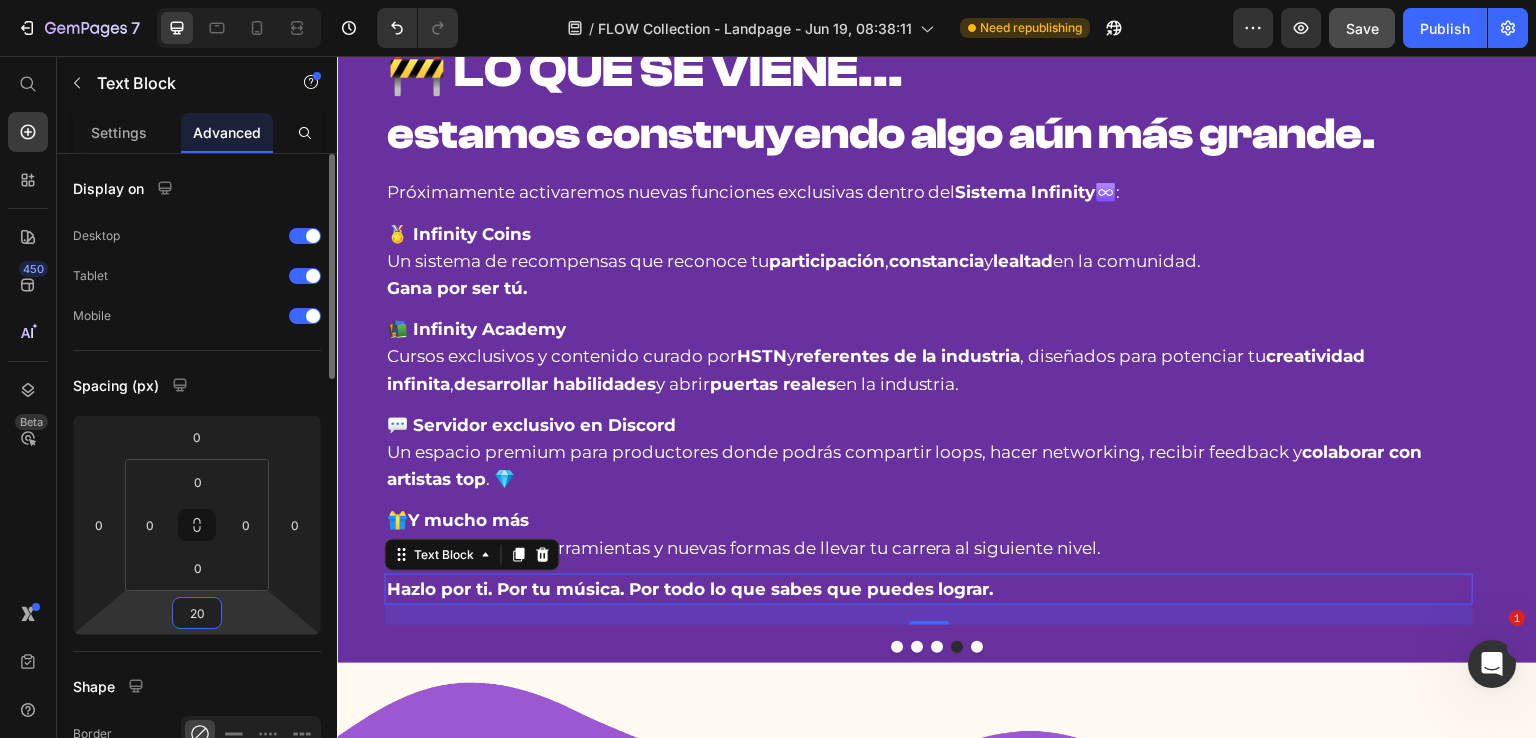 click on "Spacing (px)" at bounding box center (197, 385) 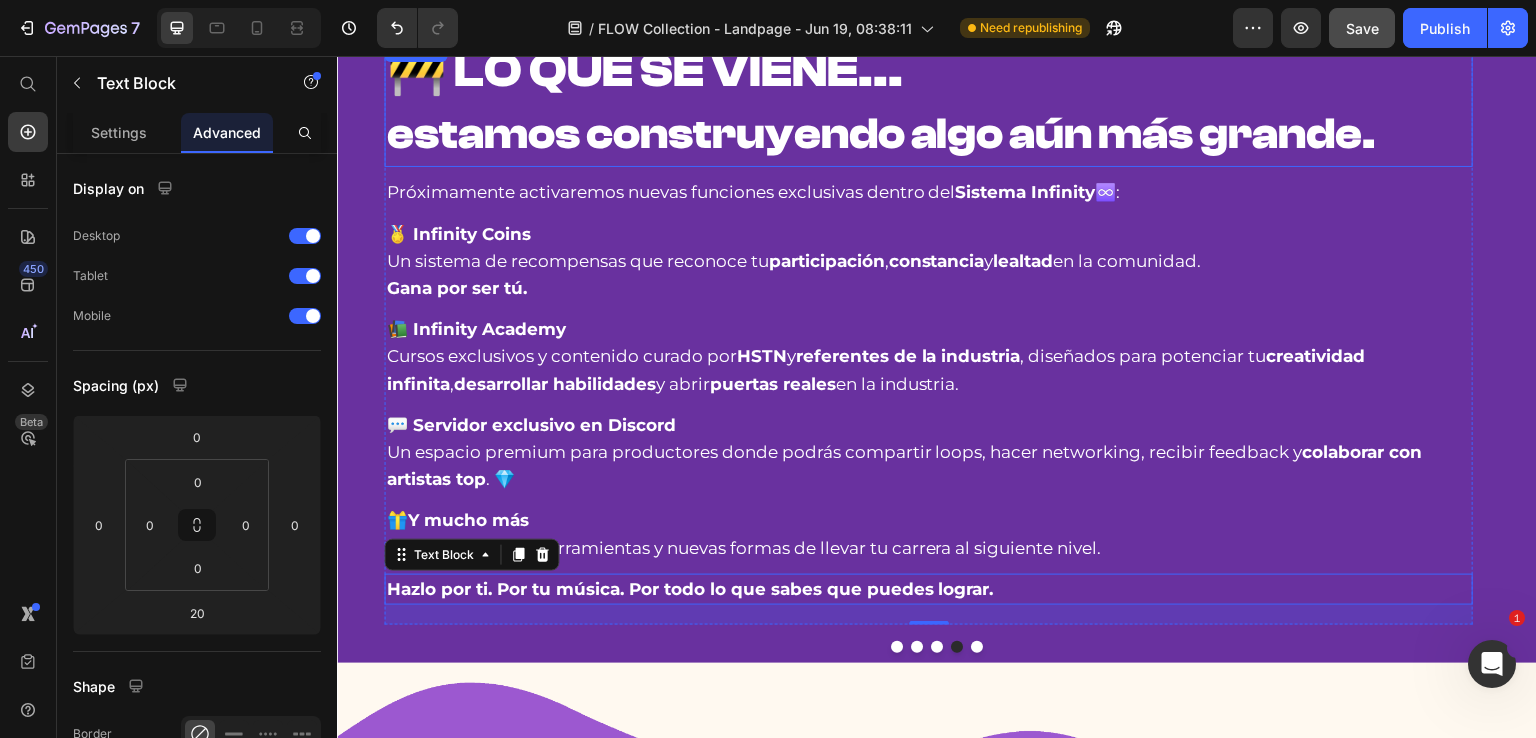 scroll, scrollTop: 1059, scrollLeft: 0, axis: vertical 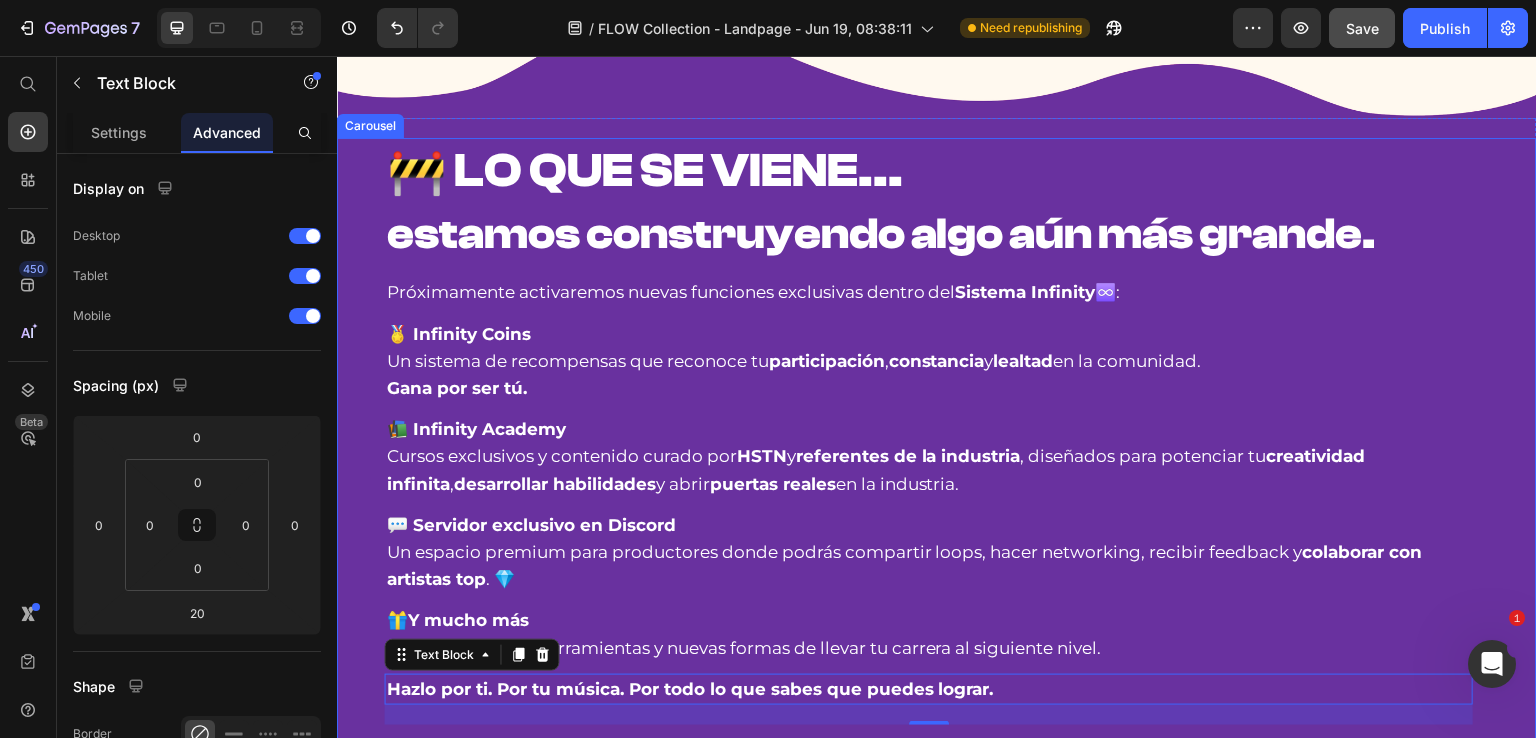 click on "Carousel" at bounding box center [370, 126] 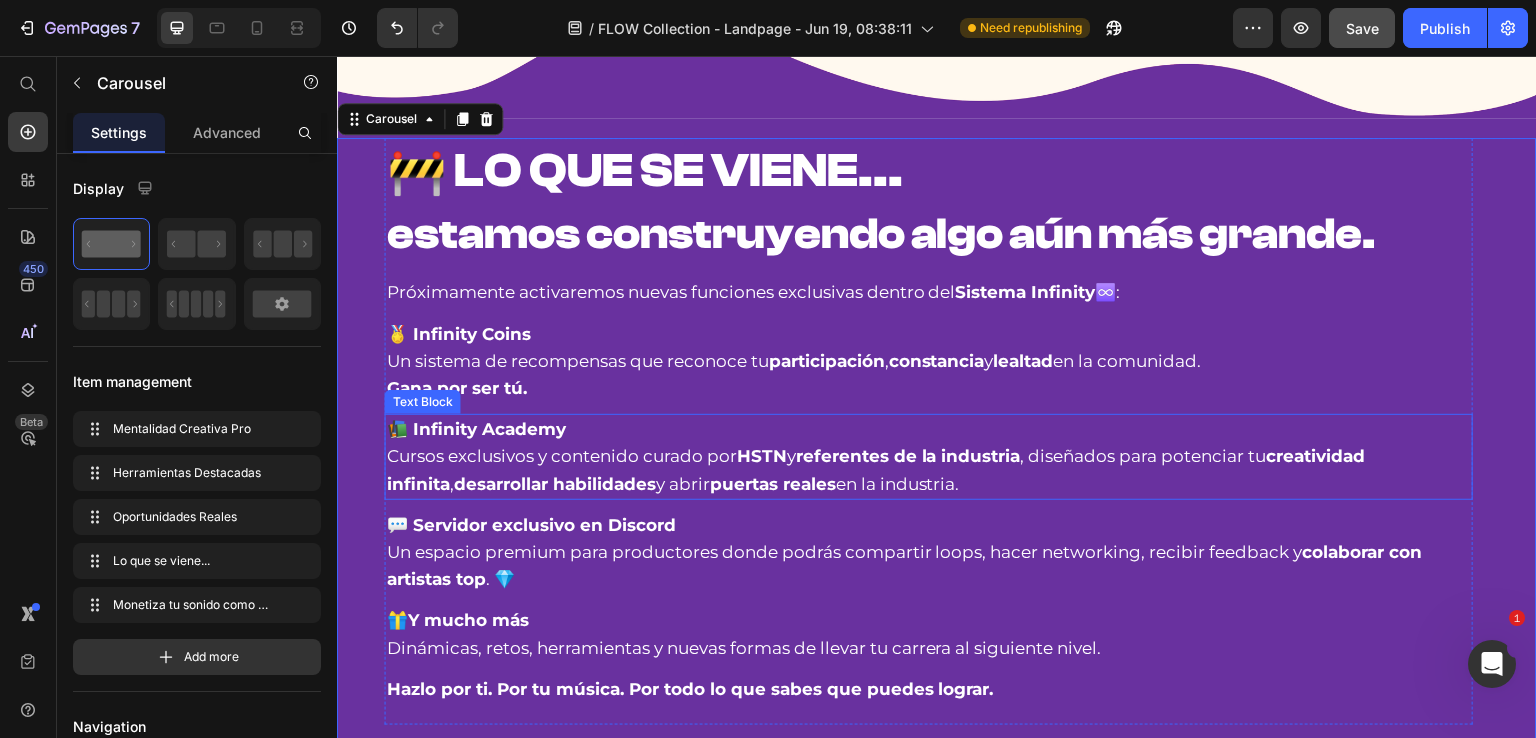 scroll, scrollTop: 1159, scrollLeft: 0, axis: vertical 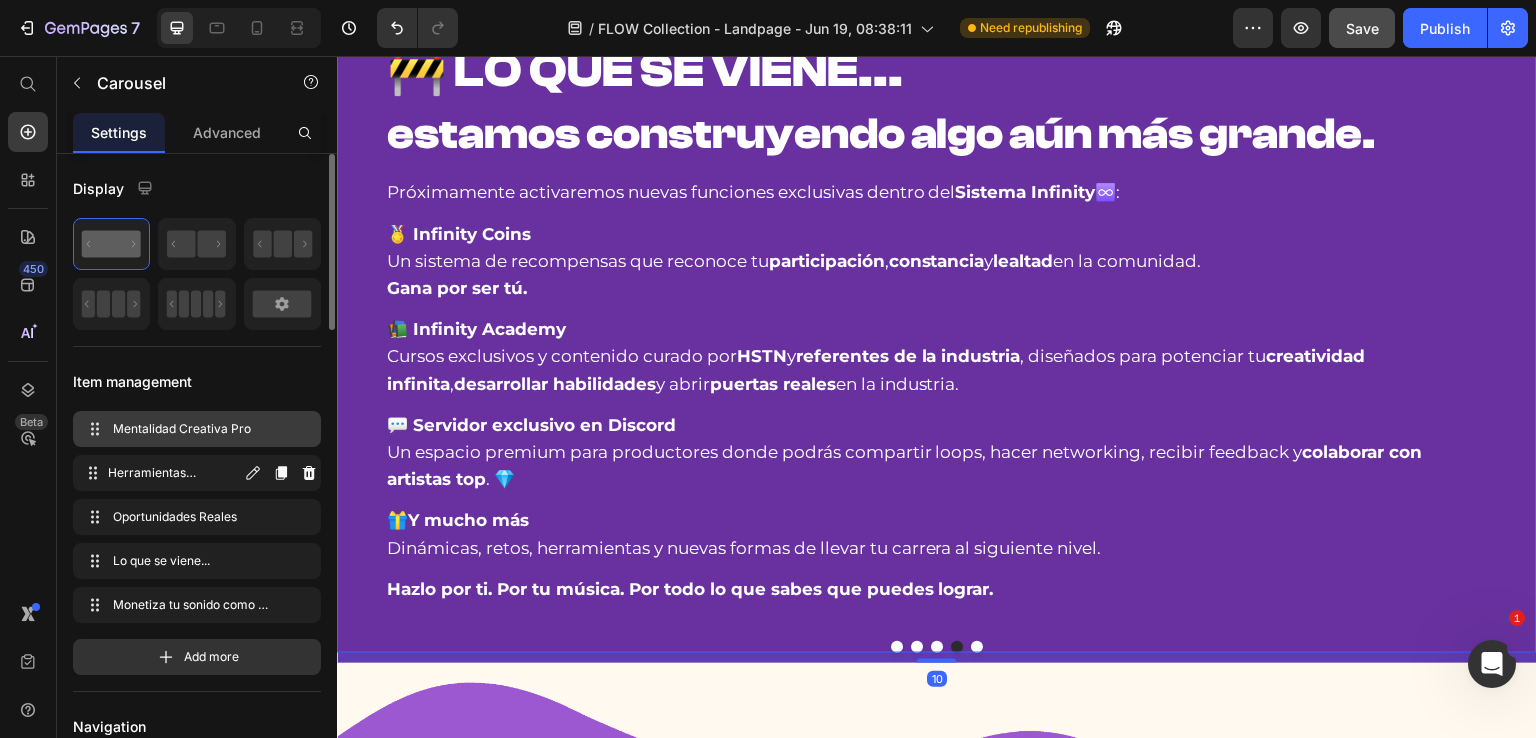 click on "Mentalidad Creativa Pro Mentalidad Creativa Pro" at bounding box center [197, 429] 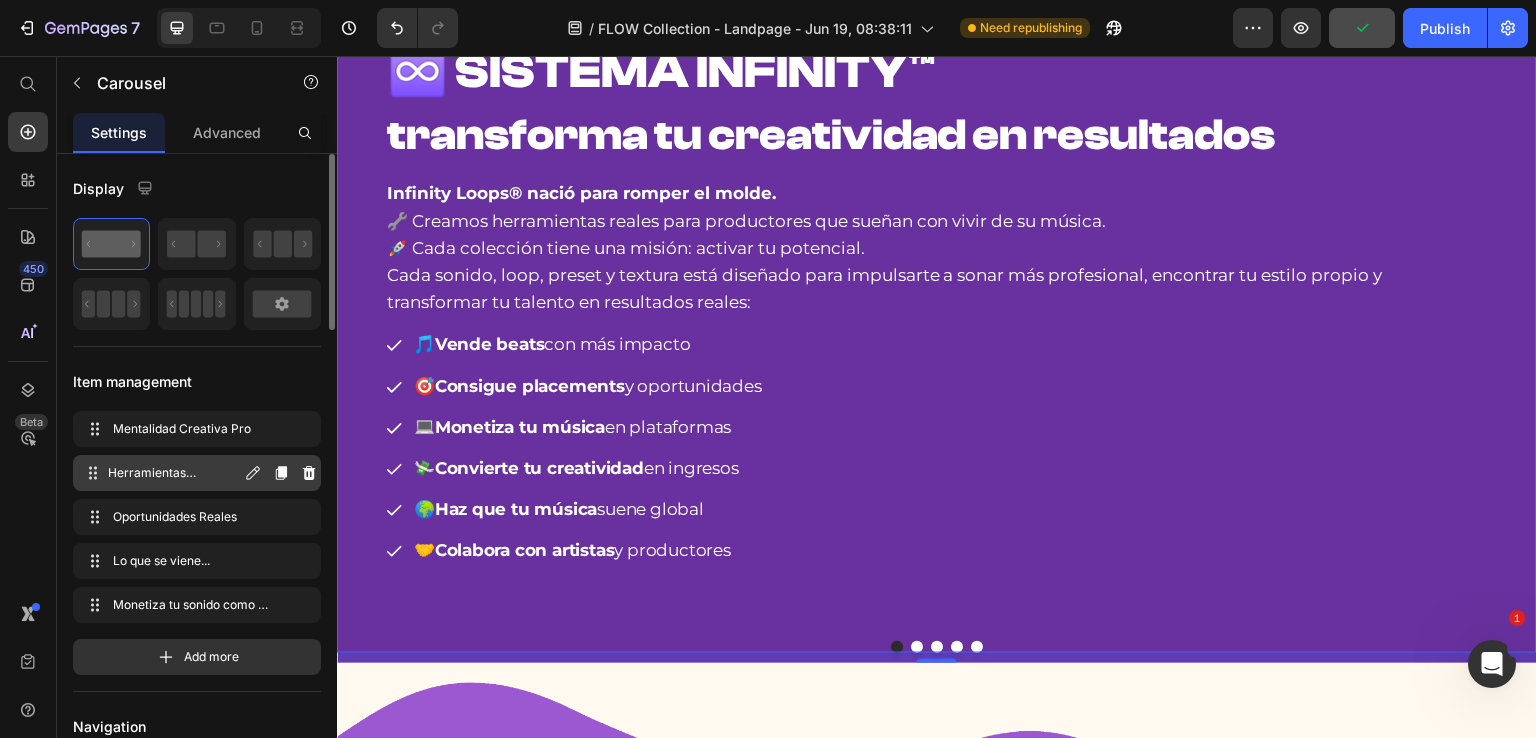 click on "Herramientas Destacadas" at bounding box center (174, 473) 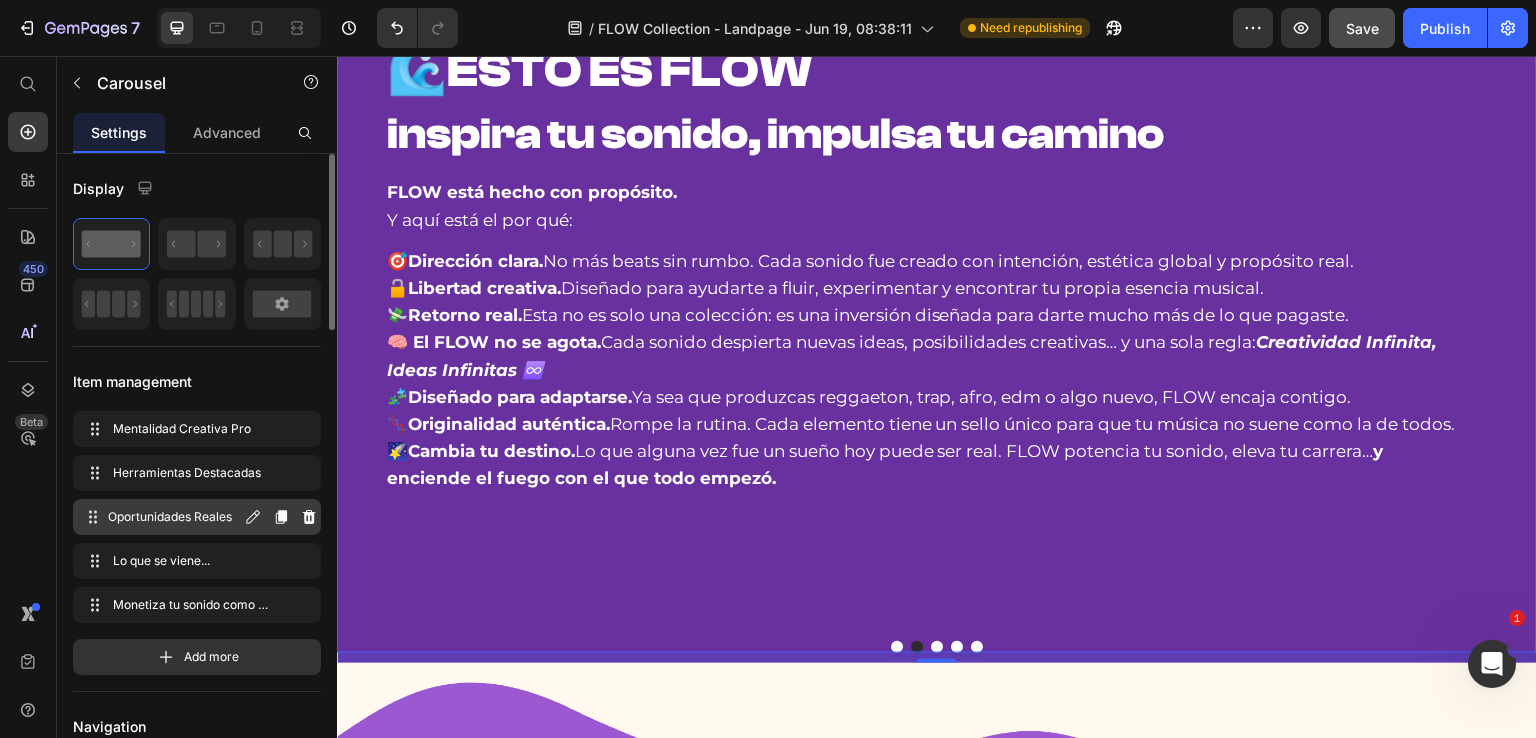 click on "Oportunidades Reales" at bounding box center [174, 517] 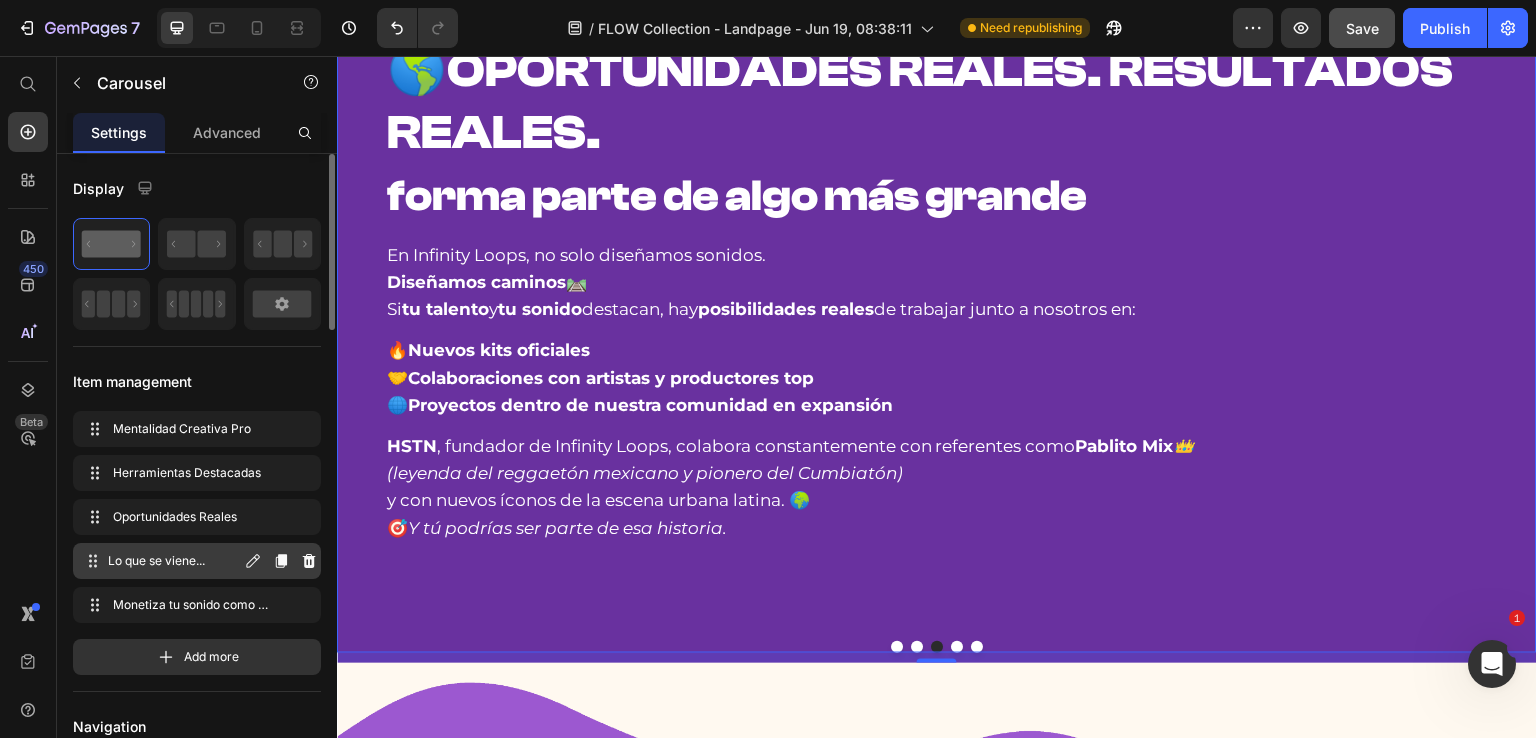 click on "Lo que se viene... Lo que se viene..." at bounding box center (161, 561) 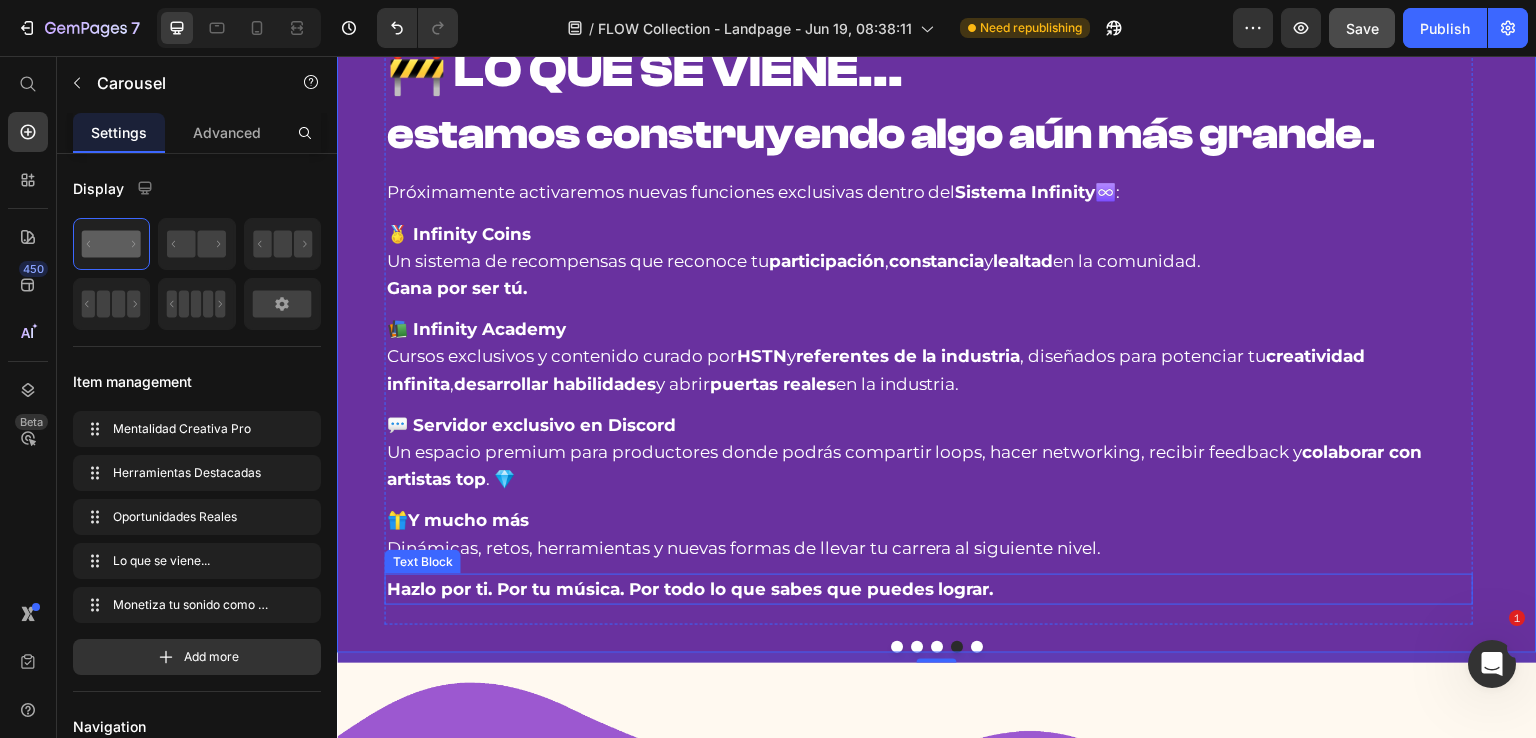 click on "Hazlo por ti. Por tu música. Por todo lo que sabes que puedes lograr." at bounding box center [690, 589] 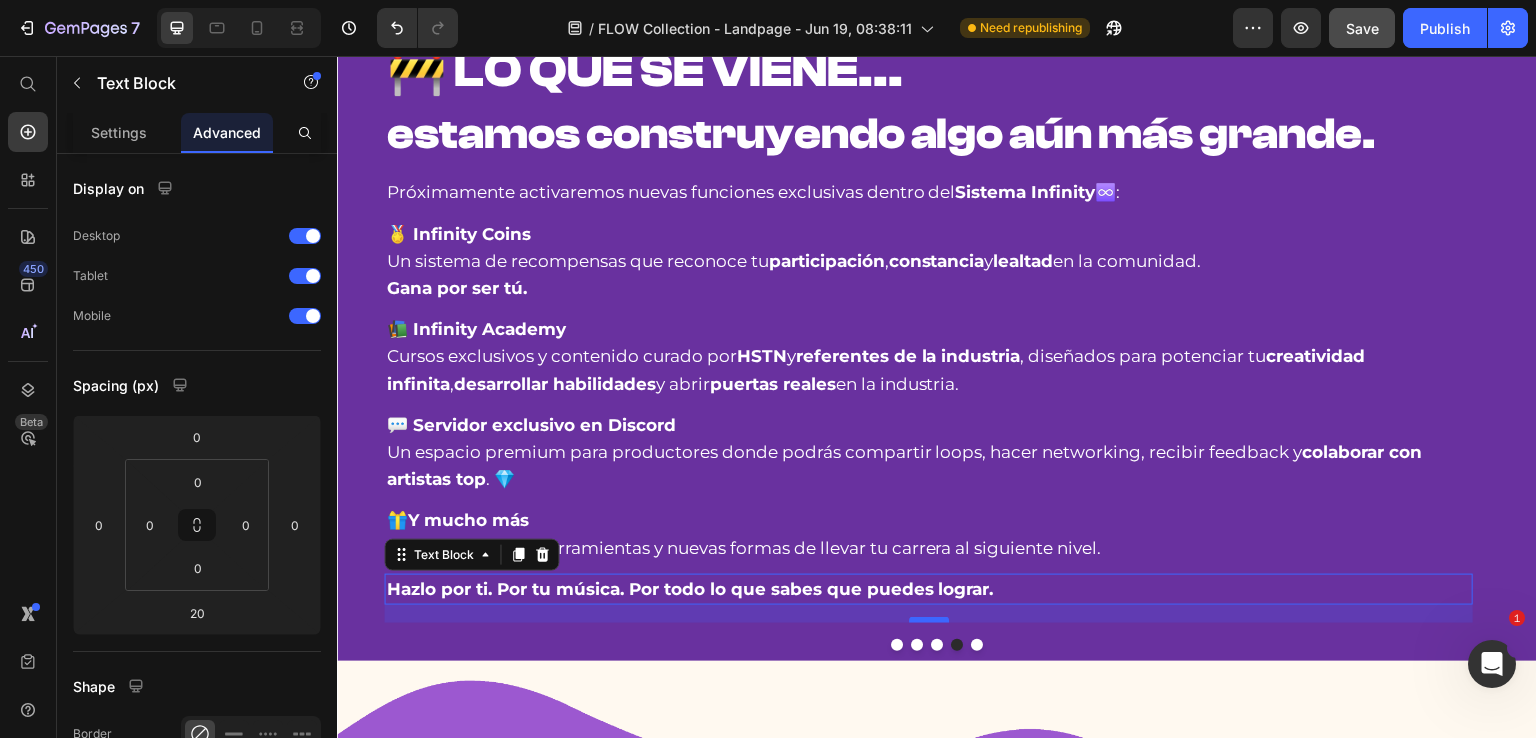 scroll, scrollTop: 1158, scrollLeft: 0, axis: vertical 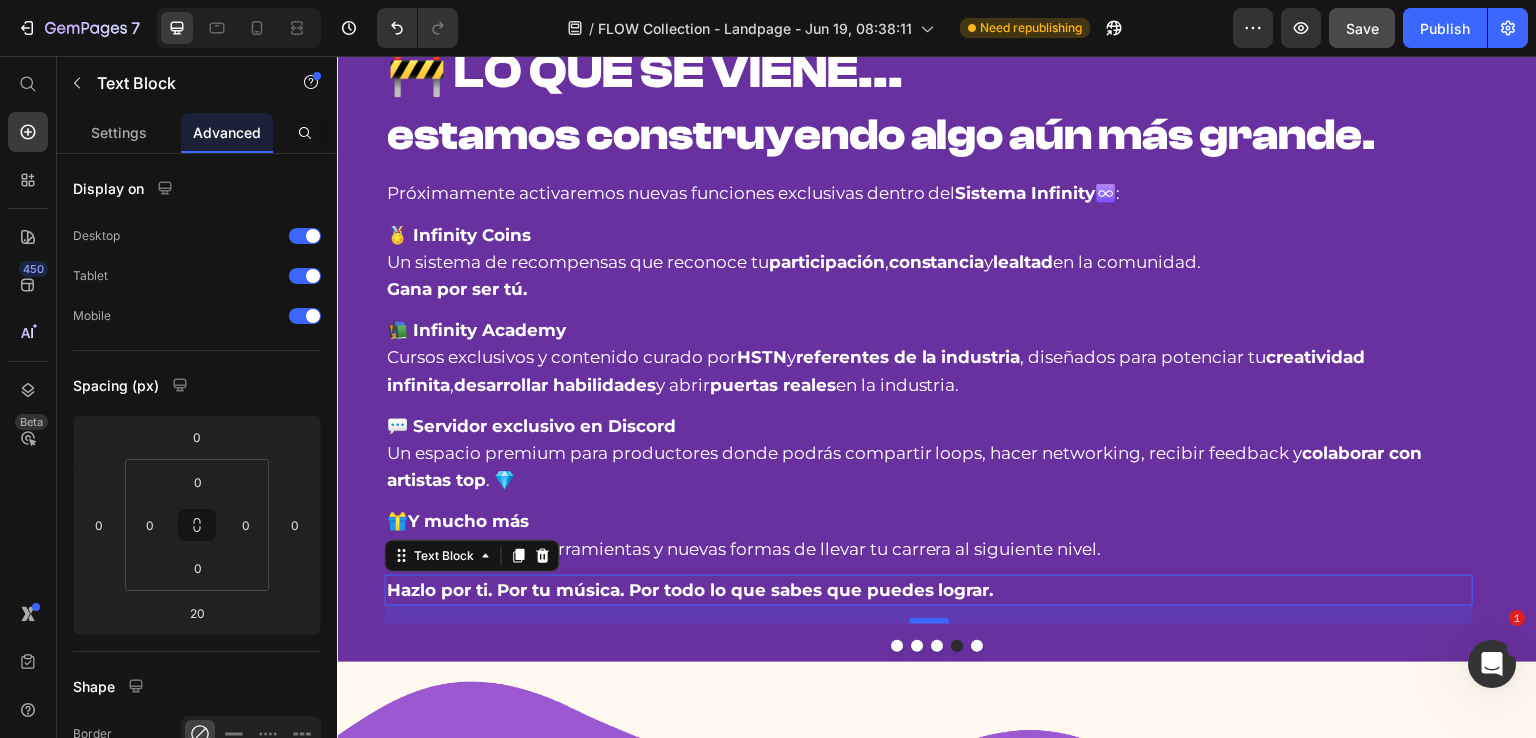 click at bounding box center (929, 621) 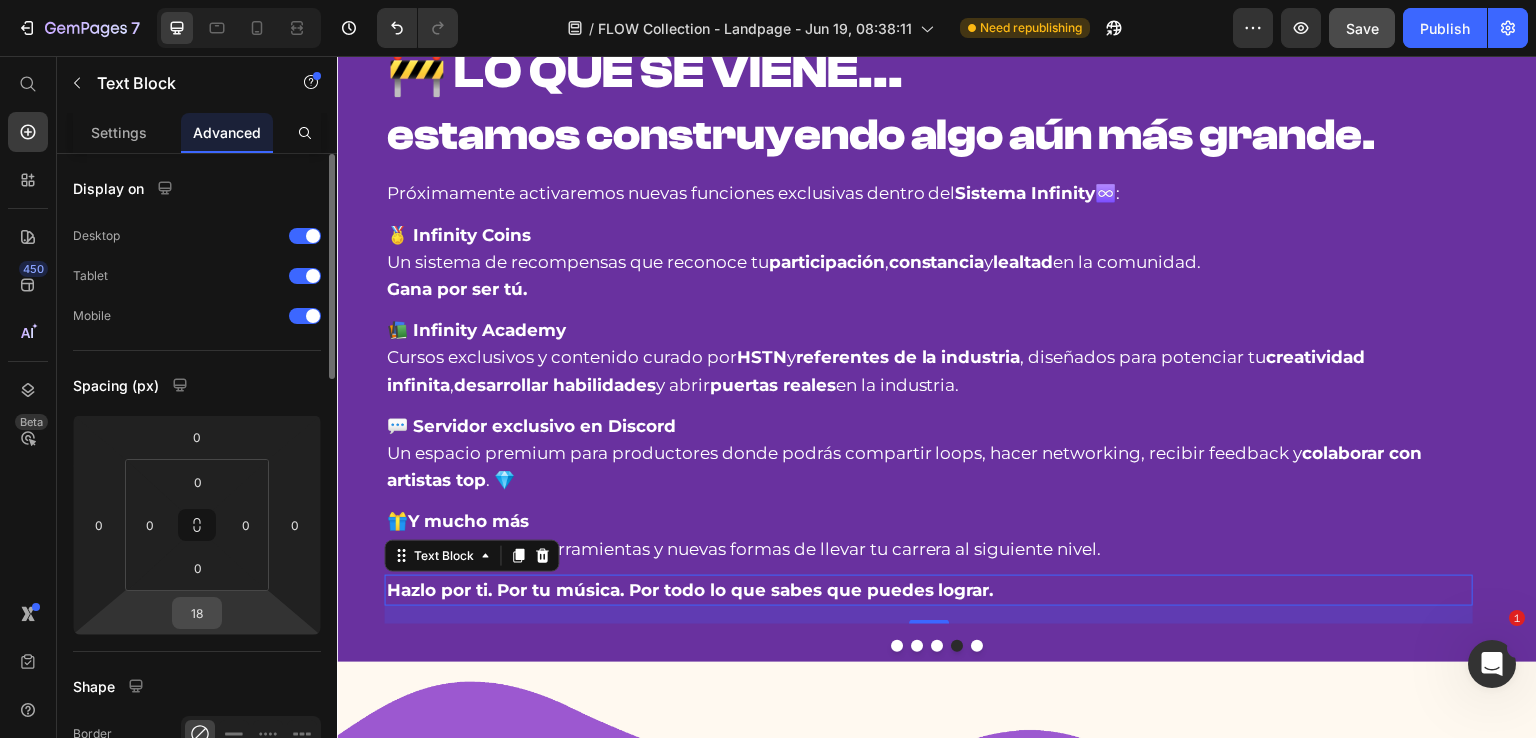 drag, startPoint x: 222, startPoint y: 614, endPoint x: 209, endPoint y: 614, distance: 13 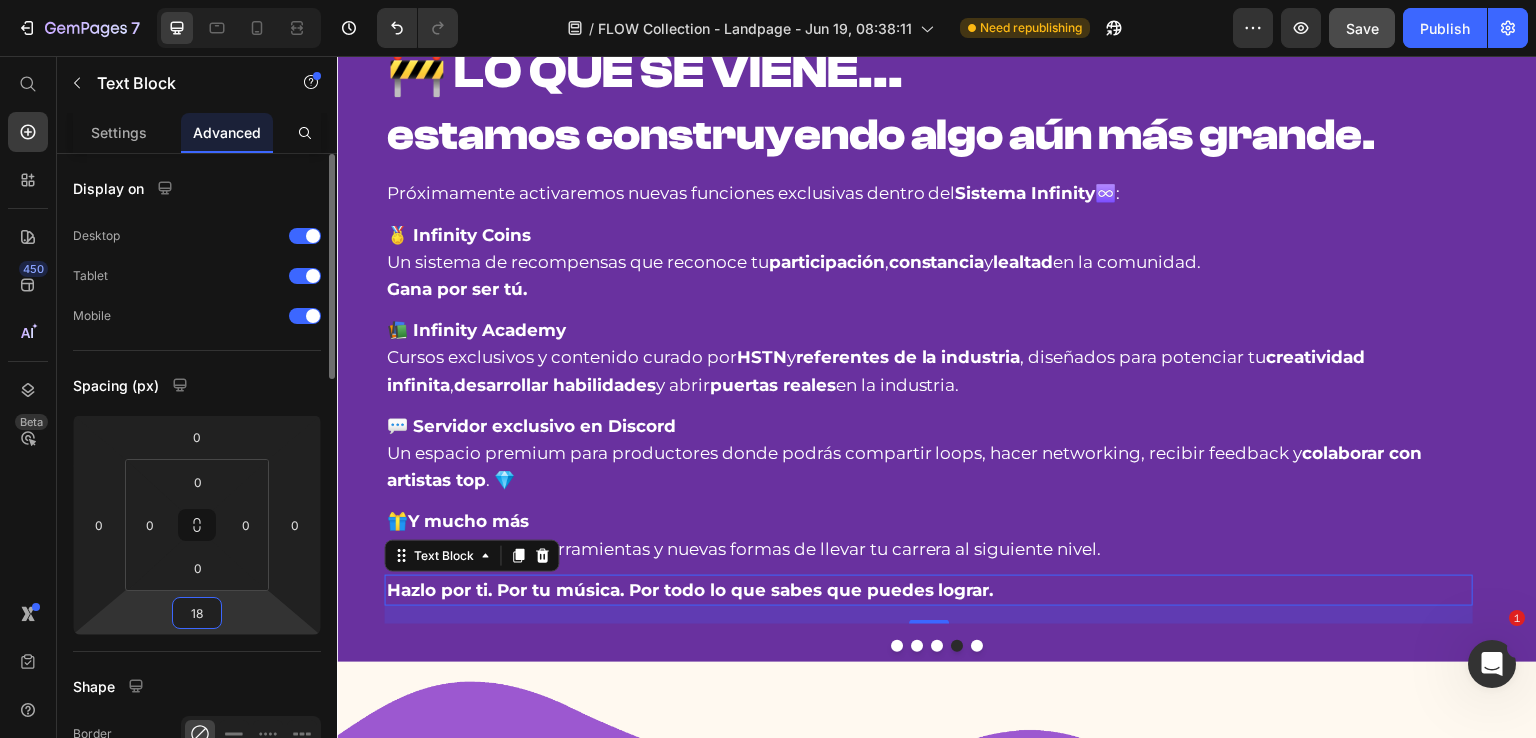 click on "18" at bounding box center [197, 613] 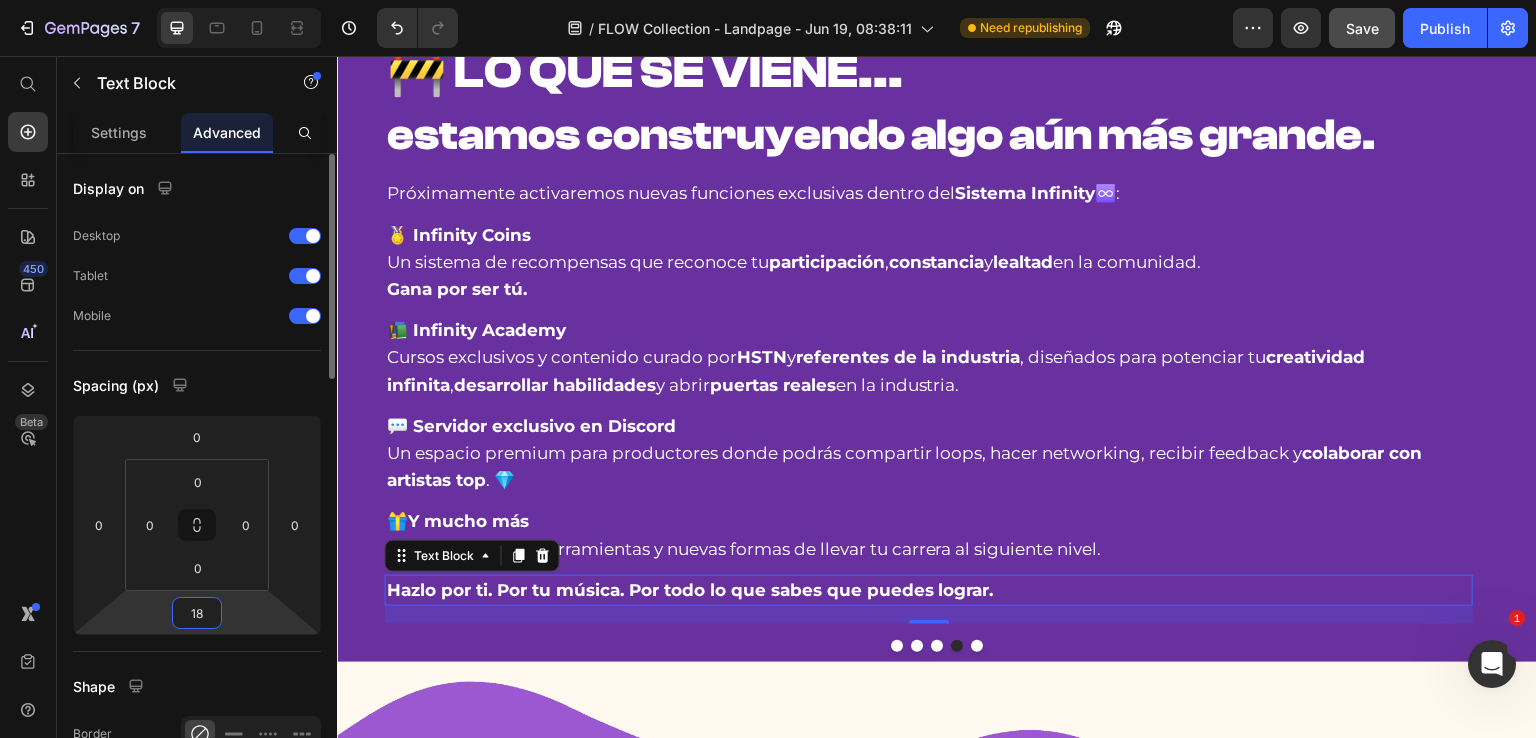 drag, startPoint x: 205, startPoint y: 608, endPoint x: 176, endPoint y: 608, distance: 29 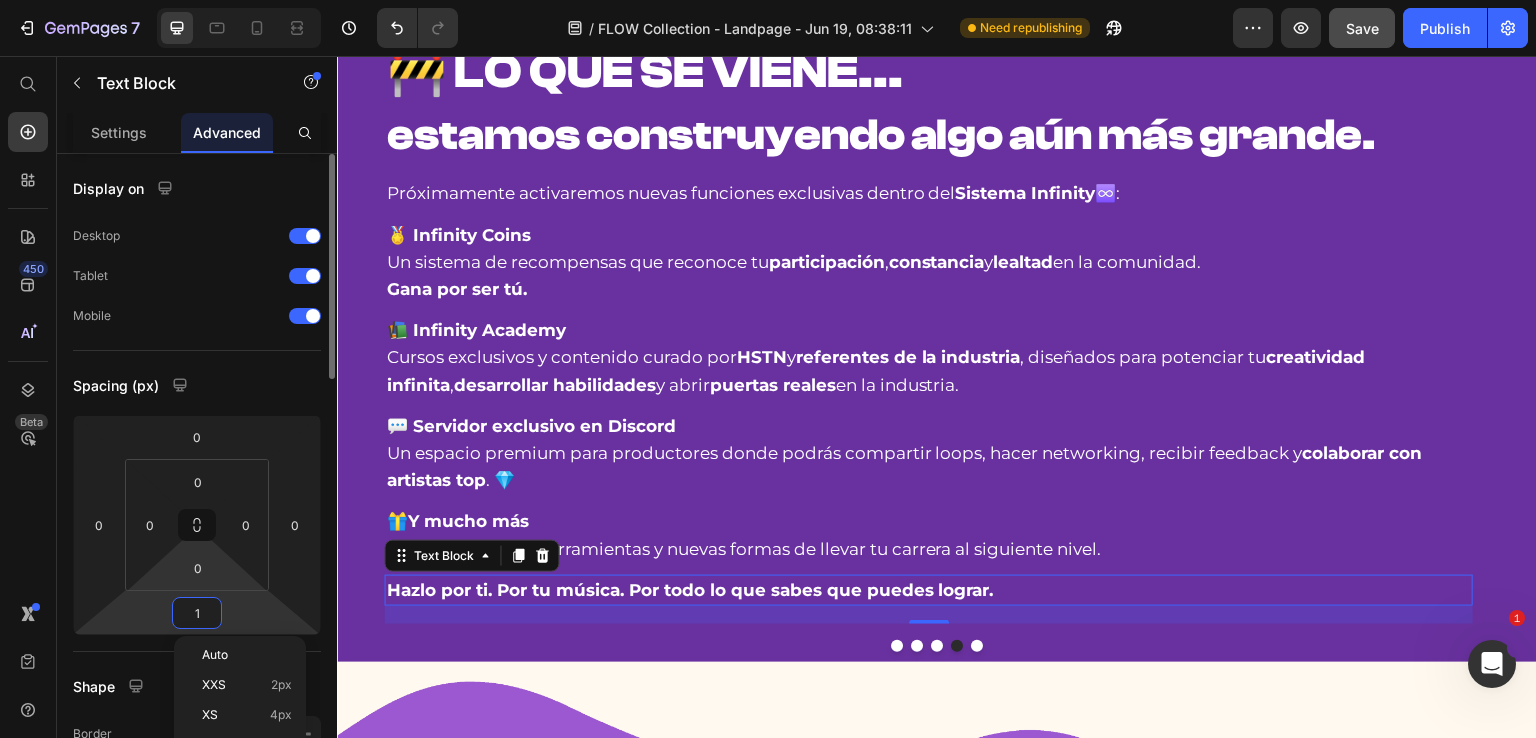 scroll, scrollTop: 1156, scrollLeft: 0, axis: vertical 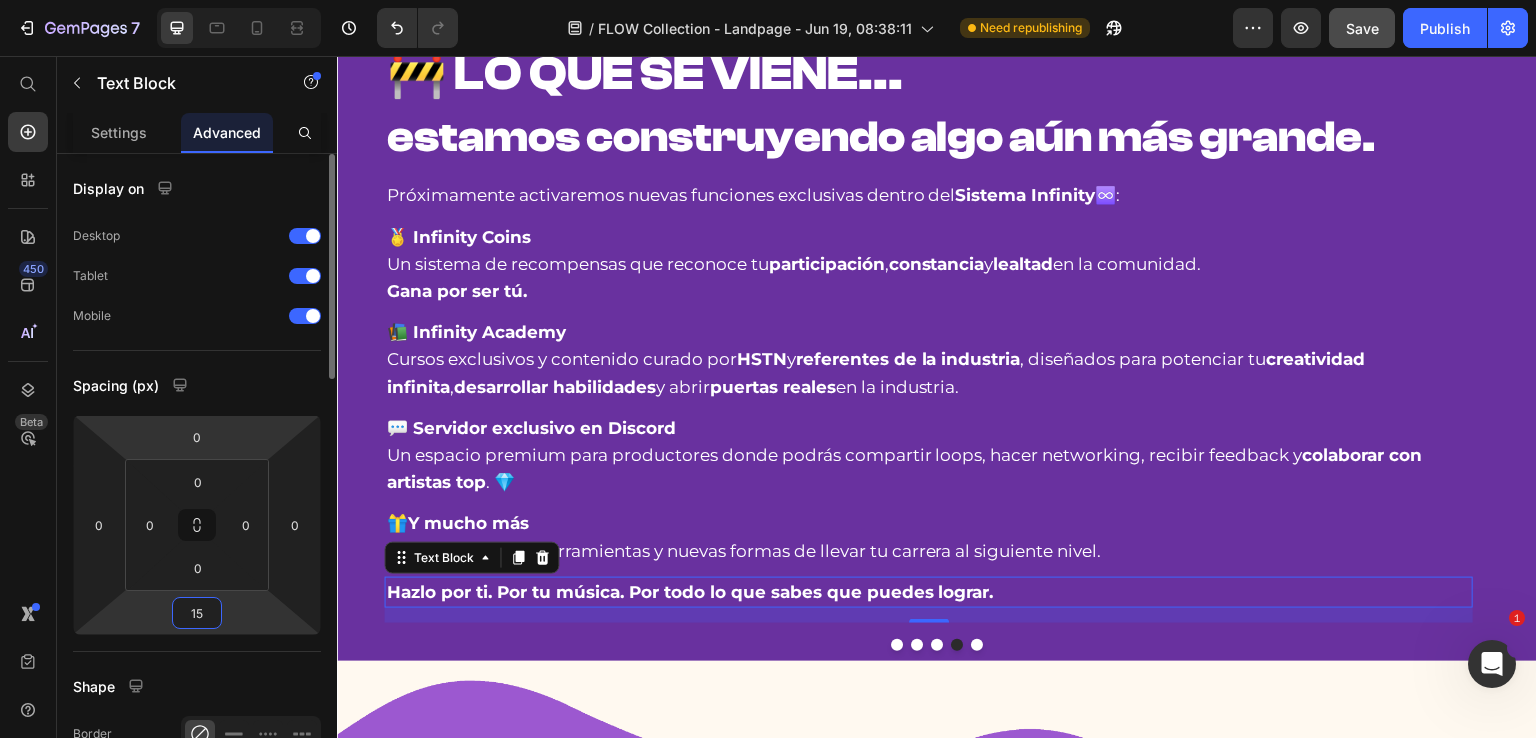 type on "15" 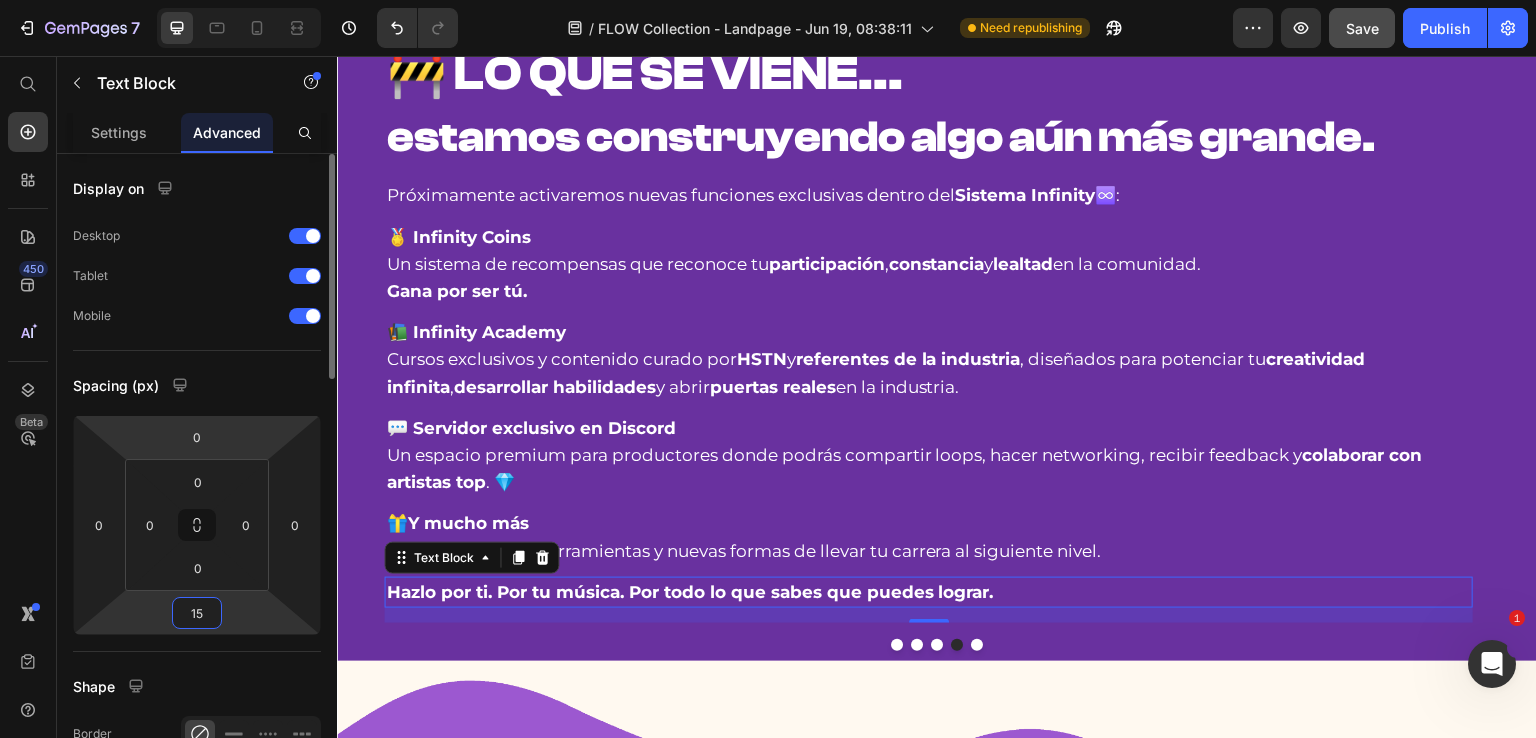 click on "Spacing (px)" at bounding box center [197, 385] 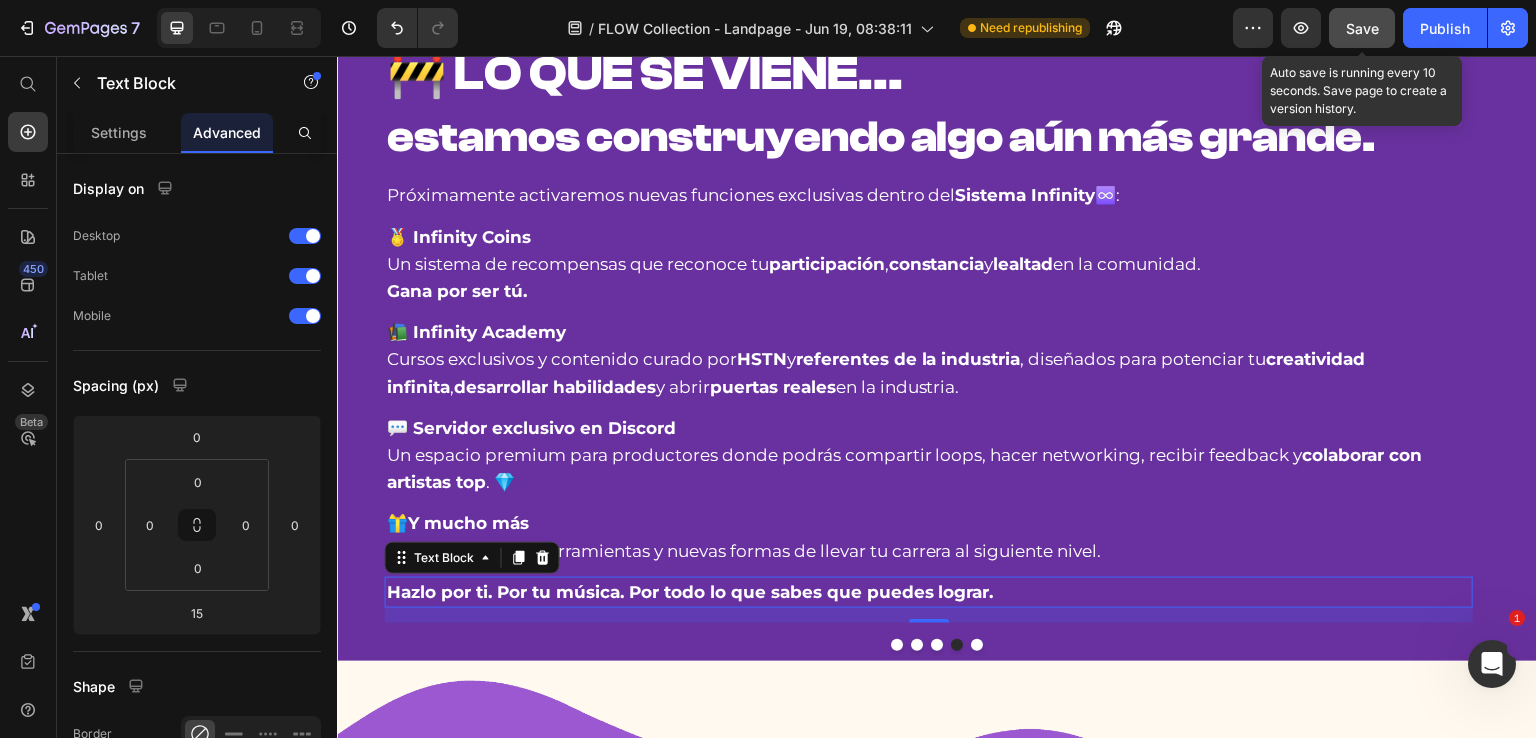 click on "Save" at bounding box center (1362, 28) 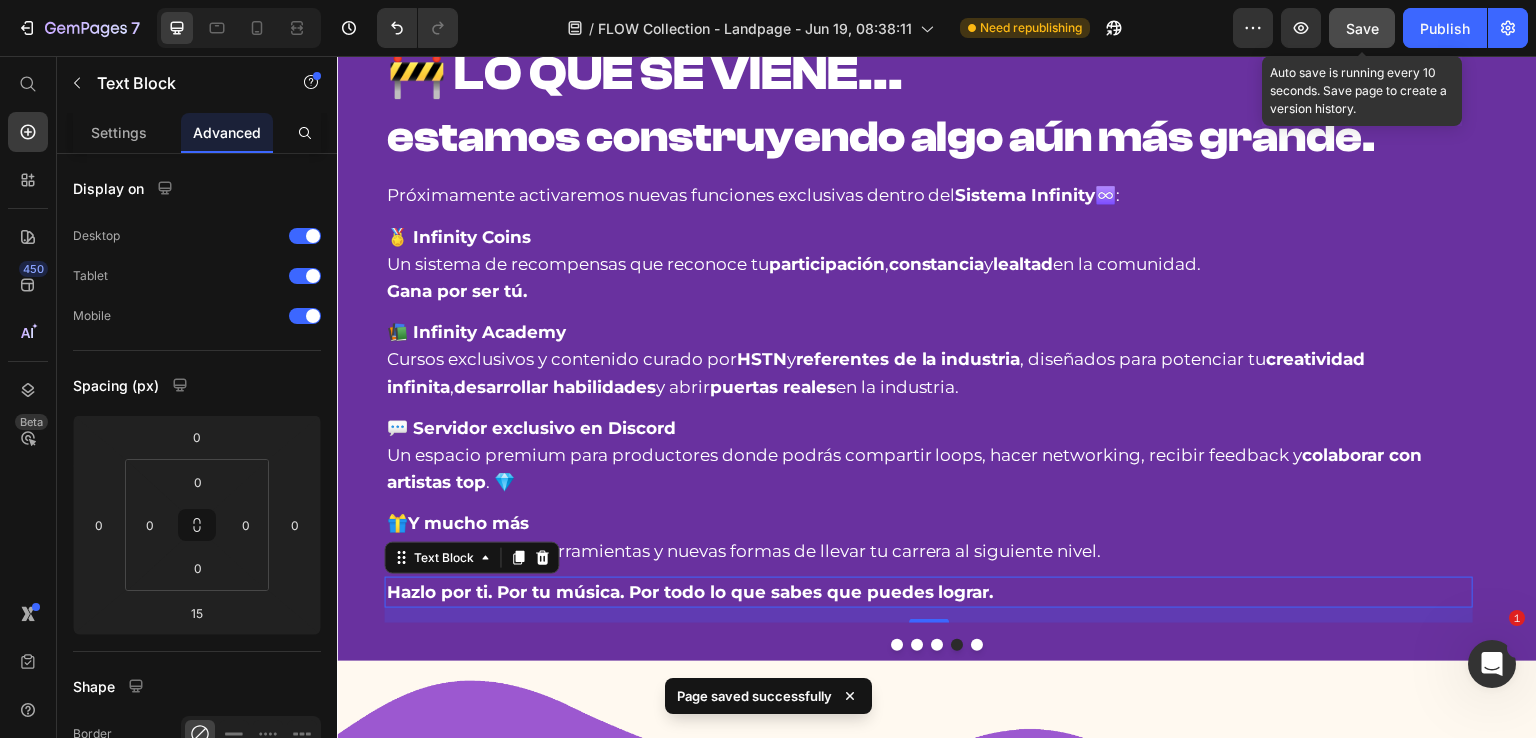click on "Save" 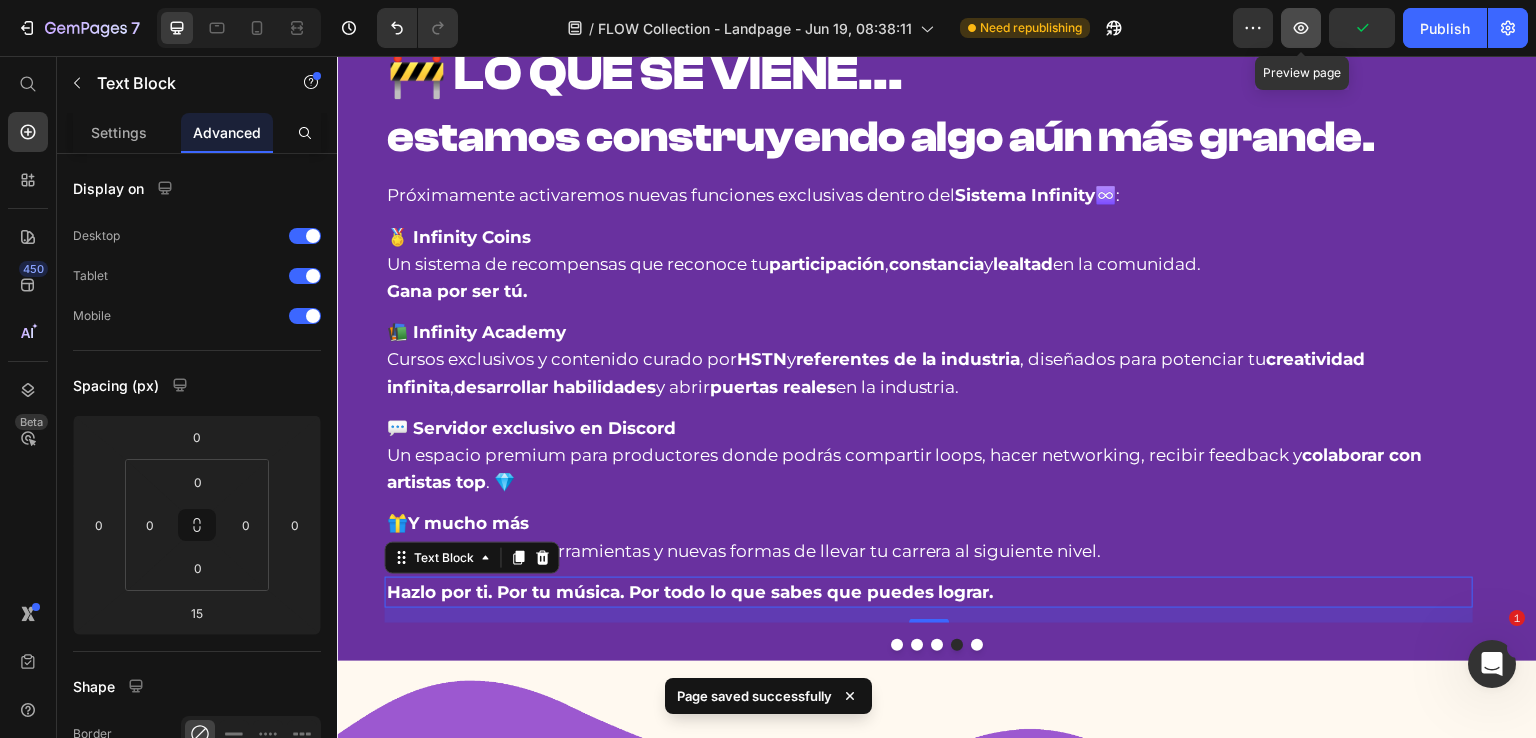 click 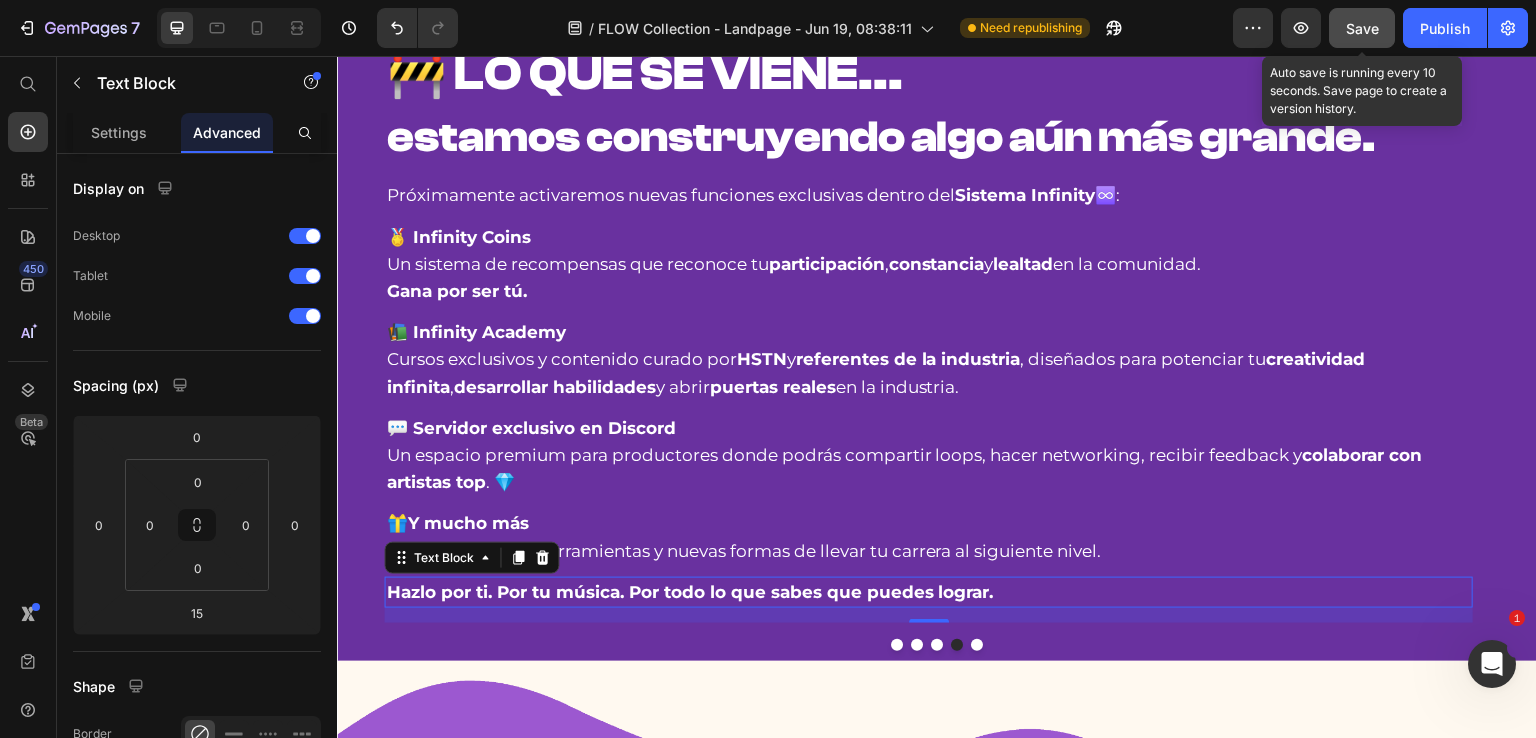 click on "Save" 